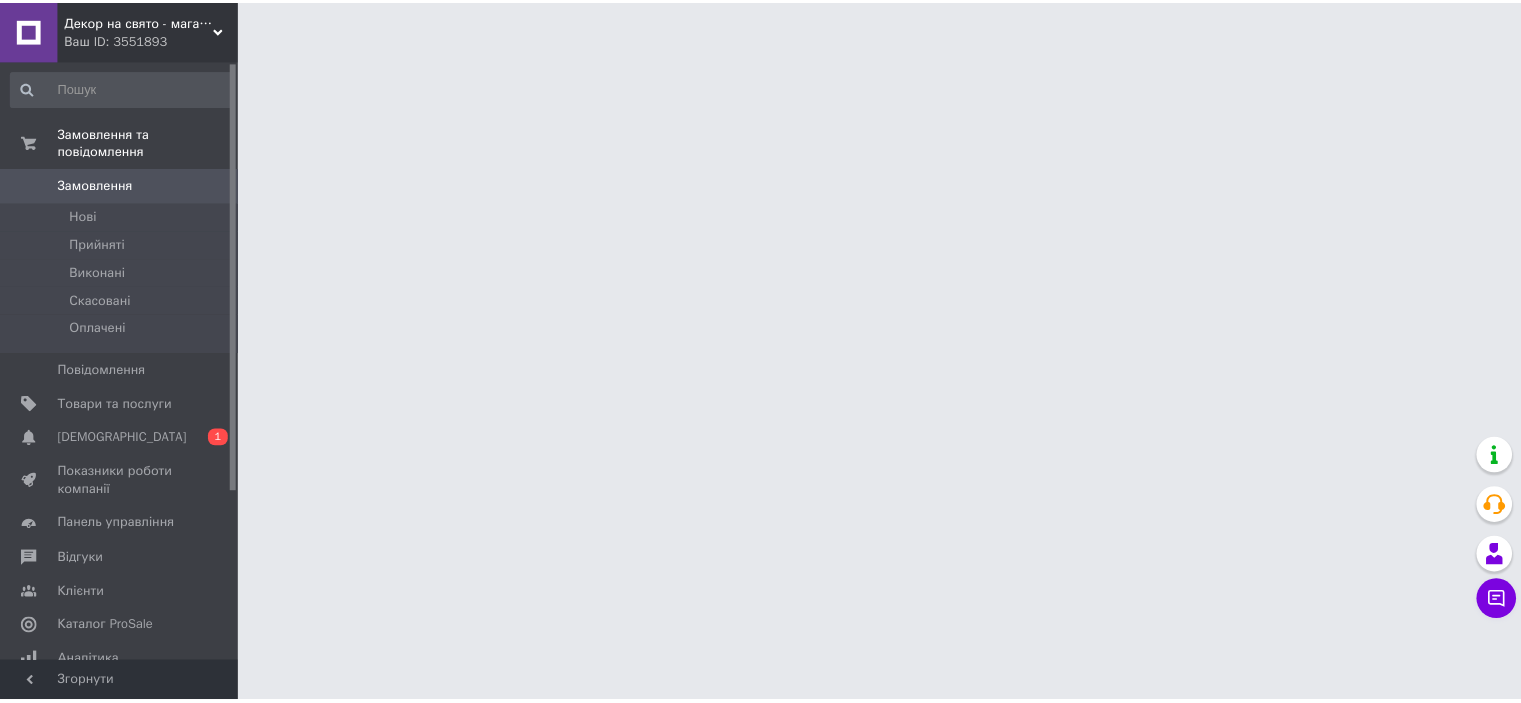 scroll, scrollTop: 0, scrollLeft: 0, axis: both 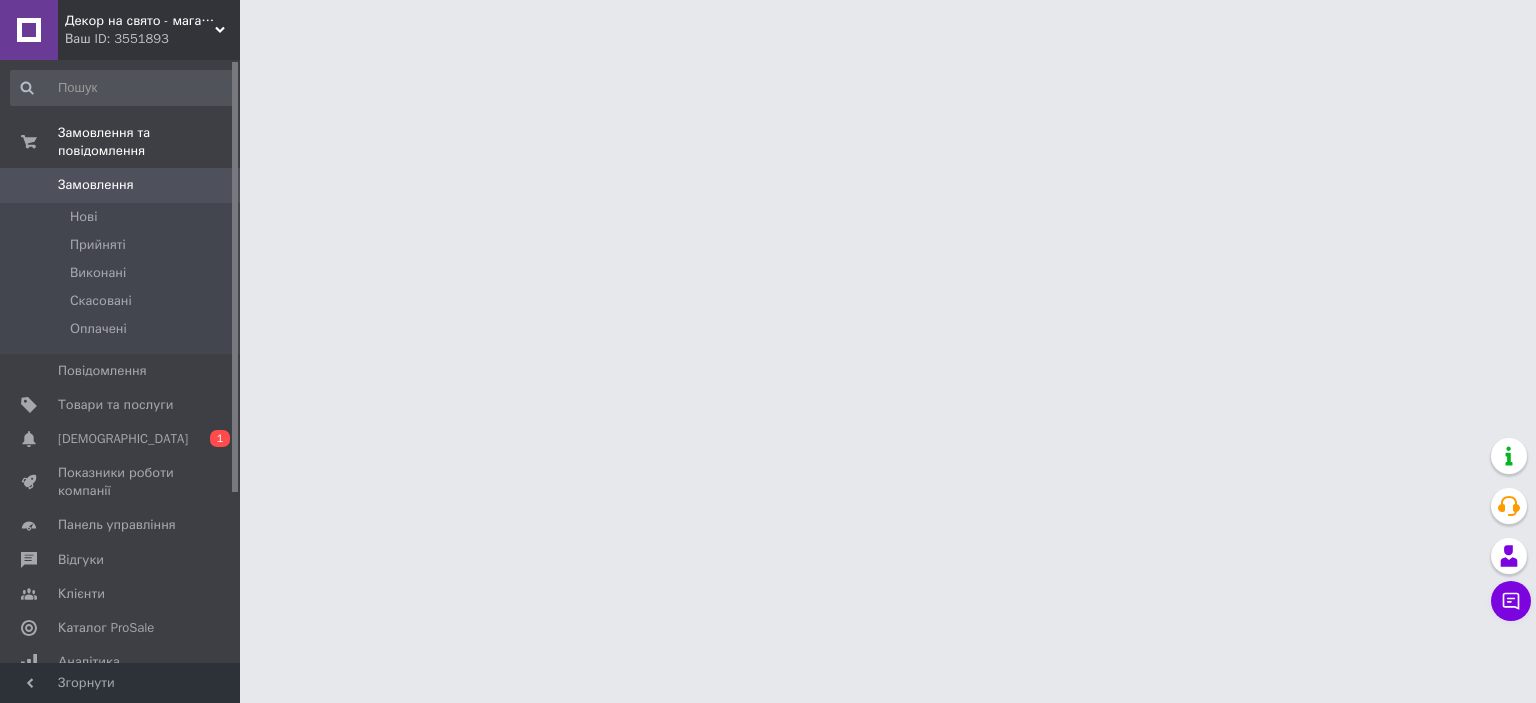 click on "Замовлення" at bounding box center (121, 185) 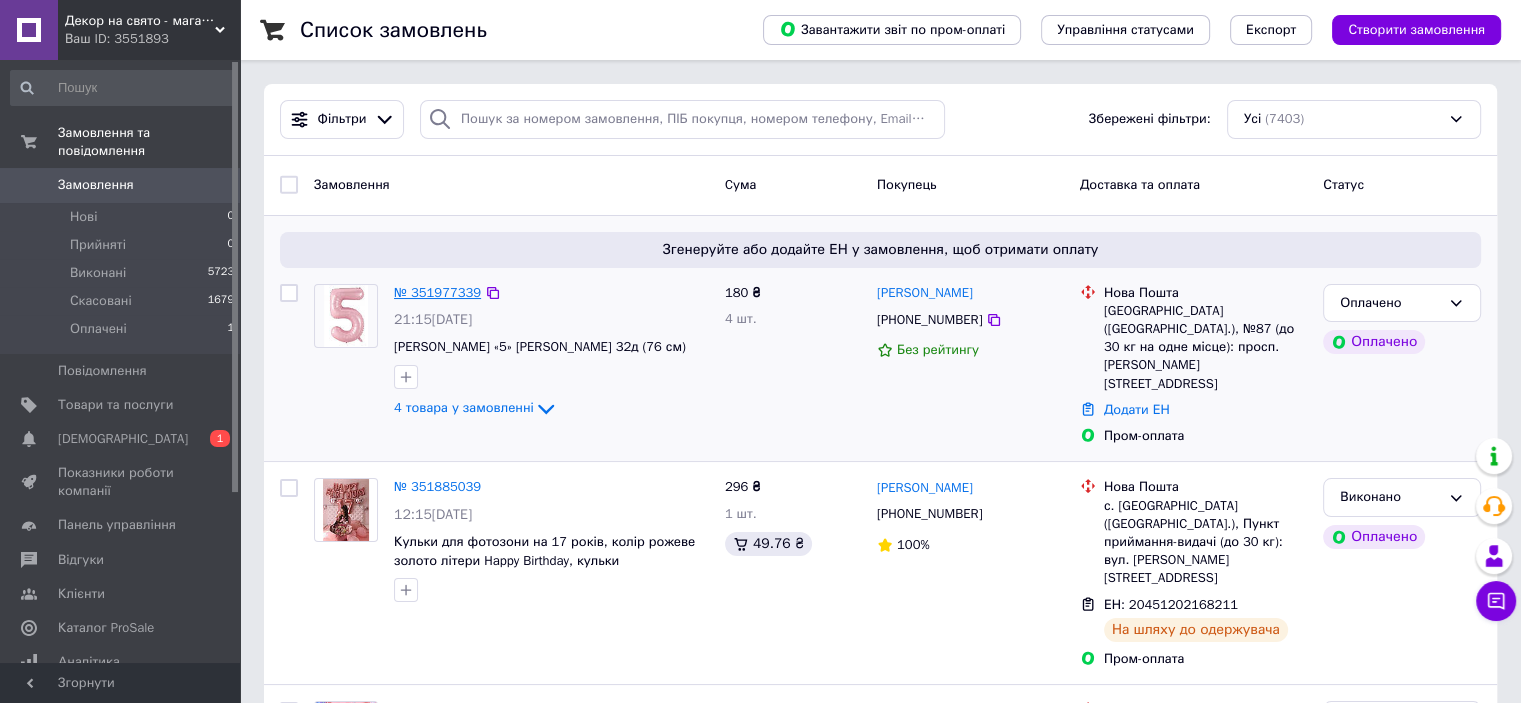 click on "№ 351977339" at bounding box center (437, 292) 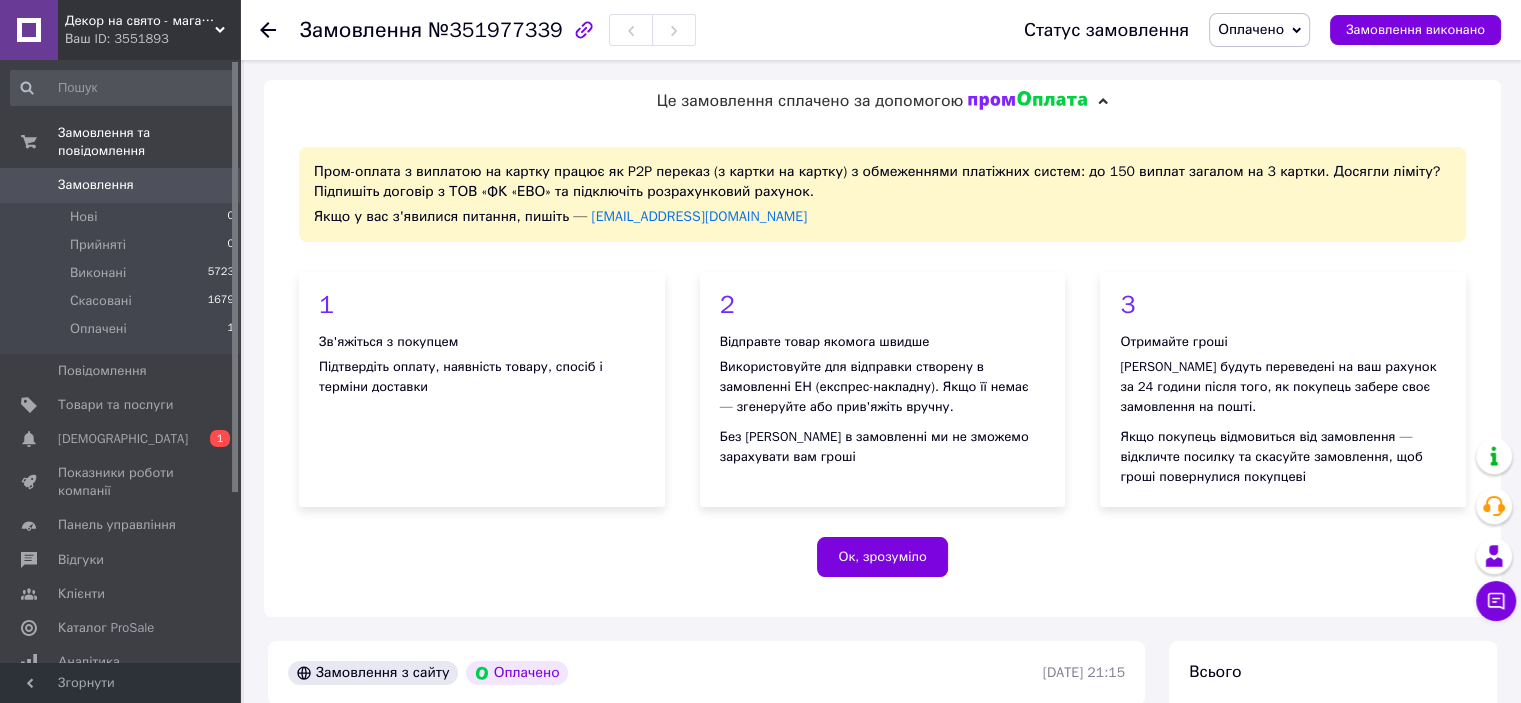 click on "Оплачено" at bounding box center [1251, 29] 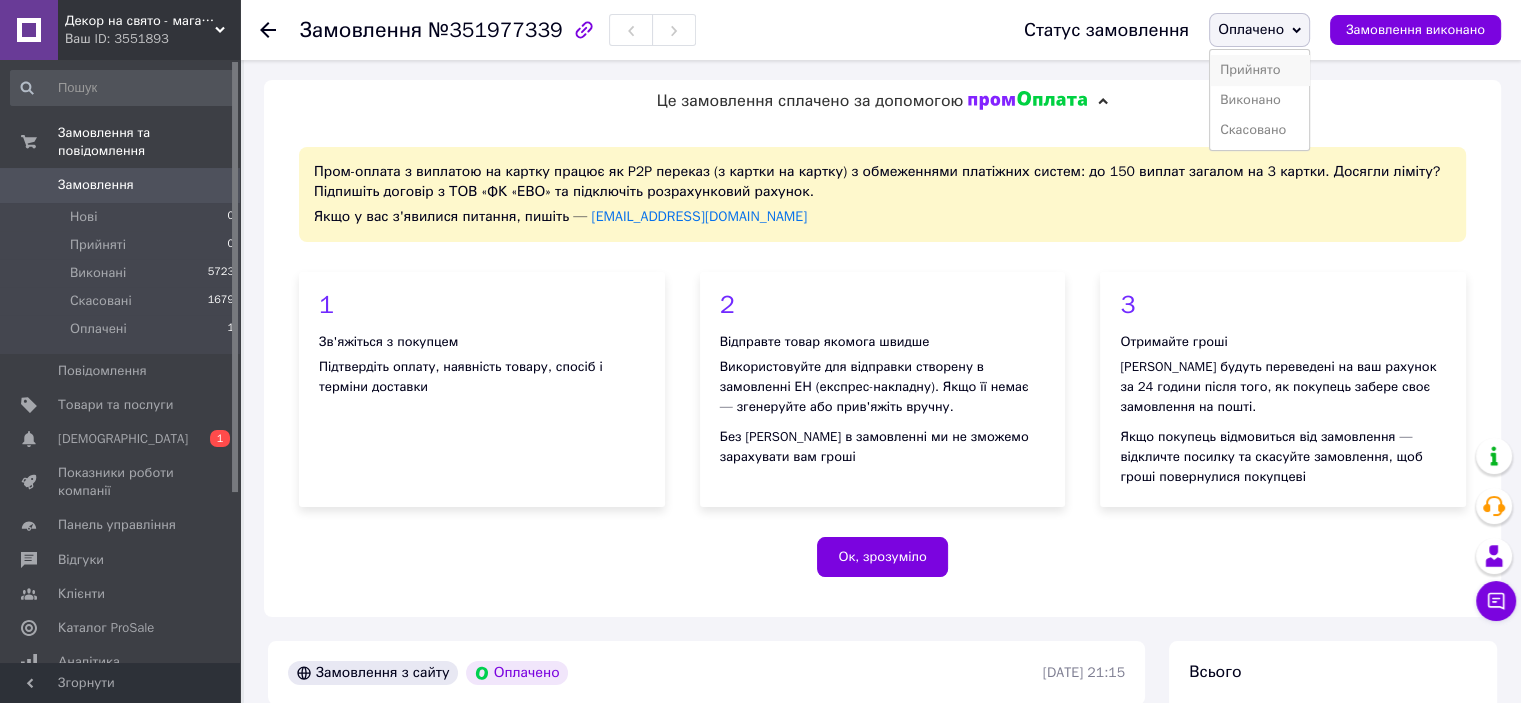 click on "Прийнято" at bounding box center (1259, 70) 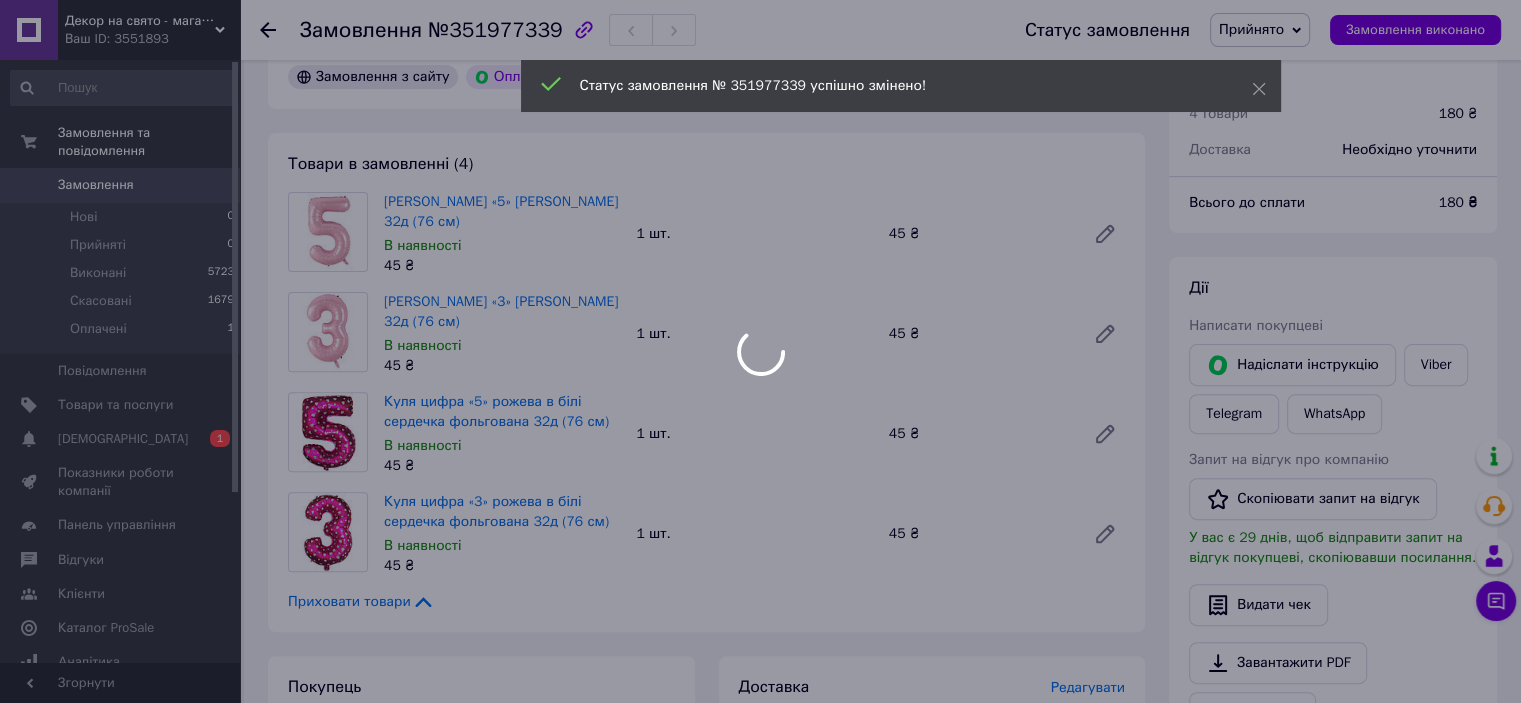scroll, scrollTop: 600, scrollLeft: 0, axis: vertical 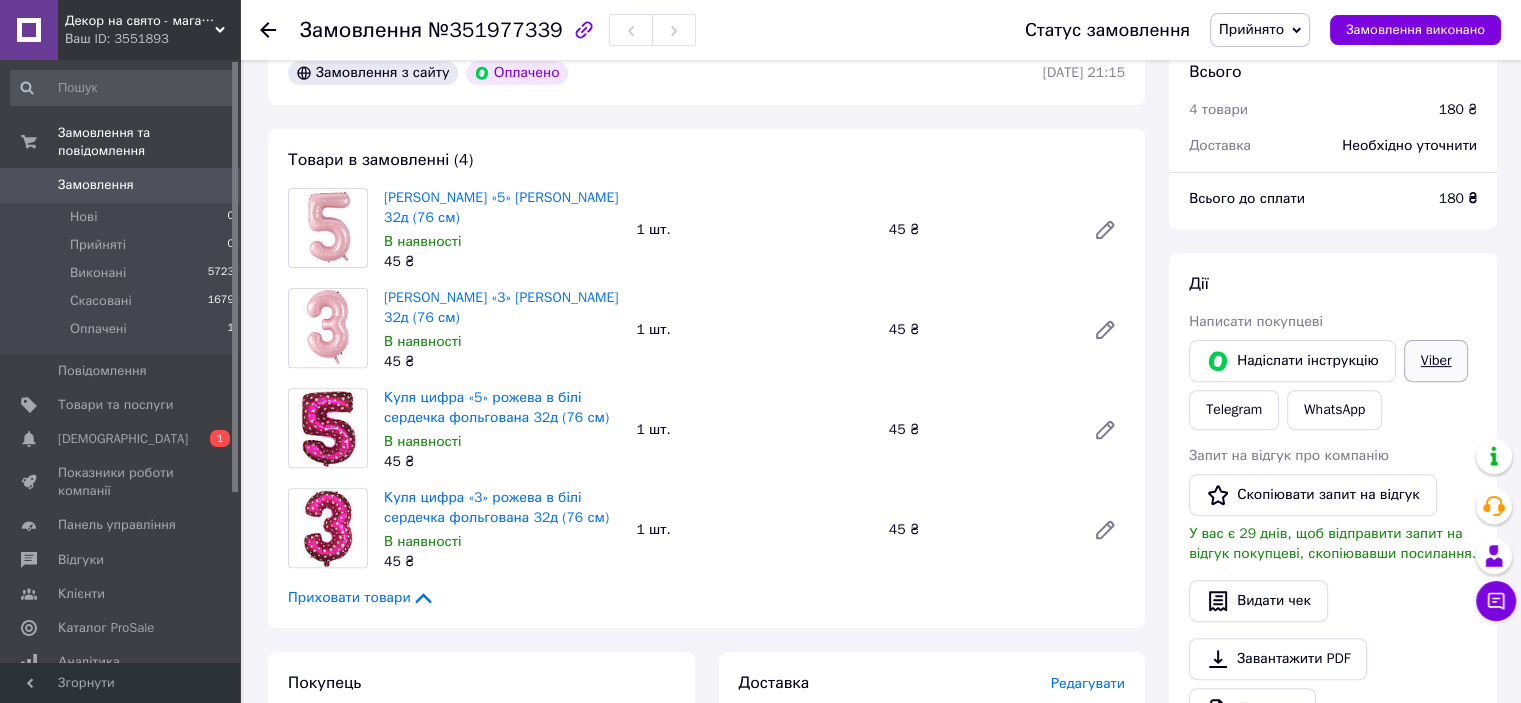 click on "Viber" at bounding box center (1436, 361) 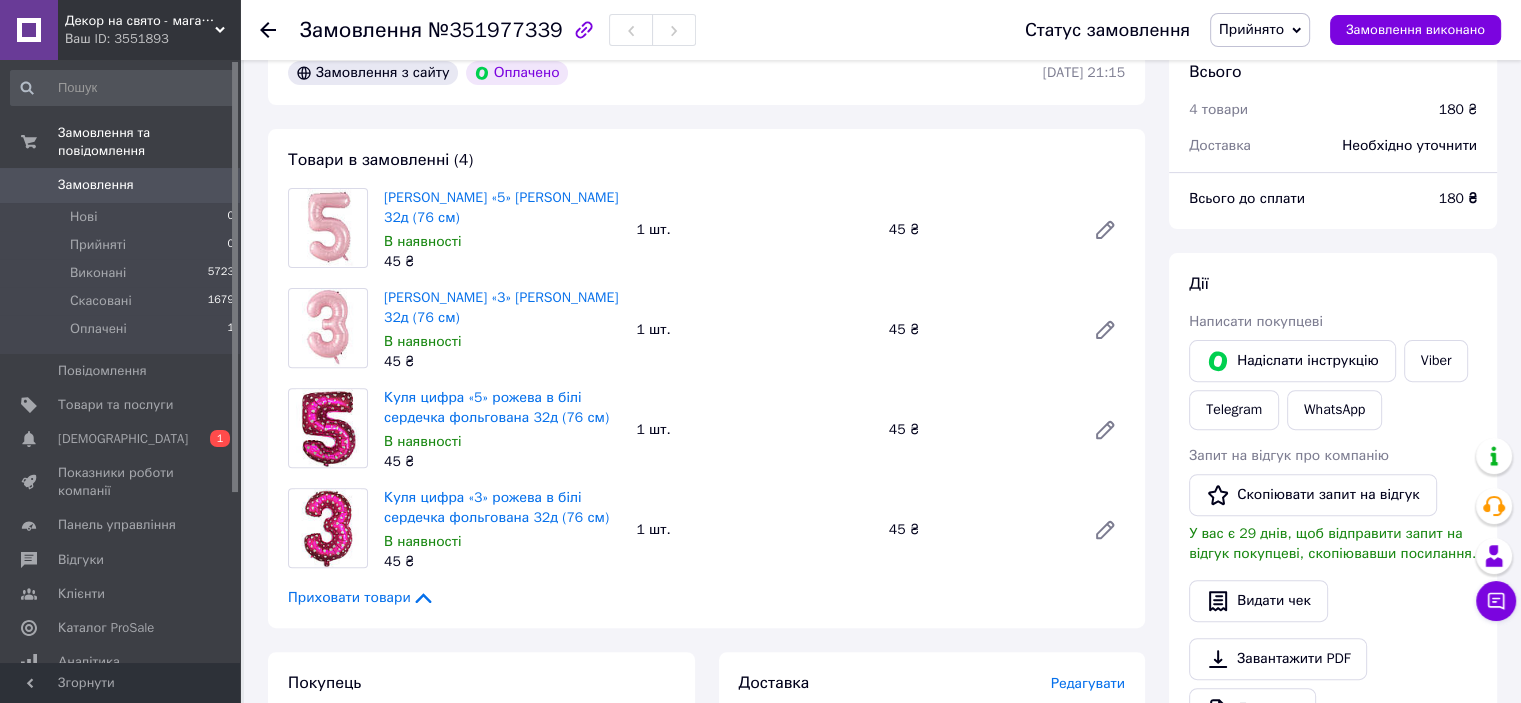 click on "Дії" at bounding box center [1333, 284] 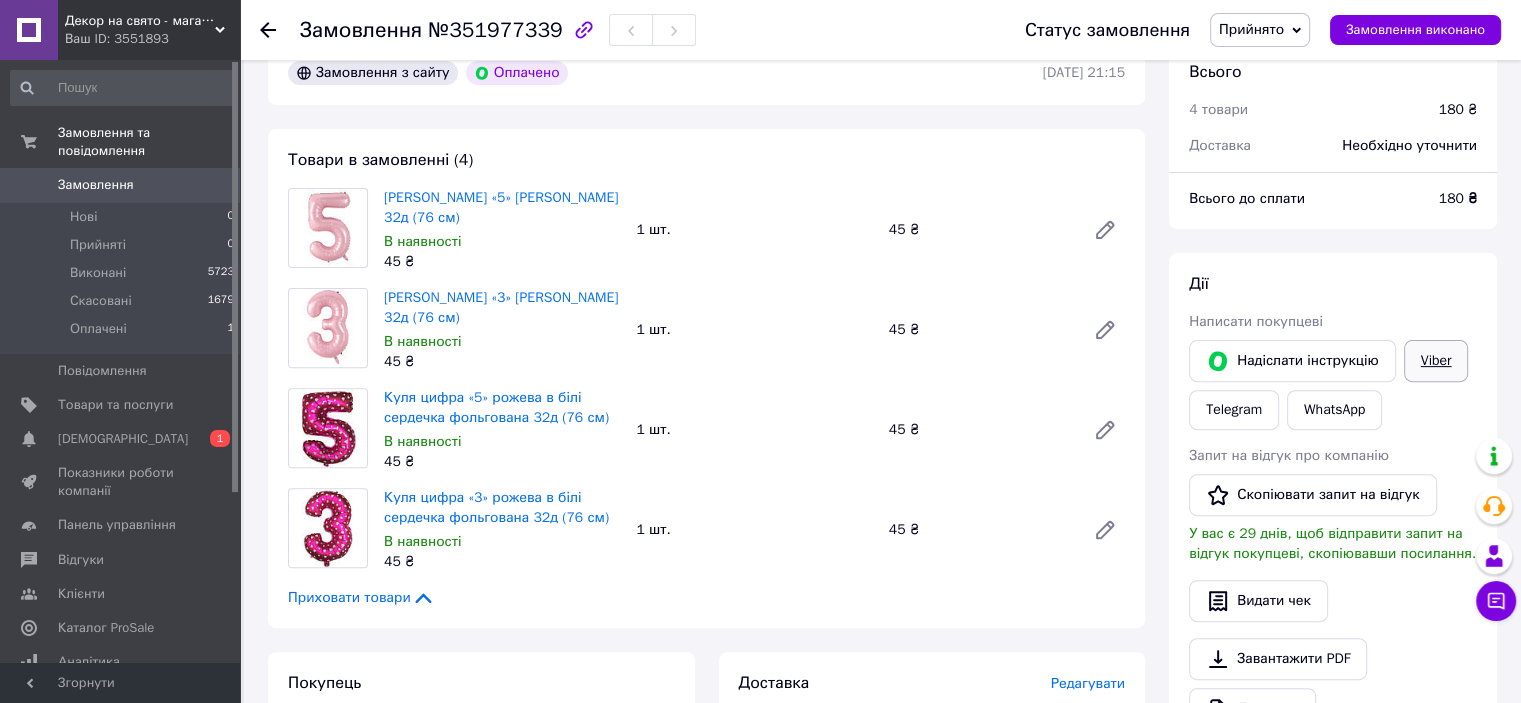 click on "Viber" at bounding box center (1436, 361) 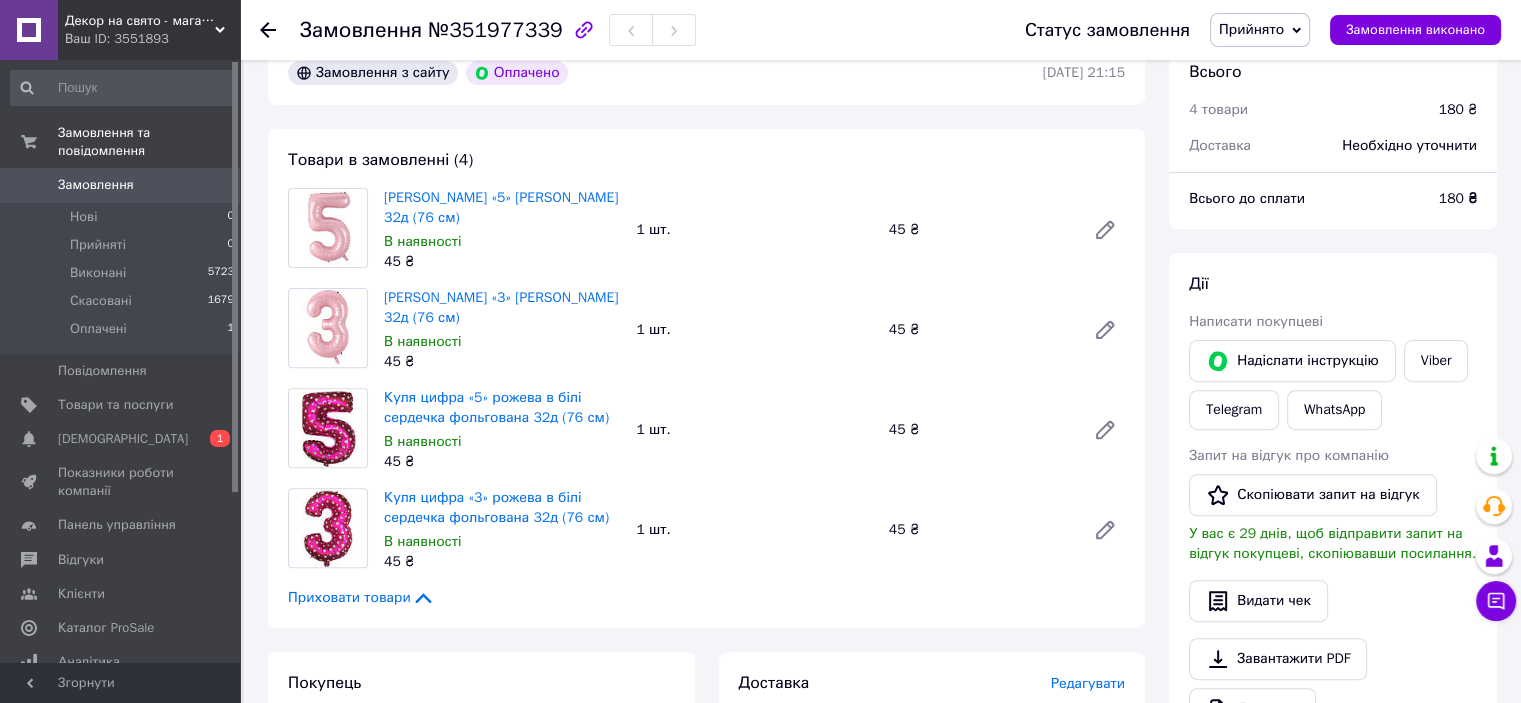 click on "Товари в замовленні (4) Куля цифра «5» рожева фольгована 32д (76 см) В наявності 45 ₴ 1 шт. 45 ₴ Куля цифра «3» рожева фольгована 32д (76 см) В наявності 45 ₴ 1 шт. 45 ₴ Куля цифра «5» рожева в білі сердечка фольгована 32д (76 см) В наявності 45 ₴ 1 шт. 45 ₴ Куля цифра «3» рожева в білі сердечка фольгована 32д (76 см) В наявності 45 ₴ 1 шт. 45 ₴ Приховати товари" at bounding box center (706, 378) 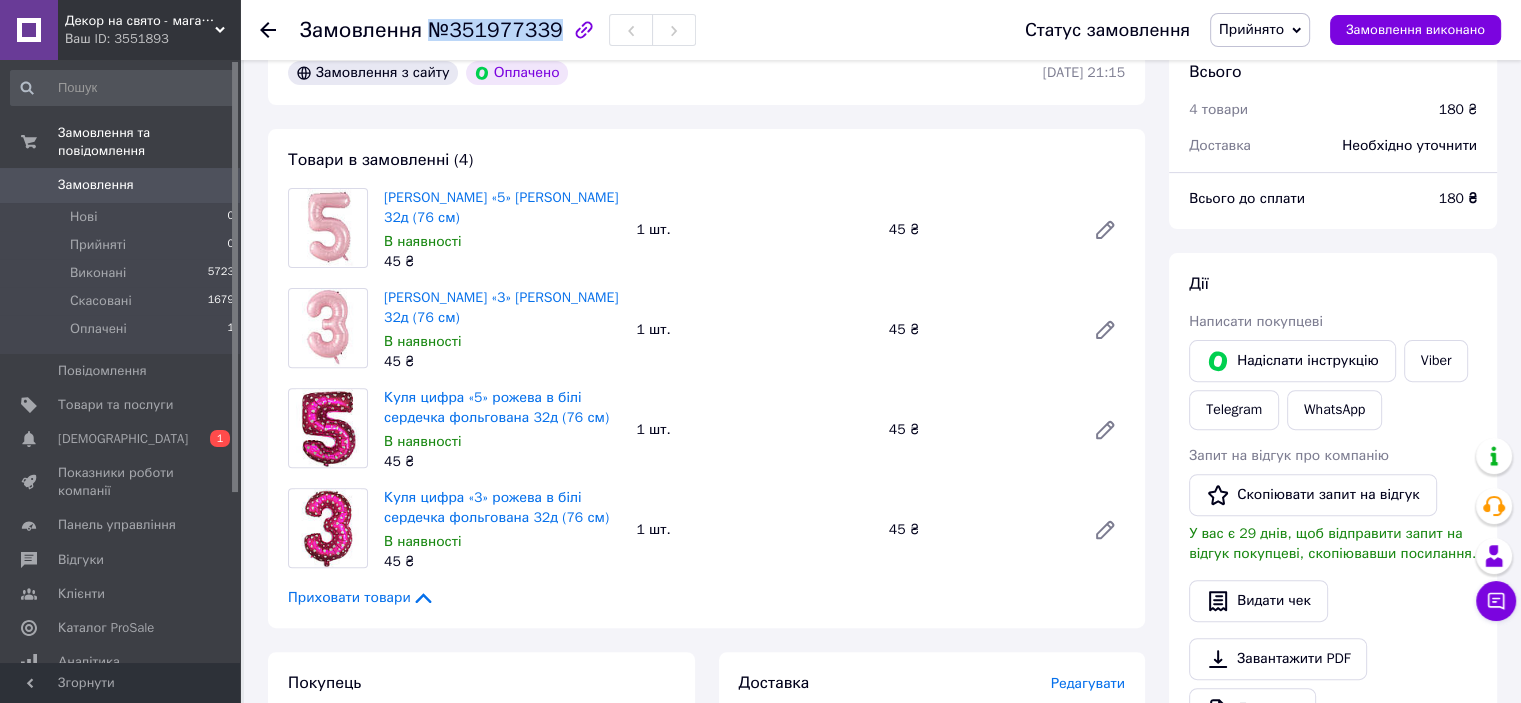 drag, startPoint x: 428, startPoint y: 32, endPoint x: 544, endPoint y: 38, distance: 116.15507 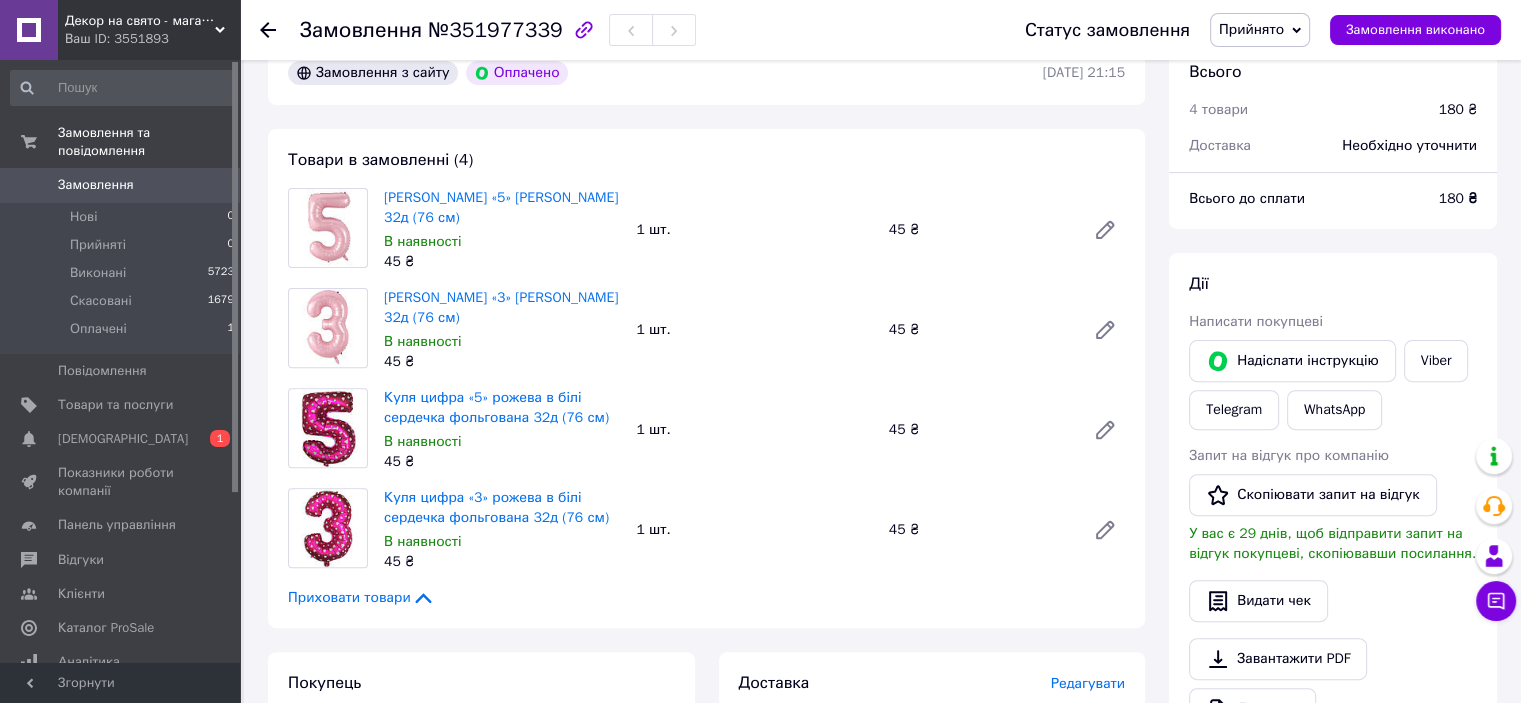 click on "Замовлення з сайту Оплачено 09.07.2025 | 21:15 Товари в замовленні (4) Куля цифра «5» рожева фольгована 32д (76 см) В наявності 45 ₴ 1 шт. 45 ₴ Куля цифра «3» рожева фольгована 32д (76 см) В наявності 45 ₴ 1 шт. 45 ₴ Куля цифра «5» рожева в білі сердечка фольгована 32д (76 см) В наявності 45 ₴ 1 шт. 45 ₴ Куля цифра «3» рожева в білі сердечка фольгована 32д (76 см) В наявності 45 ₴ 1 шт. 45 ₴ Приховати товари Покупець Черненко Юлія 1 замовлення у вас на 180 ₴ Без рейтингу   Додати відгук +380676898107 Оплата Оплачено Пром-оплата Кошти будуть зараховані на розрахунковий рахунок Доставка Редагувати 180 ₴" at bounding box center [706, 807] 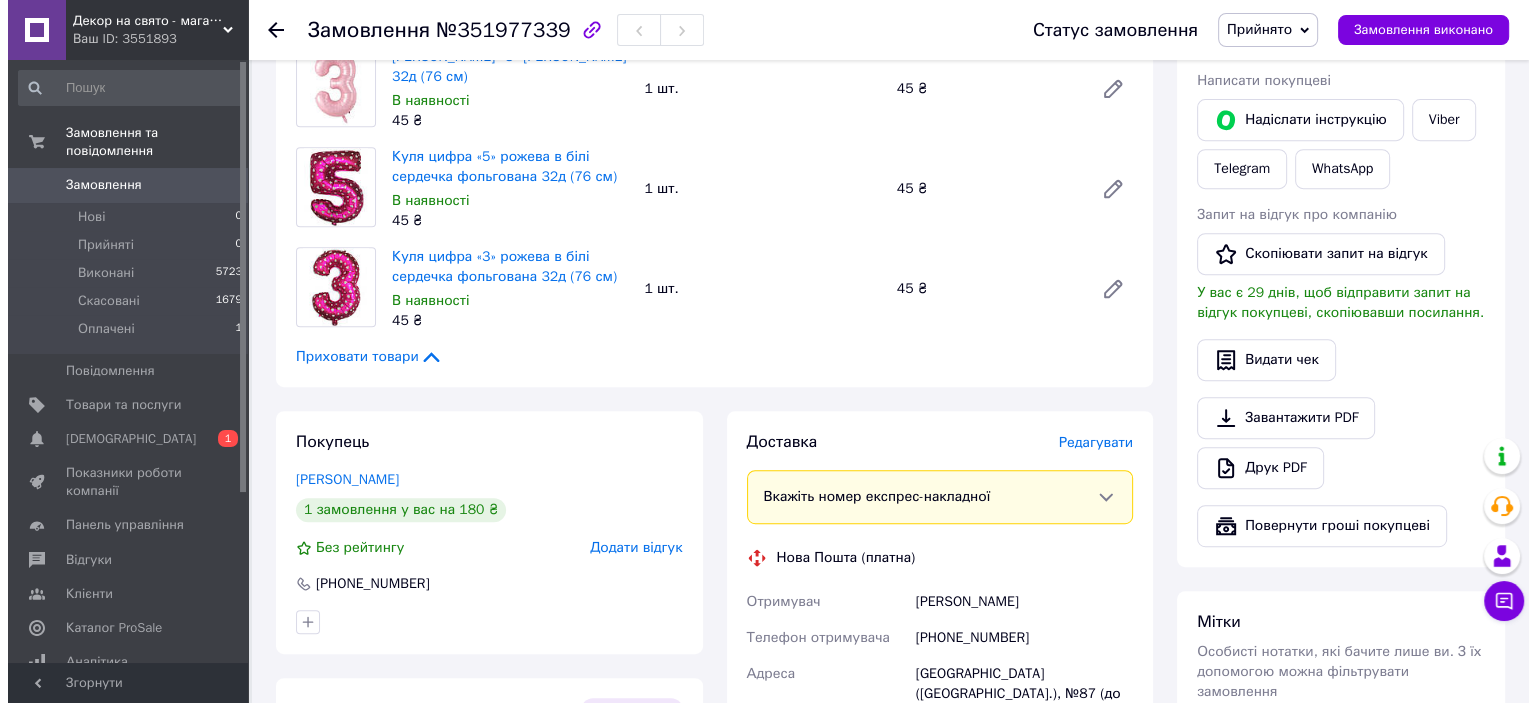 scroll, scrollTop: 1100, scrollLeft: 0, axis: vertical 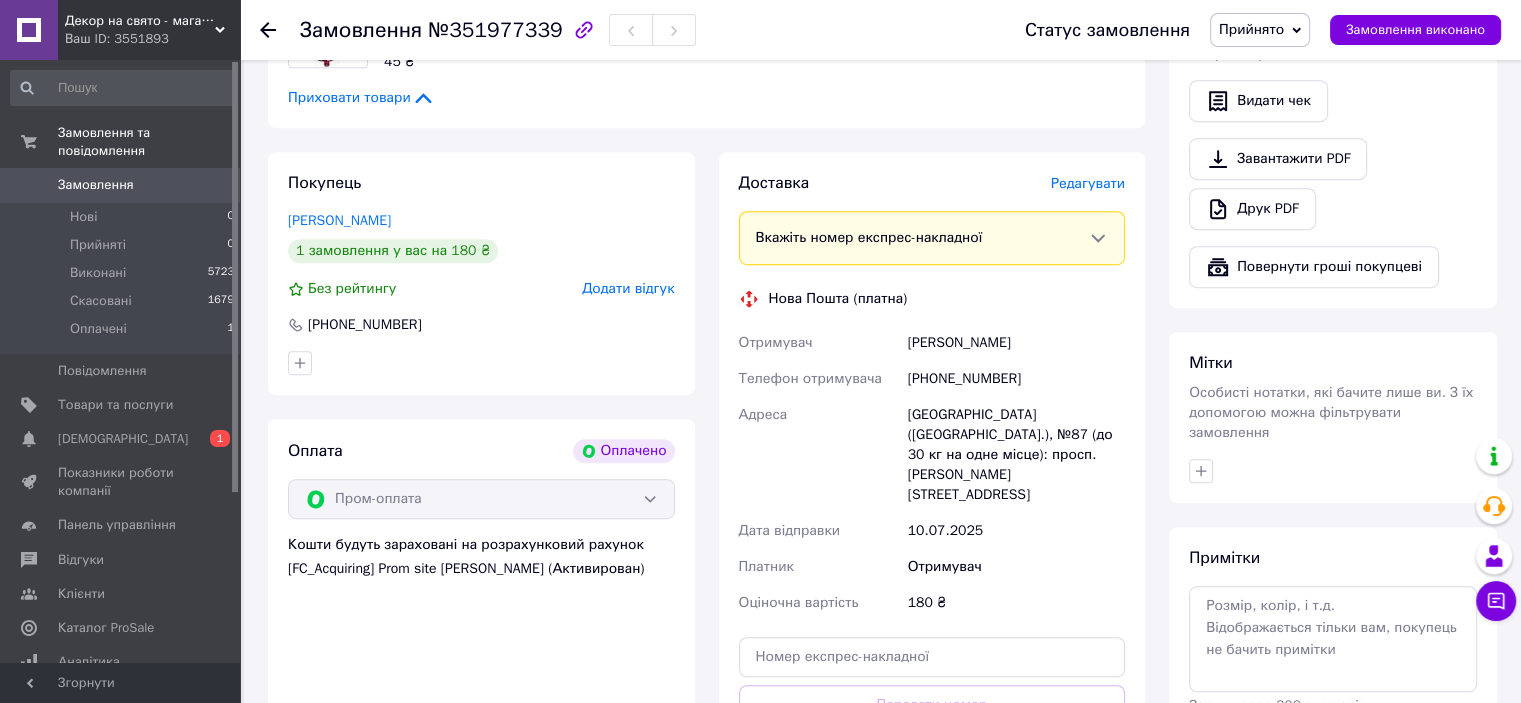 click on "Редагувати" at bounding box center (1088, 183) 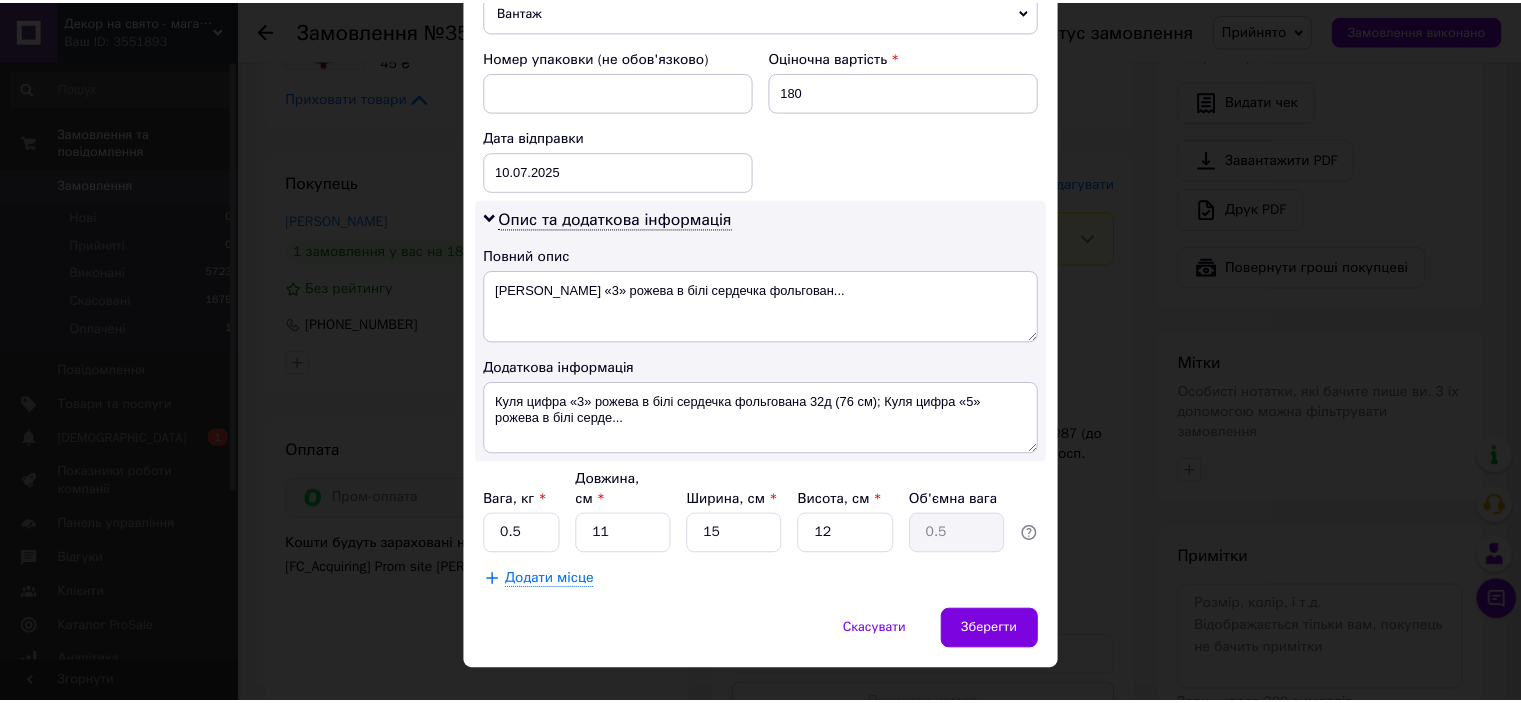 scroll, scrollTop: 862, scrollLeft: 0, axis: vertical 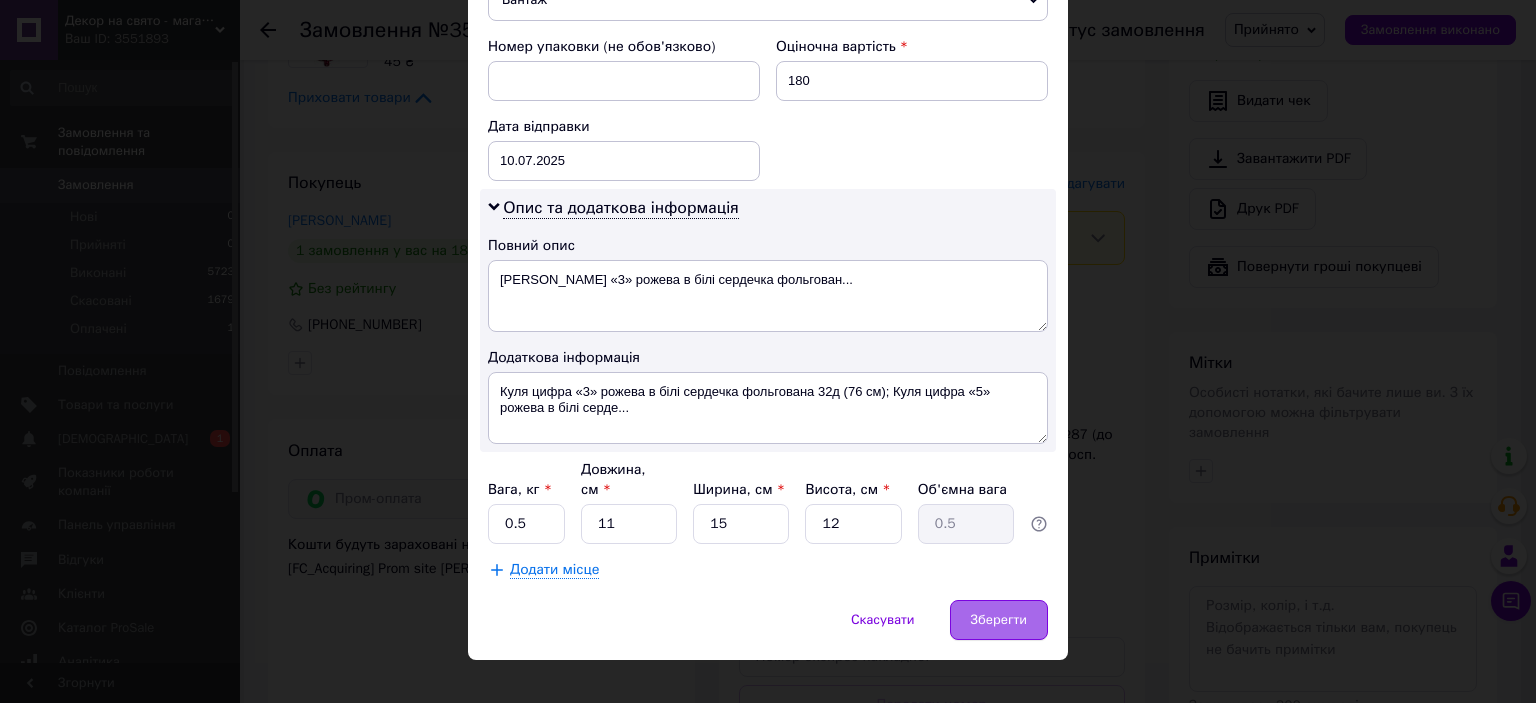 click on "Зберегти" at bounding box center [999, 620] 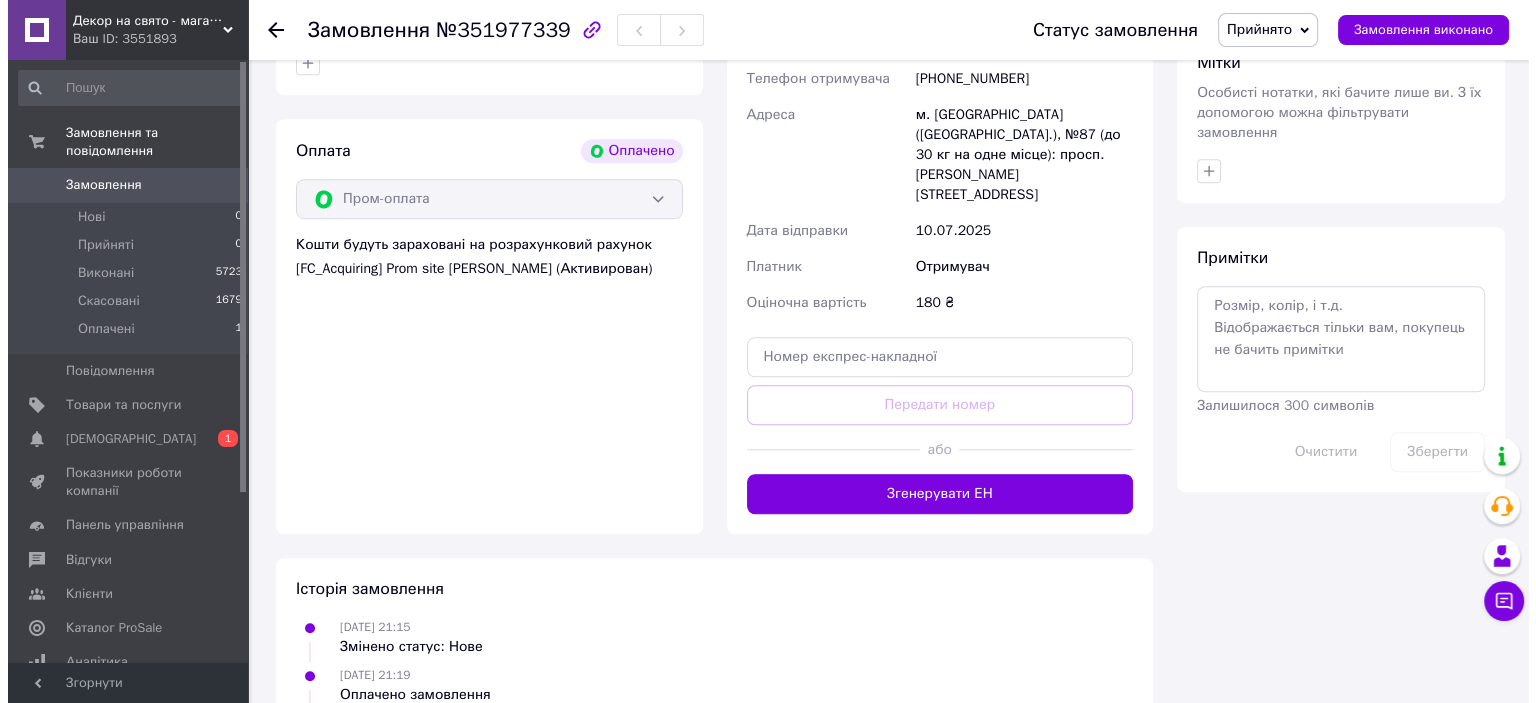 scroll, scrollTop: 1000, scrollLeft: 0, axis: vertical 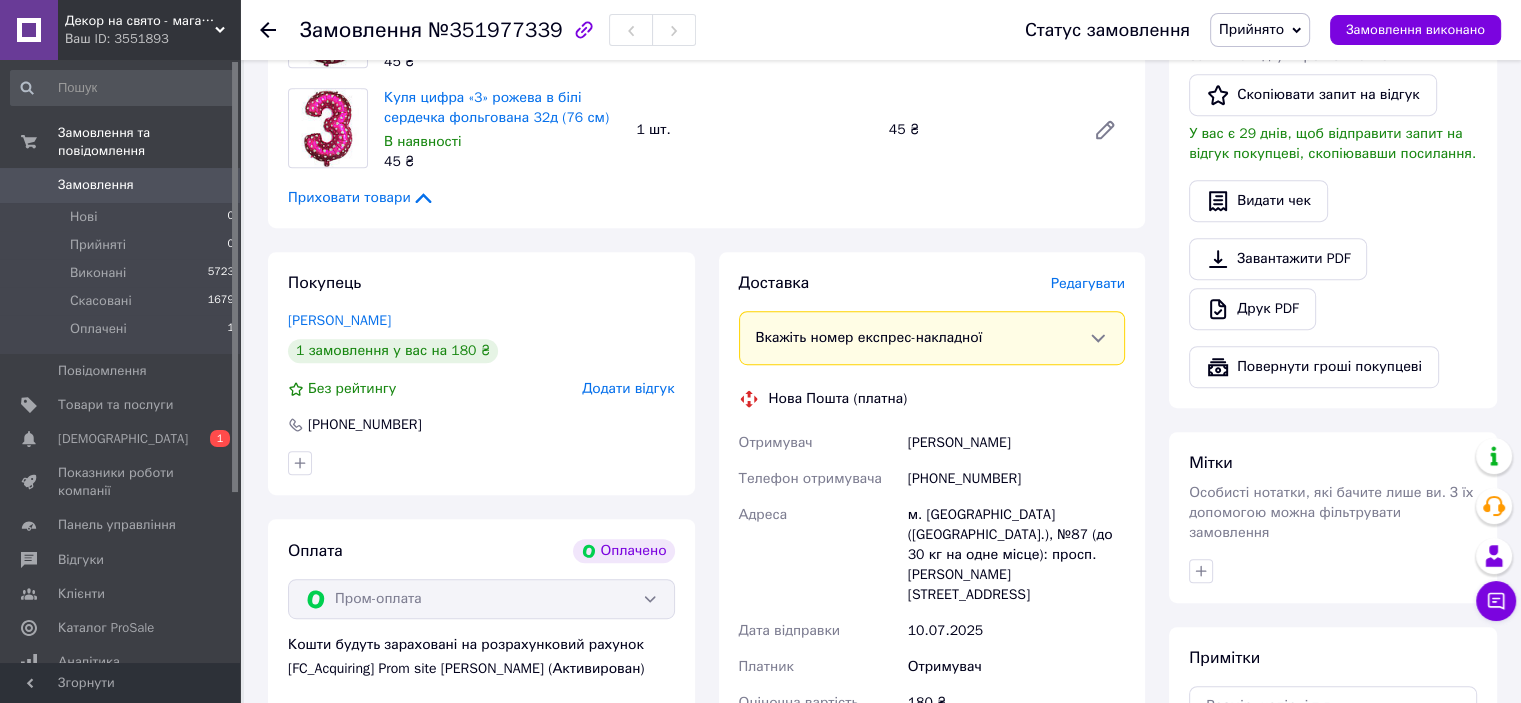 click on "Редагувати" at bounding box center (1088, 283) 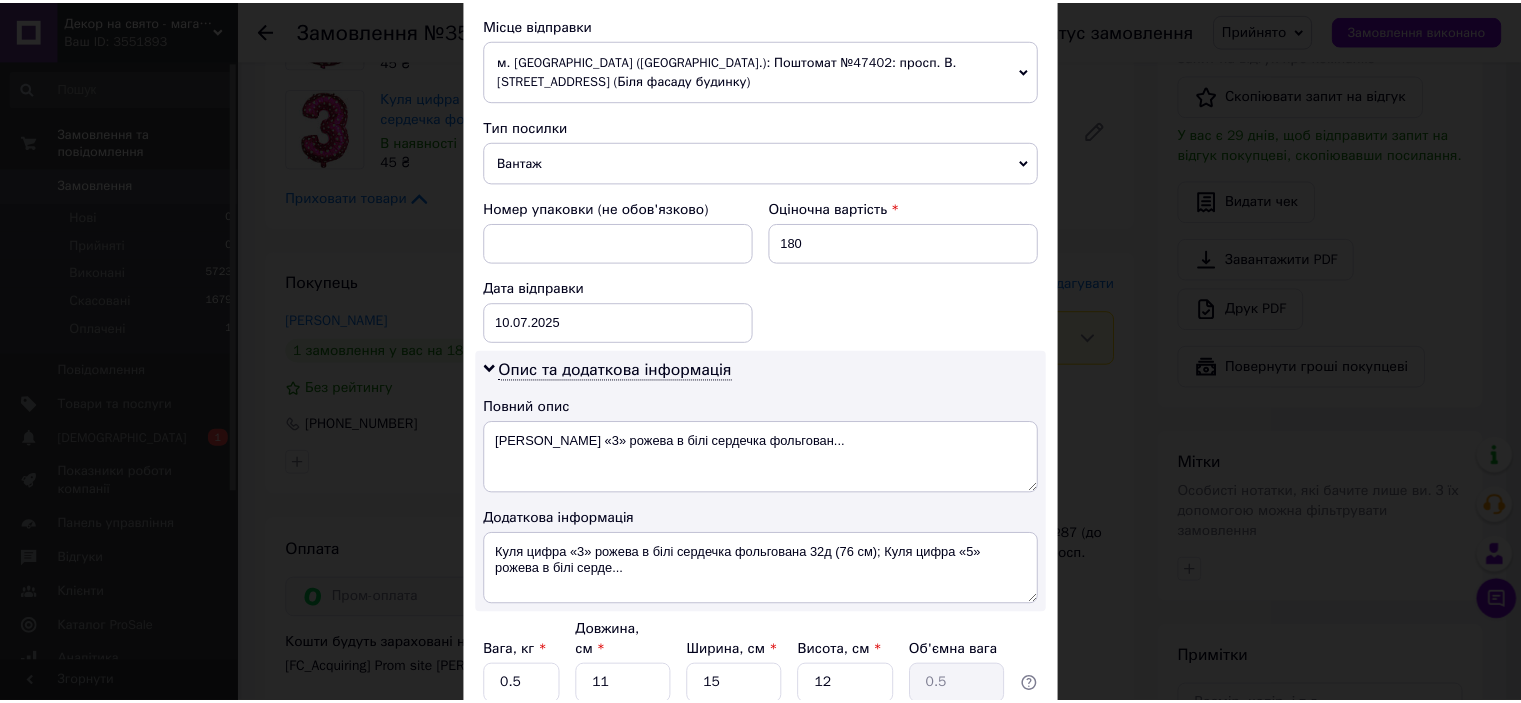 scroll, scrollTop: 862, scrollLeft: 0, axis: vertical 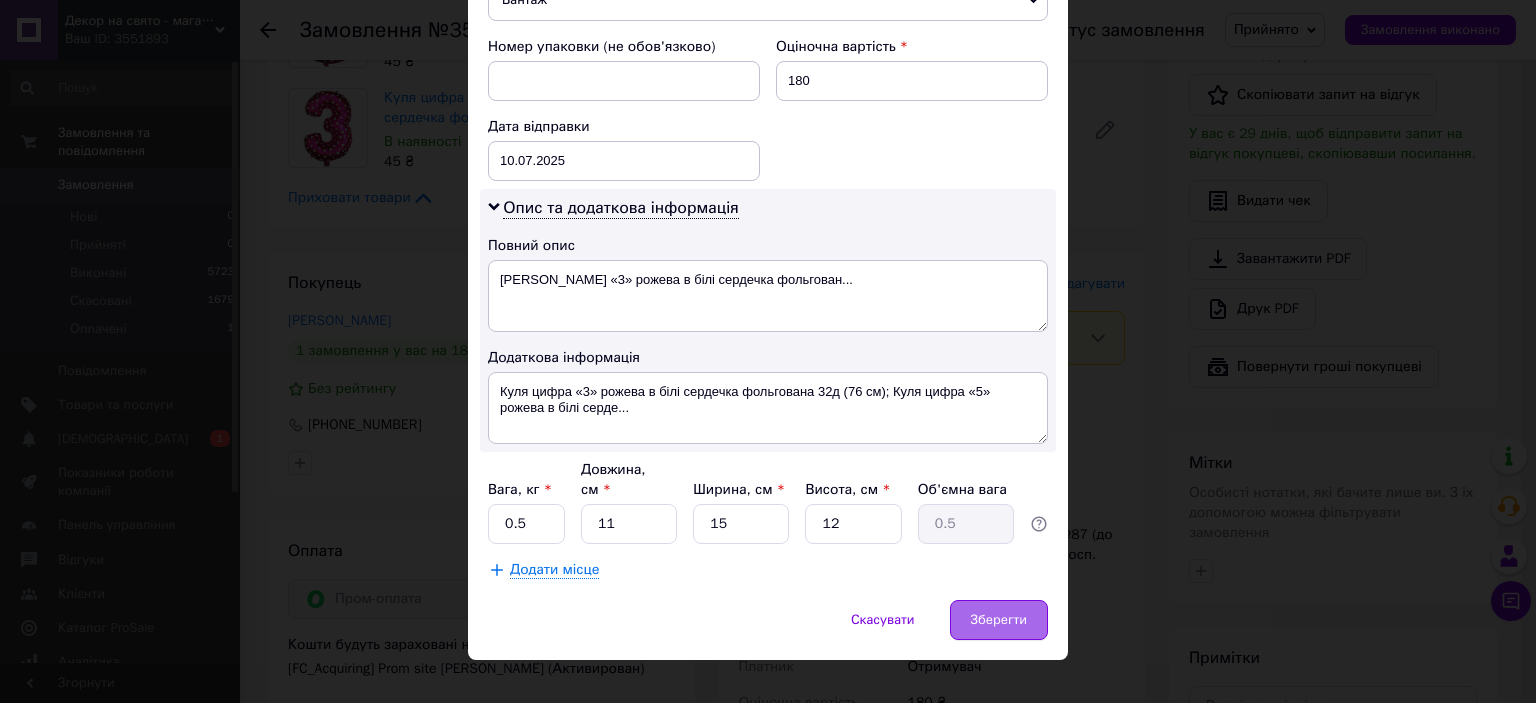 click on "Зберегти" at bounding box center (999, 620) 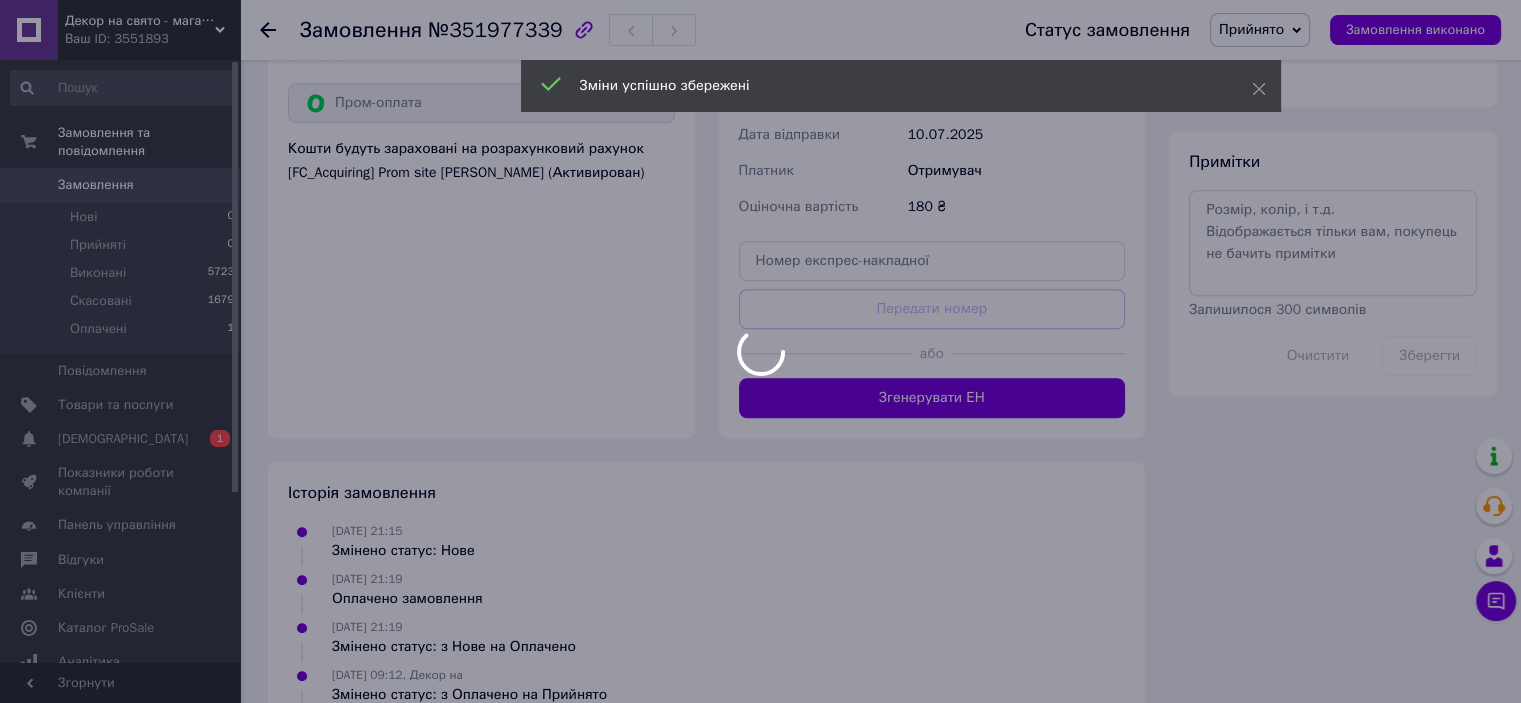 scroll, scrollTop: 1500, scrollLeft: 0, axis: vertical 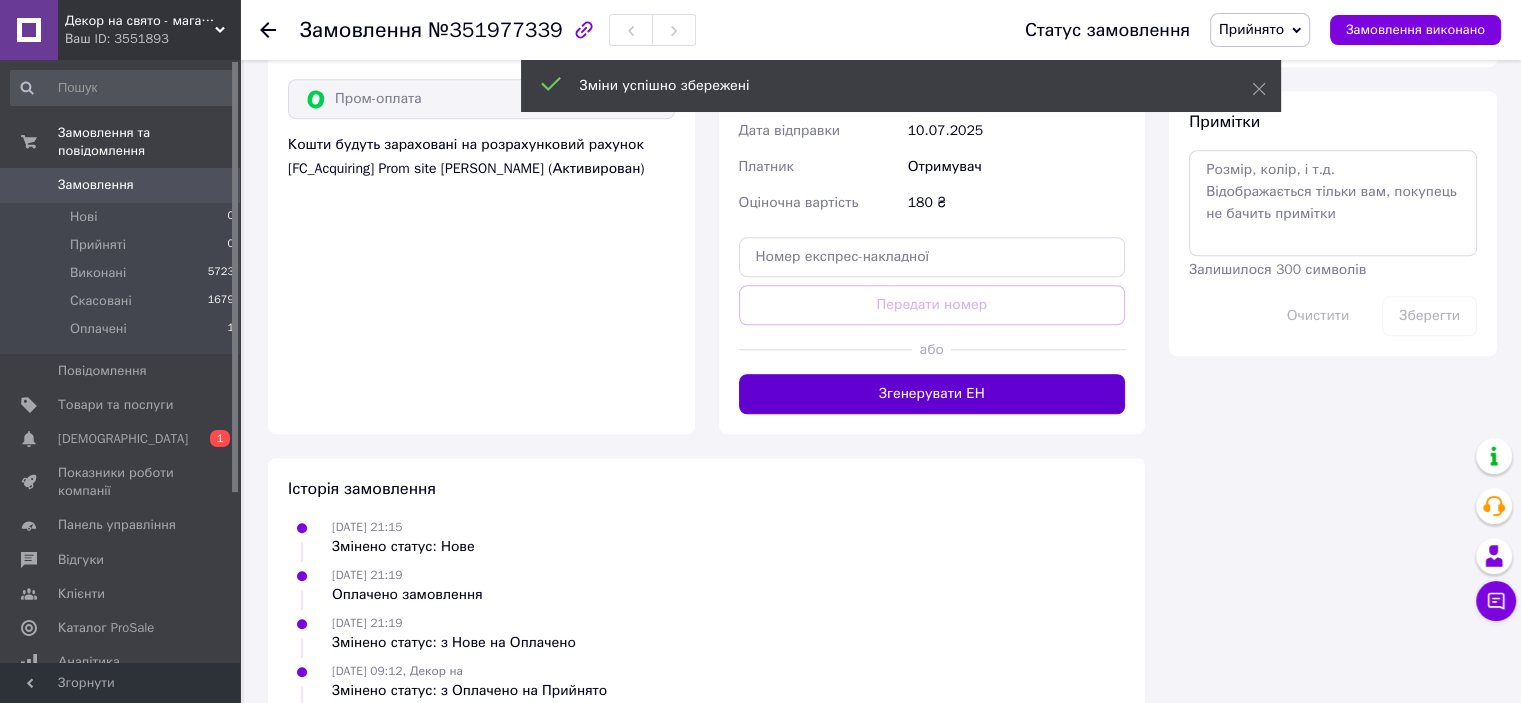 click on "Згенерувати ЕН" at bounding box center (932, 394) 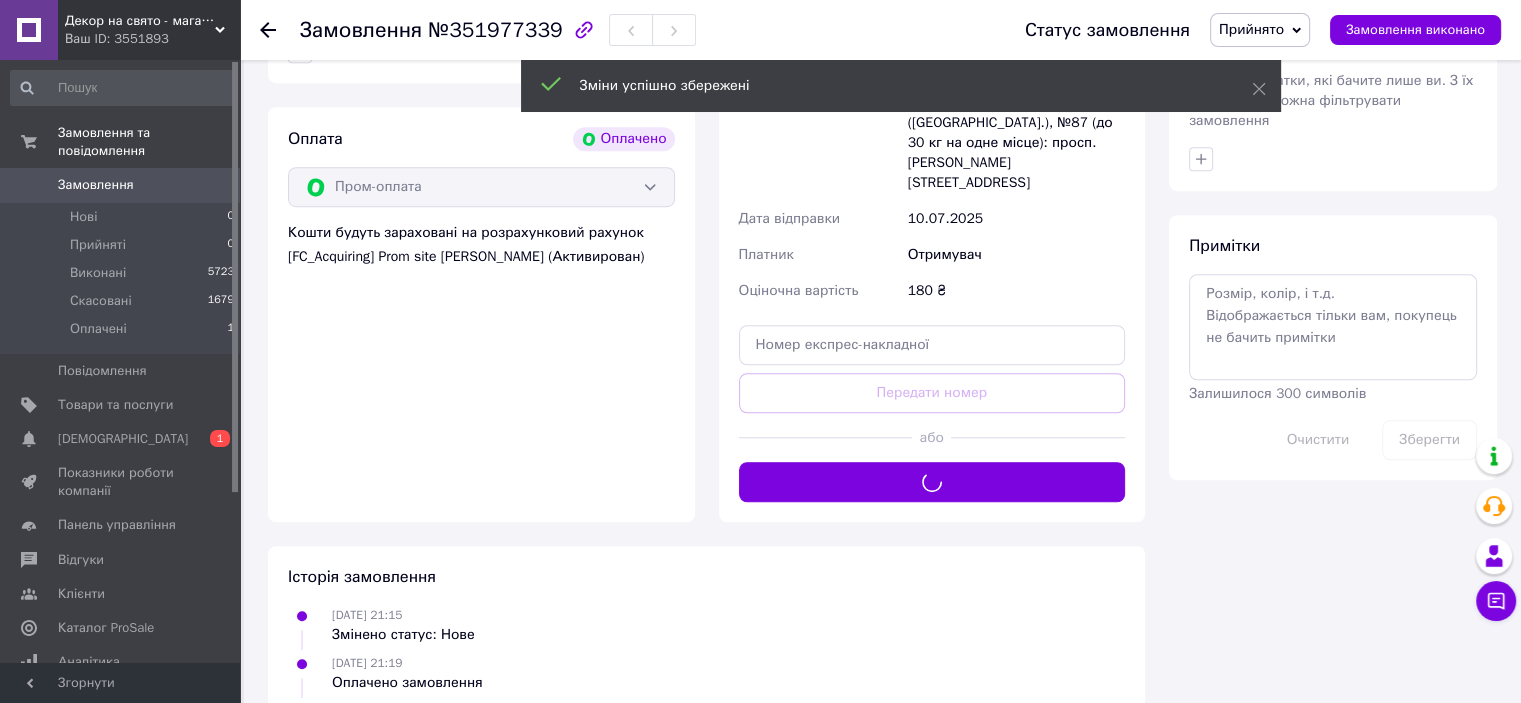 scroll, scrollTop: 1100, scrollLeft: 0, axis: vertical 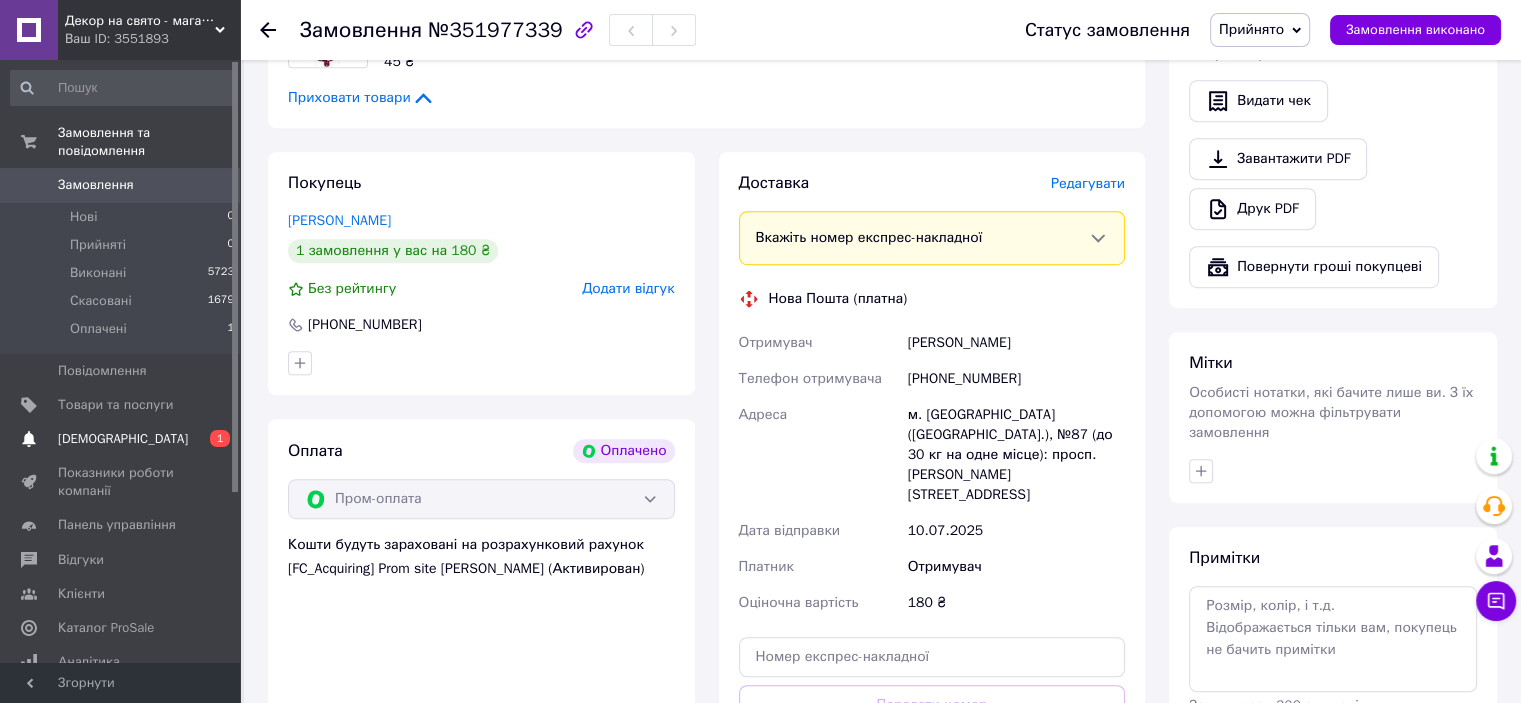 click on "[DEMOGRAPHIC_DATA]" at bounding box center (123, 439) 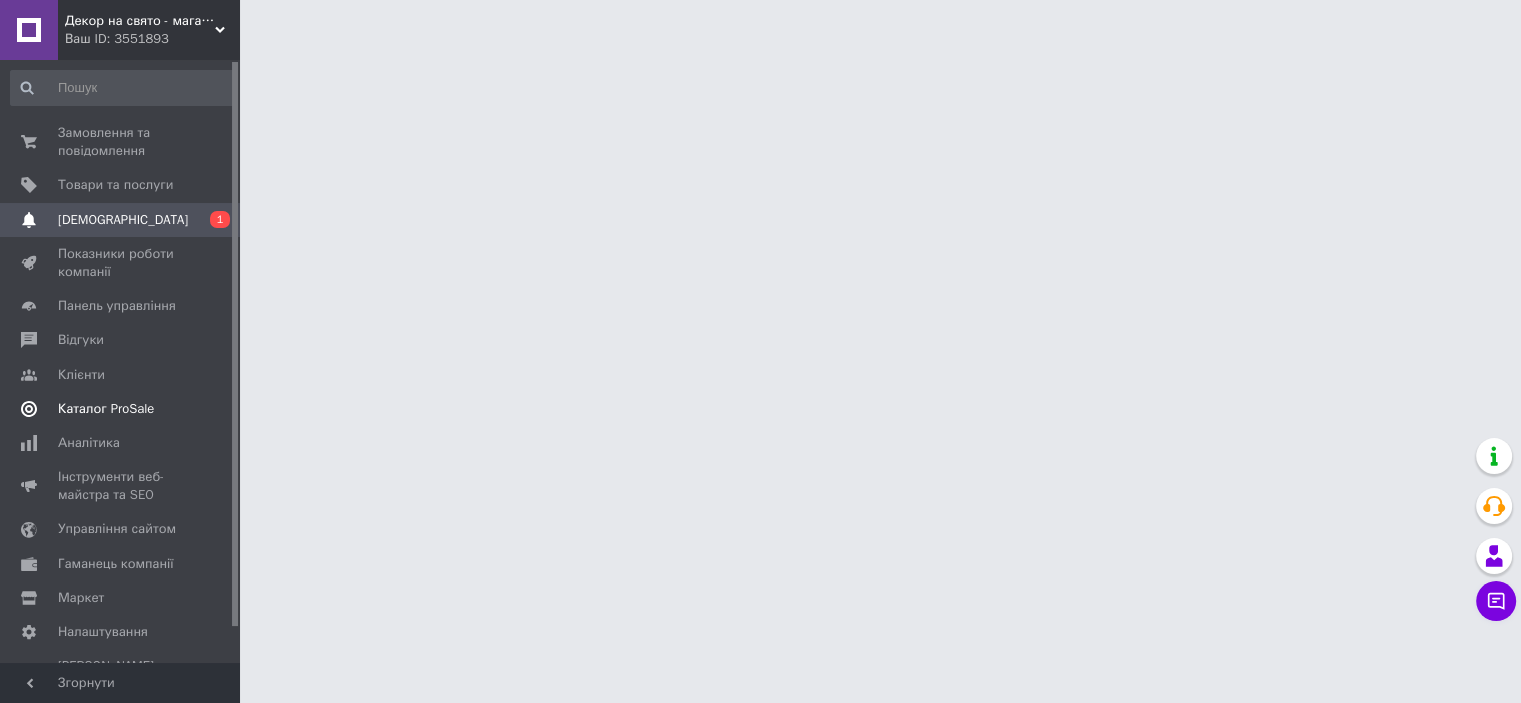 scroll, scrollTop: 0, scrollLeft: 0, axis: both 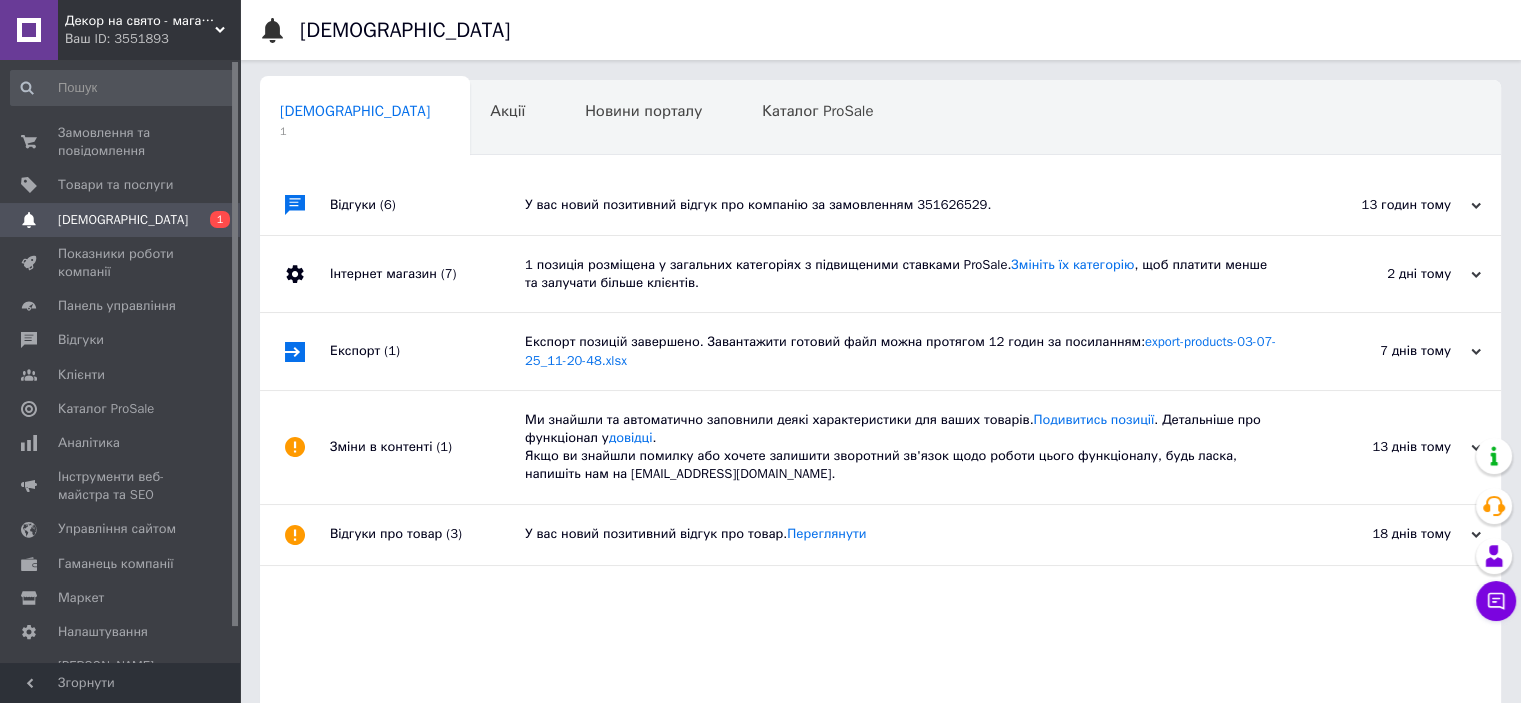 click on "У вас новий позитивний відгук про компанію за замовленням 351626529." at bounding box center (903, 205) 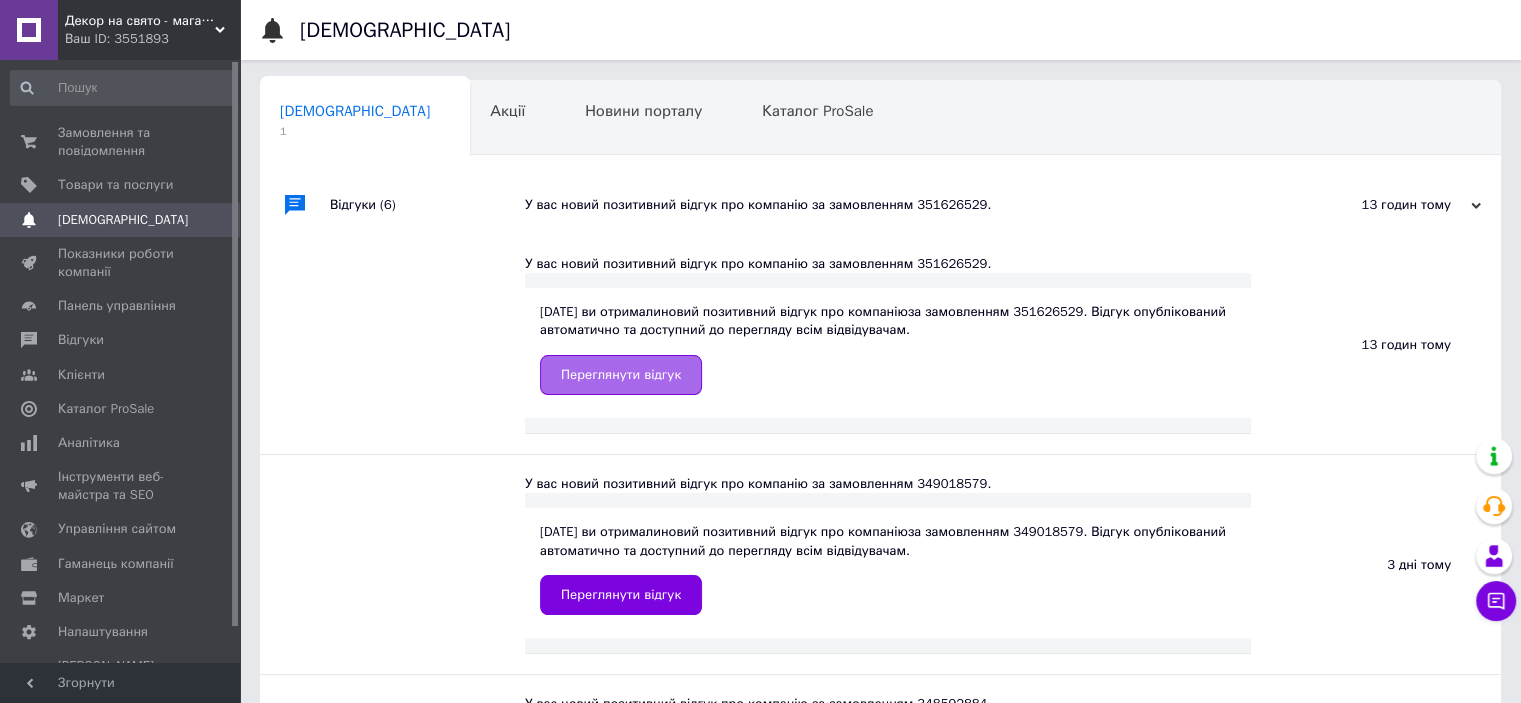 click on "Переглянути відгук" at bounding box center [621, 375] 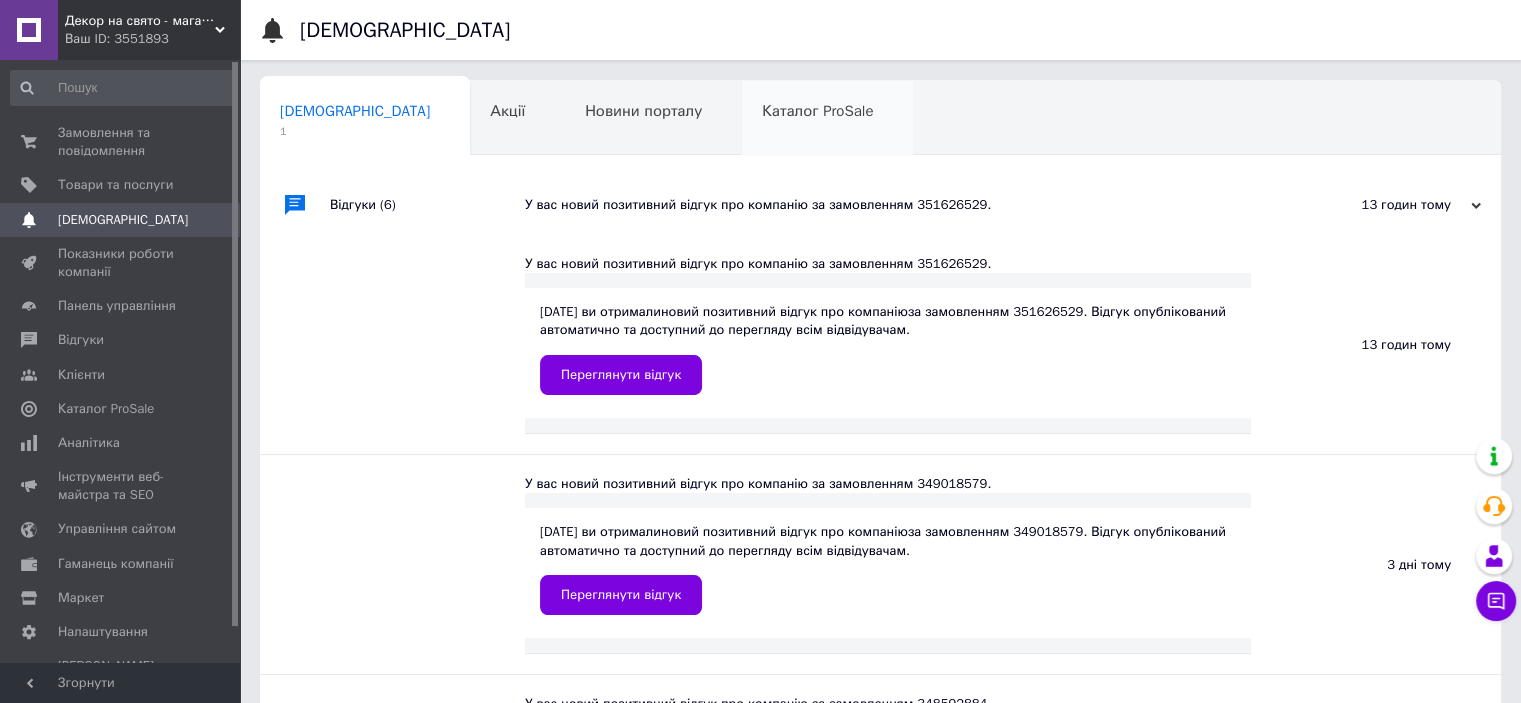 click on "Каталог ProSale 0" at bounding box center (827, 119) 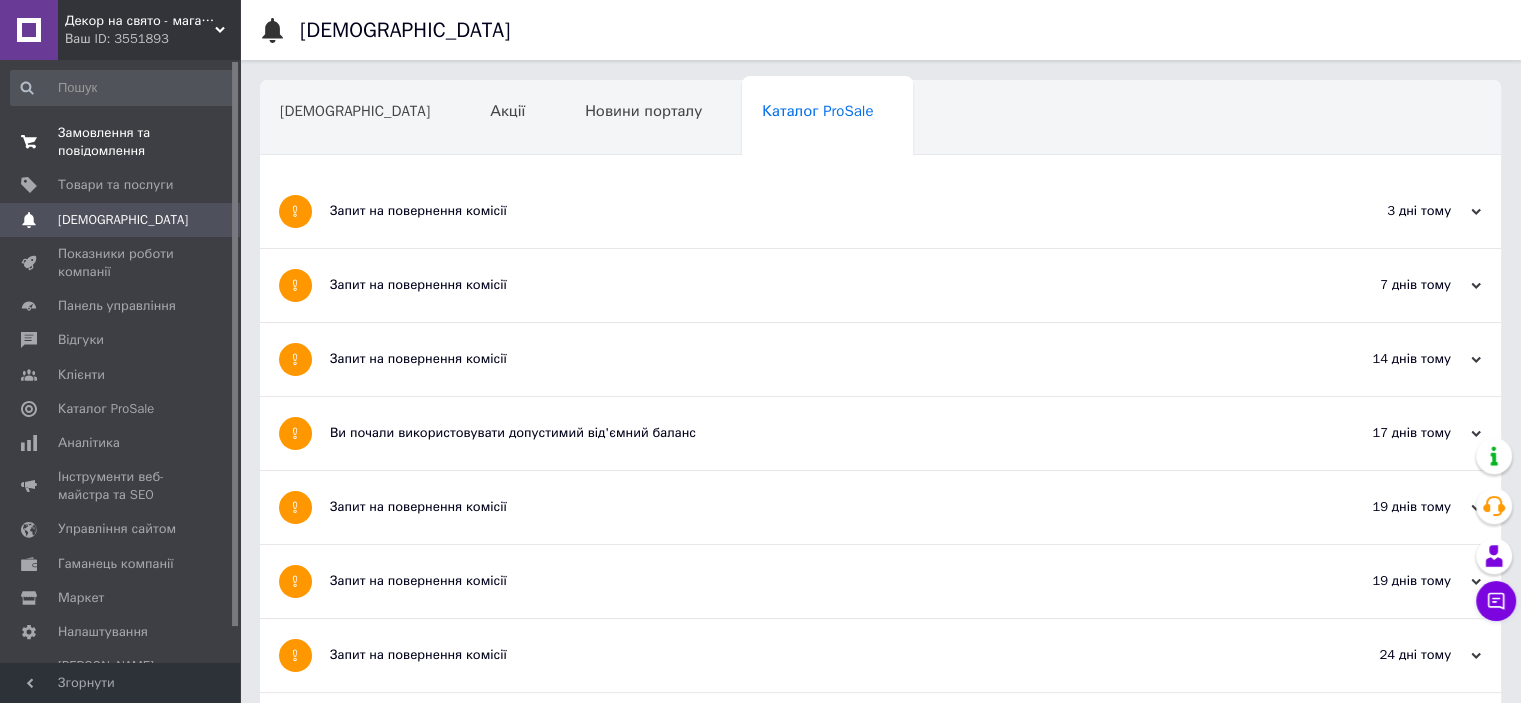 click on "Замовлення та повідомлення" at bounding box center (121, 142) 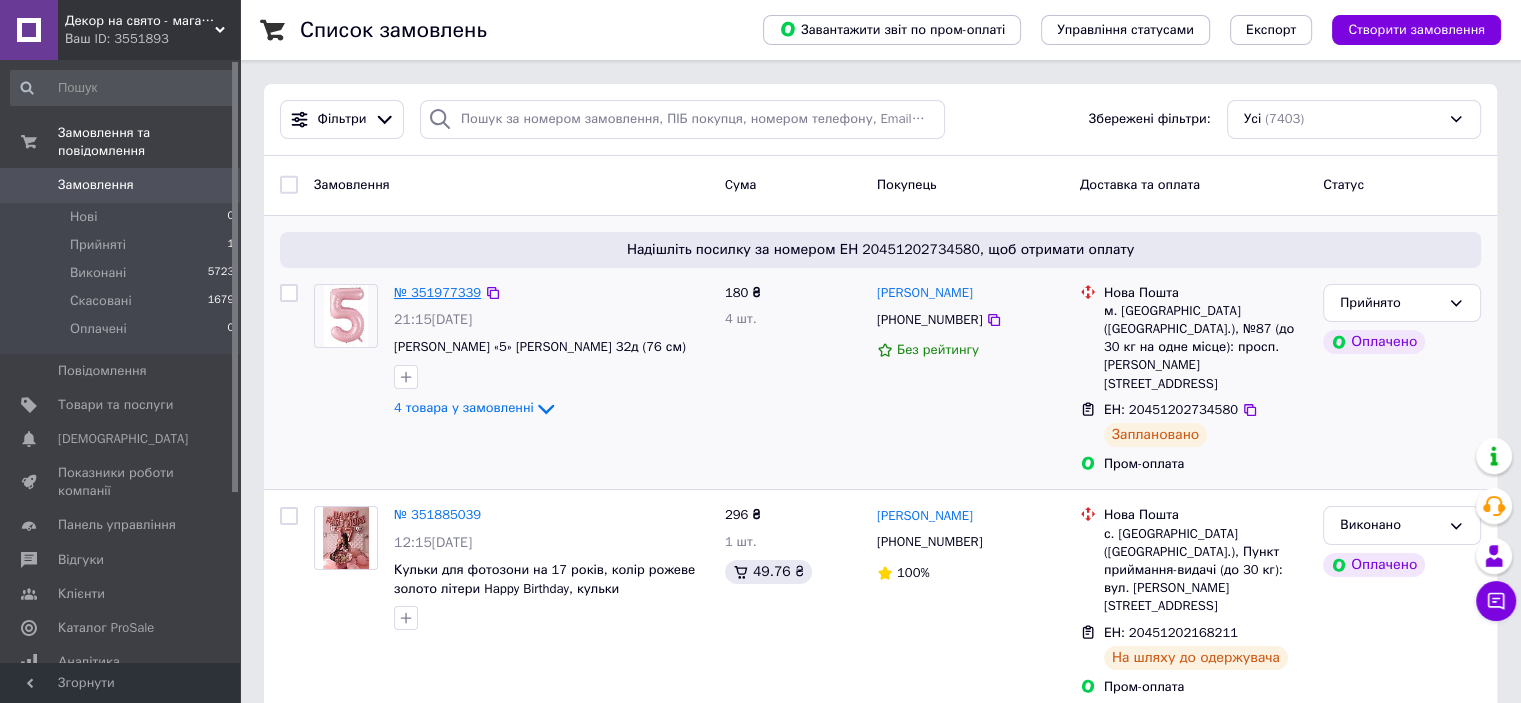 click on "№ 351977339" at bounding box center [437, 292] 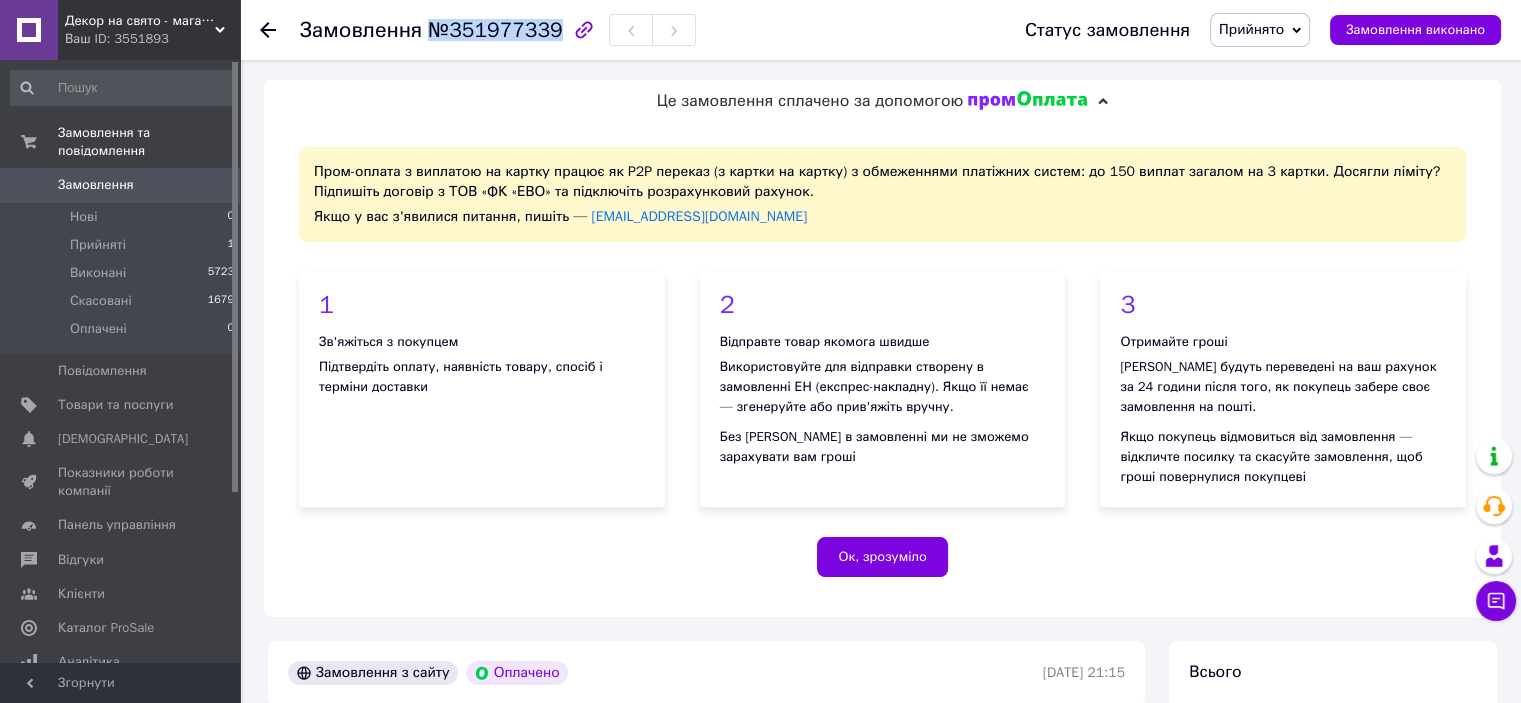 drag, startPoint x: 425, startPoint y: 31, endPoint x: 545, endPoint y: 28, distance: 120.03749 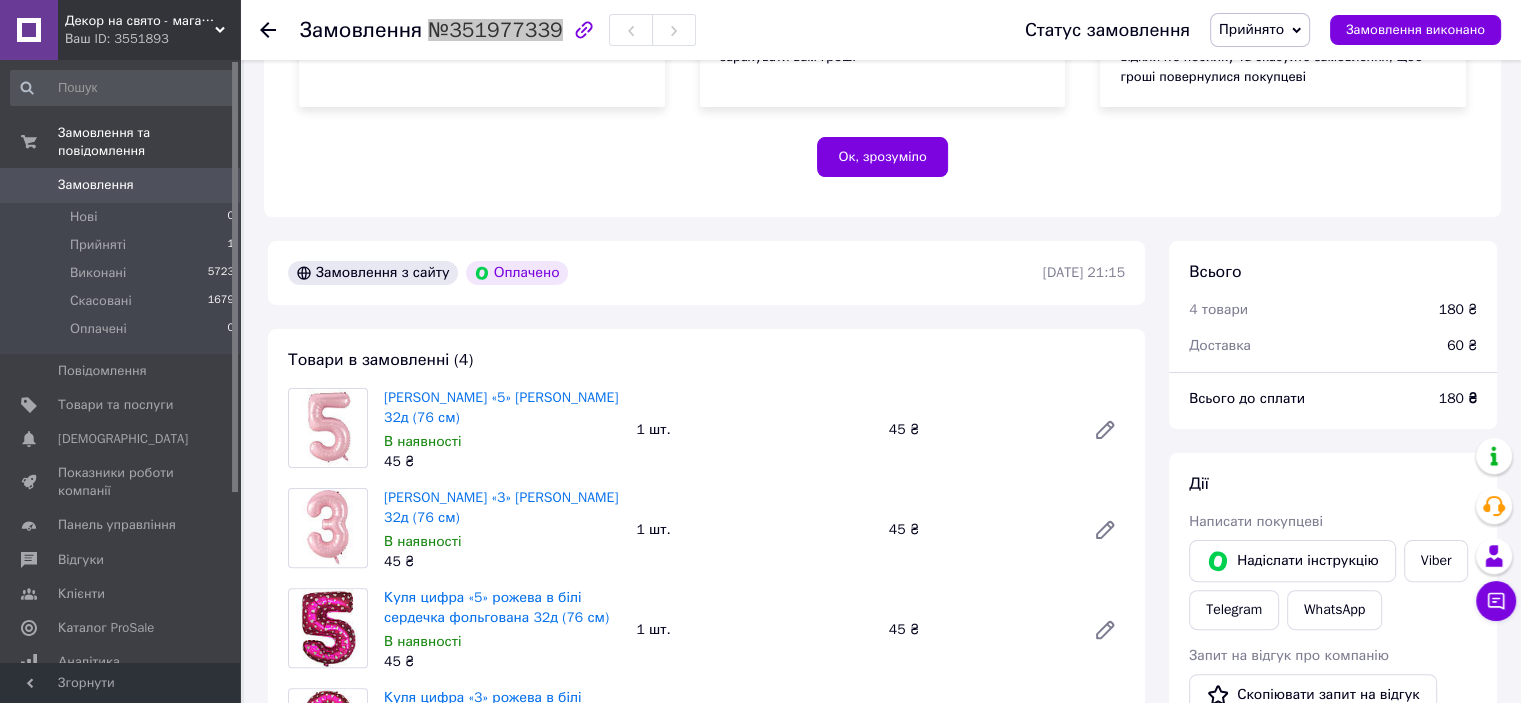 scroll, scrollTop: 1000, scrollLeft: 0, axis: vertical 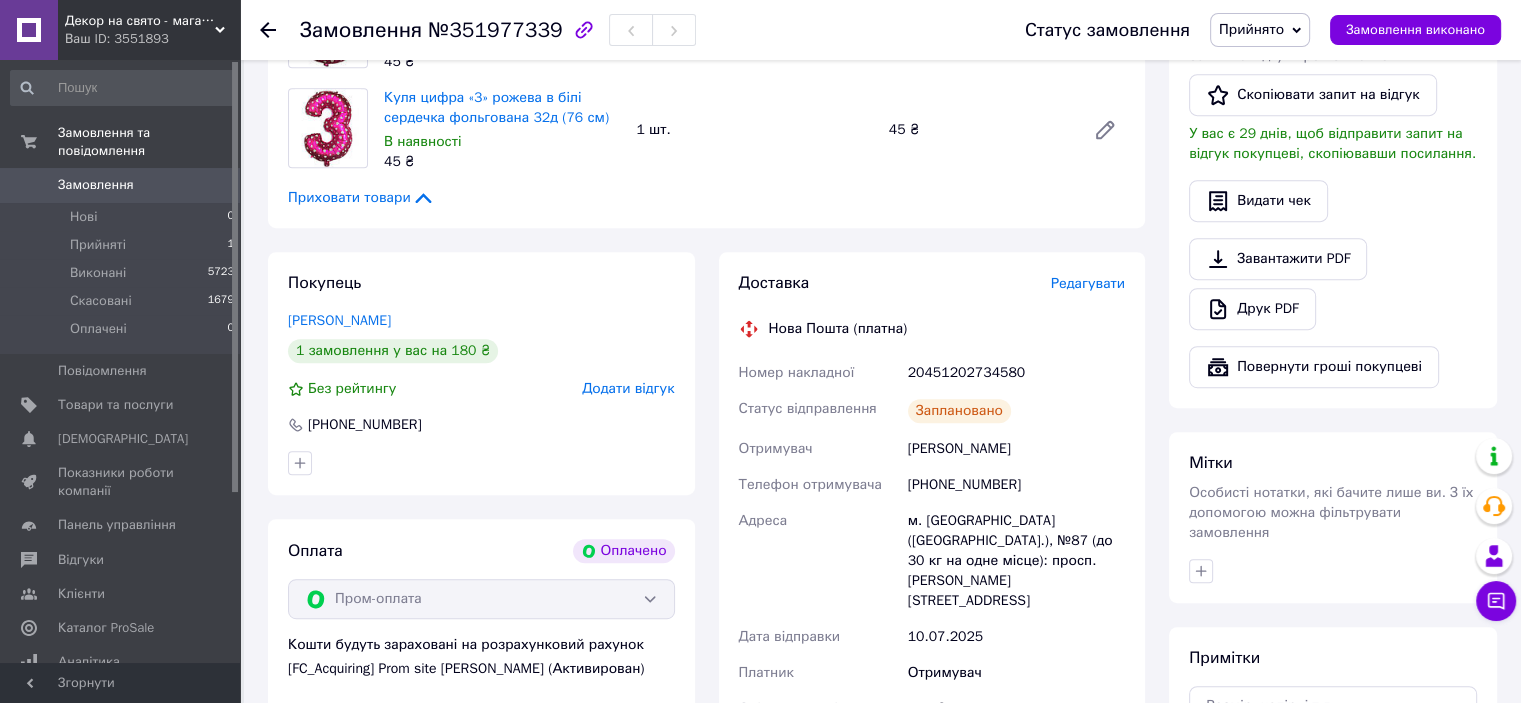click on "Завантажити PDF   Друк PDF" at bounding box center [1333, 284] 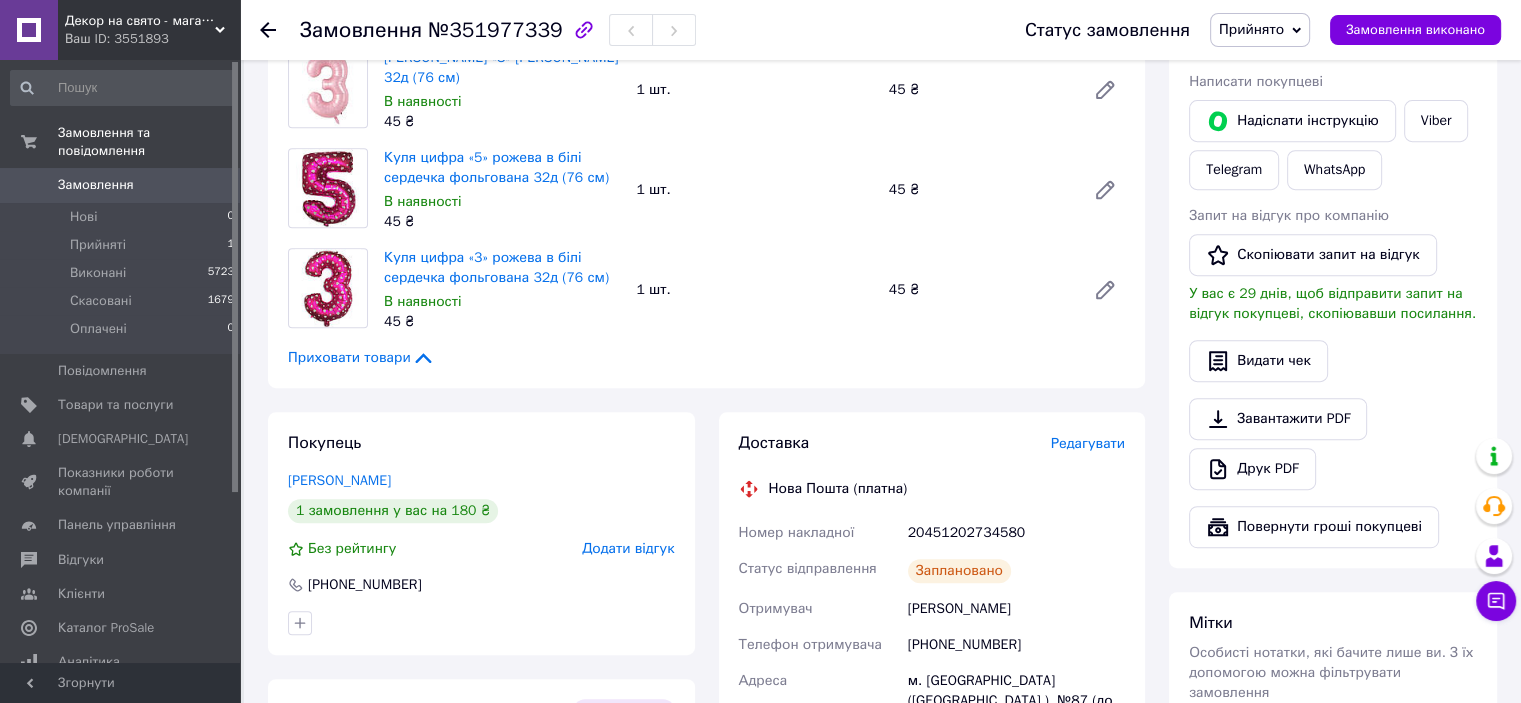scroll, scrollTop: 700, scrollLeft: 0, axis: vertical 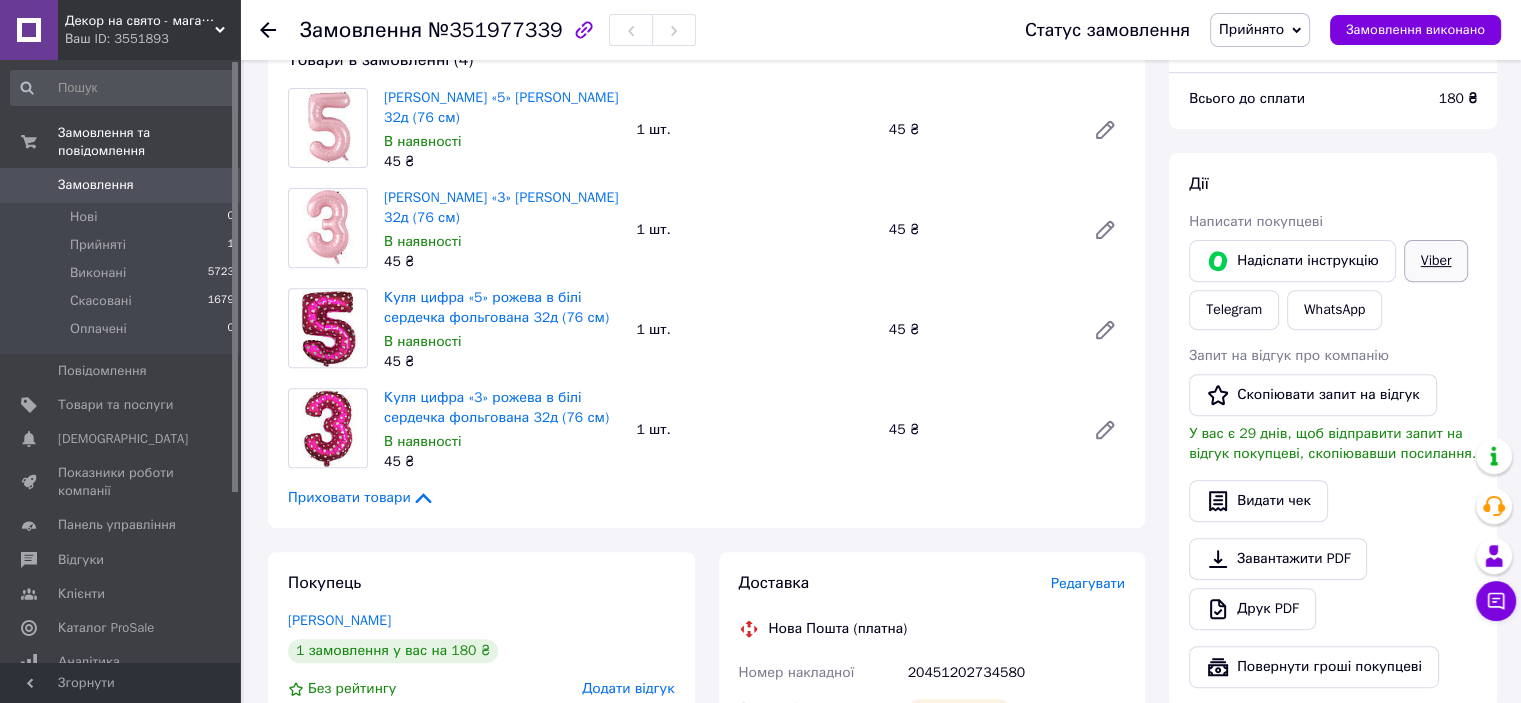 click on "Viber" at bounding box center [1436, 261] 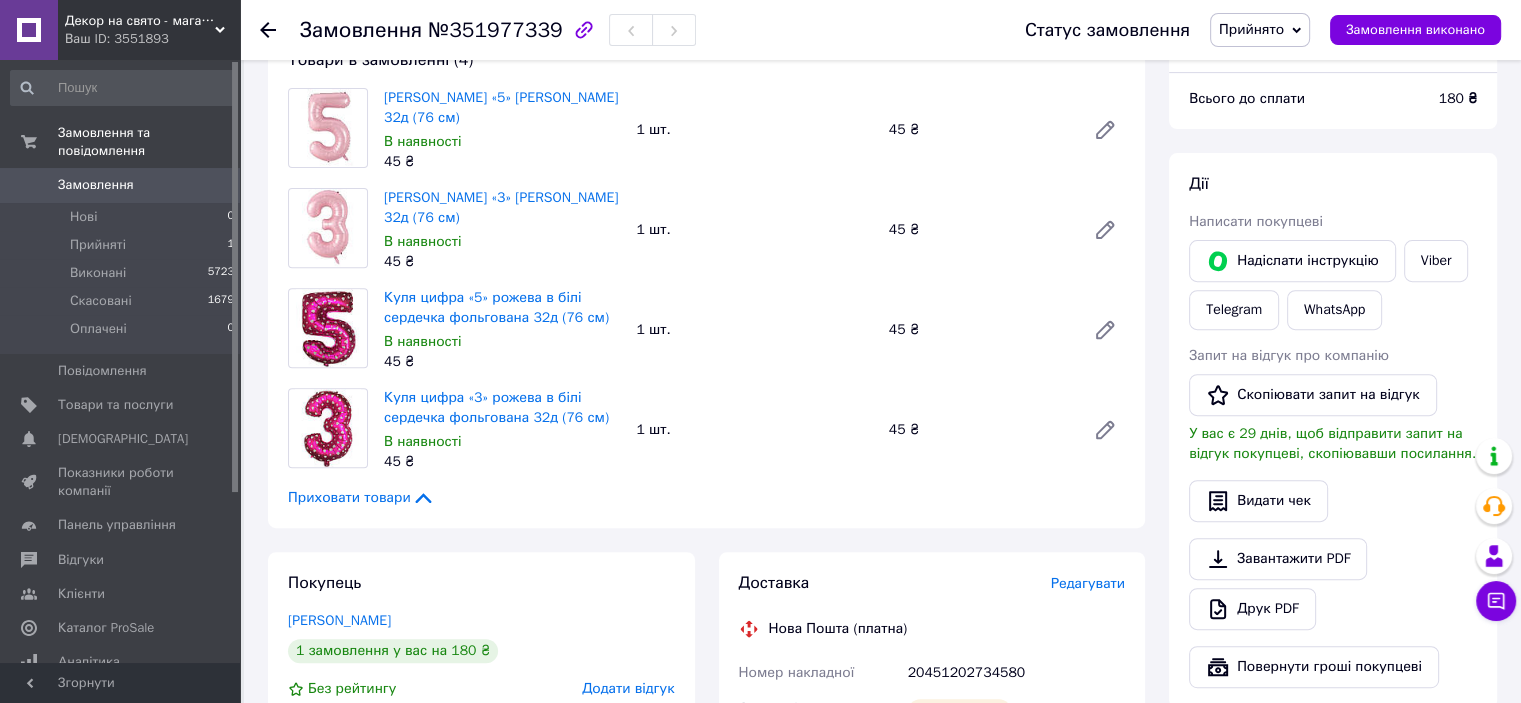 click on "Доставка Редагувати Нова Пошта (платна) Номер накладної 20451202734580 Статус відправлення Заплановано Отримувач Черненко Юлія Телефон отримувача +380676898107 Адреса м. Київ (Київська обл.), №87 (до 30 кг на одне місце): просп. Петра Григоренка, 33/44 Дата відправки 10.07.2025 Платник Отримувач Оціночна вартість 180 ₴ Вартість доставки 60 ₴ Роздрукувати ЕН" at bounding box center [932, 845] 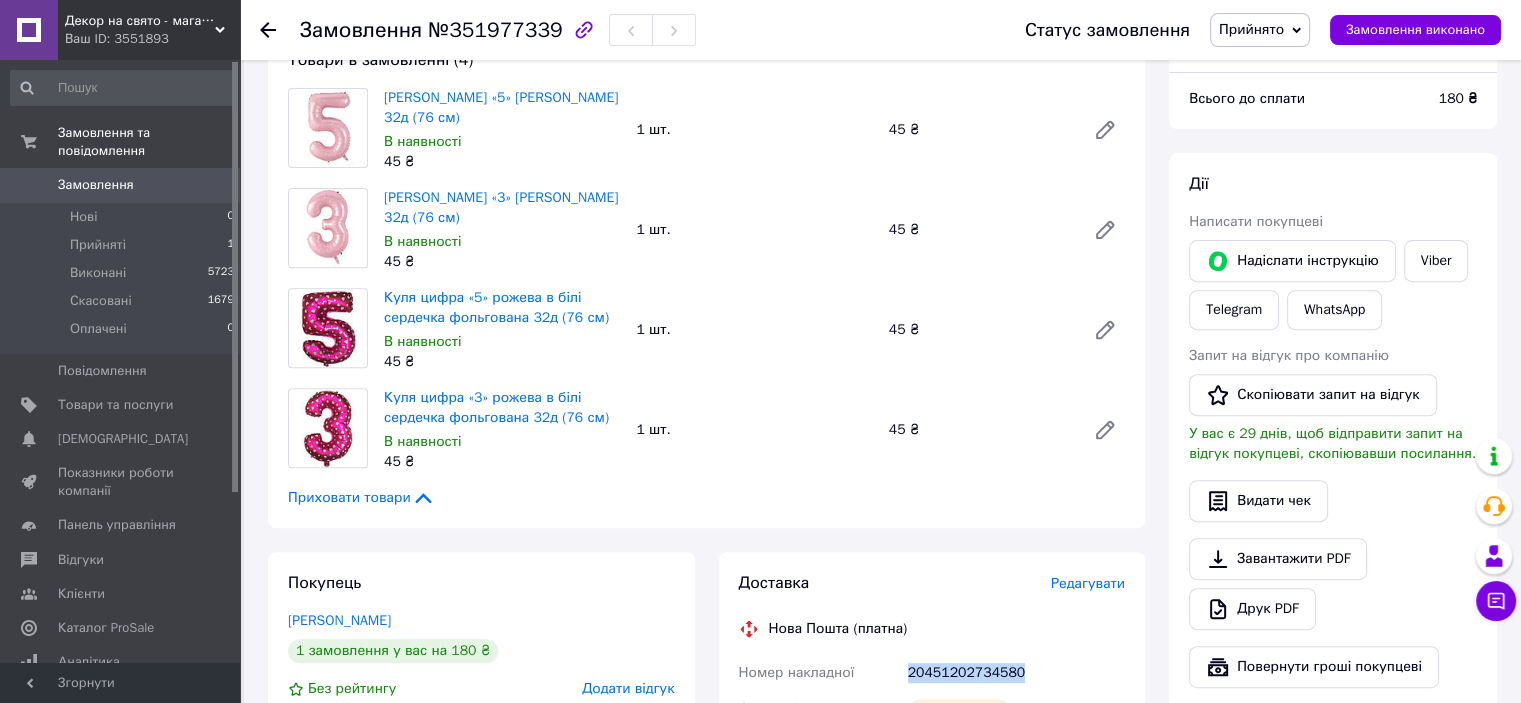 drag, startPoint x: 909, startPoint y: 674, endPoint x: 1015, endPoint y: 675, distance: 106.004715 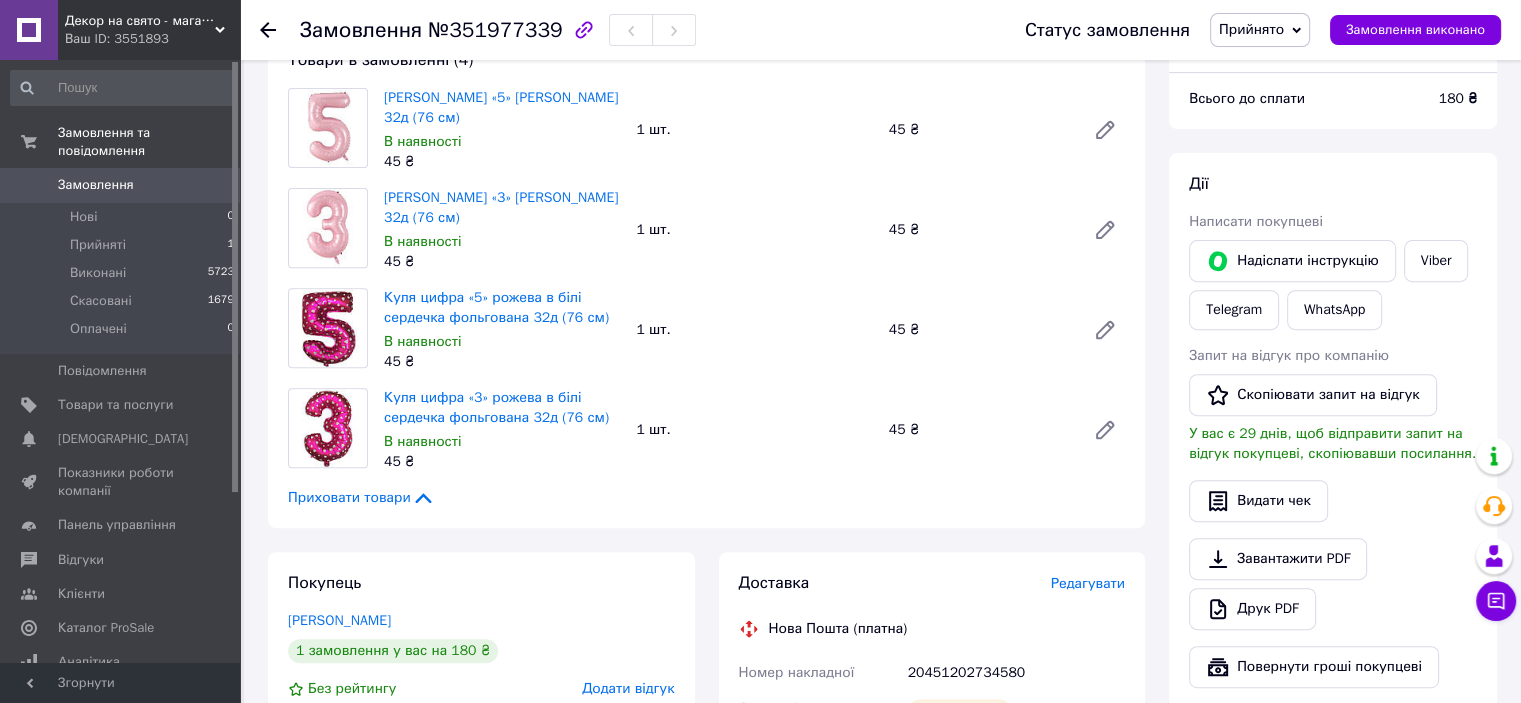 click on "Дії Написати покупцеві   Надіслати інструкцію Viber Telegram WhatsApp Запит на відгук про компанію   Скопіювати запит на відгук У вас є 29 днів, щоб відправити запит на відгук покупцеві, скопіювавши посилання.   Видати чек   Завантажити PDF   Друк PDF   Повернути гроші покупцеві" at bounding box center [1333, 430] 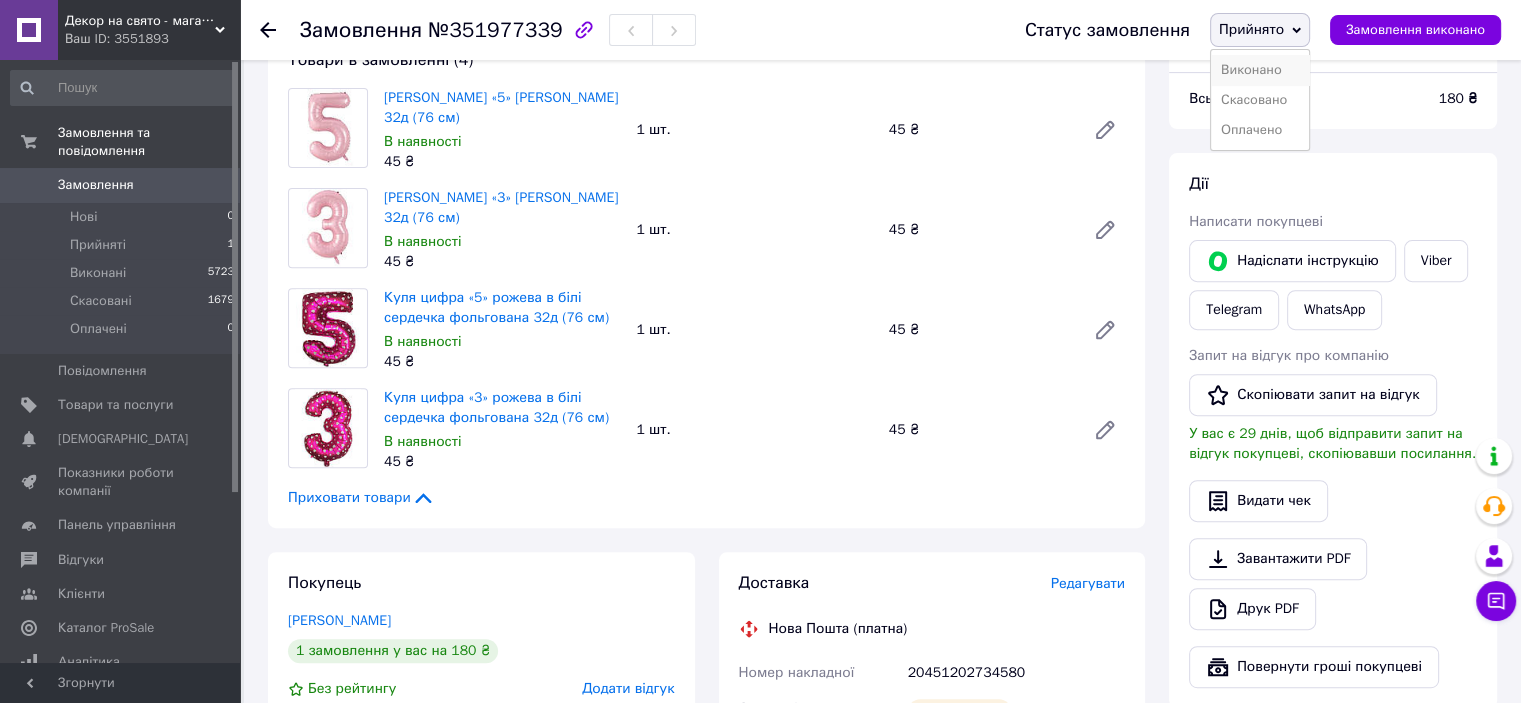 click on "Виконано" at bounding box center (1260, 70) 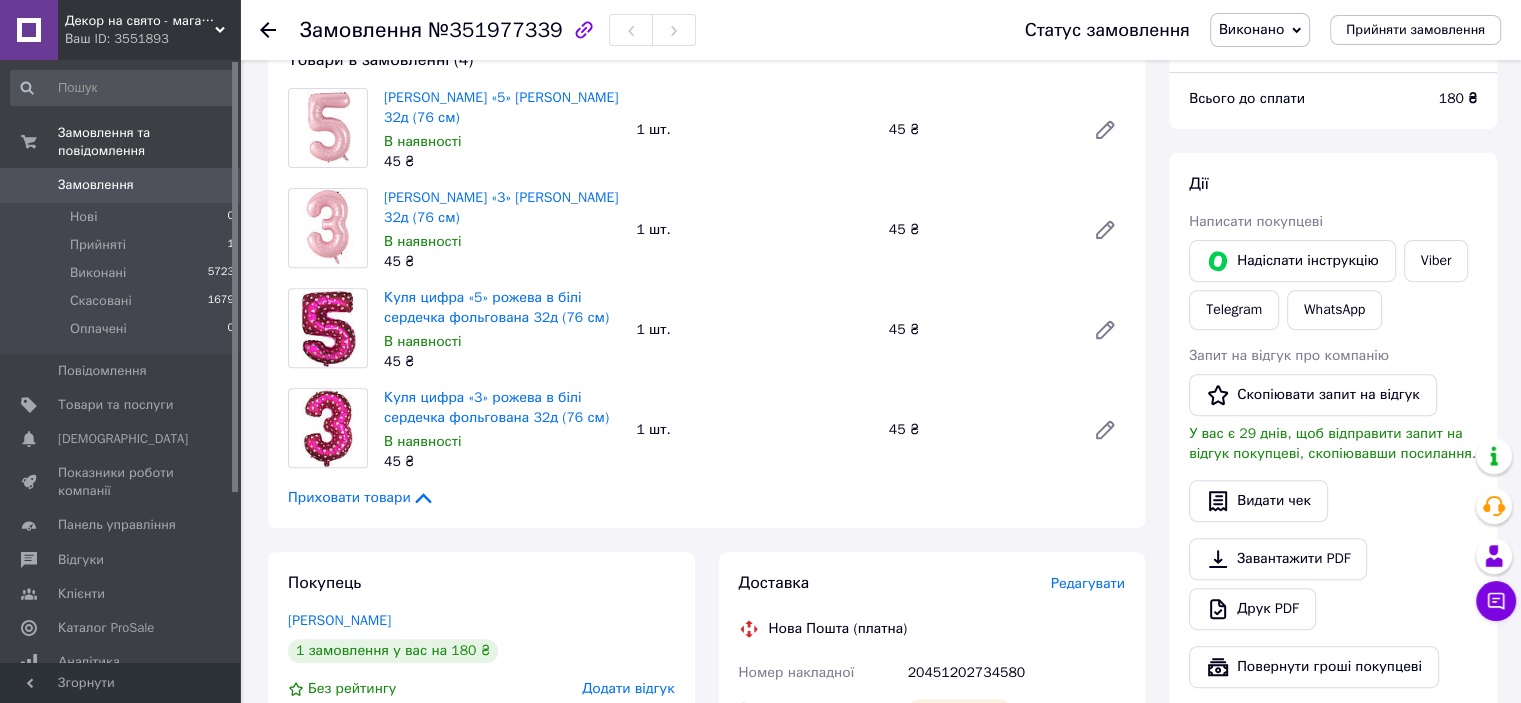 click on "Замовлення" at bounding box center [96, 185] 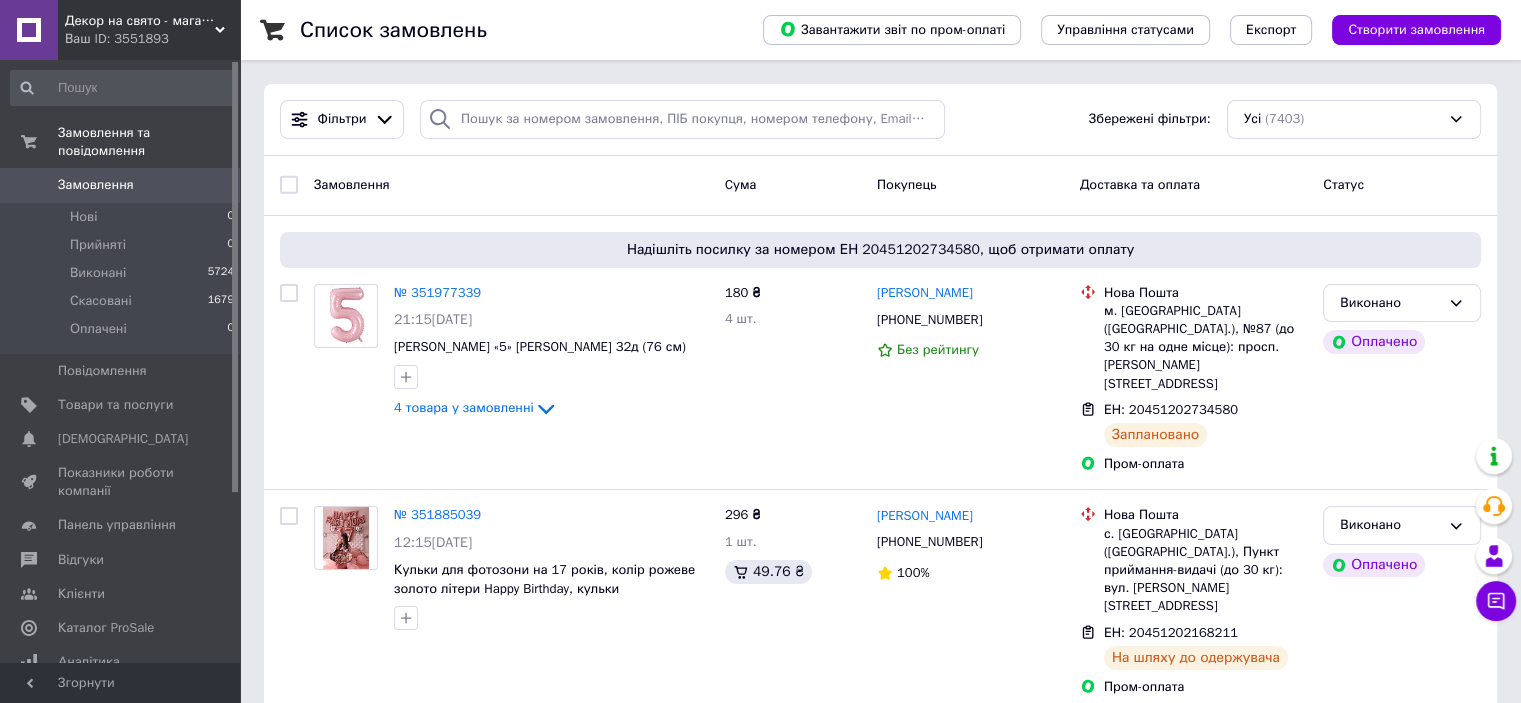 click on "Замовлення" at bounding box center (96, 185) 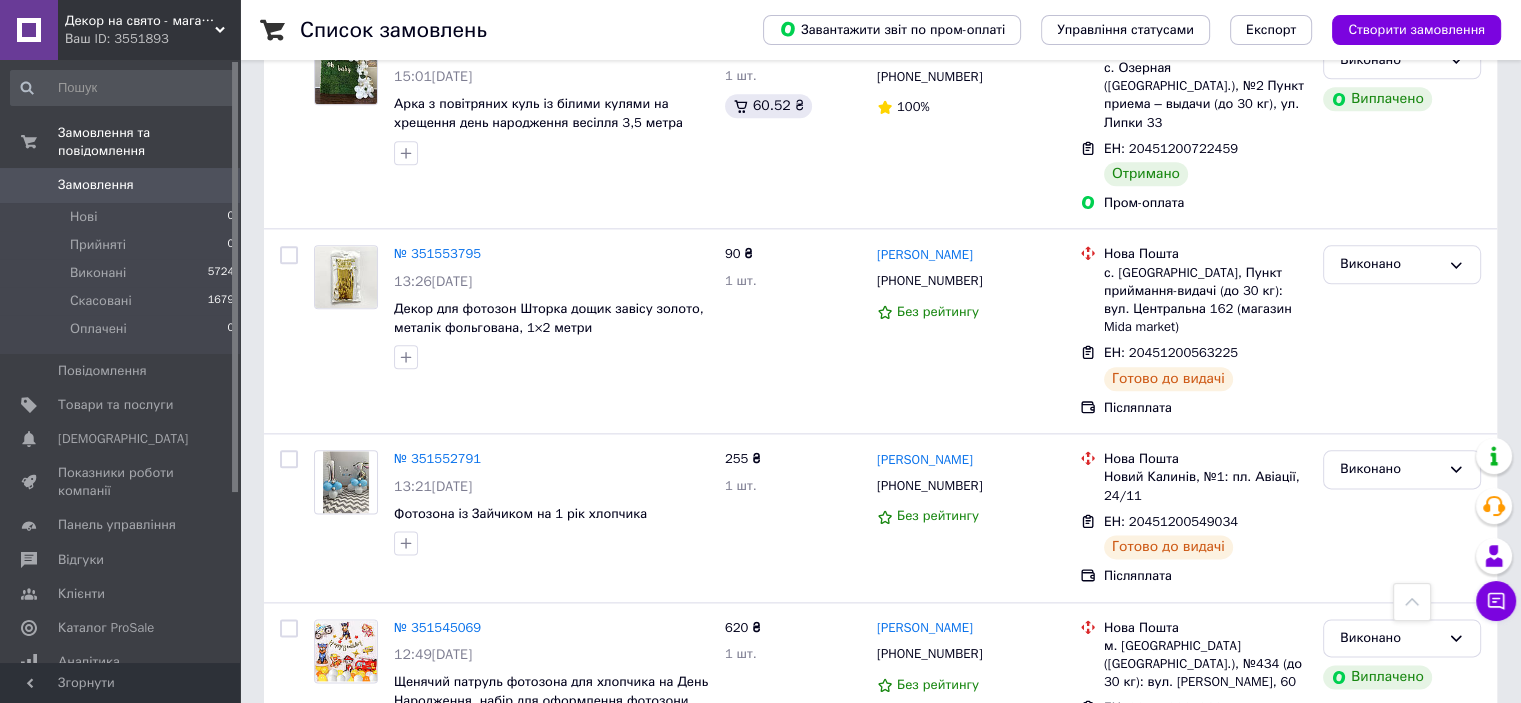 scroll, scrollTop: 1976, scrollLeft: 0, axis: vertical 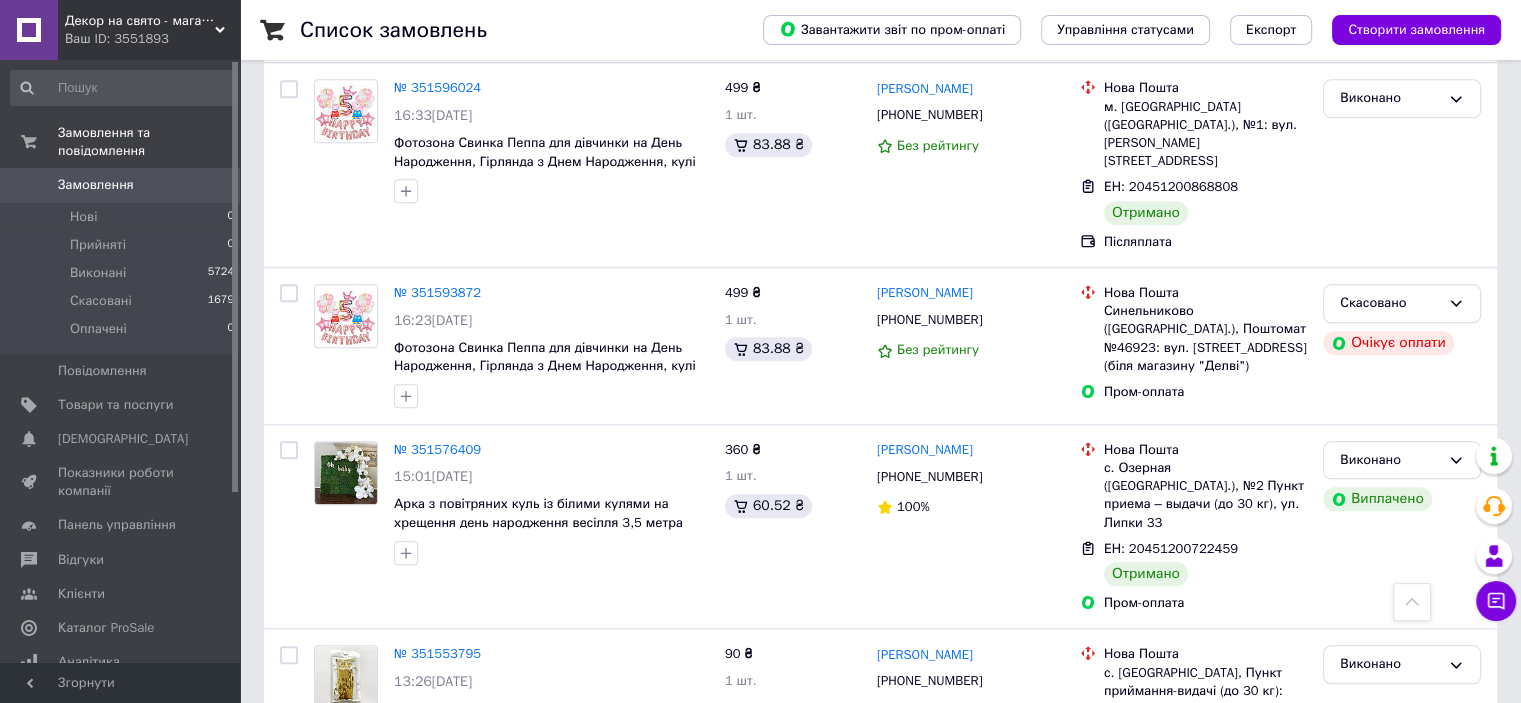 click on "Замовлення 0" at bounding box center (123, 185) 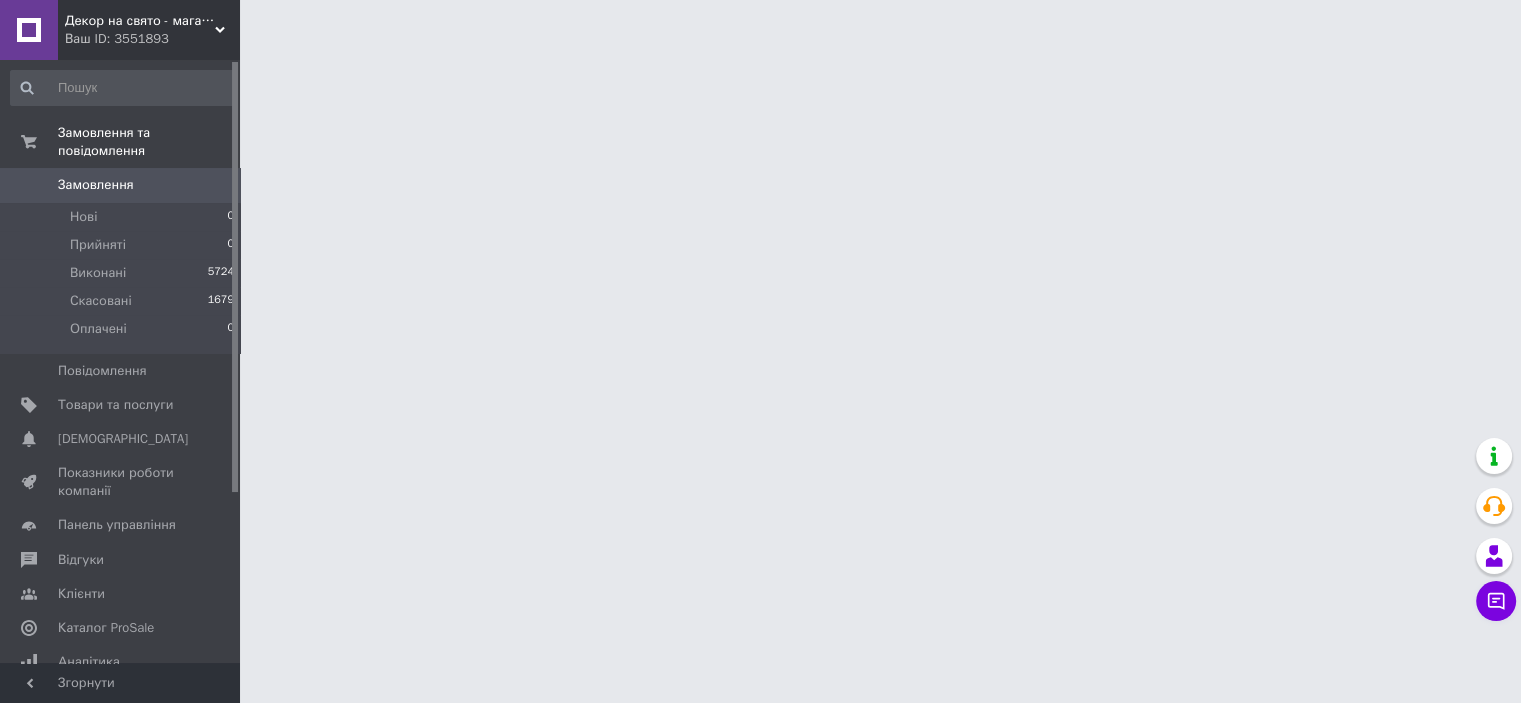 scroll, scrollTop: 0, scrollLeft: 0, axis: both 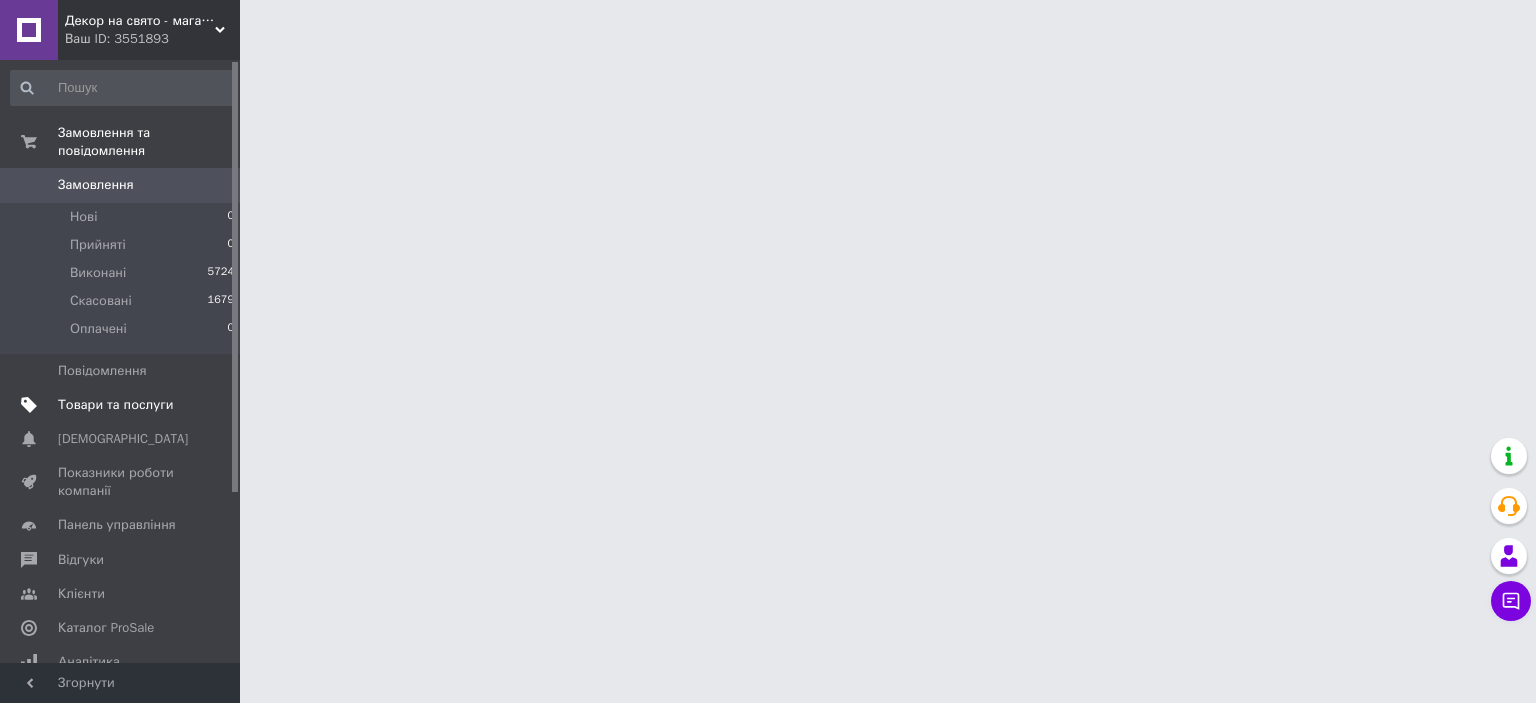 click on "Товари та послуги" at bounding box center [115, 405] 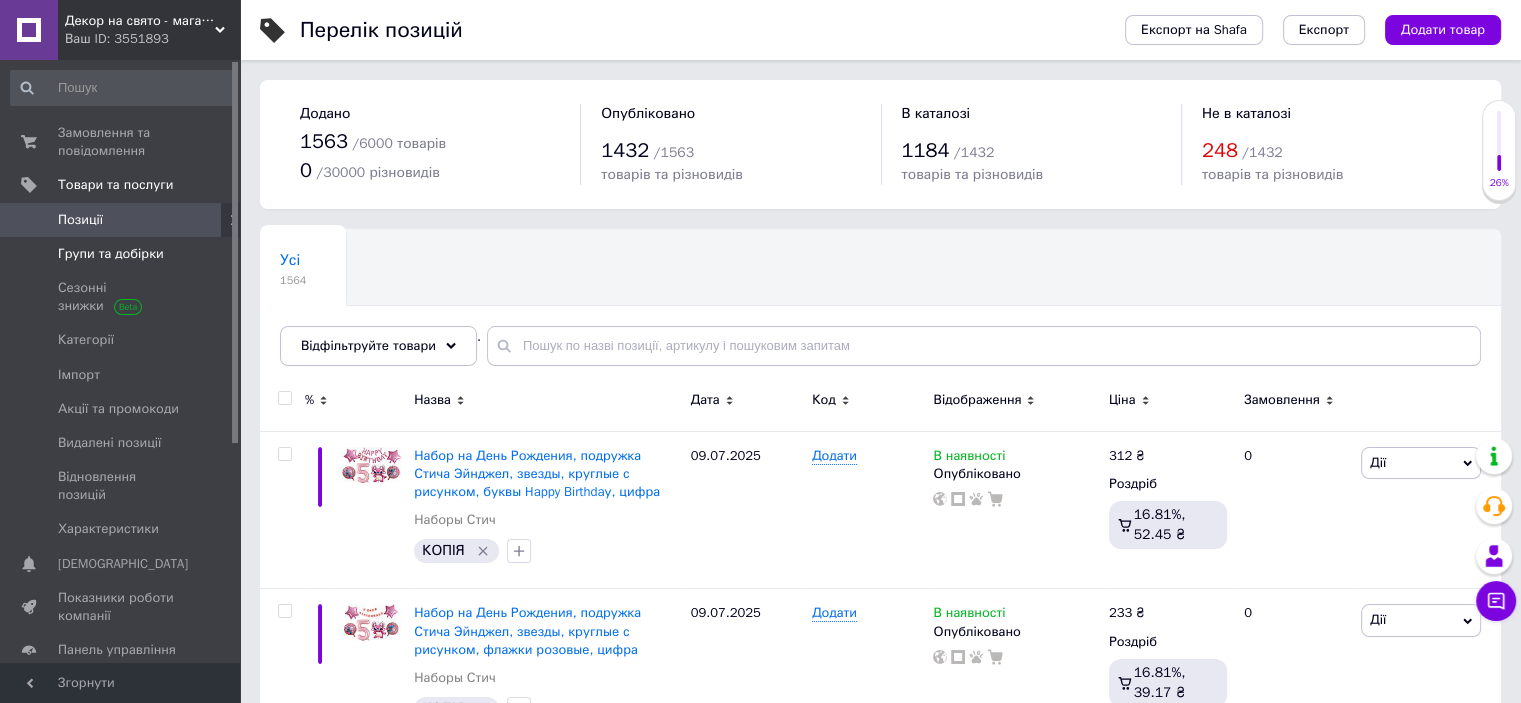 click on "Групи та добірки" at bounding box center [111, 254] 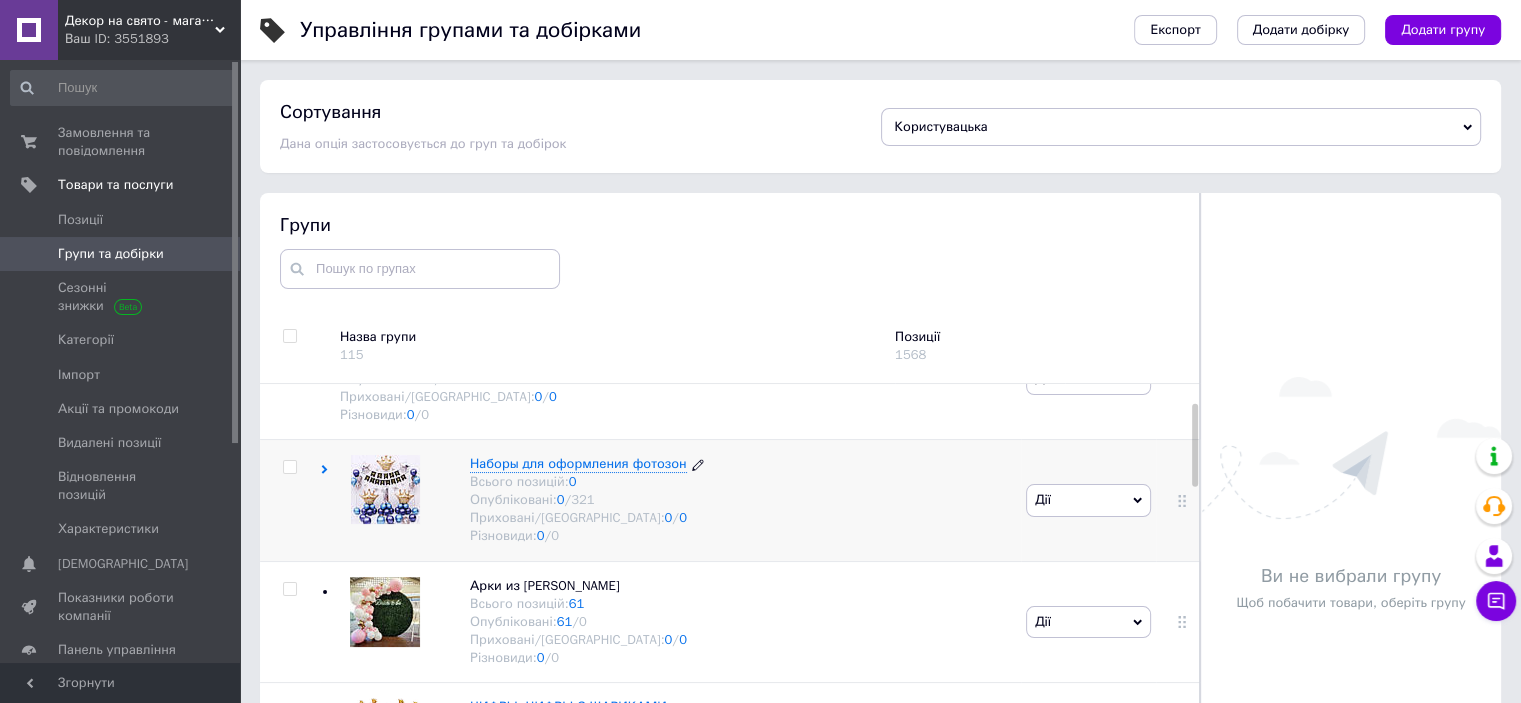 scroll, scrollTop: 100, scrollLeft: 0, axis: vertical 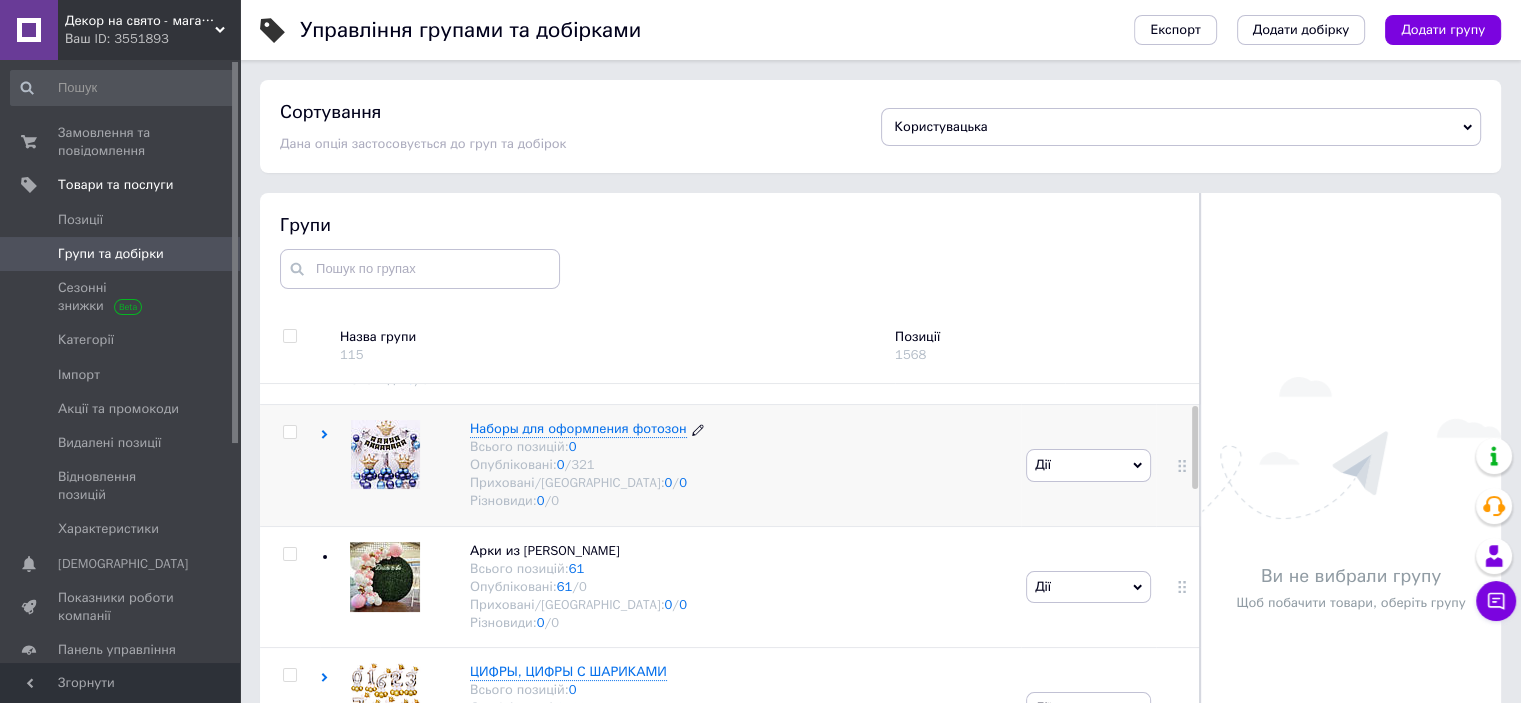 click on "Наборы для оформления фотозон" at bounding box center (578, 428) 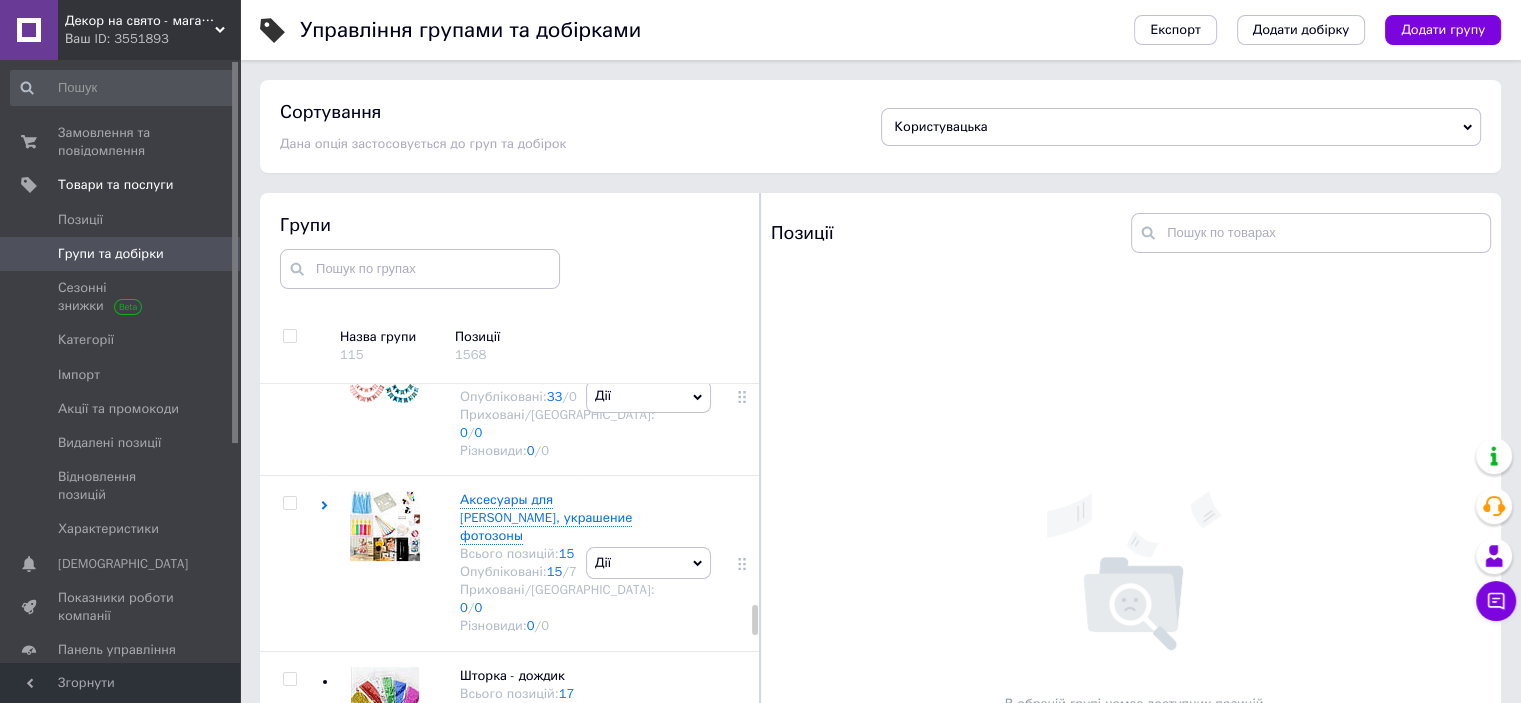 scroll, scrollTop: 3712, scrollLeft: 0, axis: vertical 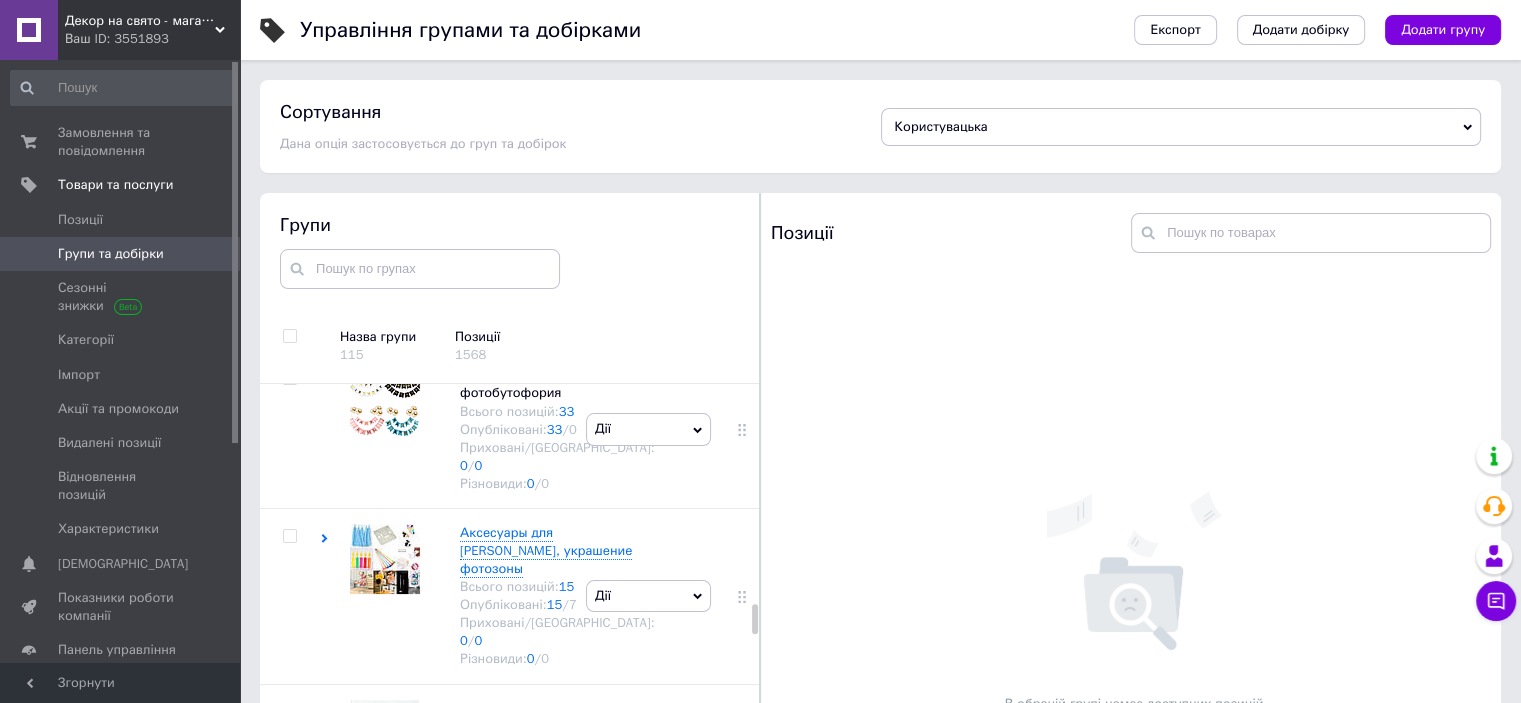 click on "Наборы Стич" at bounding box center (500, -480) 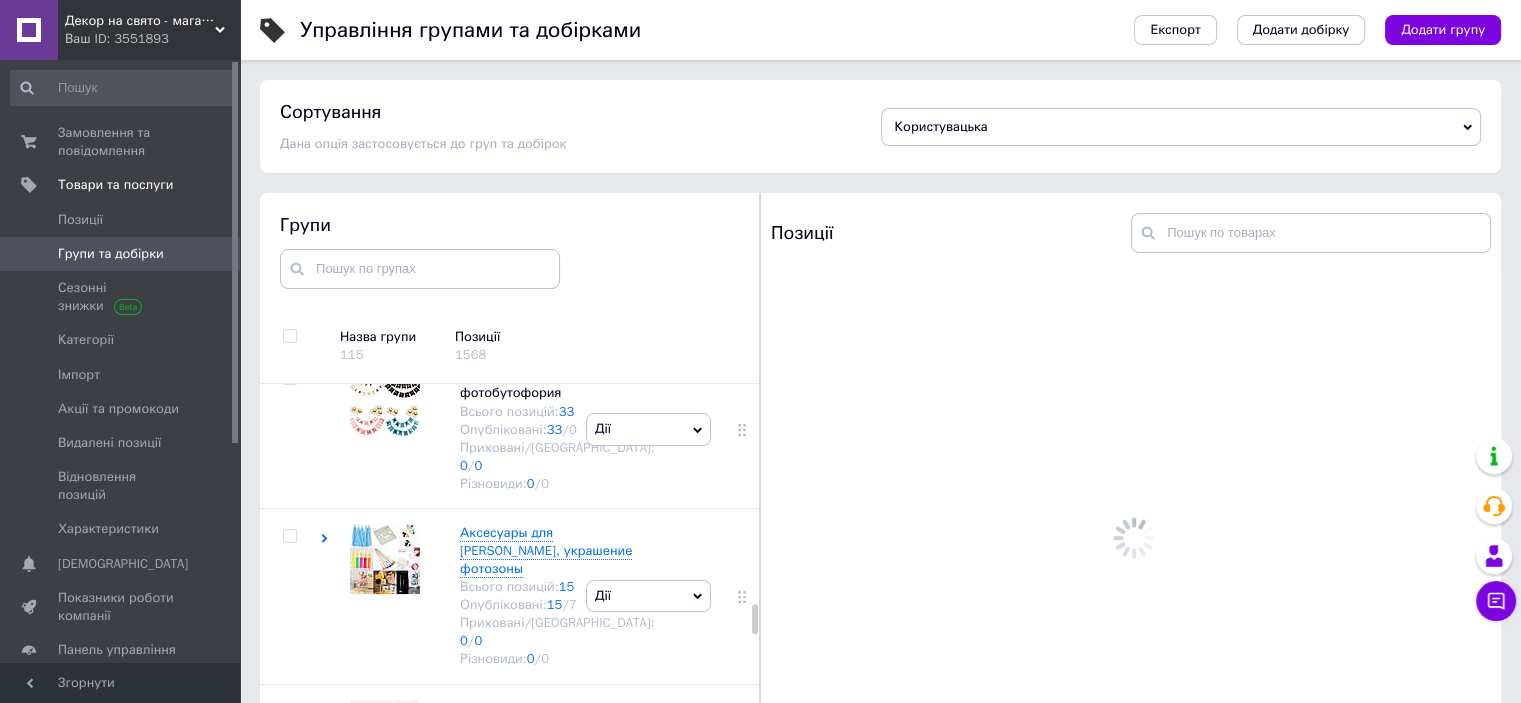 click on "Наборы Стич" at bounding box center (500, -480) 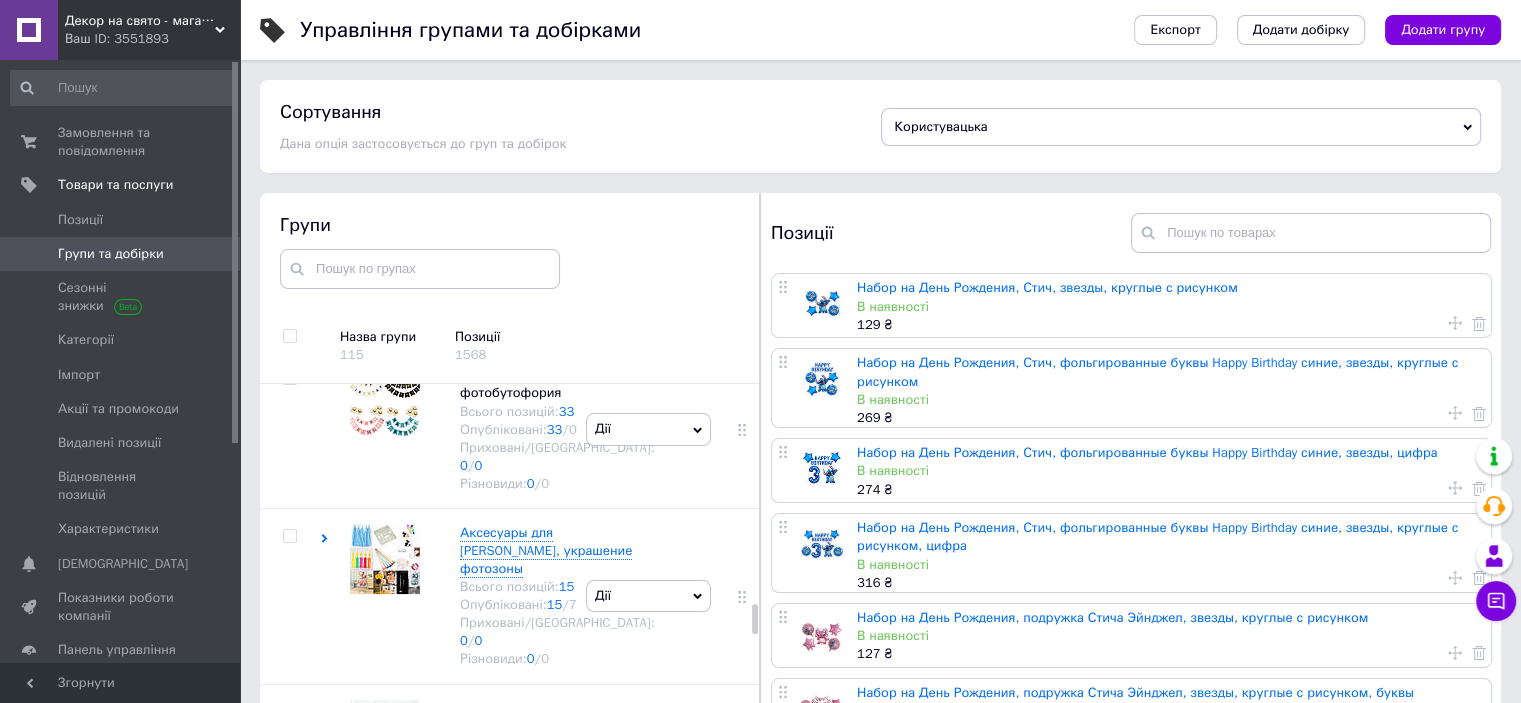click on "Позиції" at bounding box center (1131, 233) 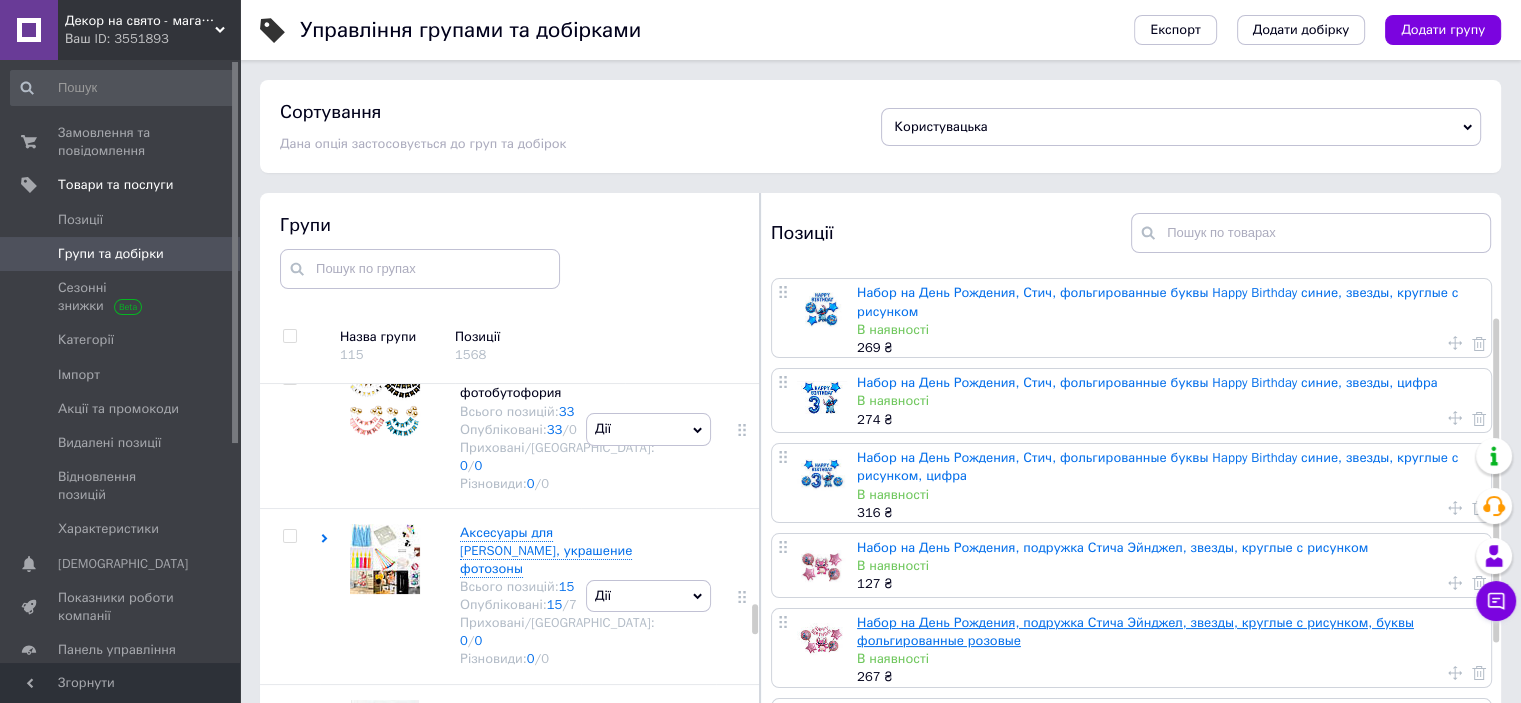 scroll, scrollTop: 200, scrollLeft: 0, axis: vertical 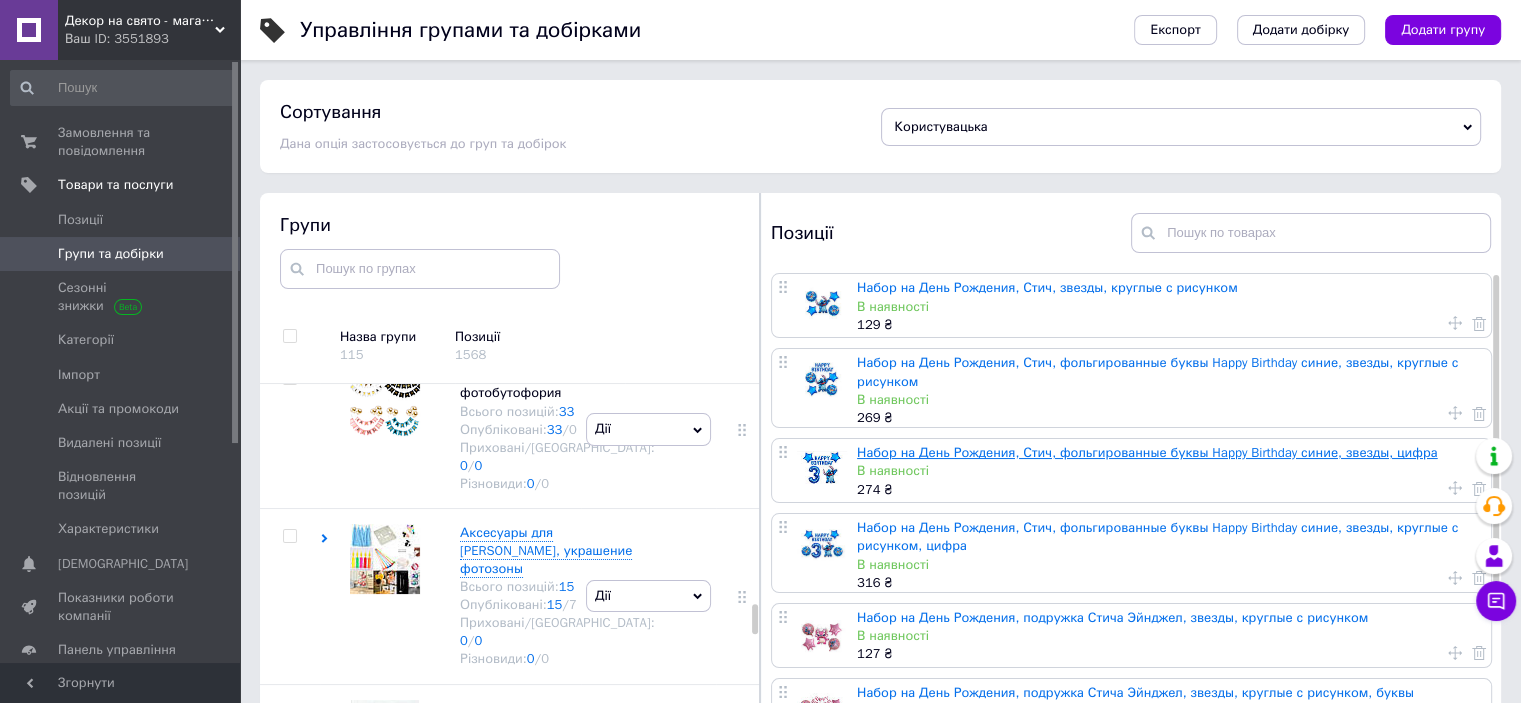 click on "Набор на День Рождения, Стич, фольгированные буквы Happy Birthday синие, звезды, цифра" at bounding box center (1147, 452) 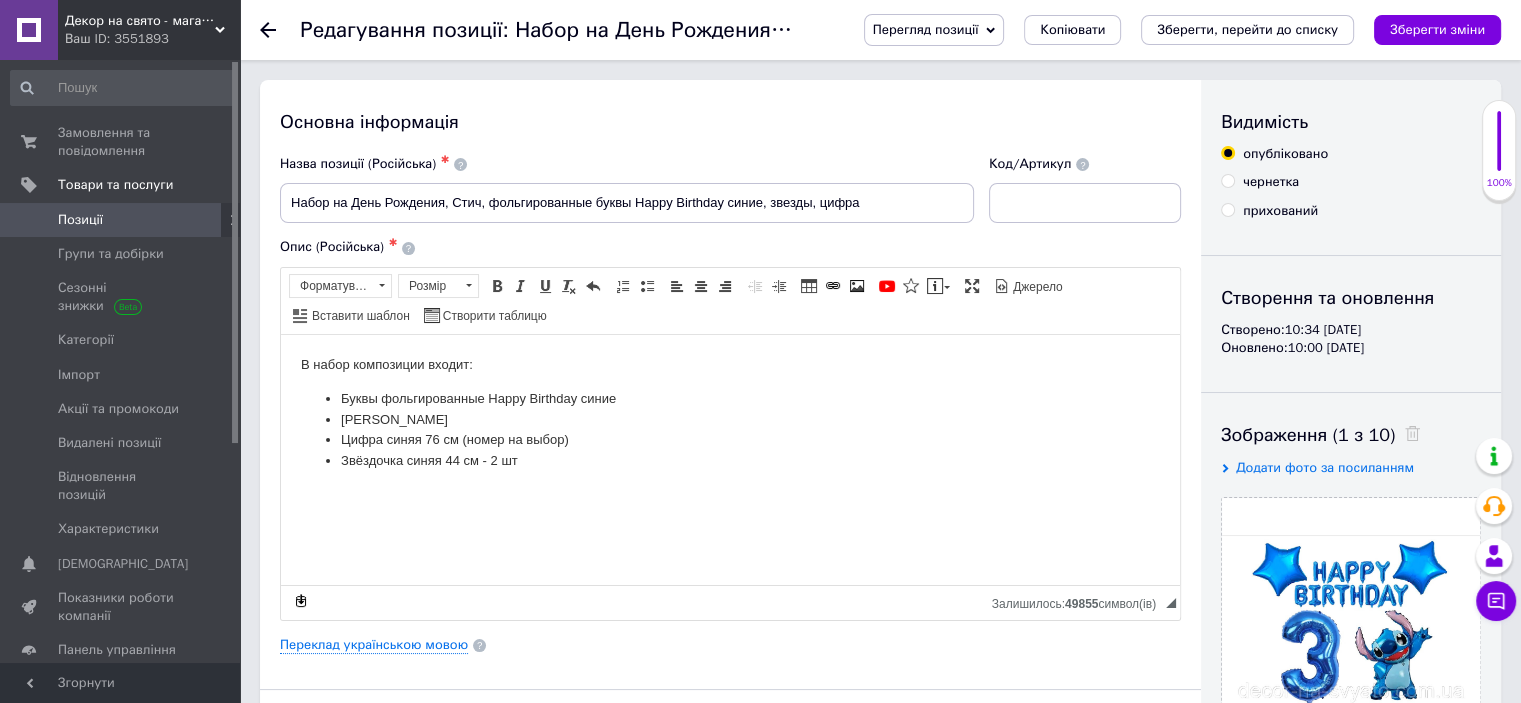 scroll, scrollTop: 0, scrollLeft: 0, axis: both 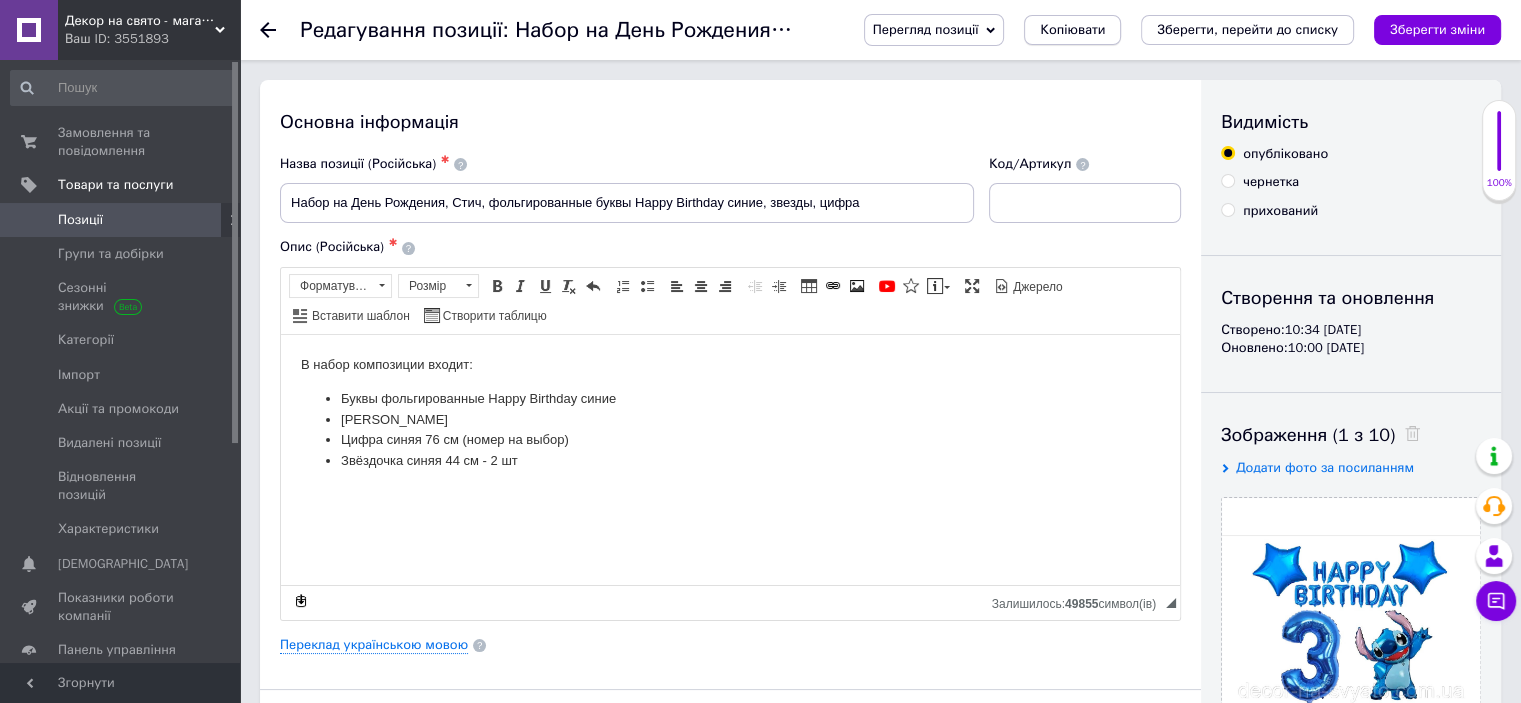 click on "Копіювати" at bounding box center (1072, 30) 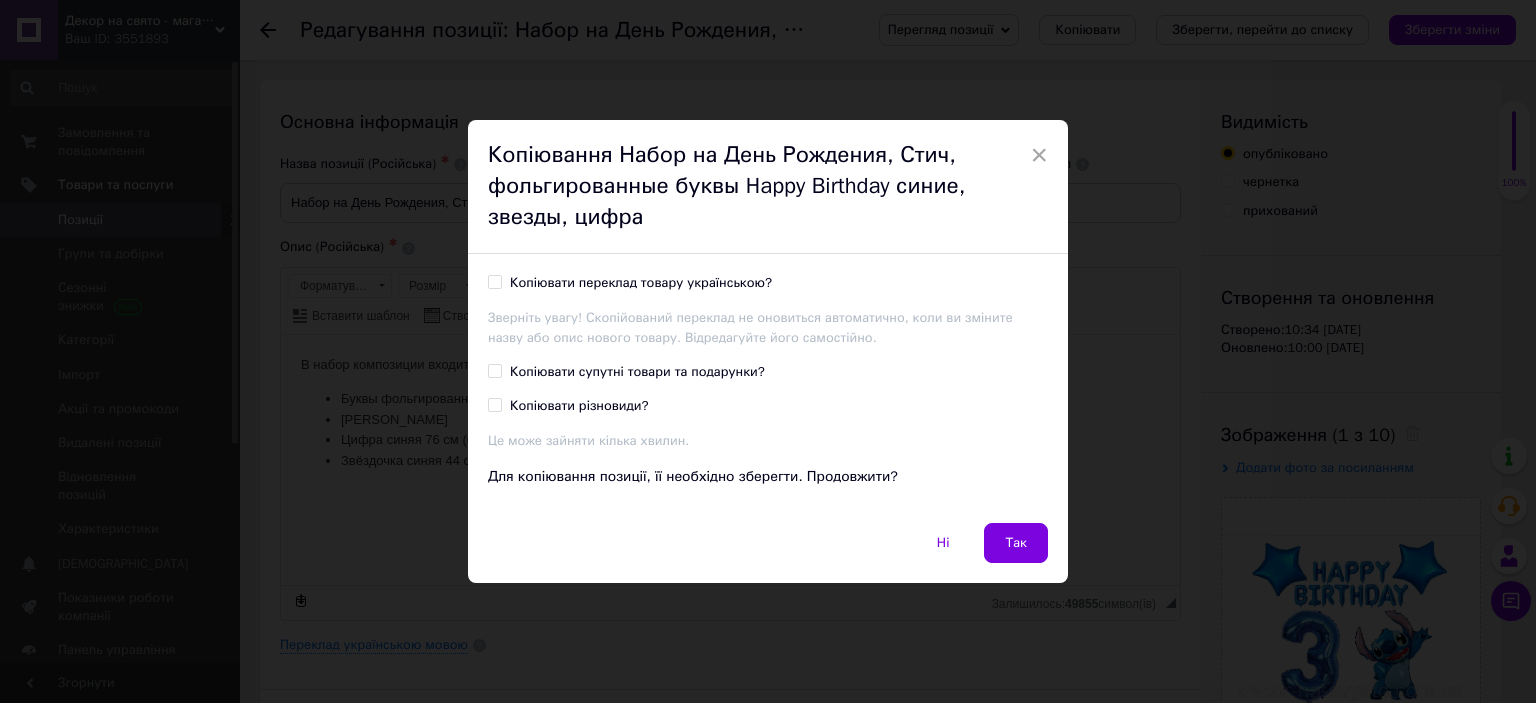 click on "Копіювати переклад товару українською?" at bounding box center (641, 283) 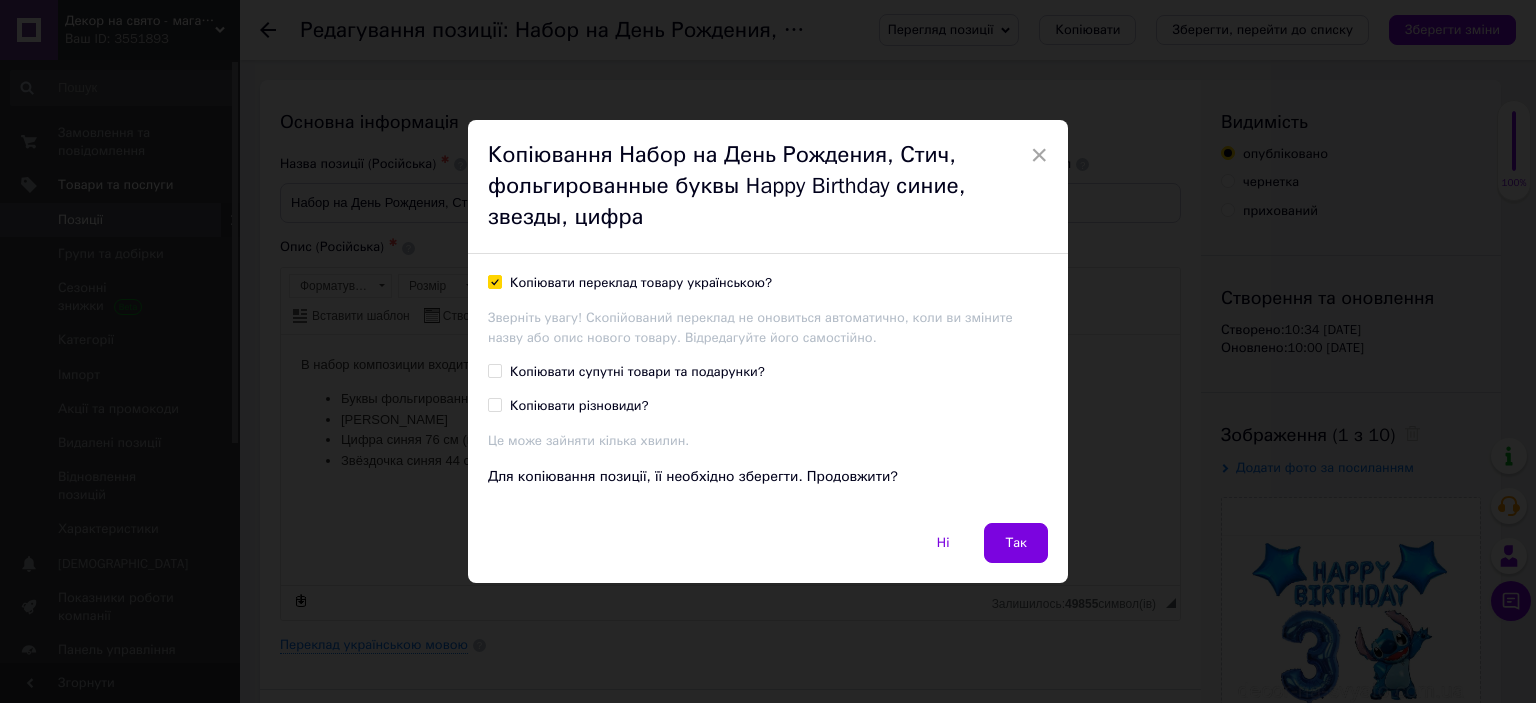 checkbox on "true" 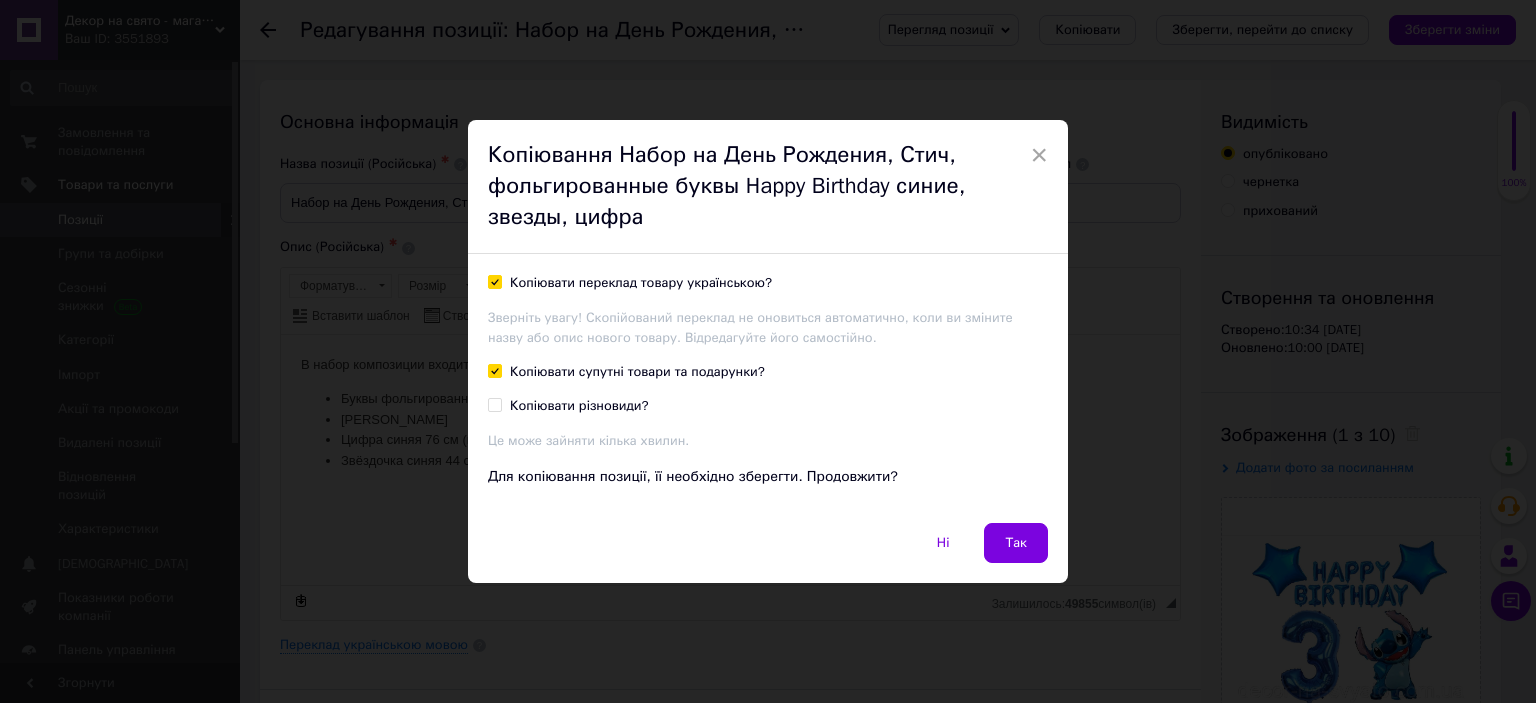 checkbox on "true" 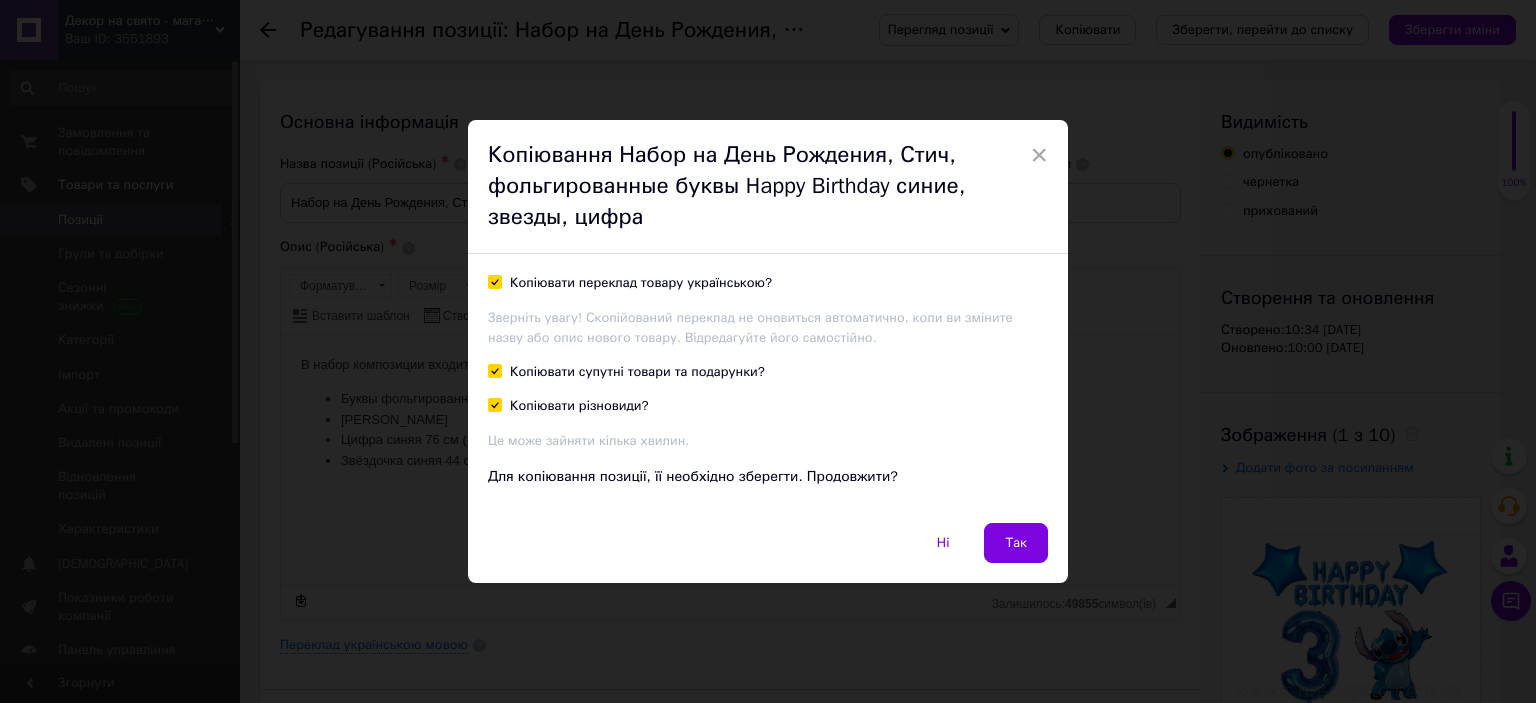 checkbox on "true" 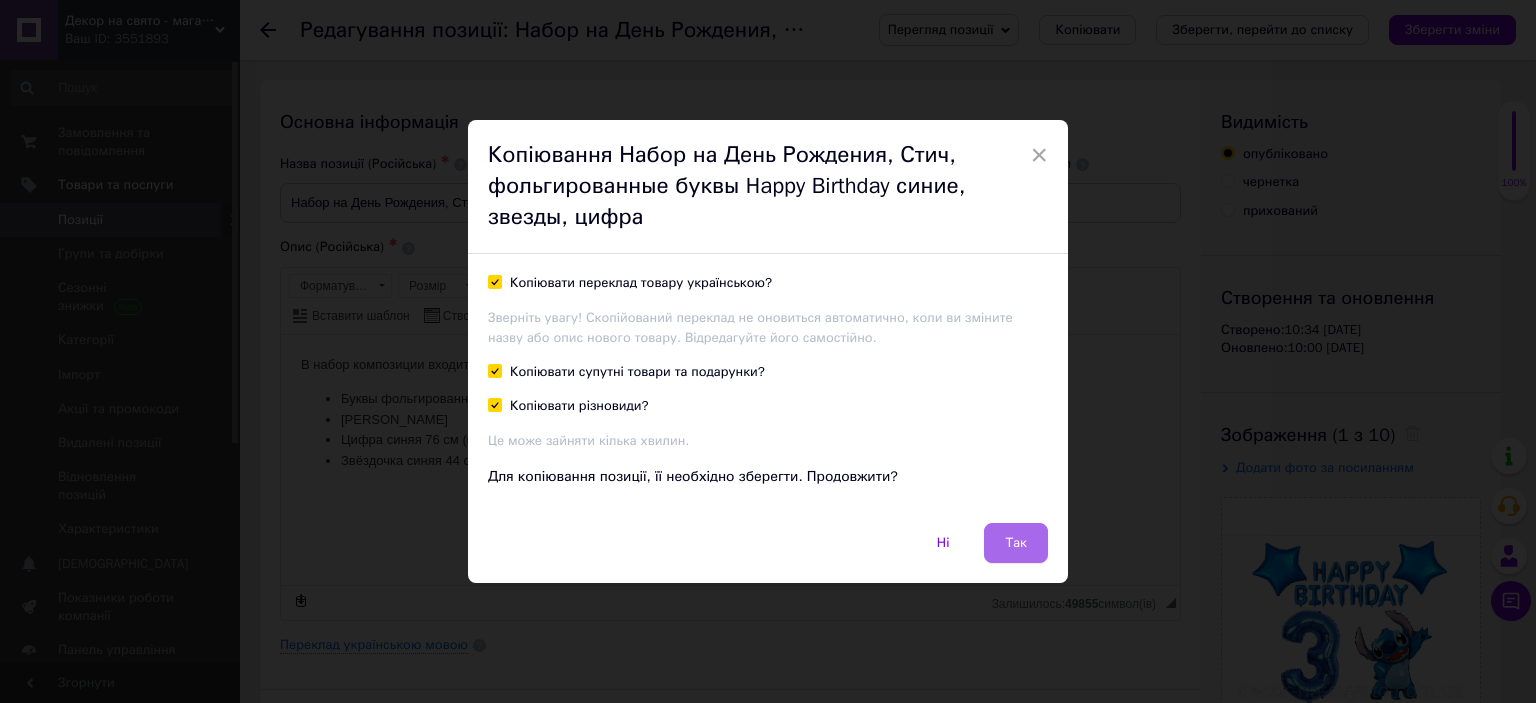 drag, startPoint x: 1006, startPoint y: 539, endPoint x: 723, endPoint y: 199, distance: 442.3675 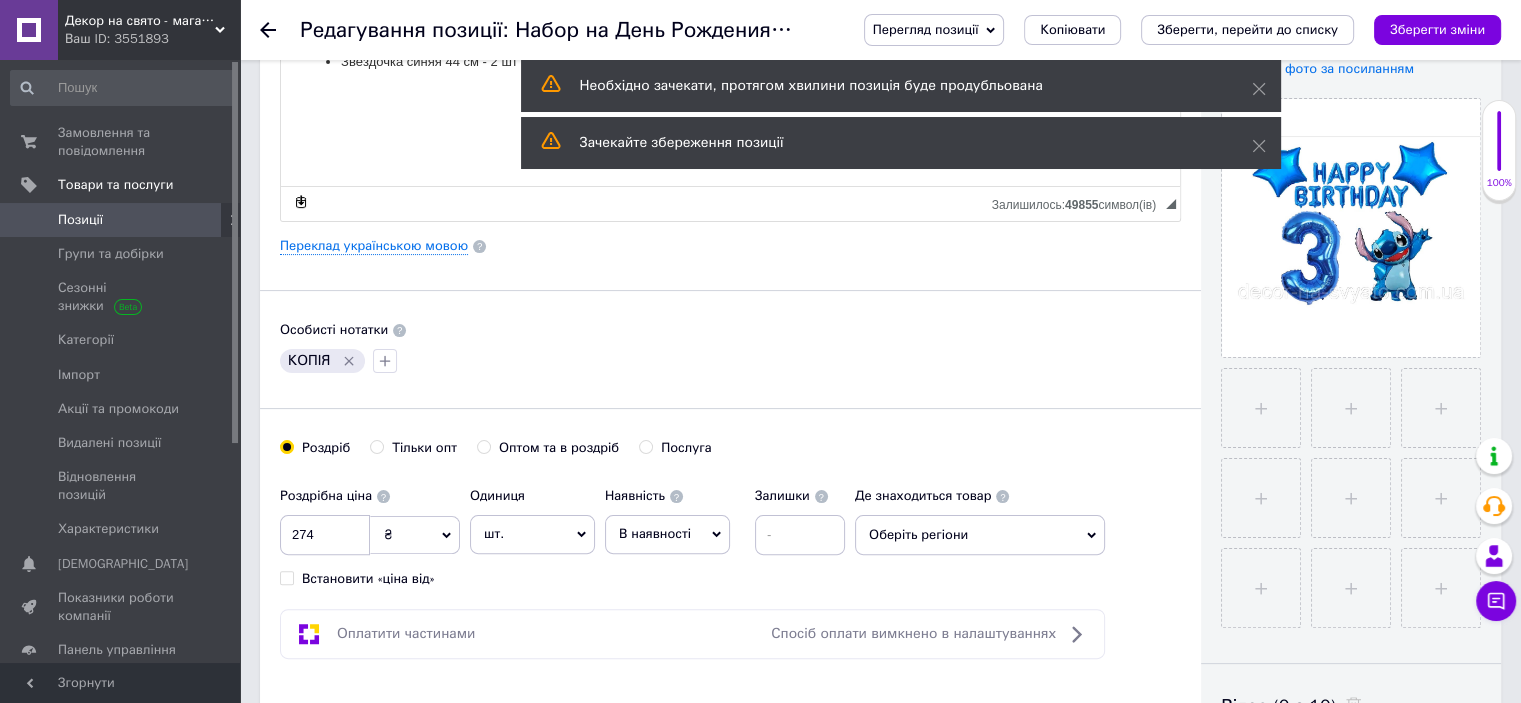 scroll, scrollTop: 400, scrollLeft: 0, axis: vertical 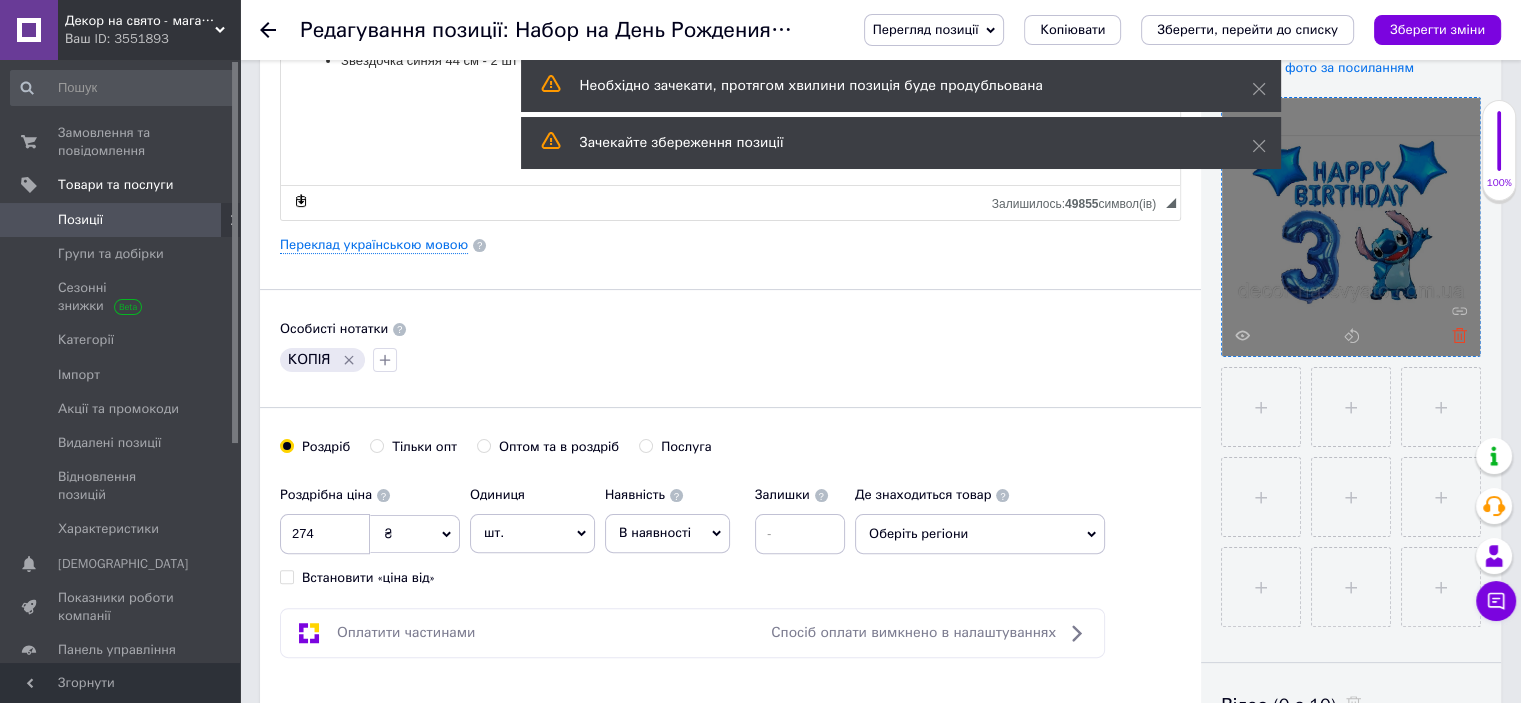 click 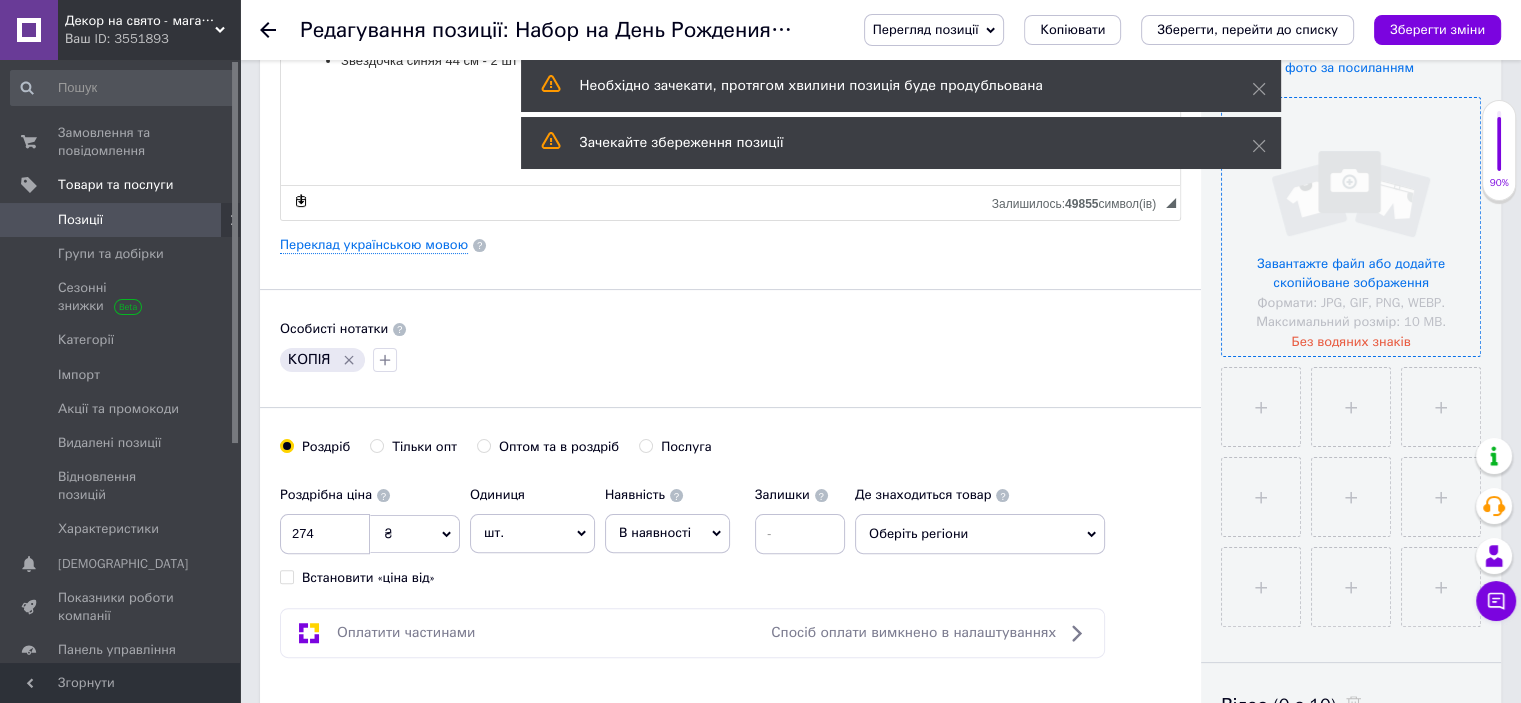 click at bounding box center (1351, 227) 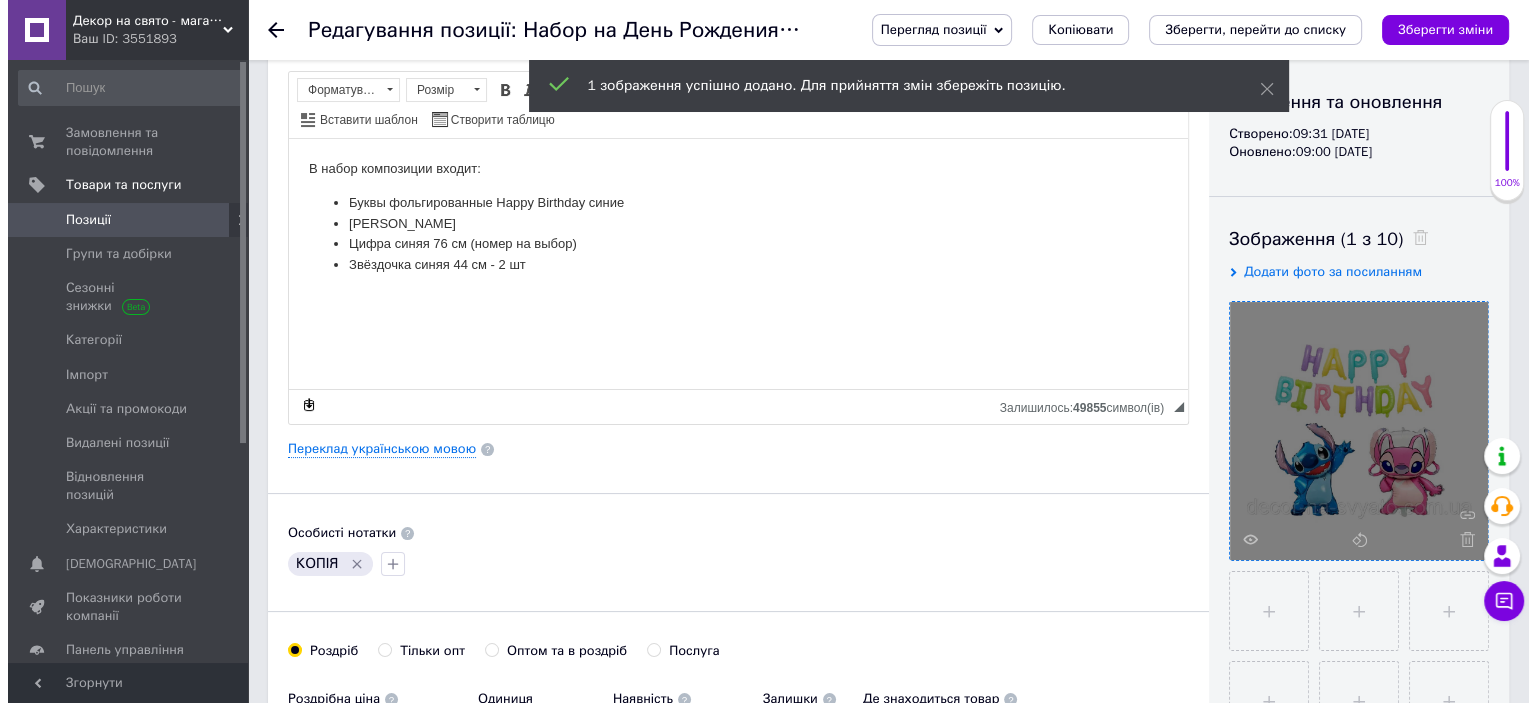 scroll, scrollTop: 0, scrollLeft: 0, axis: both 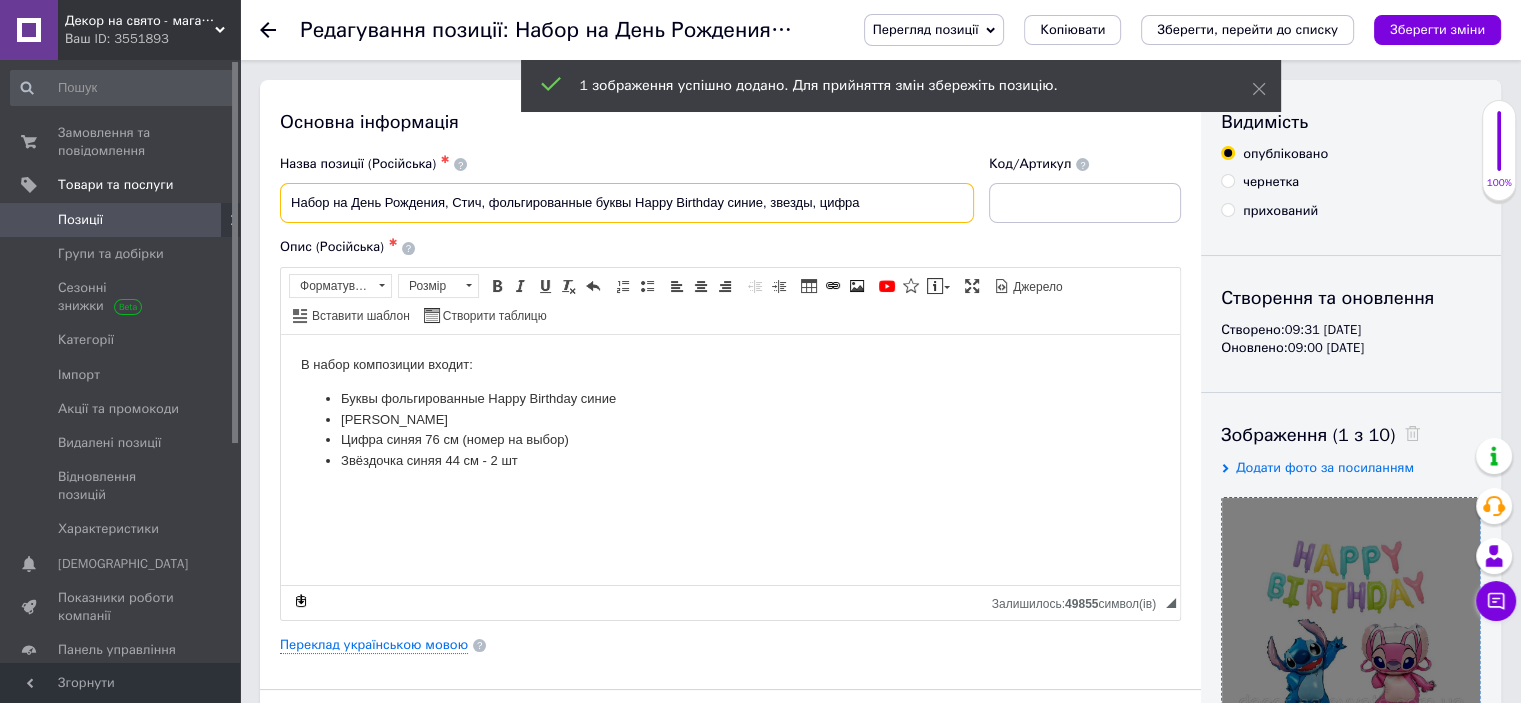 click on "Набор на День Рождения, Стич, фольгированные буквы Happy Birthday синие, звезды, цифра" at bounding box center (627, 203) 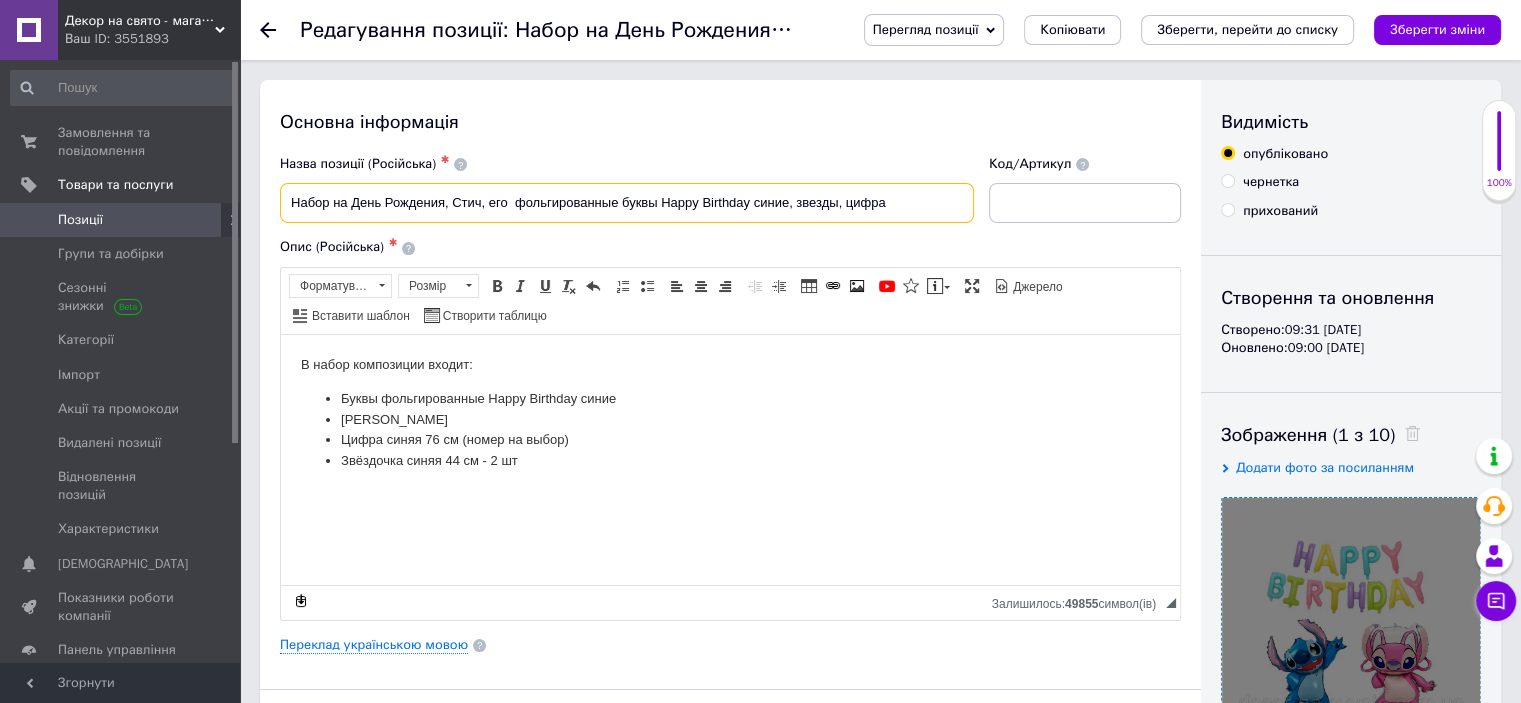 drag, startPoint x: 488, startPoint y: 198, endPoint x: 757, endPoint y: 203, distance: 269.04648 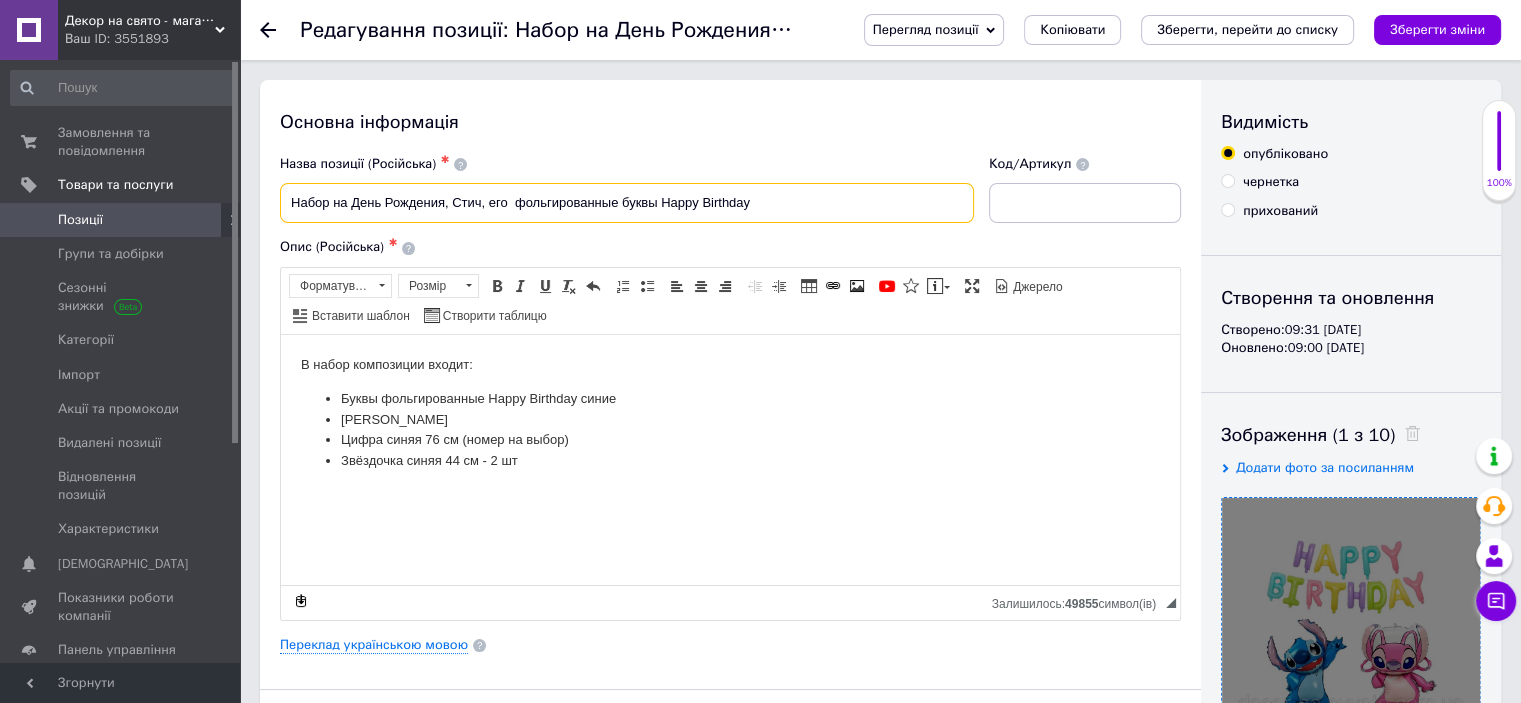 click on "Набор на День Рождения, Стич, его  фольгированные буквы Happy Birthday" at bounding box center [627, 203] 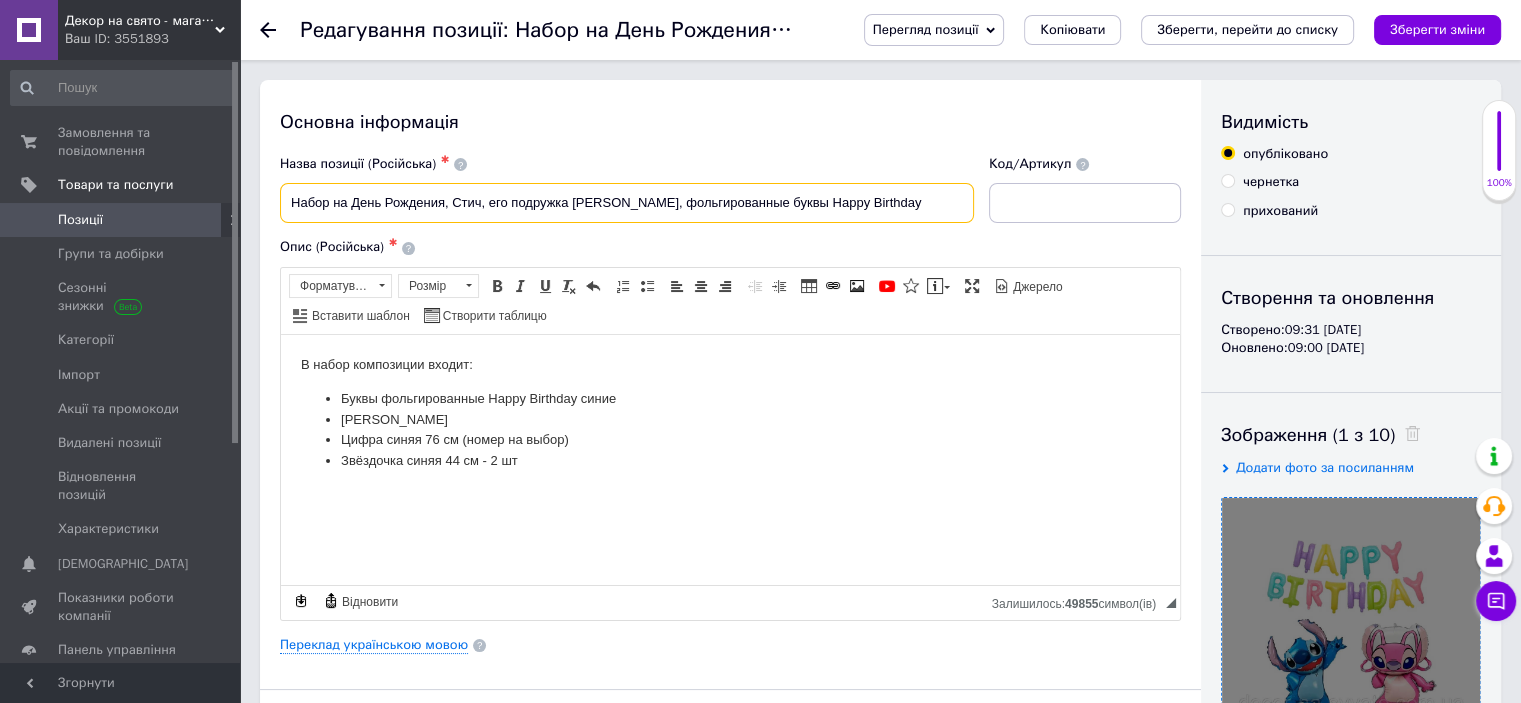 click on "Набор на День Рождения, Стич, его подружка Эйнджел, фольгированные буквы Happy Birthday" at bounding box center (627, 203) 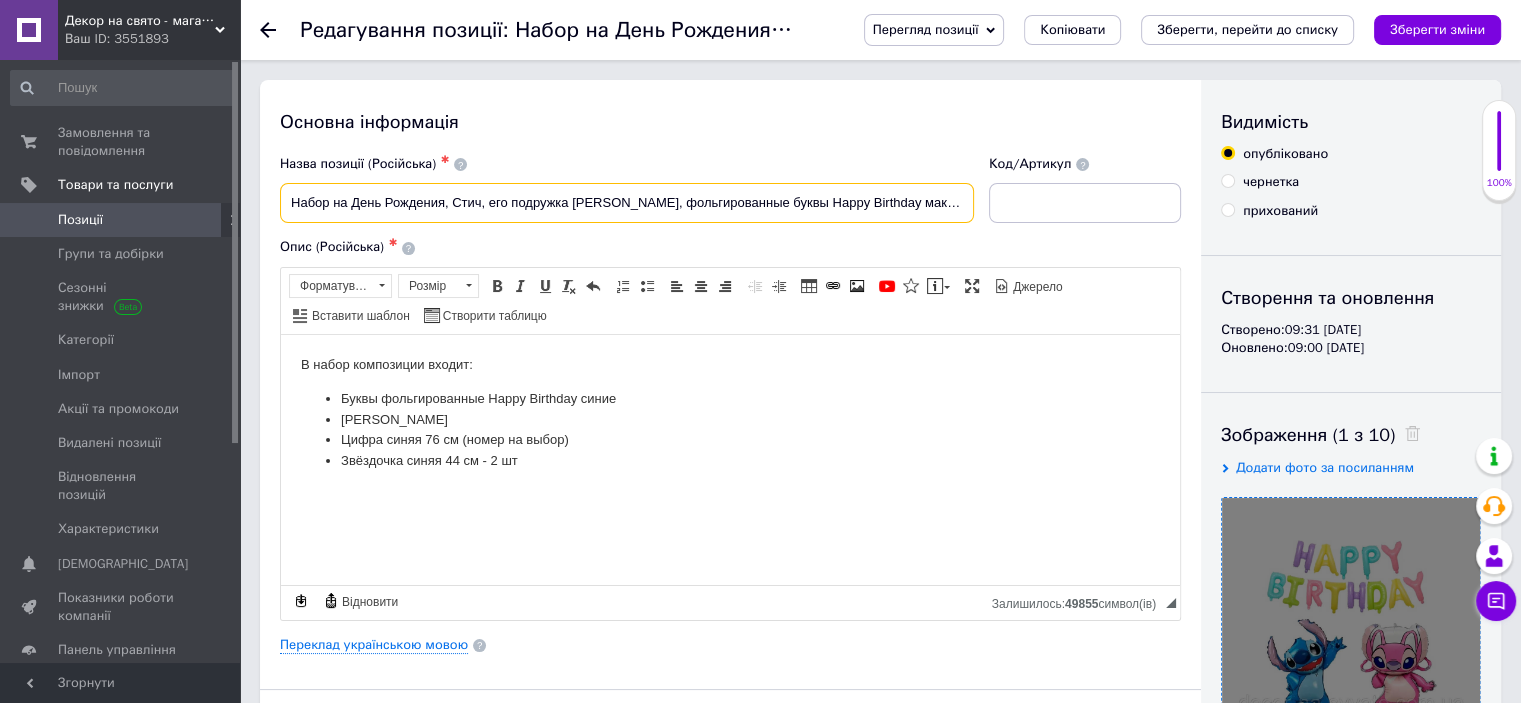 type on "Набор на День Рождения, Стич, его подружка Эйнджел, фольгированные буквы Happy Birthday макарун" 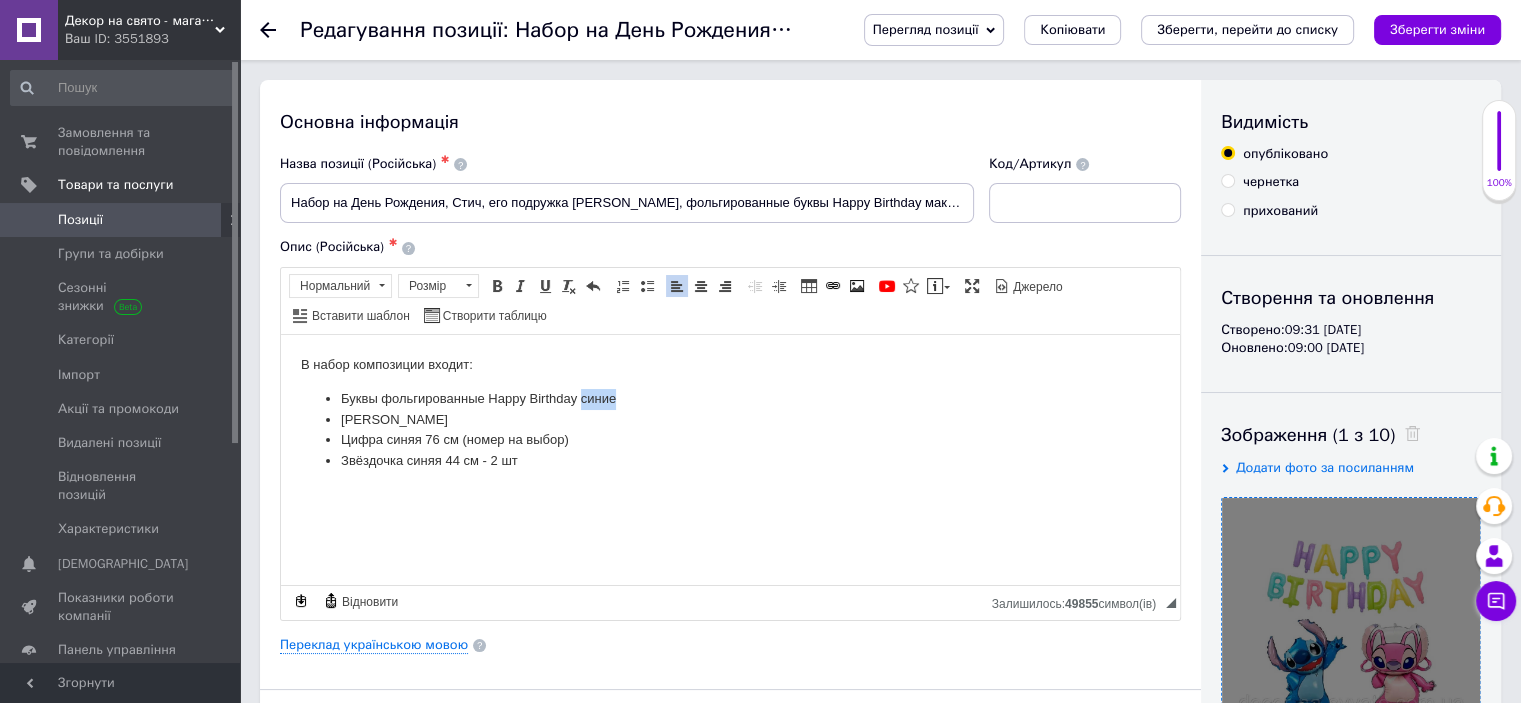 drag, startPoint x: 581, startPoint y: 401, endPoint x: 615, endPoint y: 386, distance: 37.161808 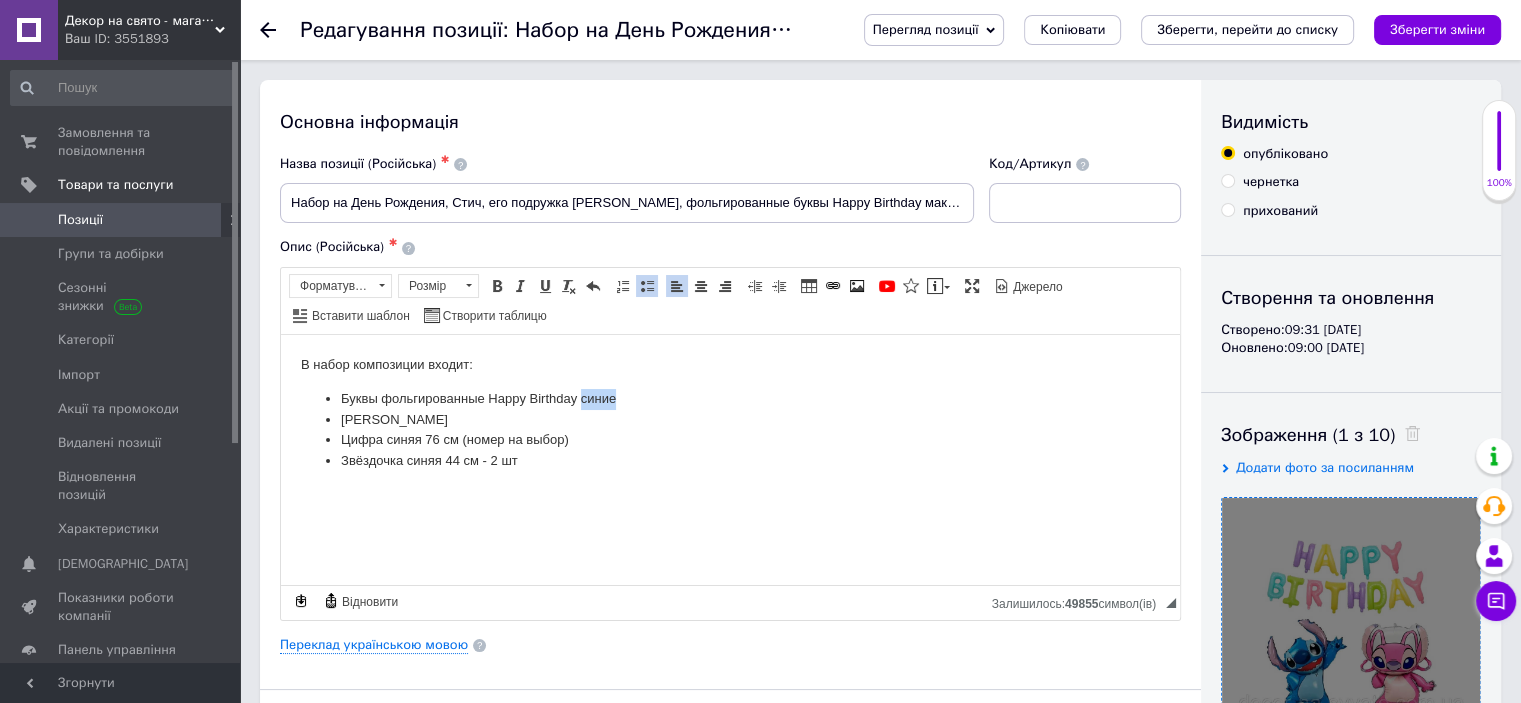 type 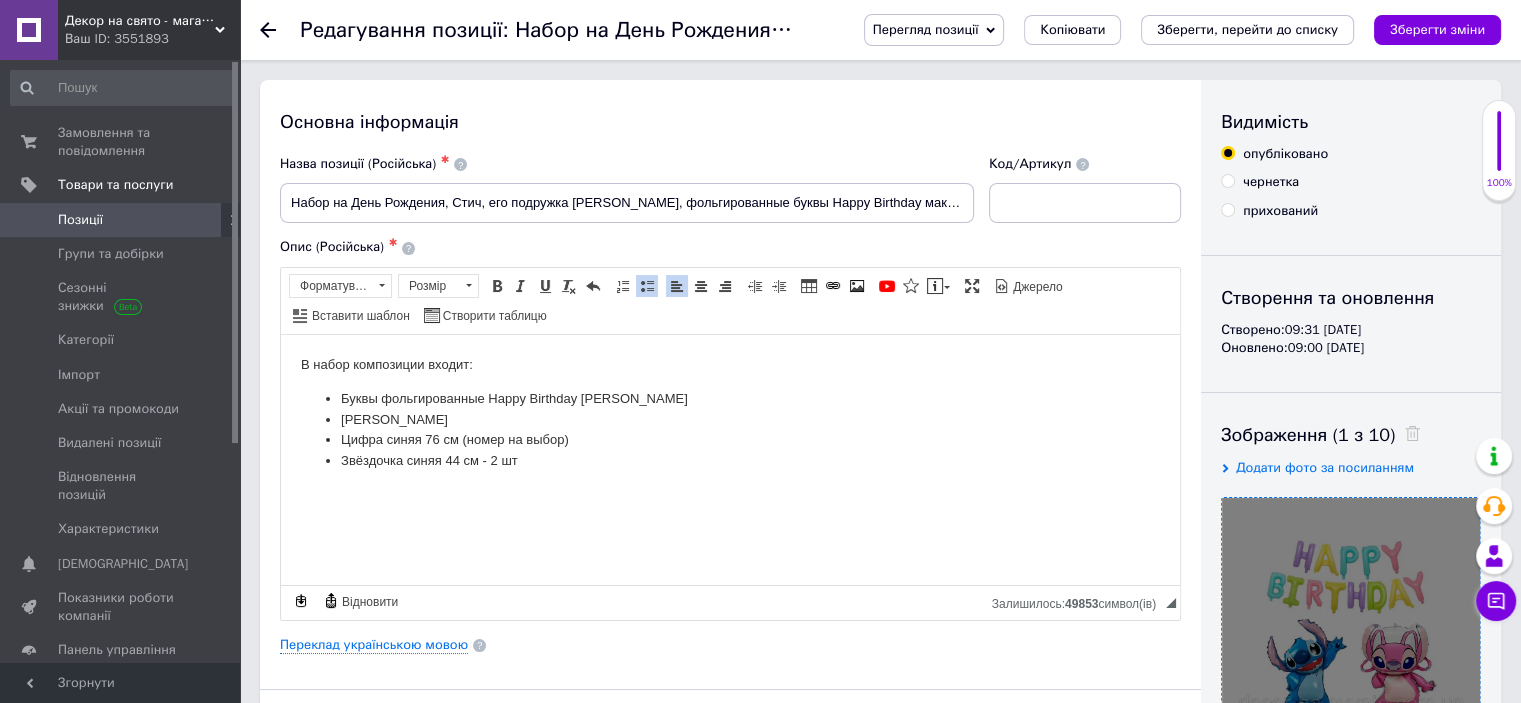 click on "Фигура Стич" at bounding box center (730, 419) 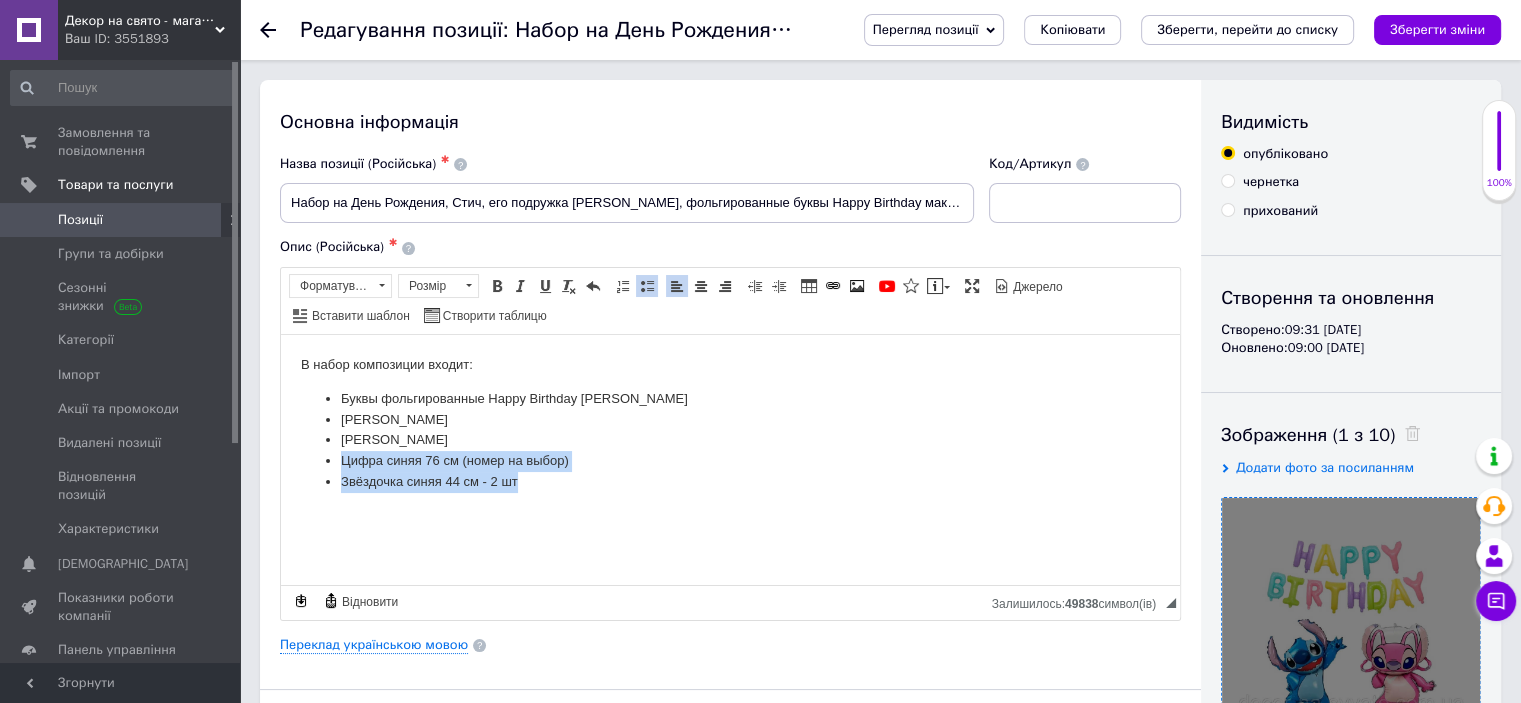 drag, startPoint x: 335, startPoint y: 459, endPoint x: 586, endPoint y: 527, distance: 260.04807 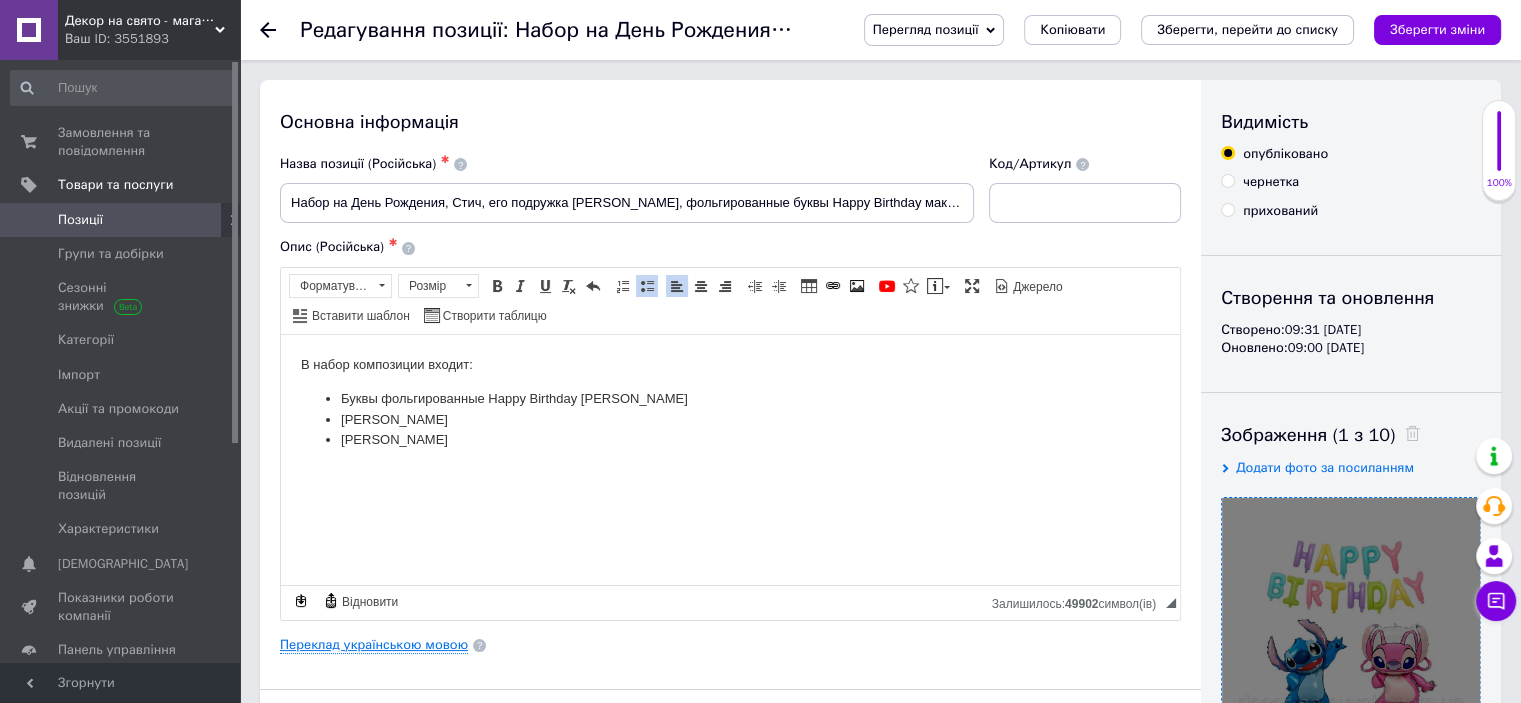 click on "Переклад українською мовою" at bounding box center [374, 645] 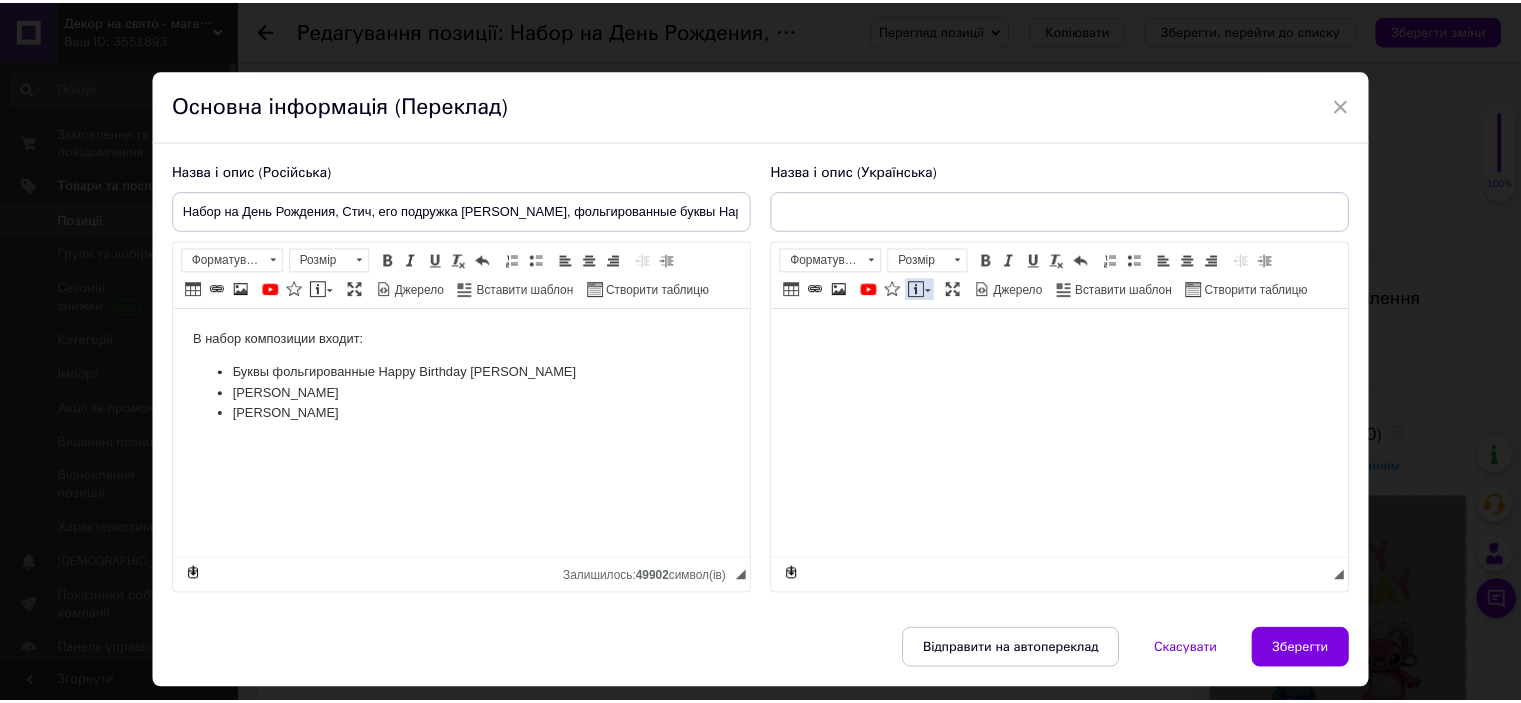 scroll, scrollTop: 0, scrollLeft: 0, axis: both 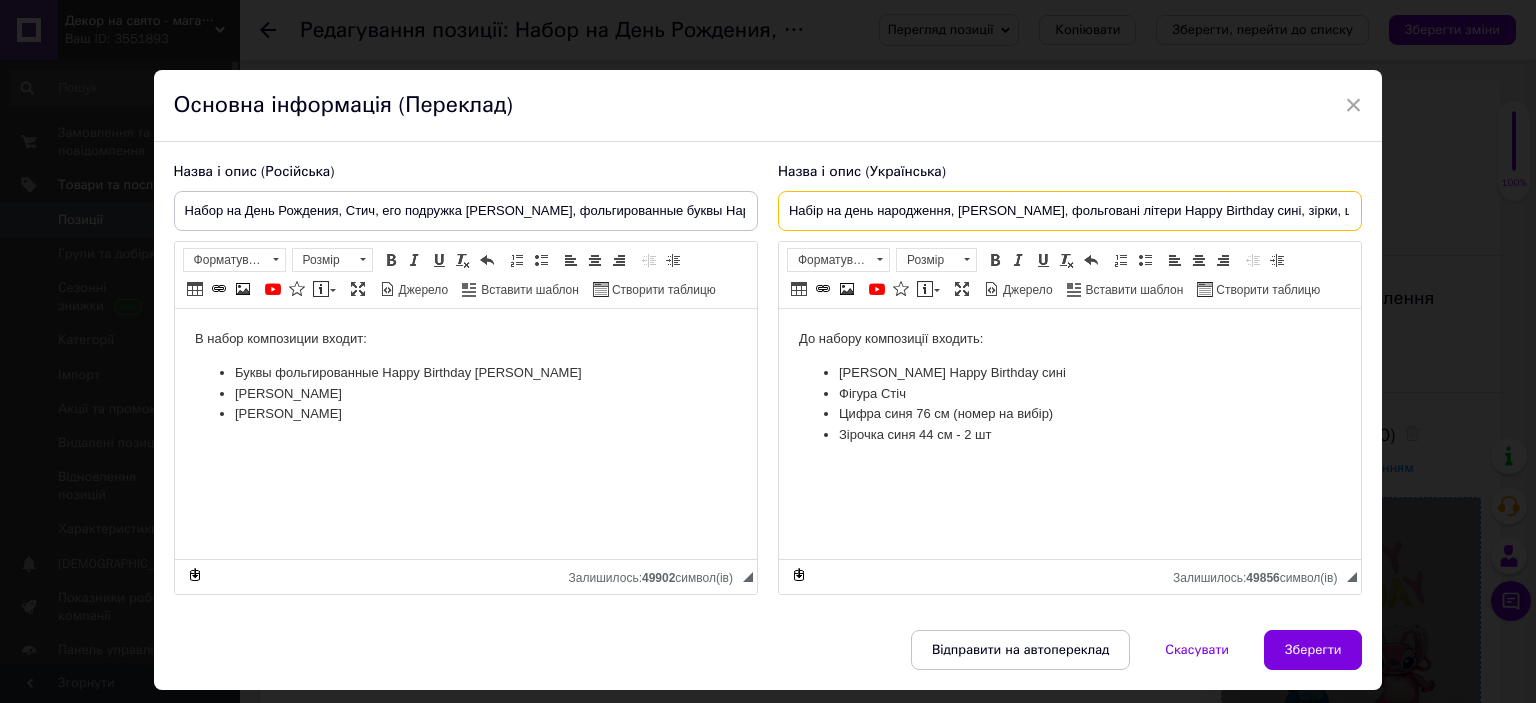 click on "Набір на день народження, Стіч, фольговані літери Happy Birthday сині, зірки, цифра" at bounding box center [1070, 211] 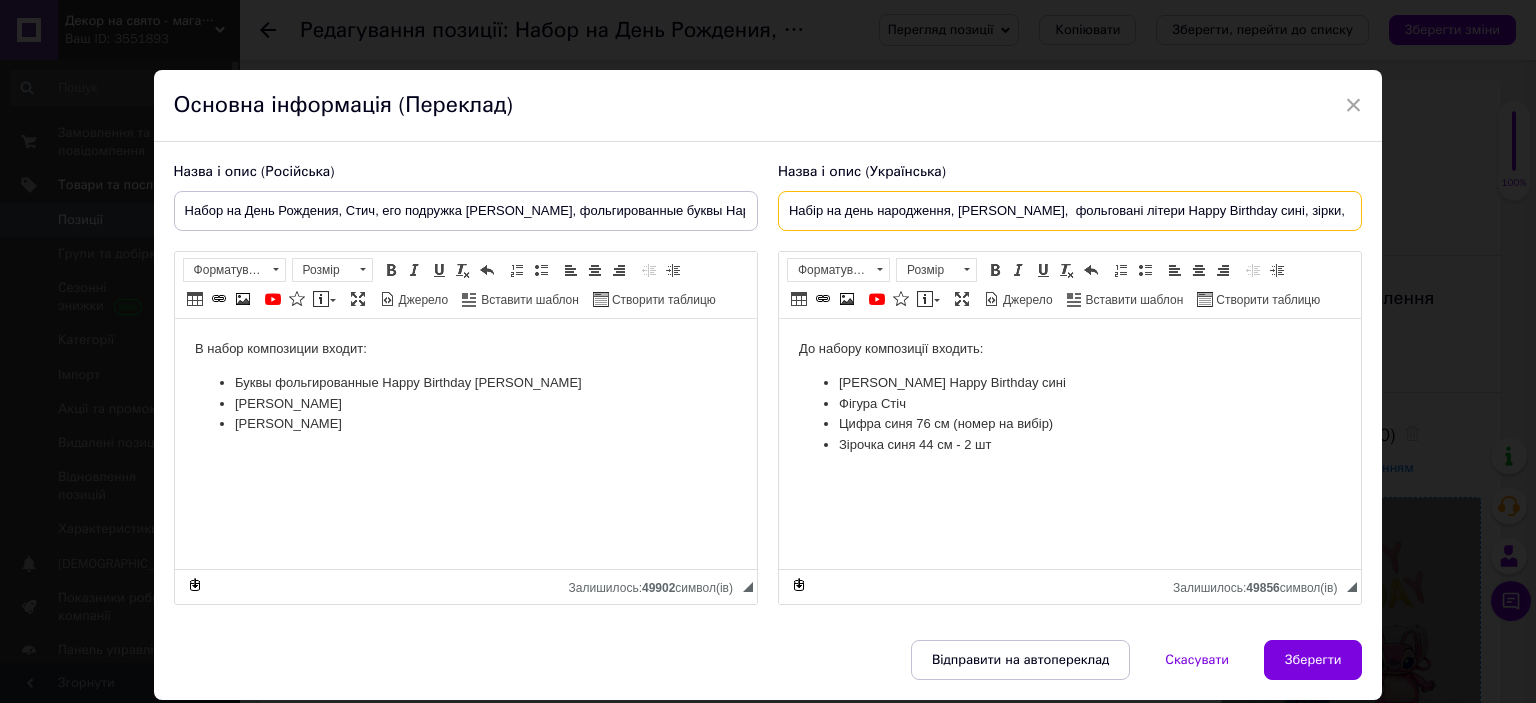 click on "Набір на день народження, Стіч,  фольговані літери Happy Birthday сині, зірки, цифра" at bounding box center (1070, 211) 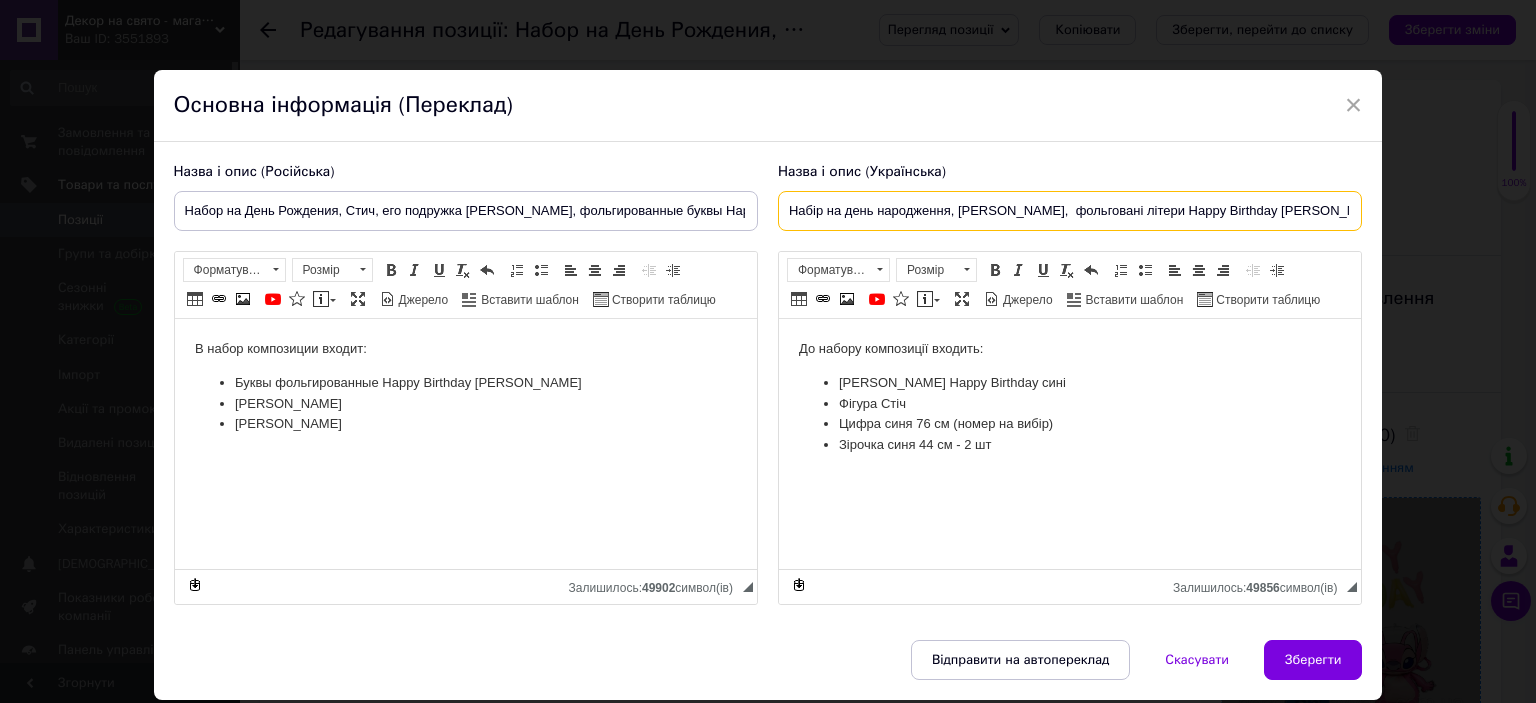 click on "Набір на день народження, Стіч,  фольговані літери Happy Birthday макарун" at bounding box center [1070, 211] 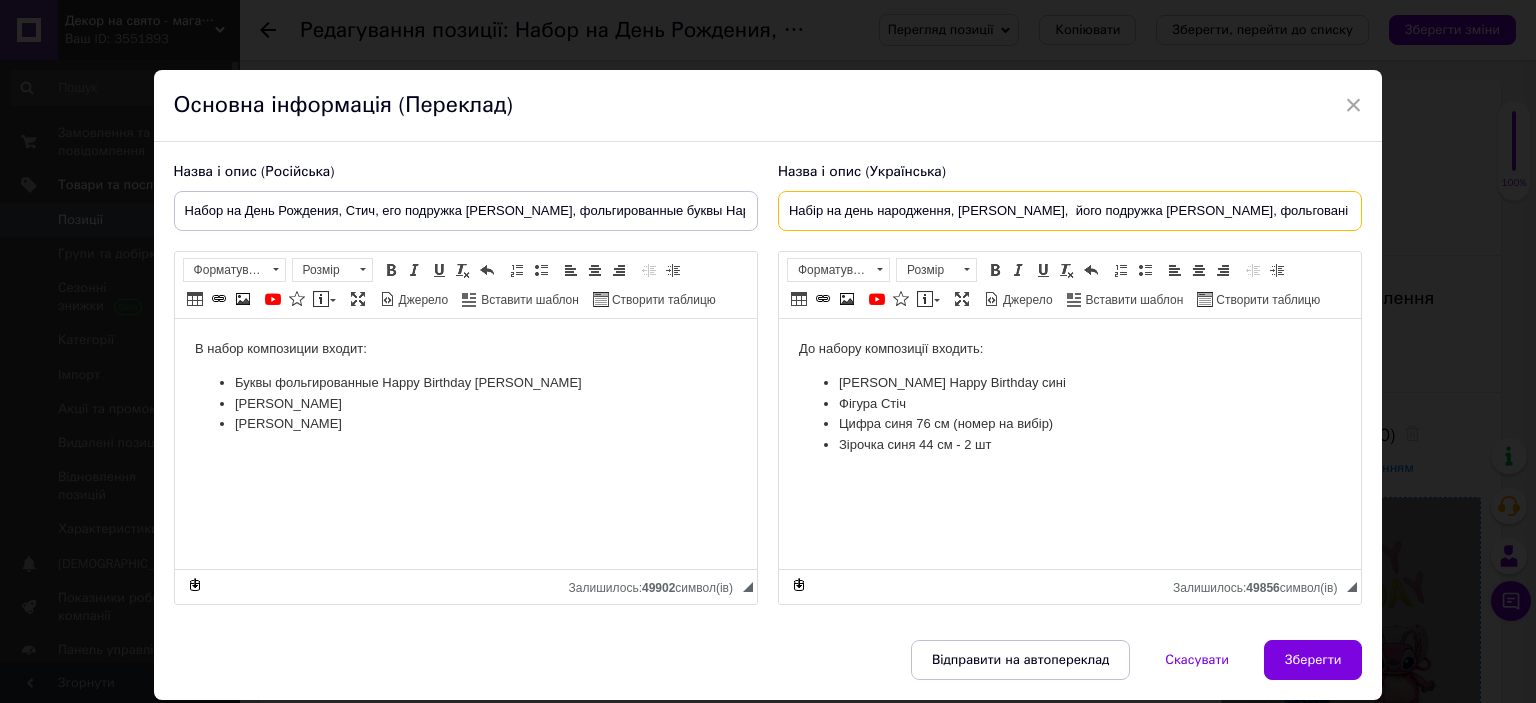 type on "Набір на день народження, Стіч,  його подружка Ейнджел, фольговані літери Happy Birthday макарун" 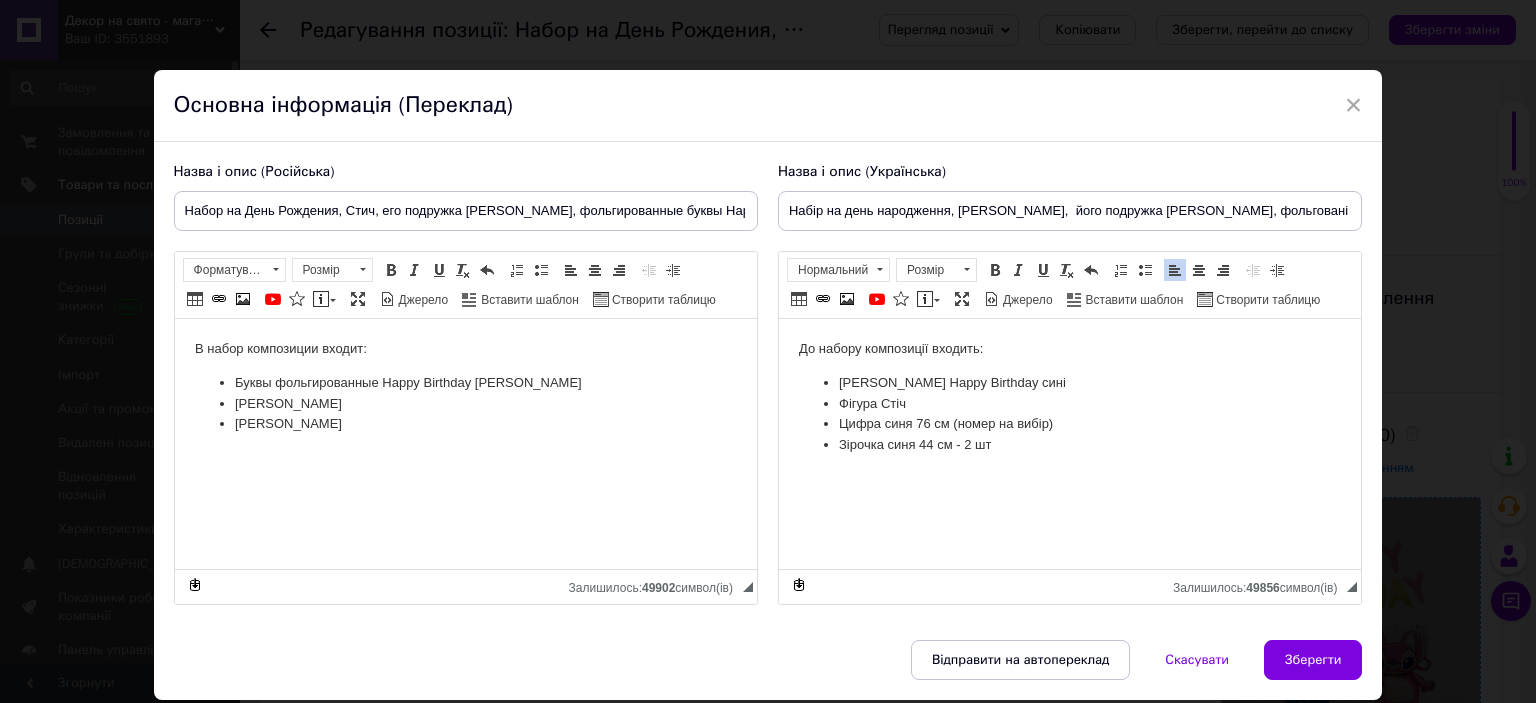 click on "Фігура Стіч" at bounding box center (1069, 404) 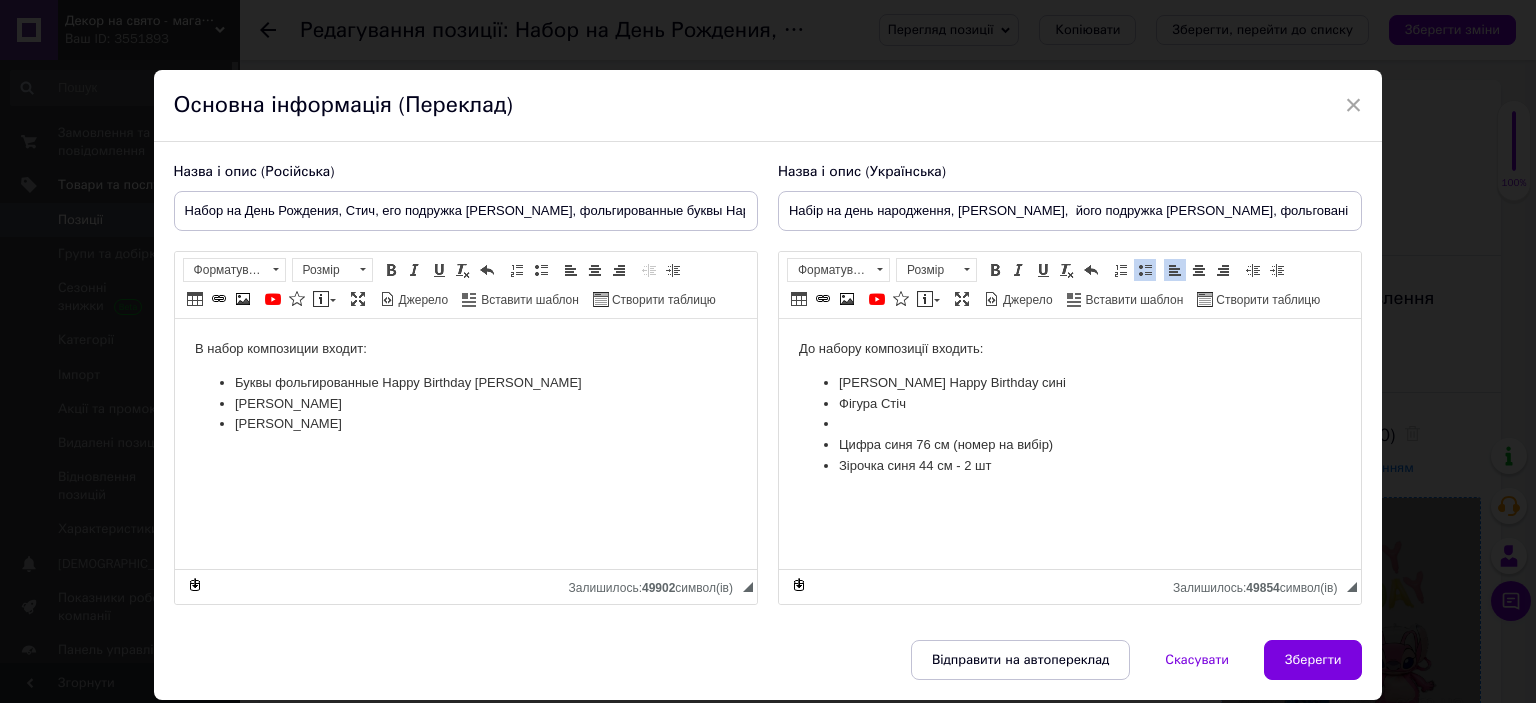 type 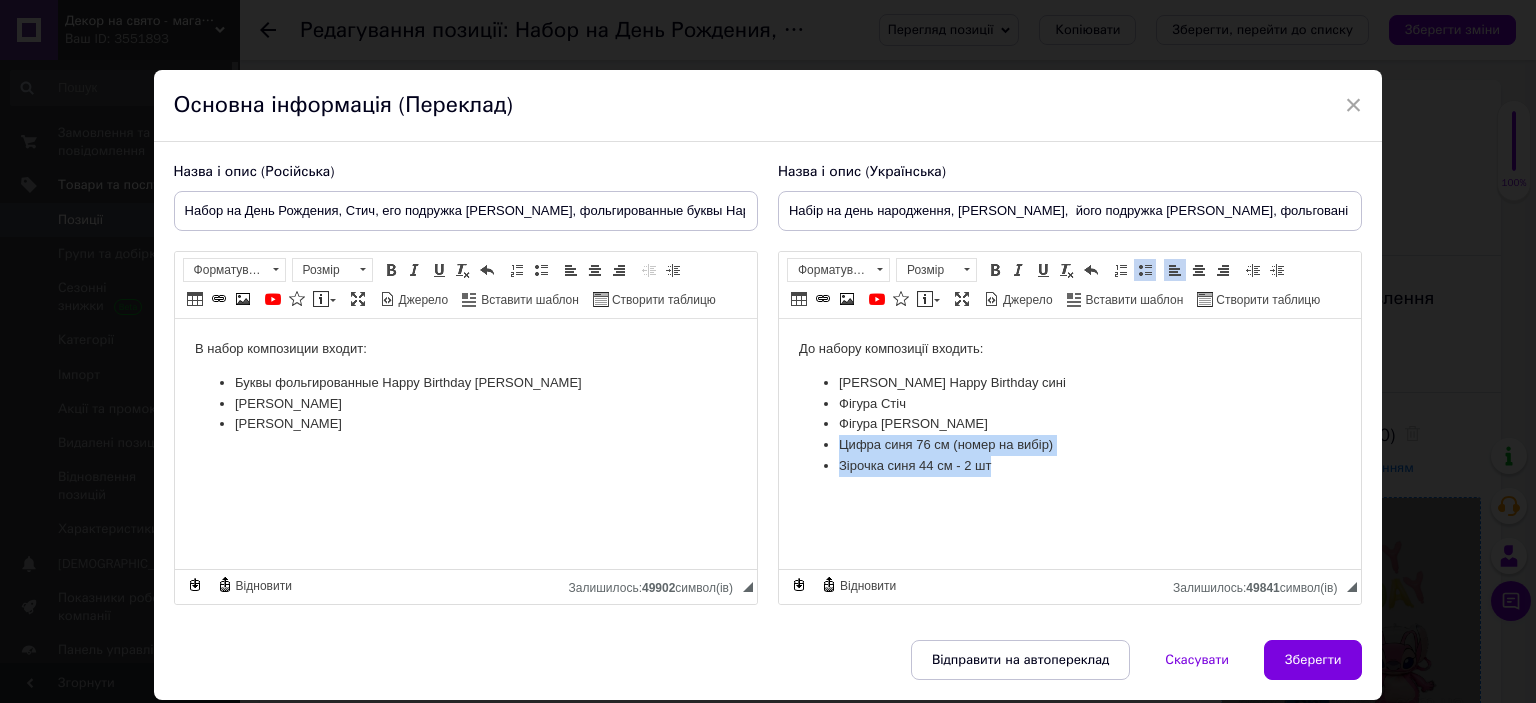 drag, startPoint x: 1012, startPoint y: 477, endPoint x: 806, endPoint y: 438, distance: 209.65924 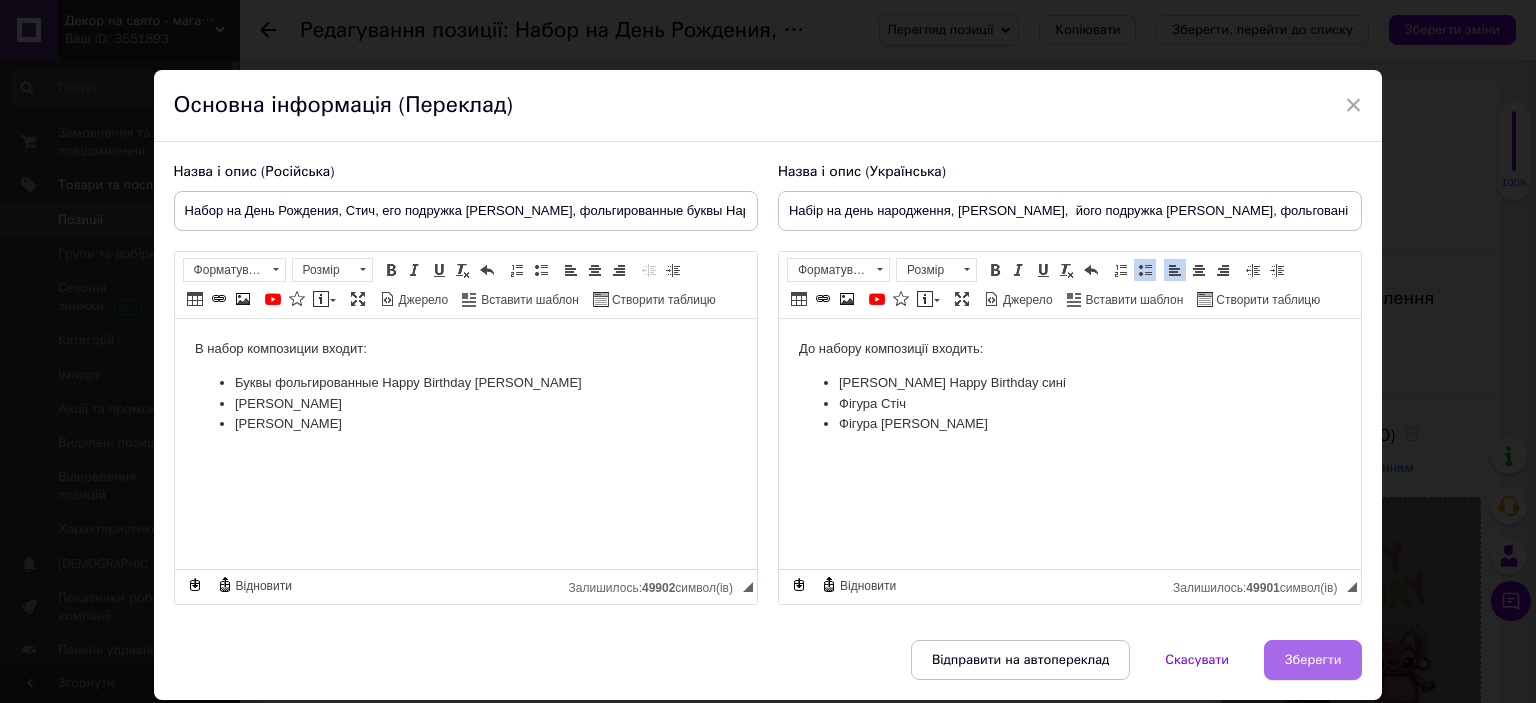 click on "Зберегти" at bounding box center [1313, 660] 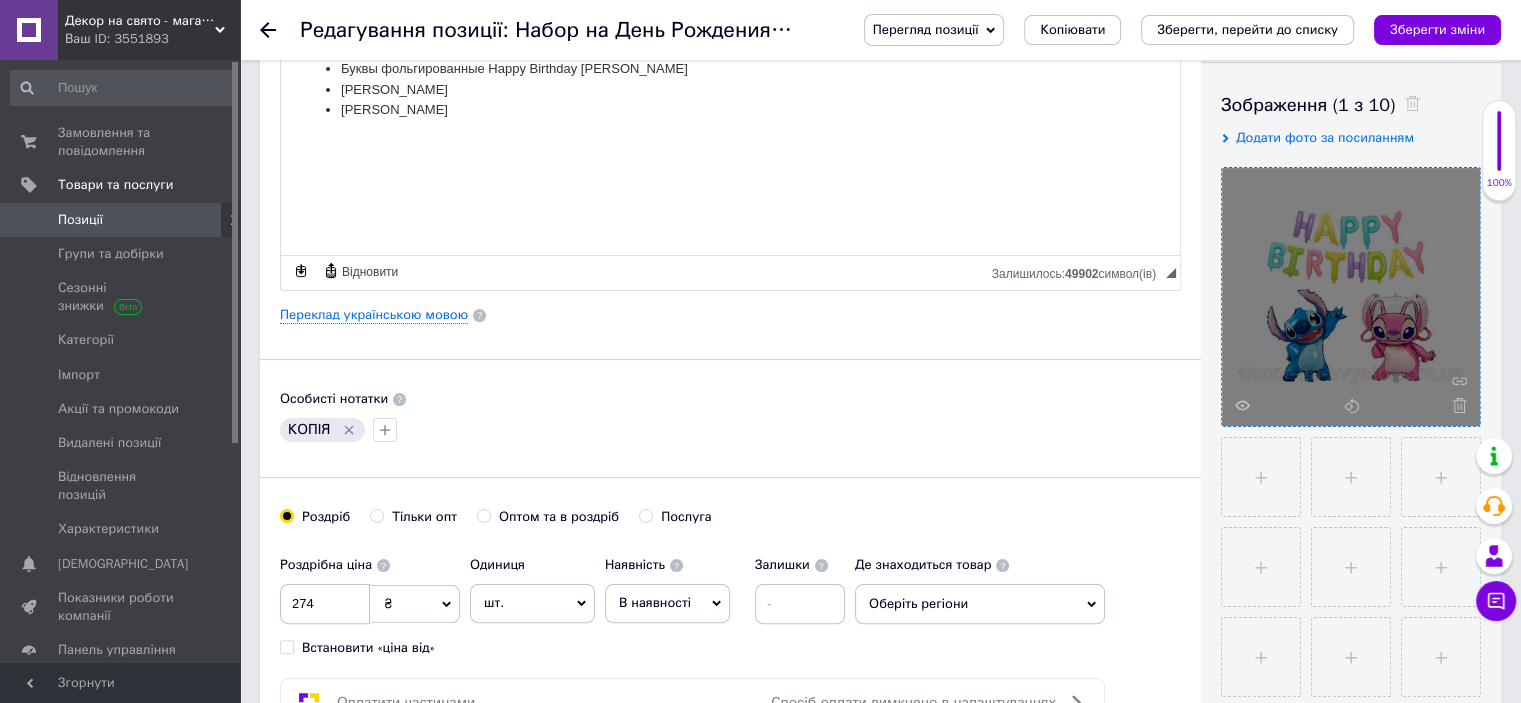 scroll, scrollTop: 500, scrollLeft: 0, axis: vertical 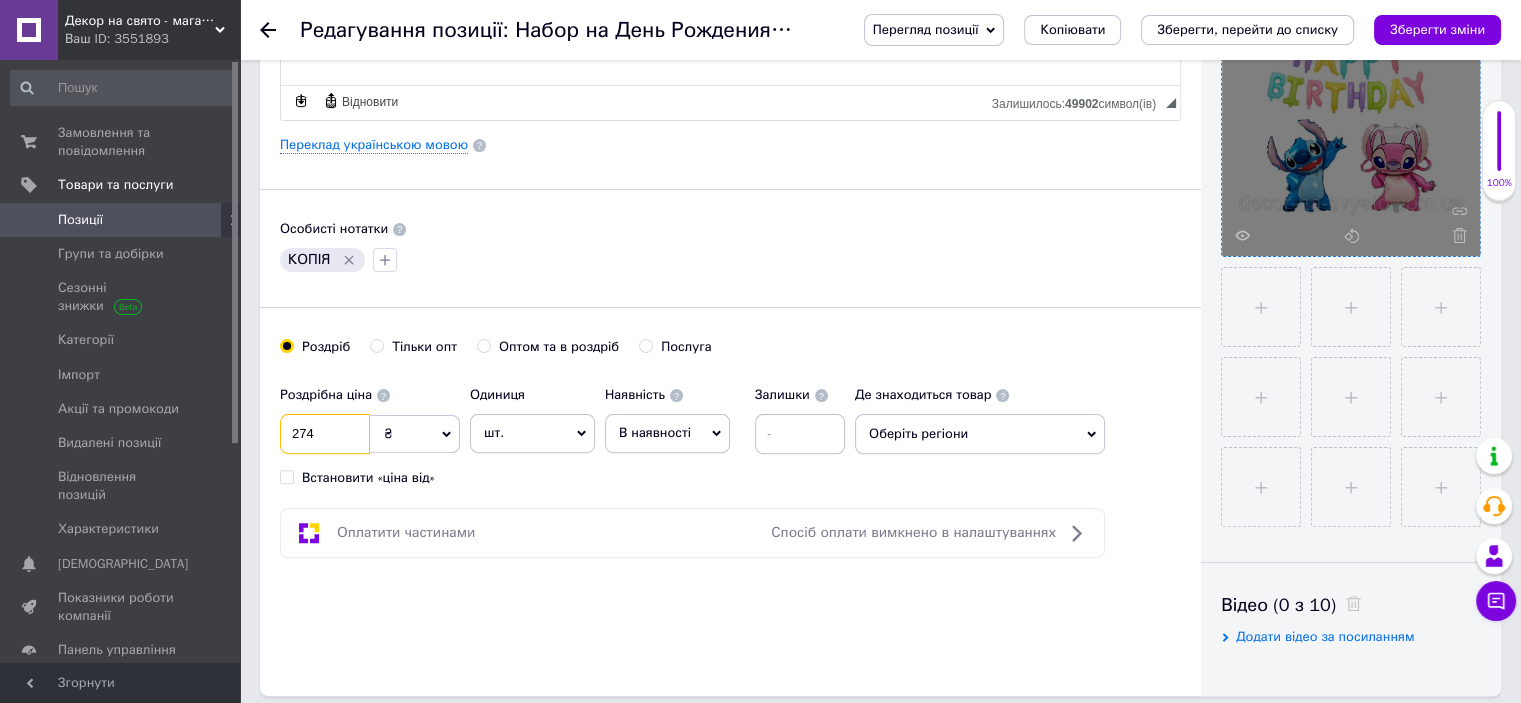 drag, startPoint x: 332, startPoint y: 431, endPoint x: 299, endPoint y: 434, distance: 33.13608 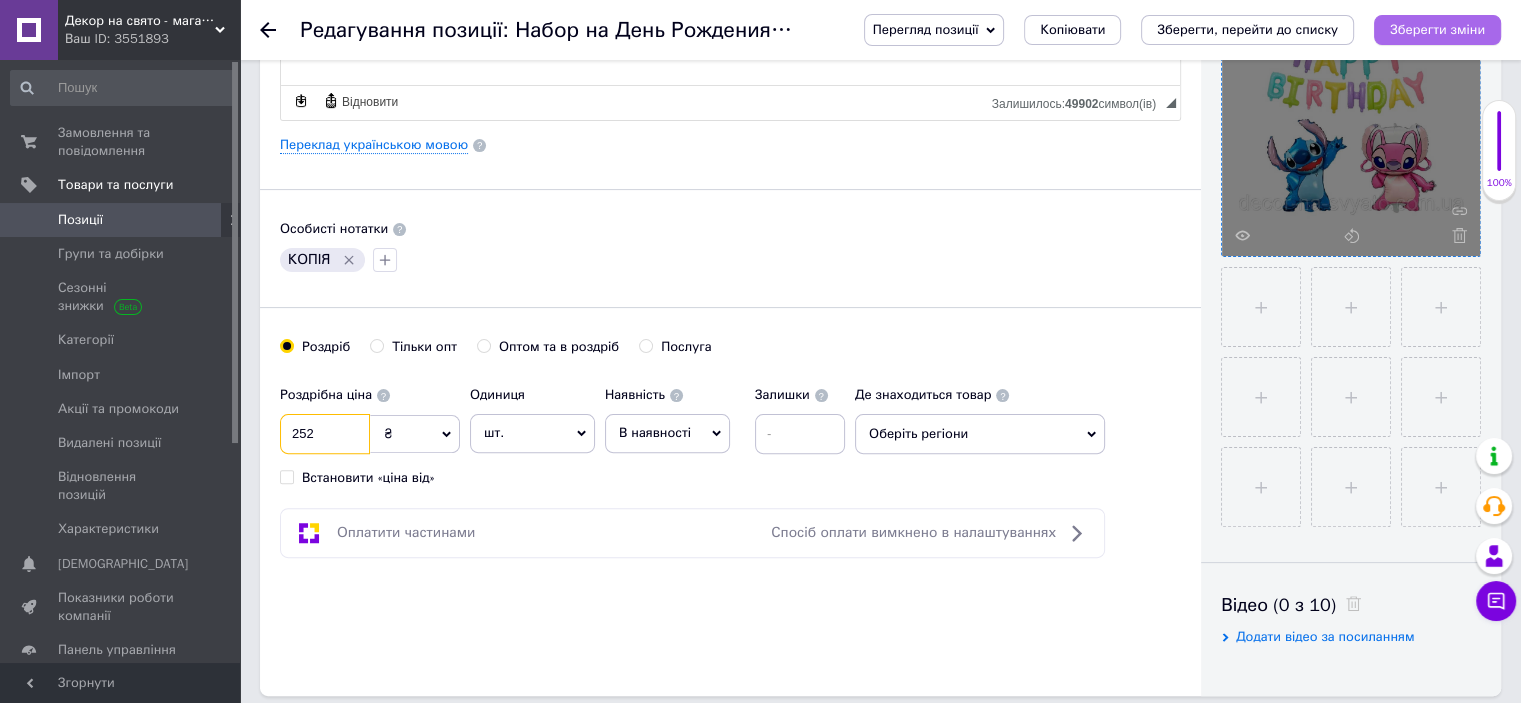 type on "252" 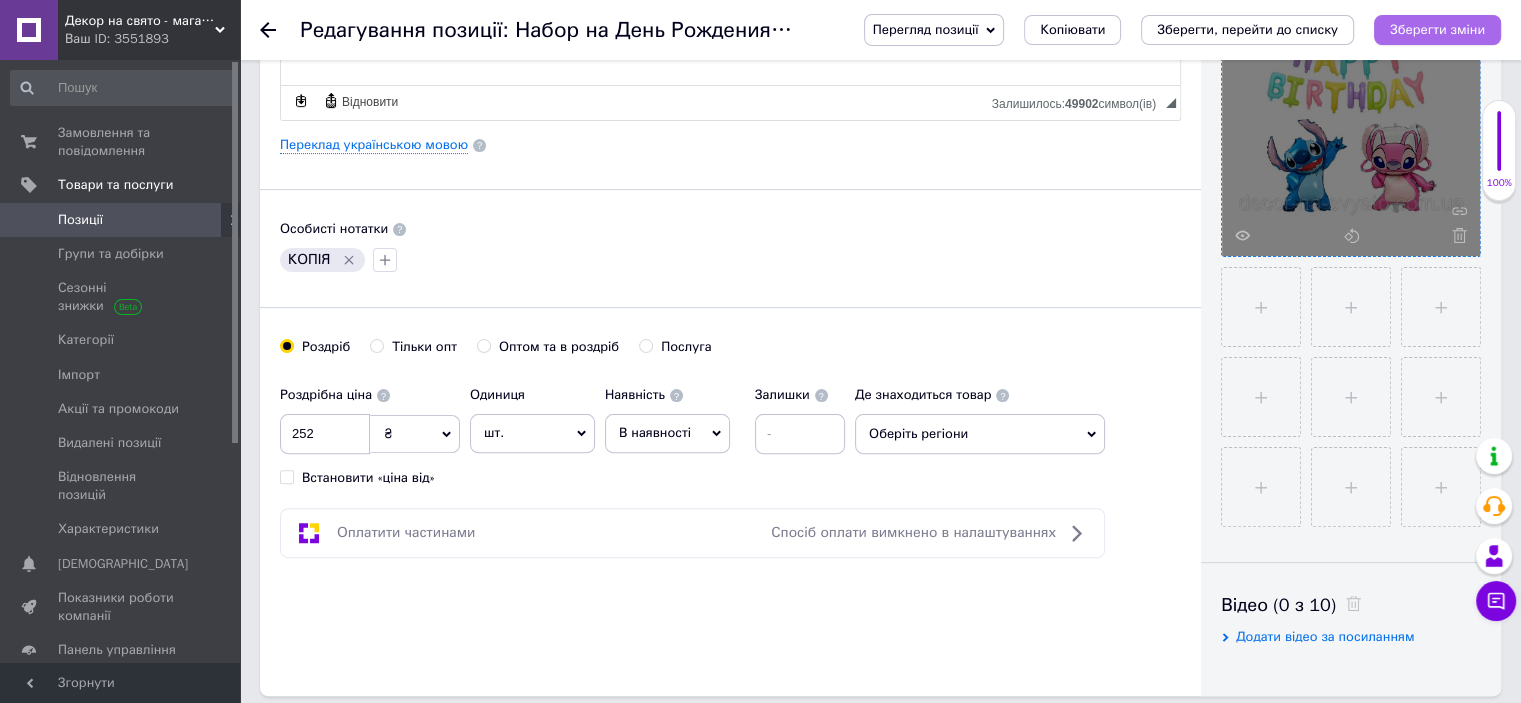 click on "Зберегти зміни" at bounding box center [1437, 29] 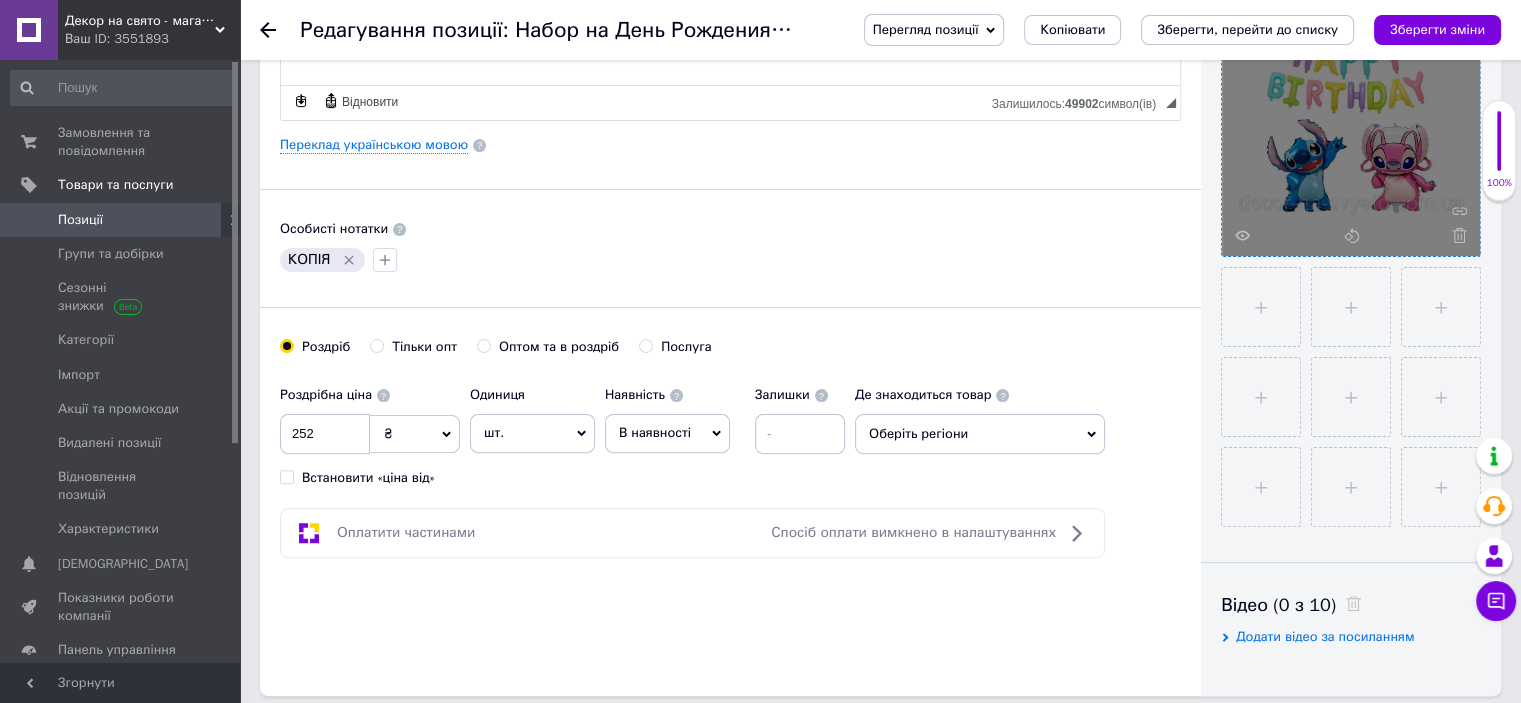 click on "Основна інформація Назва позиції (Російська) ✱ Набор на День Рождения, Стич, его подружка Эйнджел, фольгированные буквы Happy Birthday макарун Код/Артикул Опис (Російська) ✱ В набор композиции входит:
Буквы фольгированные Happy Birthday макарун
Фигура Стич
Фигура Эйнджел
Розширений текстовий редактор, 89E1E4BD-08DB-4F63-BCBC-7879EE0950AB Панель інструментів редактора Форматування Форматування Розмір Розмір   Жирний  Сполучення клавіш Ctrl+B   Курсив  Сполучення клавіш Ctrl+I   Підкреслений  Сполучення клавіш Ctrl+U   Видалити форматування   Повернути  Сполучення клавіш Ctrl+Z" at bounding box center [730, 138] 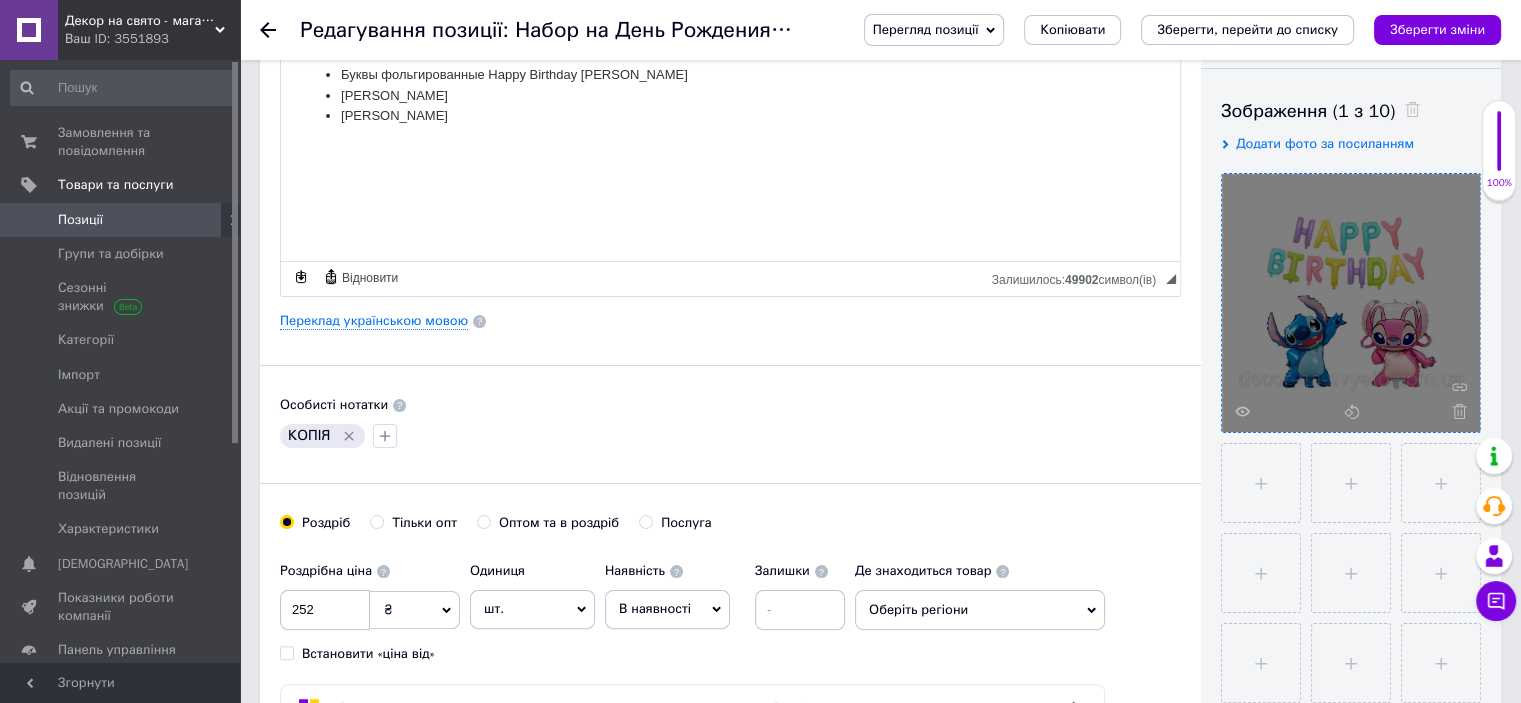 scroll, scrollTop: 100, scrollLeft: 0, axis: vertical 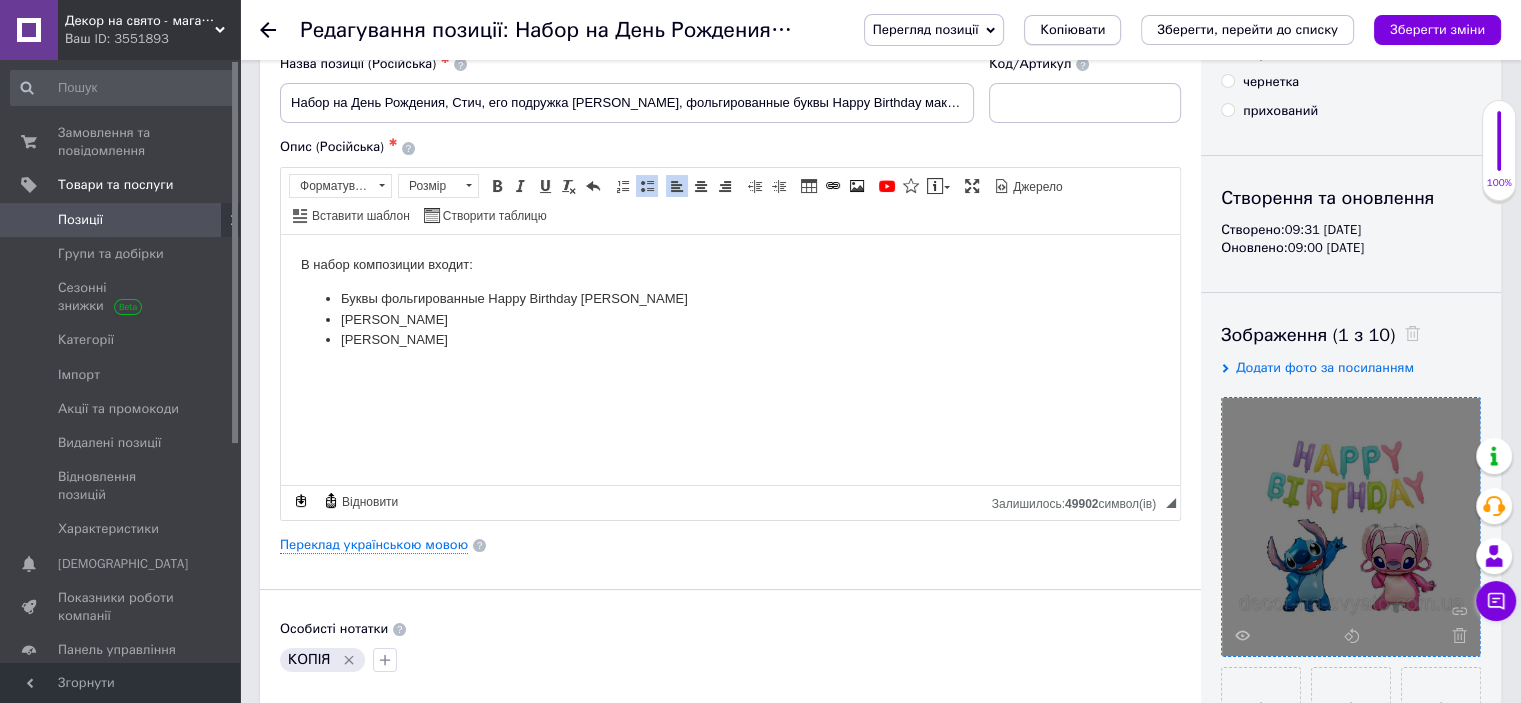 click on "Копіювати" at bounding box center (1072, 30) 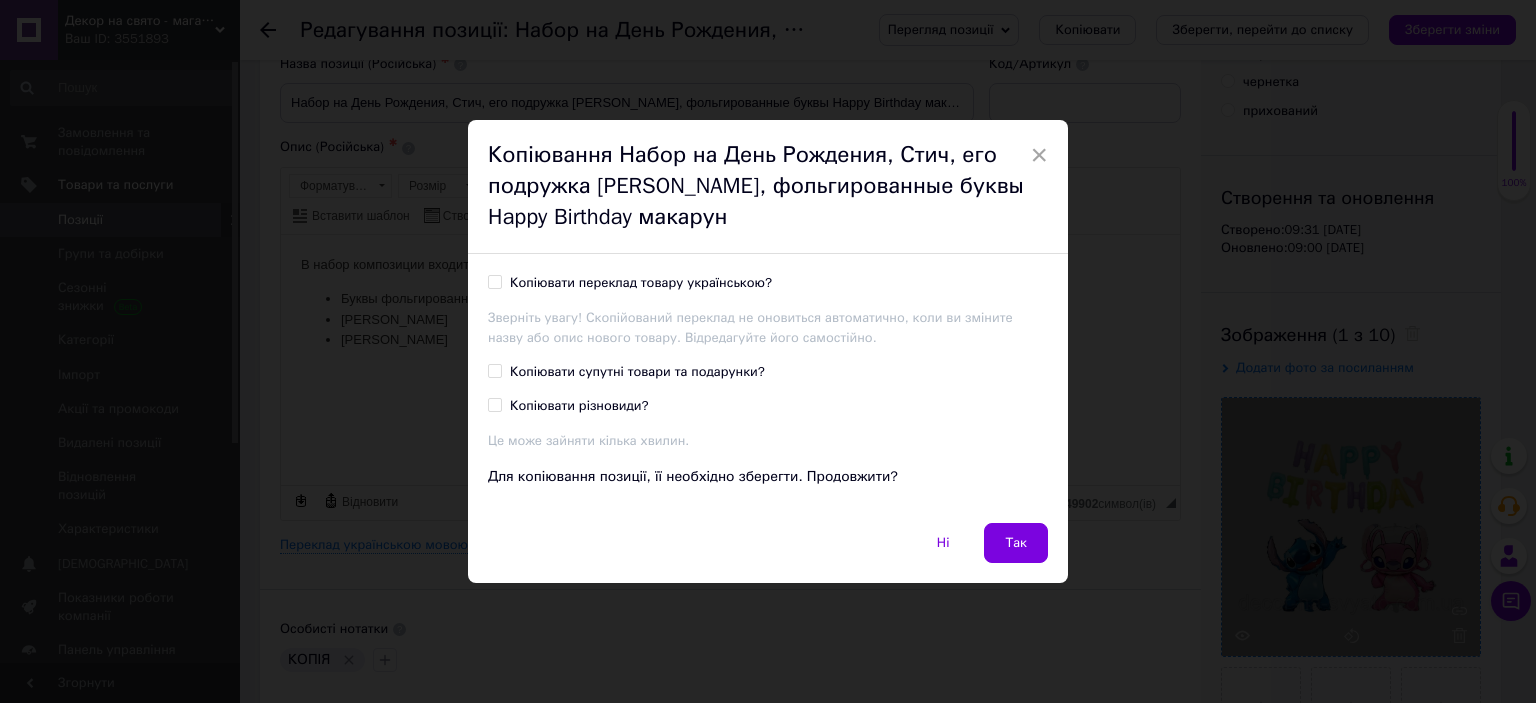 click on "Копіювати переклад товару українською?" at bounding box center (641, 283) 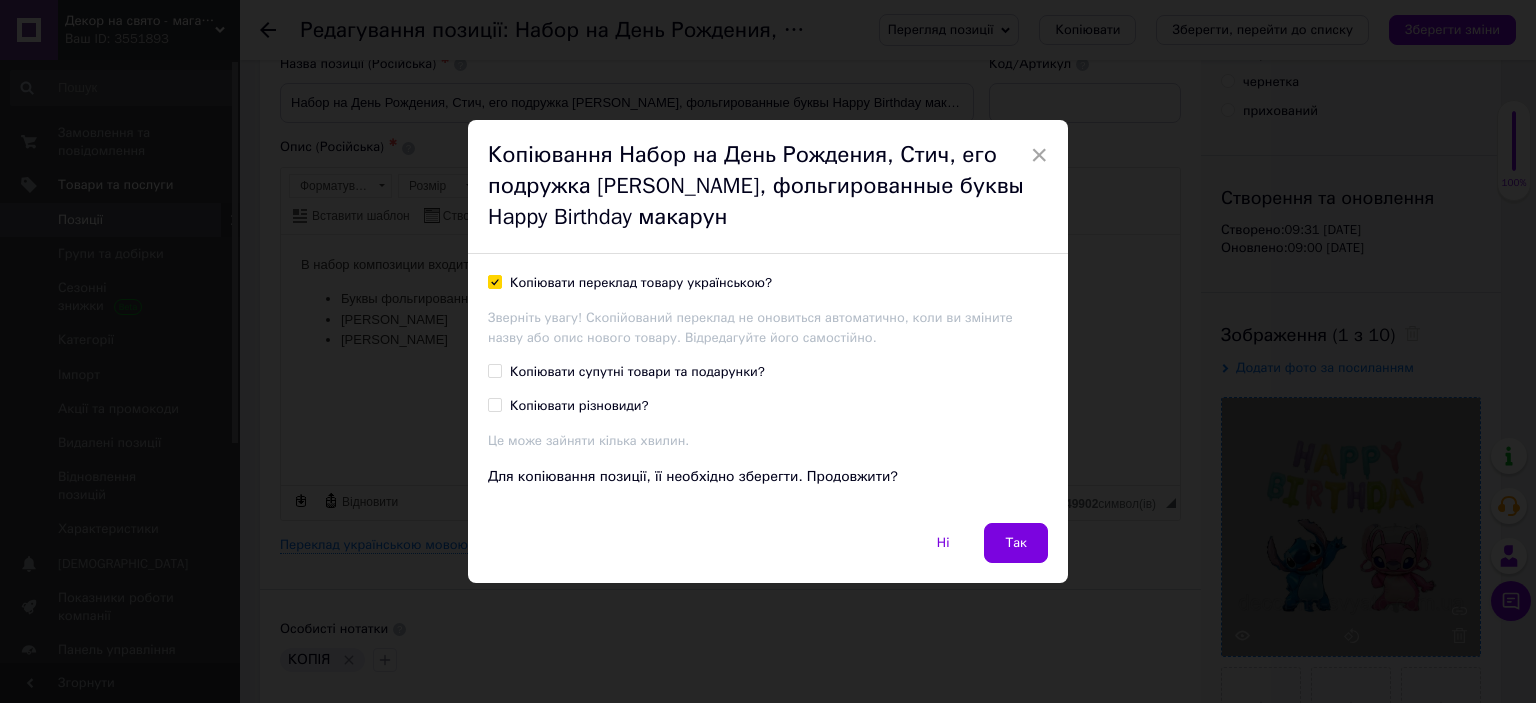 checkbox on "true" 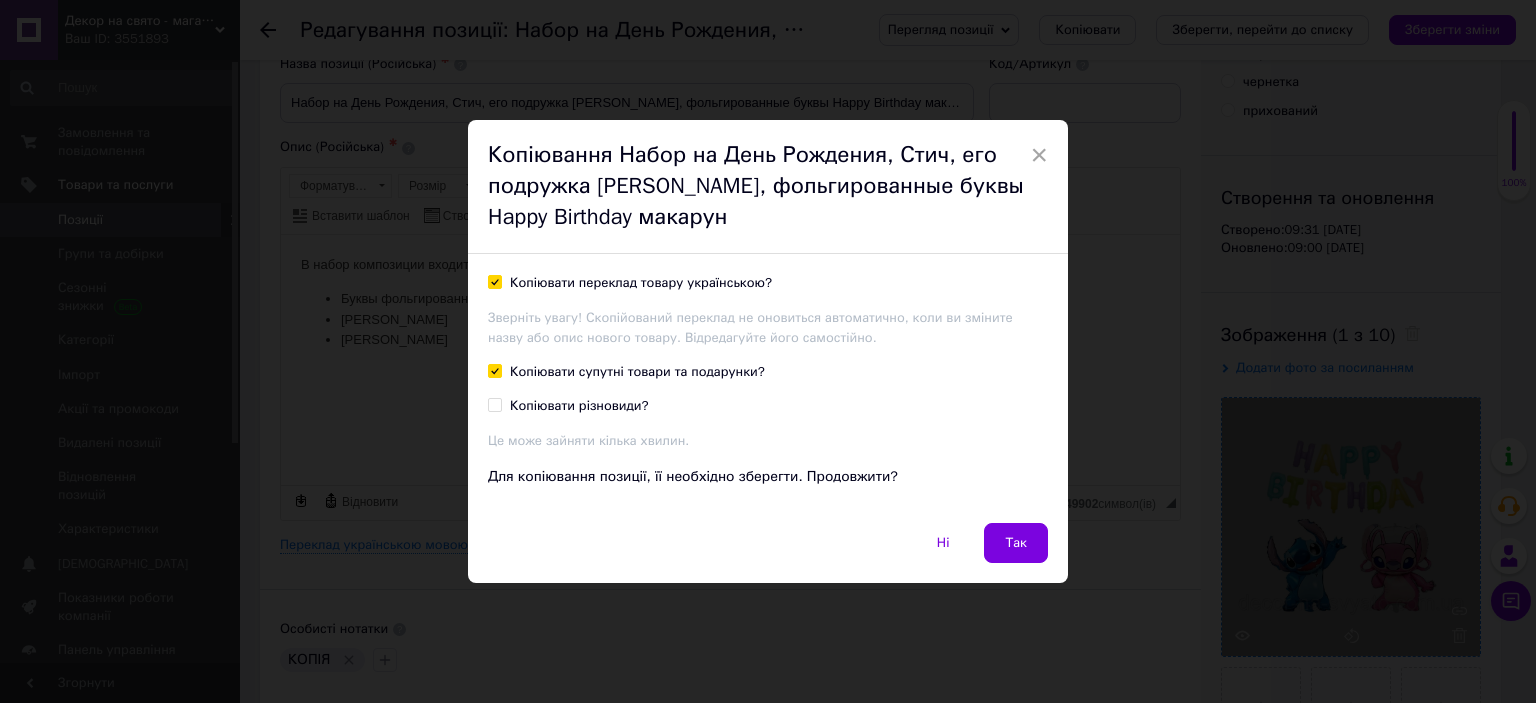 checkbox on "true" 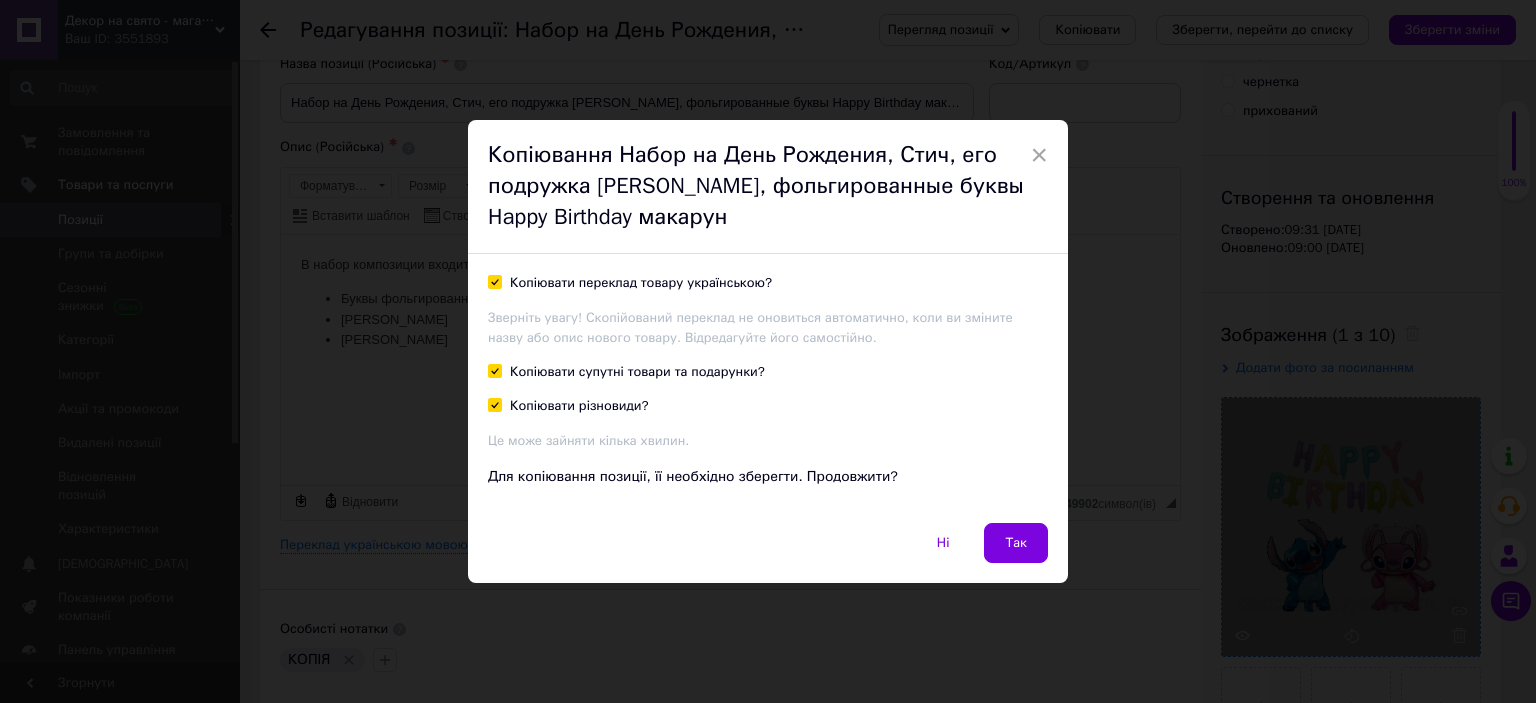 checkbox on "true" 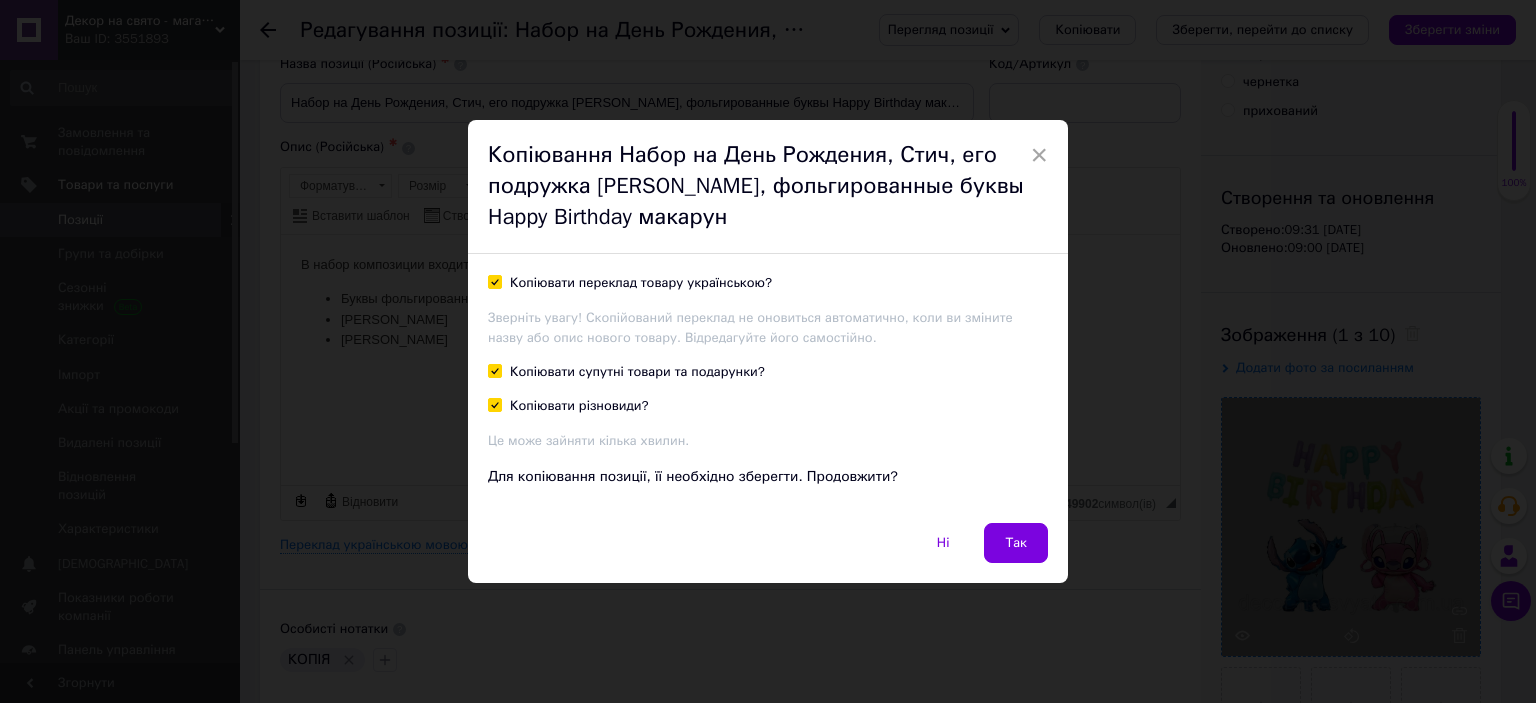 click on "Так" at bounding box center [1016, 543] 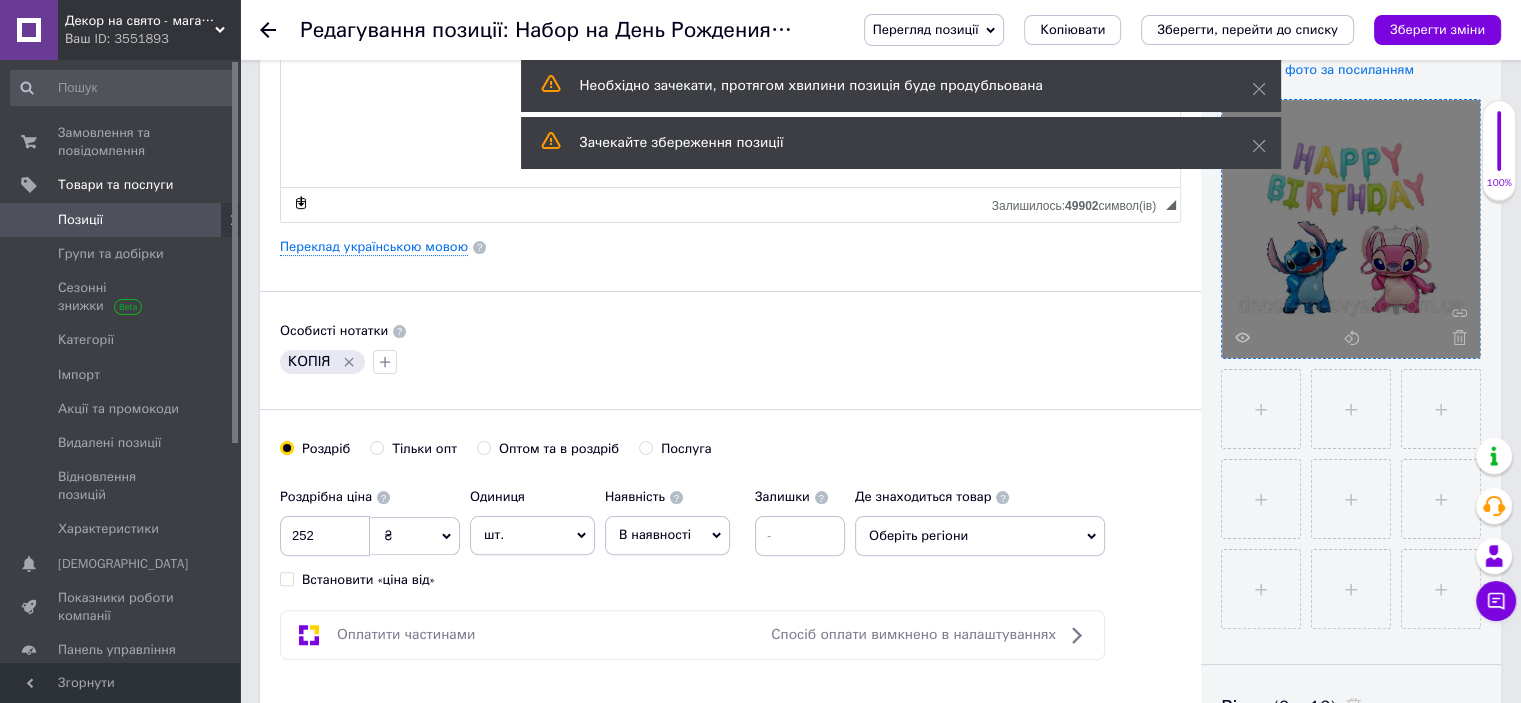 scroll, scrollTop: 400, scrollLeft: 0, axis: vertical 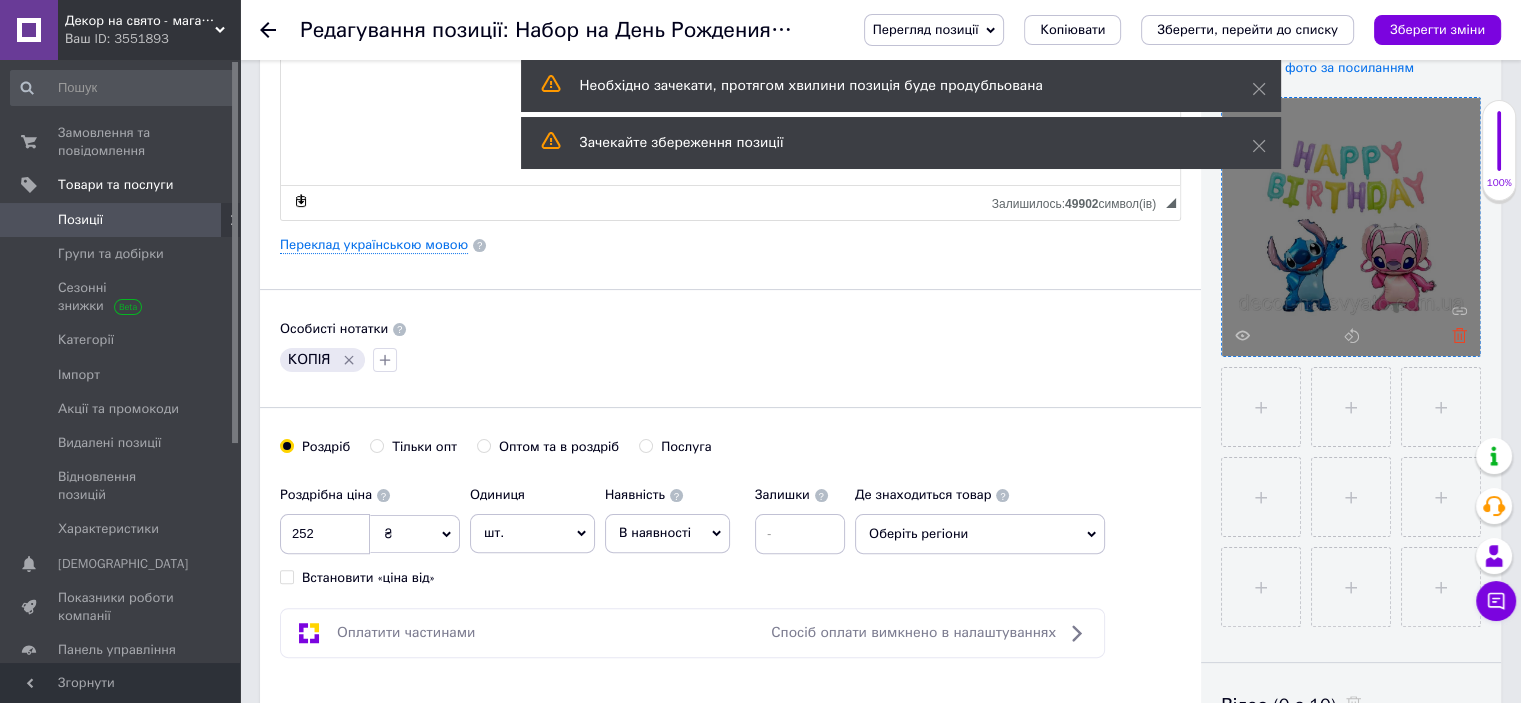 click 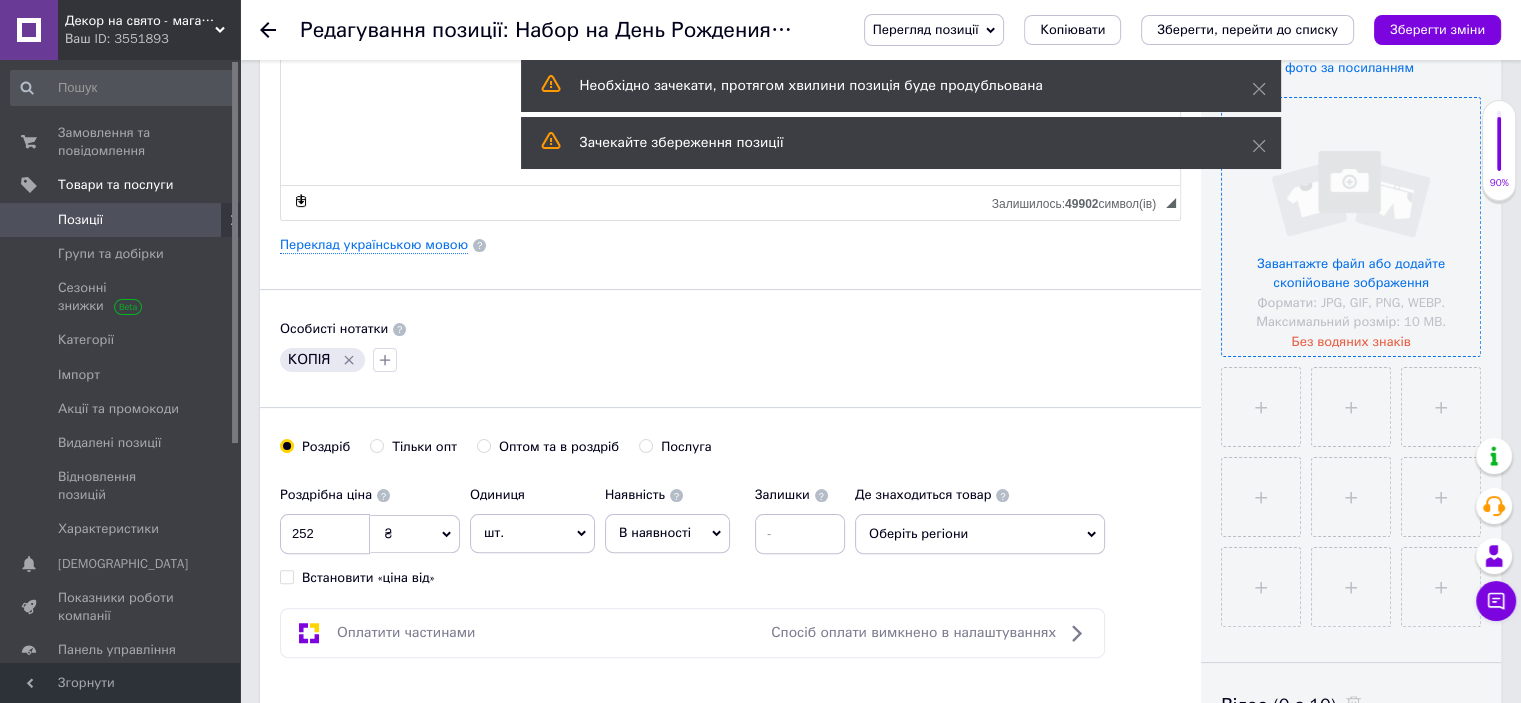click at bounding box center (1351, 227) 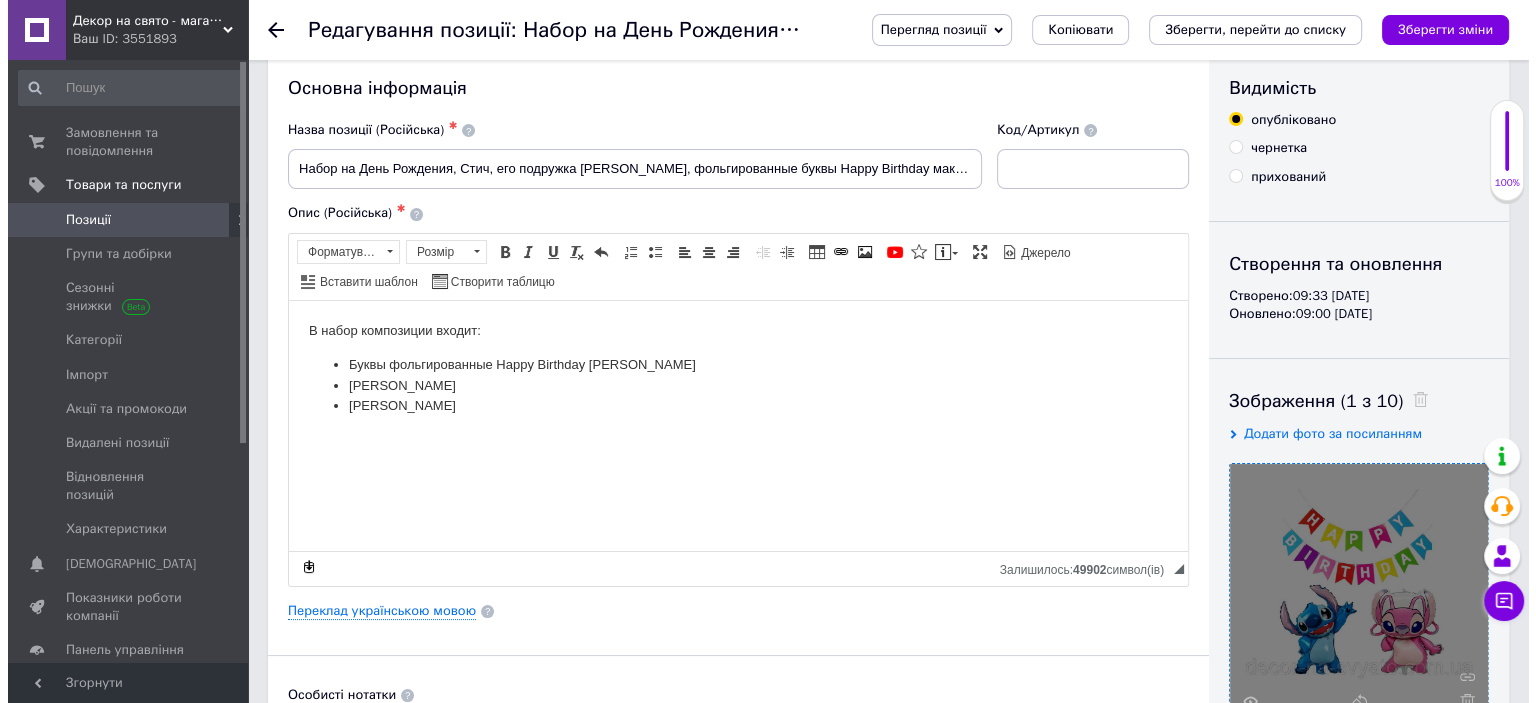 scroll, scrollTop: 0, scrollLeft: 0, axis: both 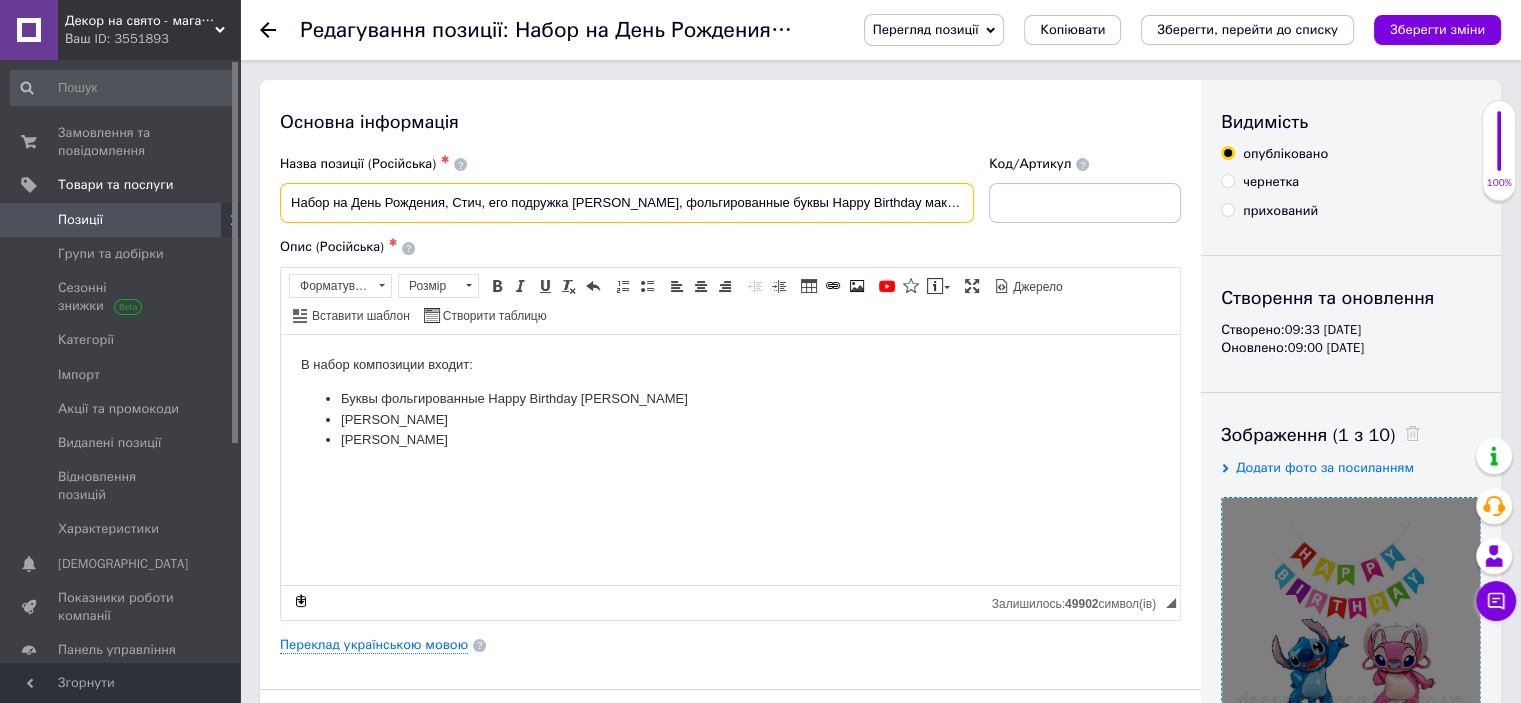 drag, startPoint x: 634, startPoint y: 199, endPoint x: 956, endPoint y: 217, distance: 322.50272 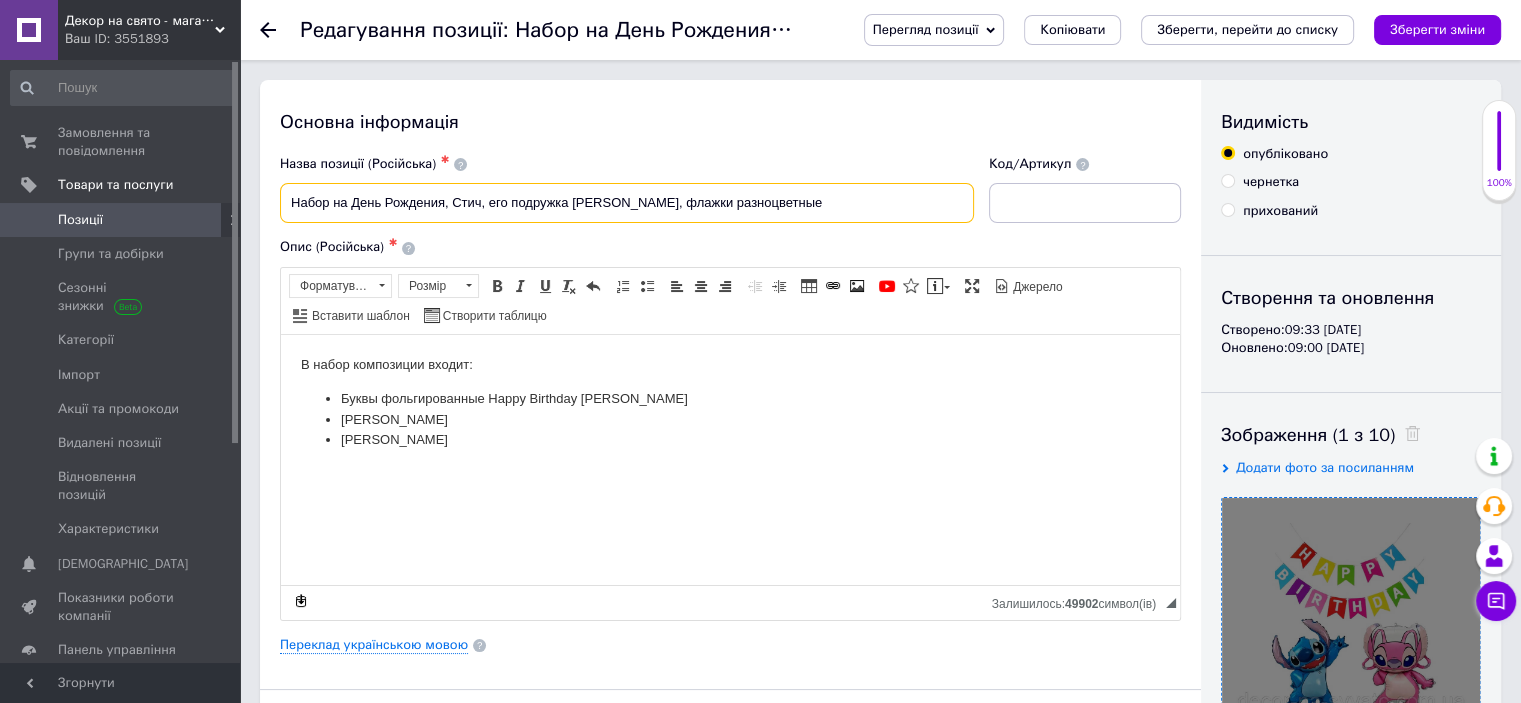 type on "Набор на День Рождения, Стич, его подружка Эйнджел, флажки разноцветные" 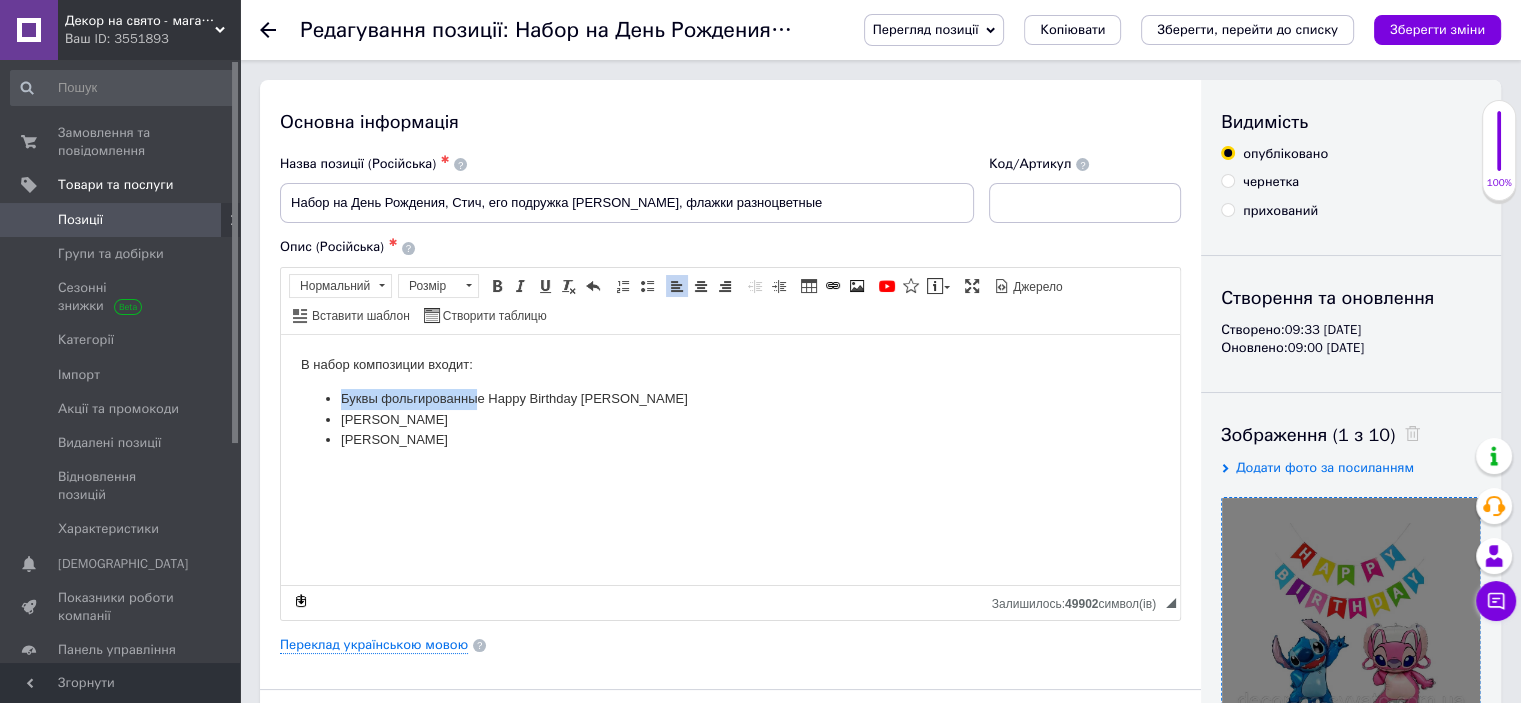 drag, startPoint x: 480, startPoint y: 396, endPoint x: 343, endPoint y: 401, distance: 137.09122 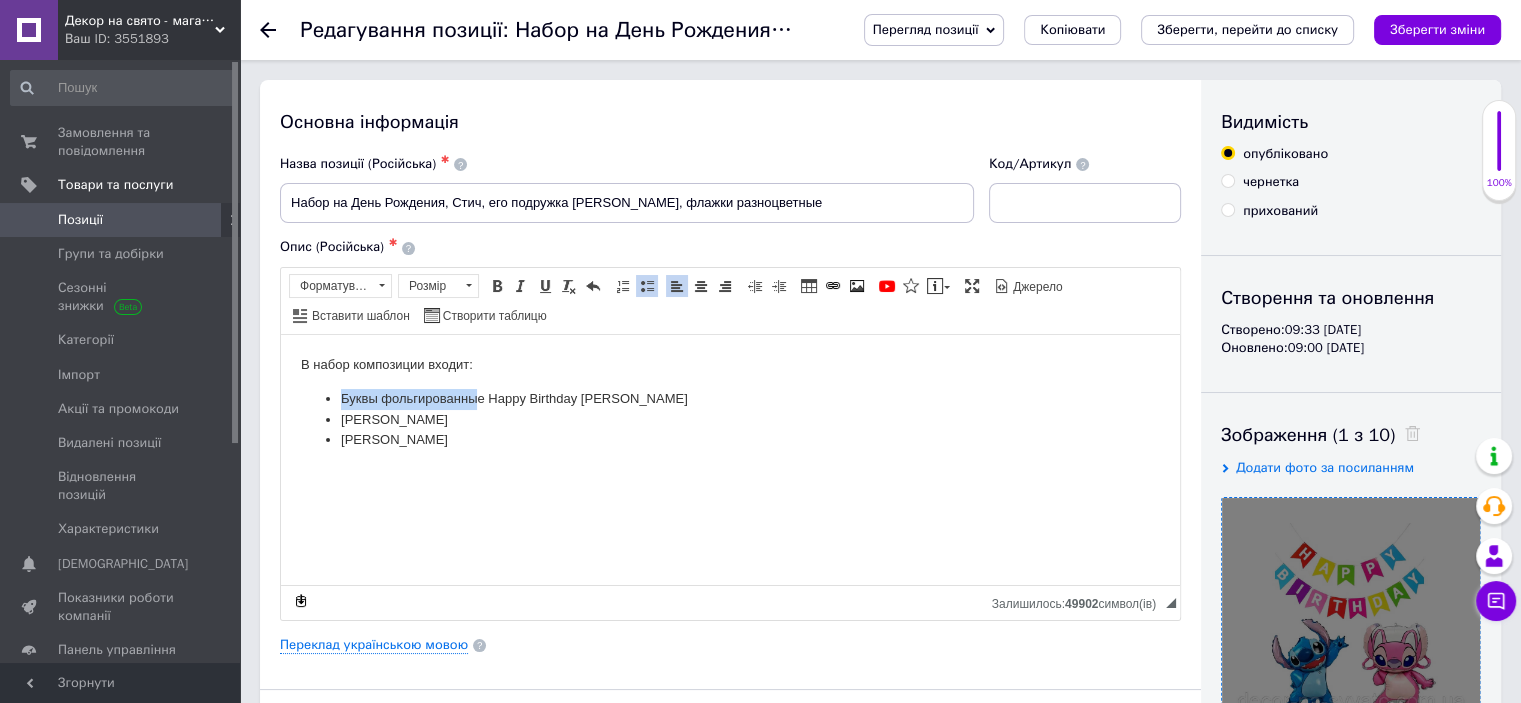 type 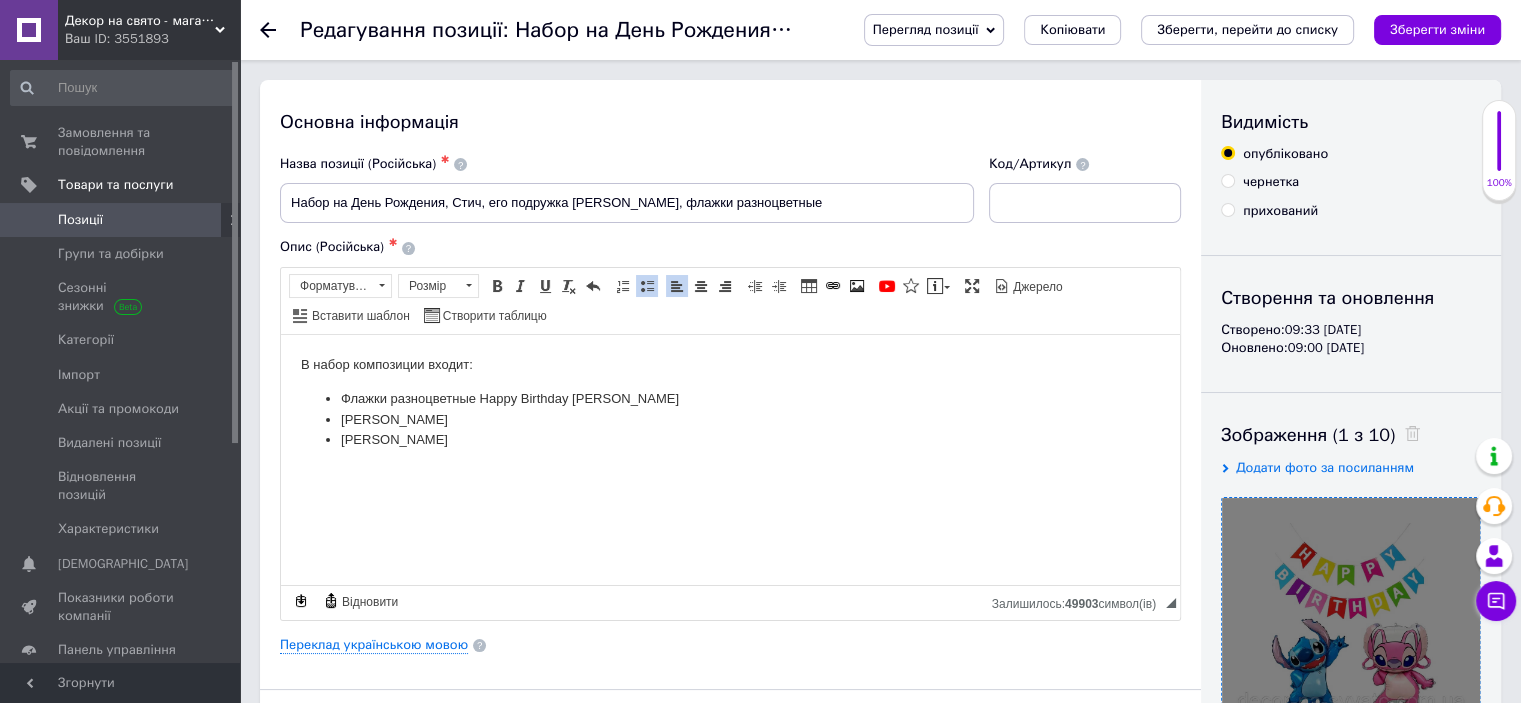 drag, startPoint x: 572, startPoint y: 400, endPoint x: 726, endPoint y: 436, distance: 158.15182 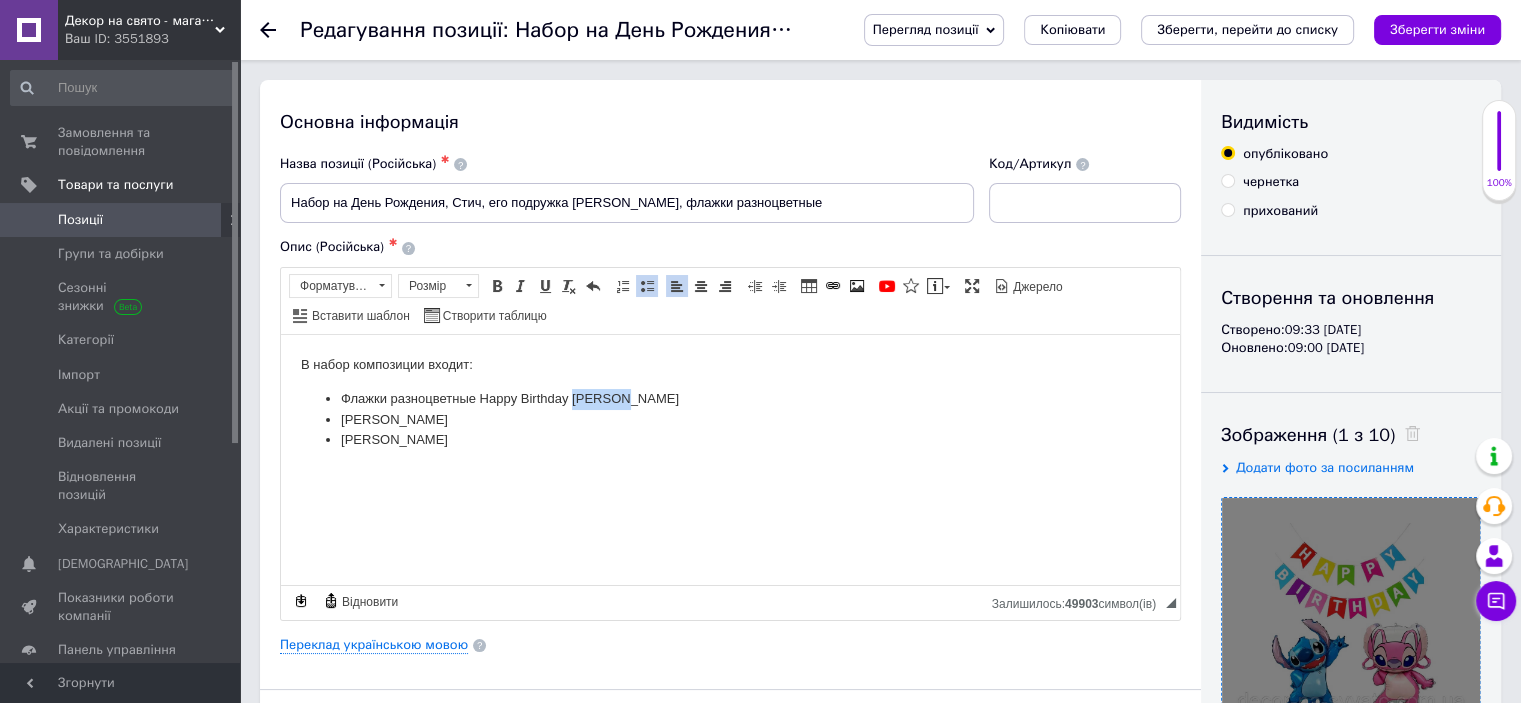 drag, startPoint x: 637, startPoint y: 396, endPoint x: 576, endPoint y: 397, distance: 61.008198 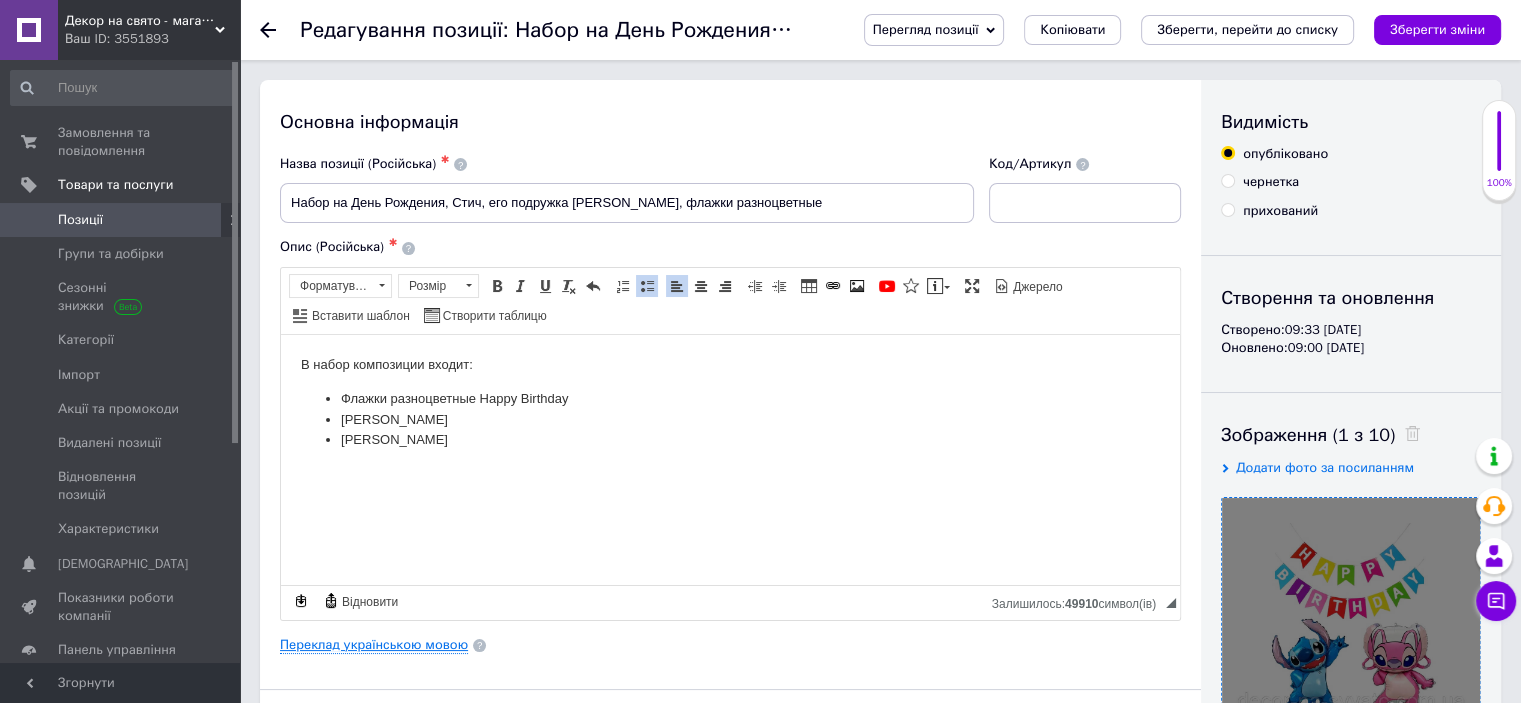 click on "Переклад українською мовою" at bounding box center [374, 645] 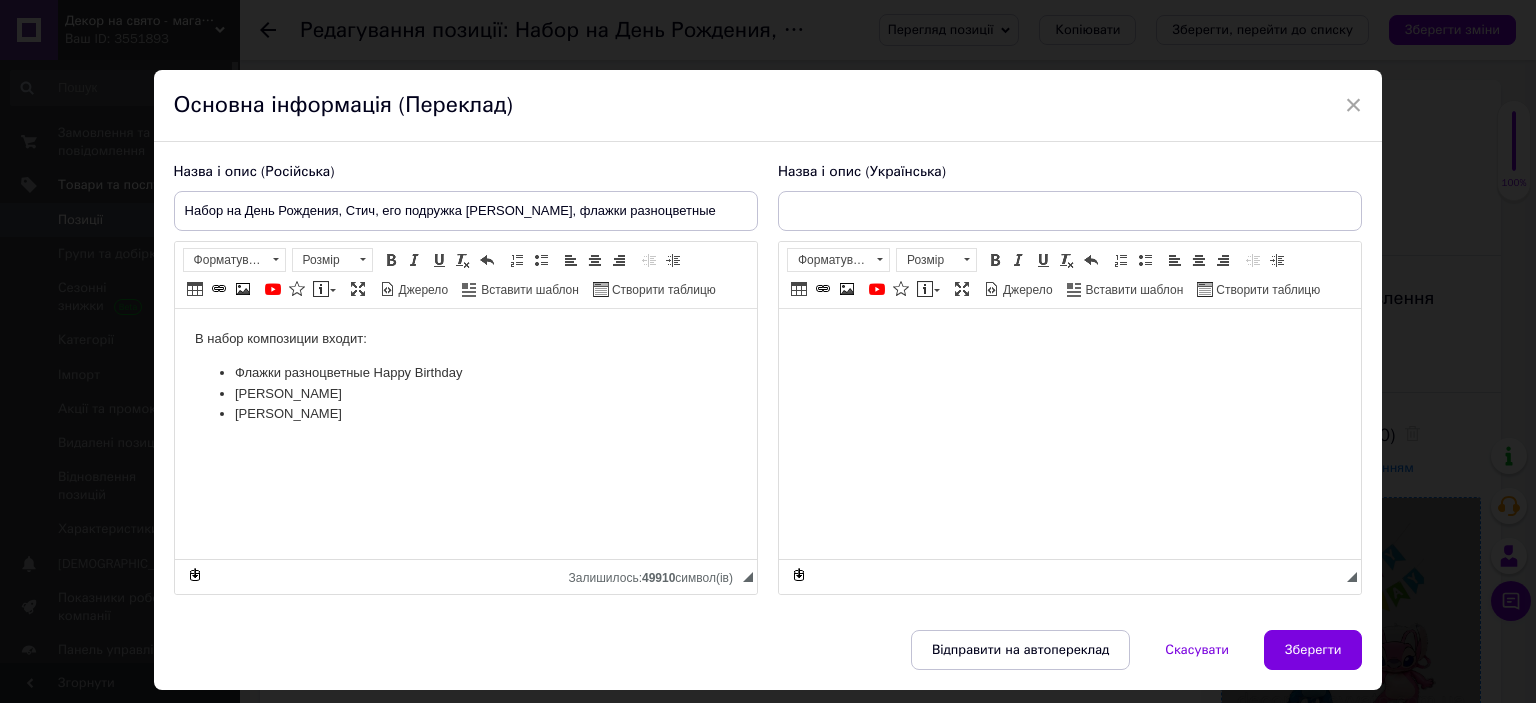scroll, scrollTop: 0, scrollLeft: 0, axis: both 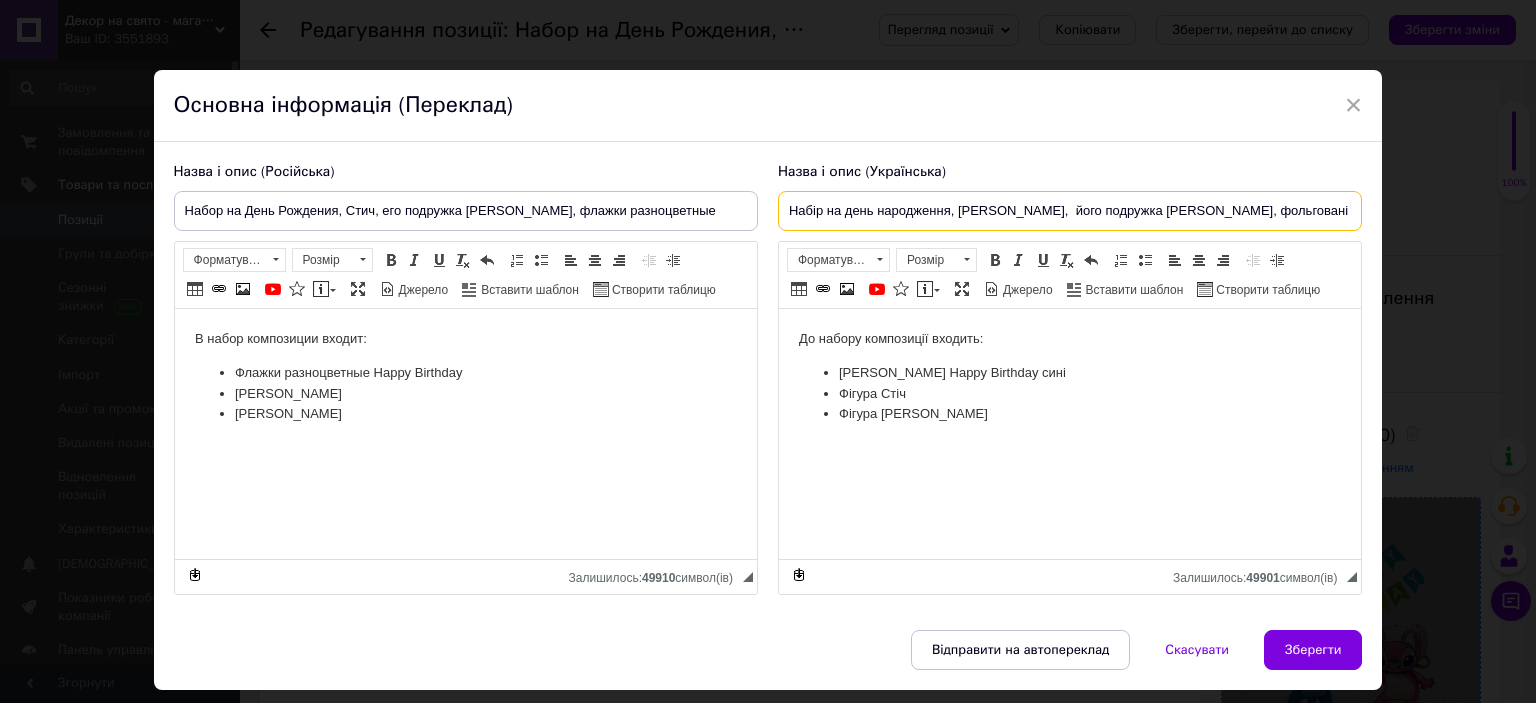 drag, startPoint x: 1144, startPoint y: 211, endPoint x: 1252, endPoint y: 216, distance: 108.11568 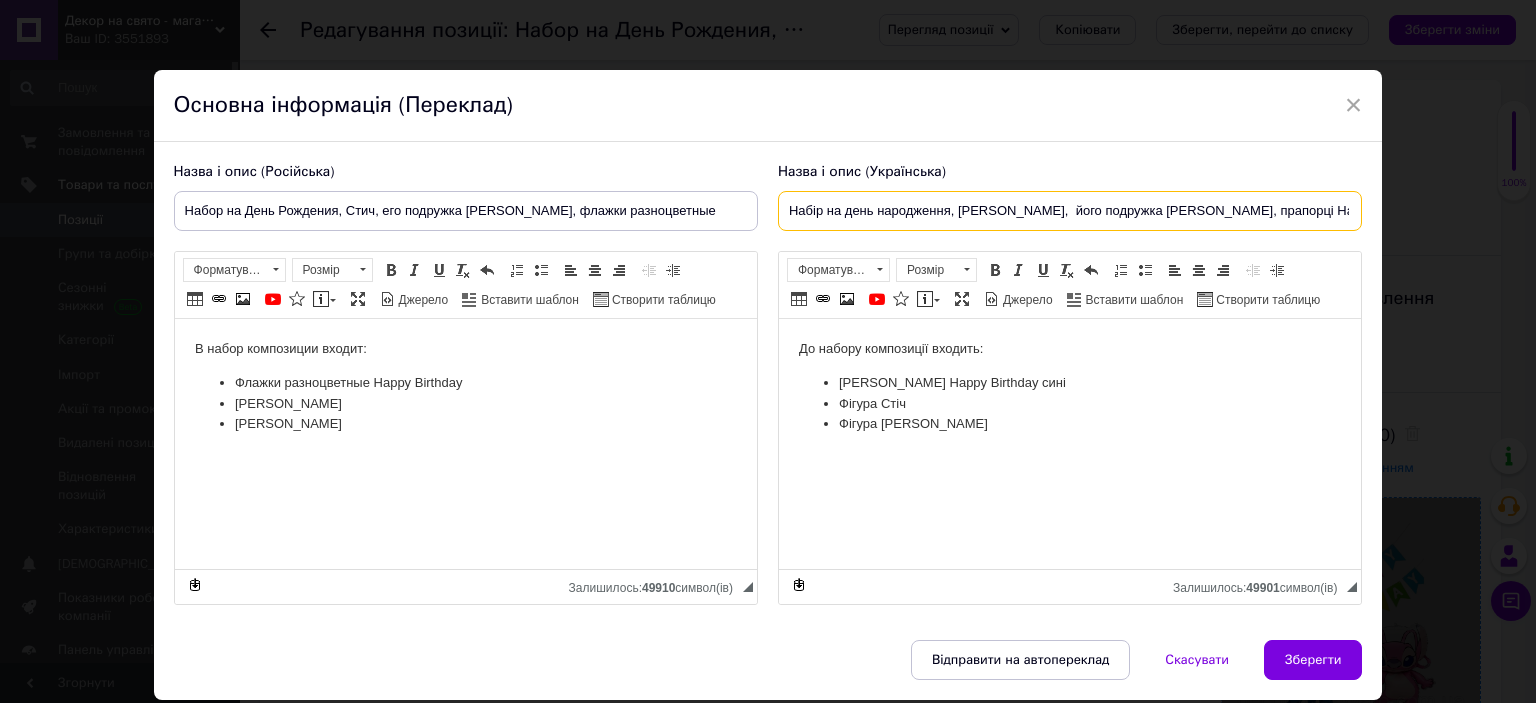 drag, startPoint x: 1292, startPoint y: 210, endPoint x: 1471, endPoint y: 251, distance: 183.63551 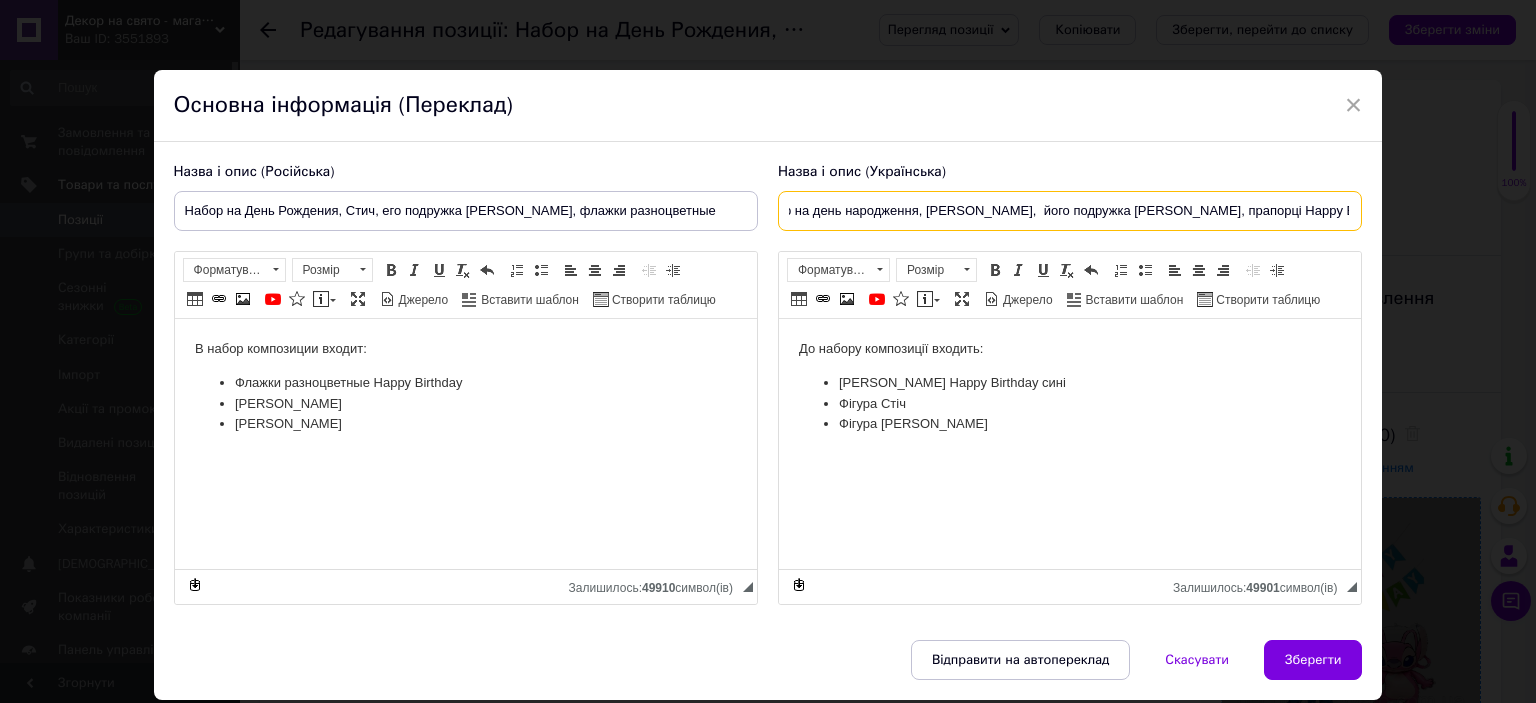 scroll, scrollTop: 0, scrollLeft: 36, axis: horizontal 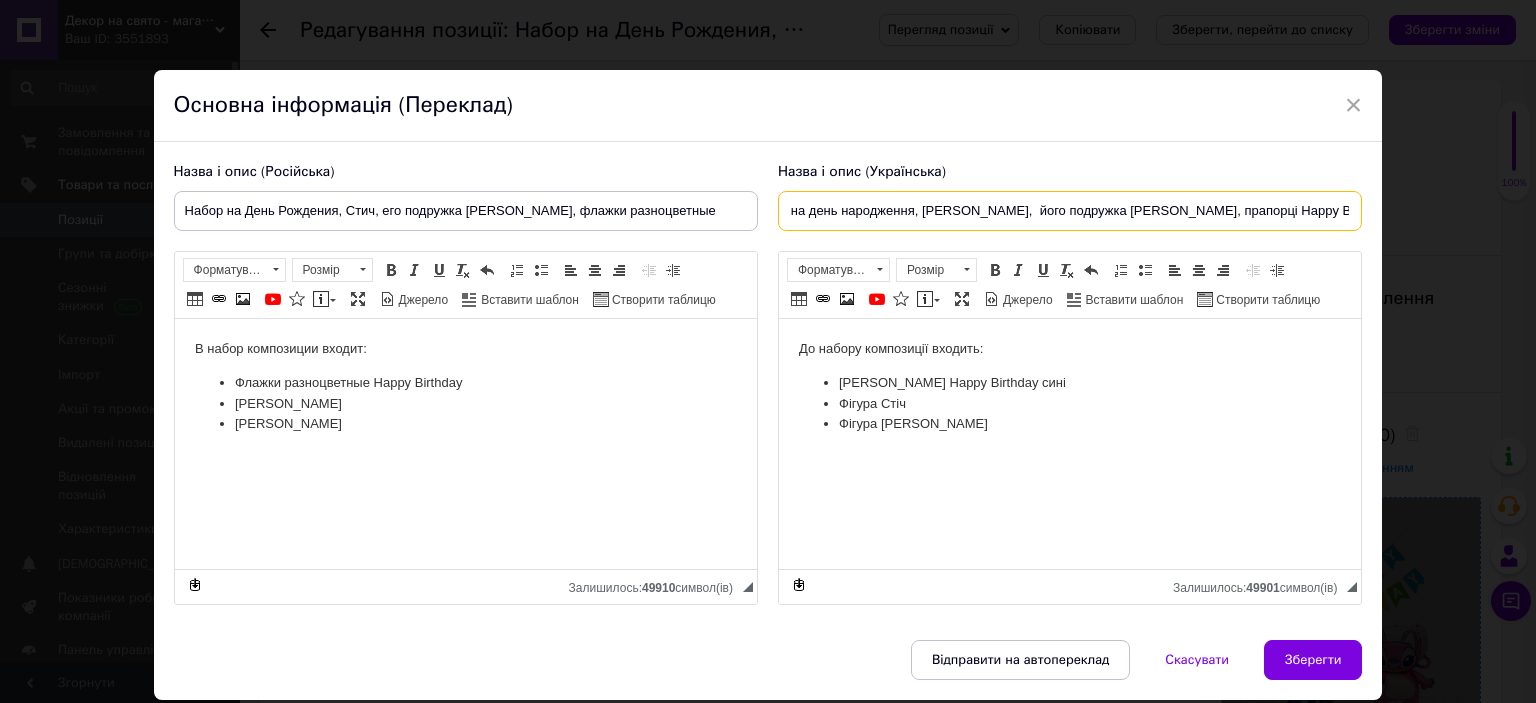 type on "Набір на день народження, Стіч,  його подружка Ейнджел, прапорці Happy Birthday різнокольорові" 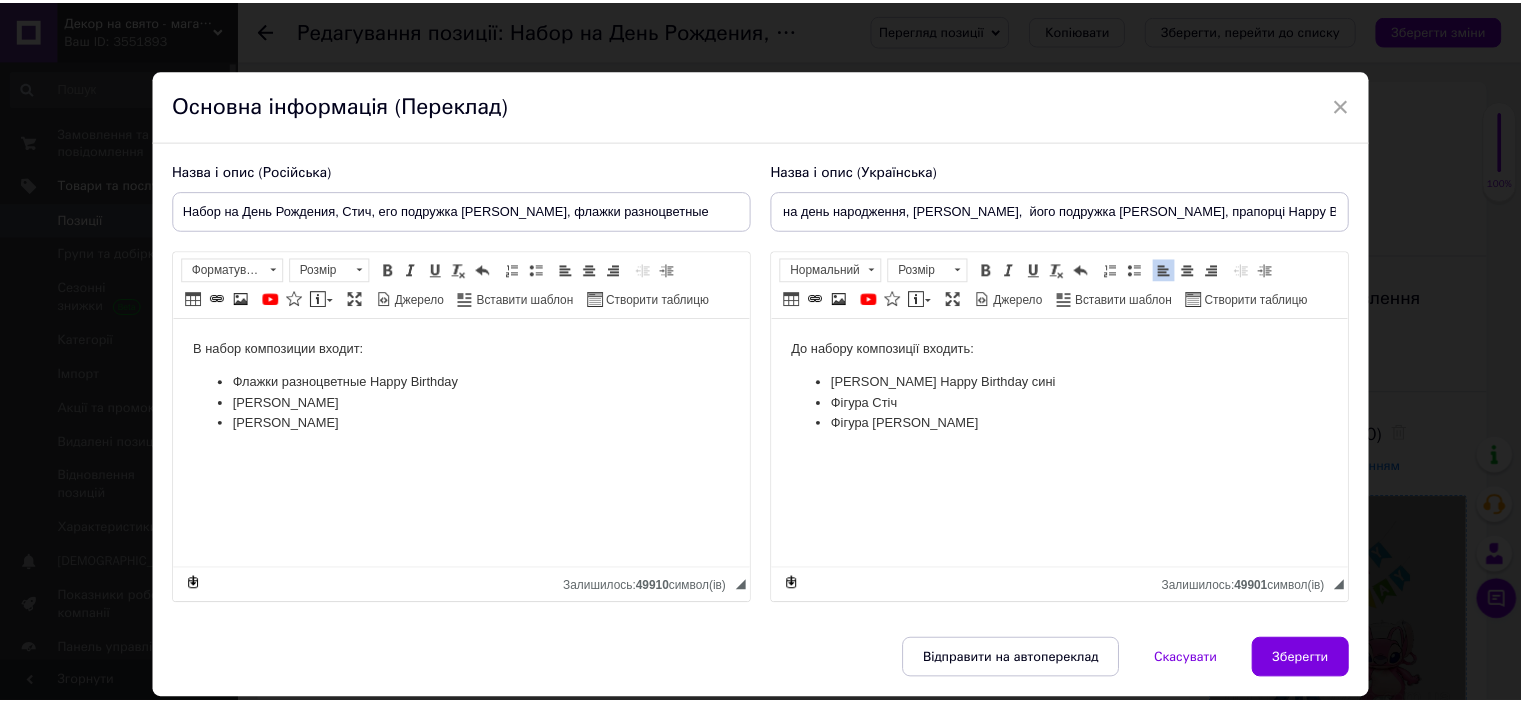 scroll, scrollTop: 0, scrollLeft: 0, axis: both 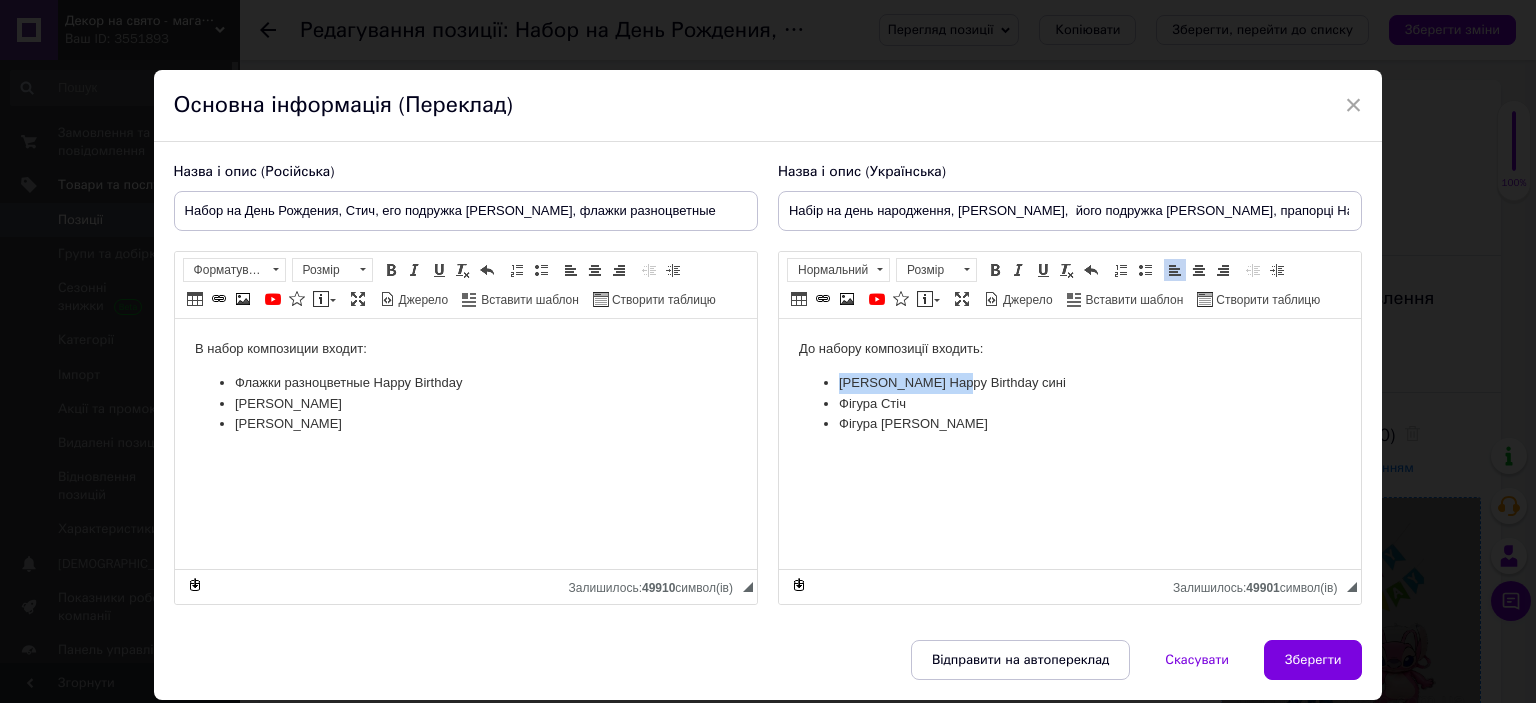 drag, startPoint x: 947, startPoint y: 382, endPoint x: 838, endPoint y: 382, distance: 109 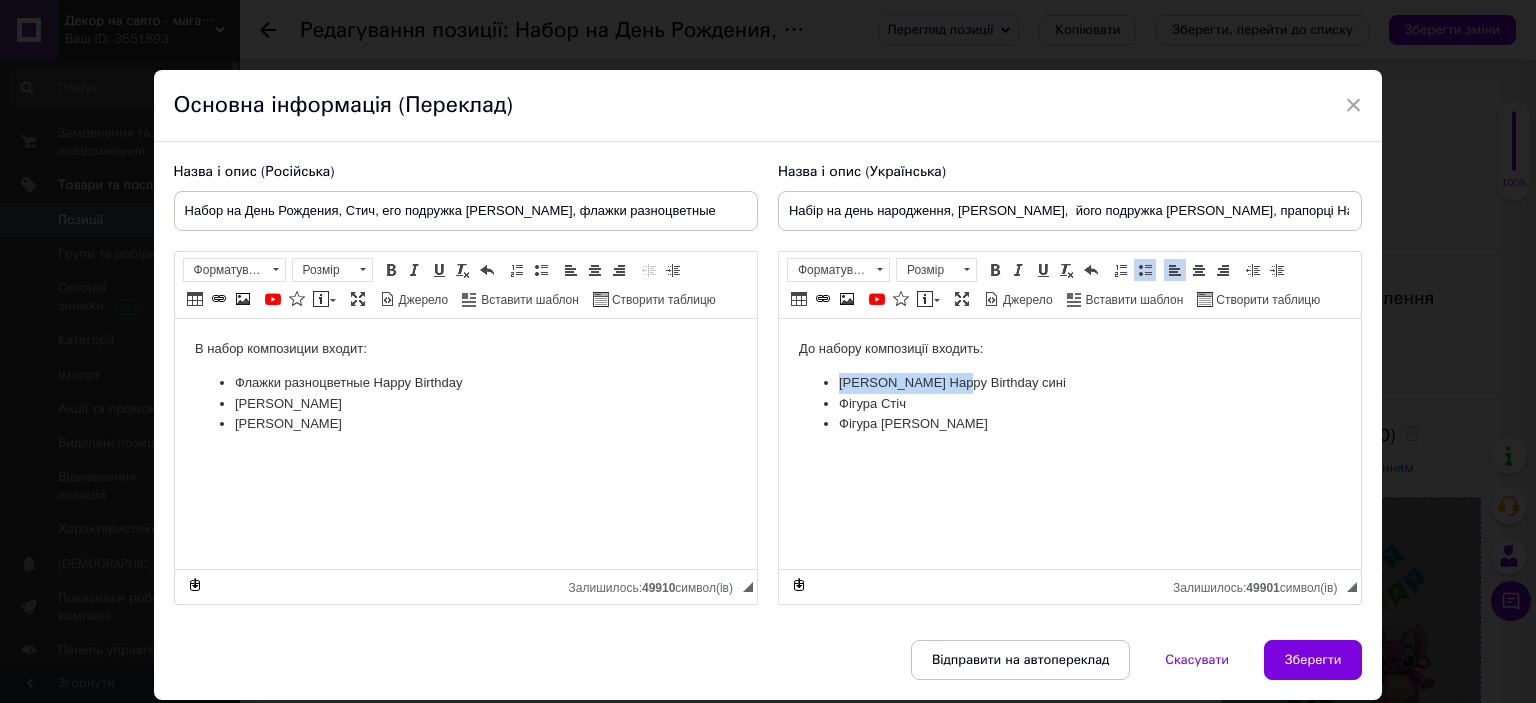 type 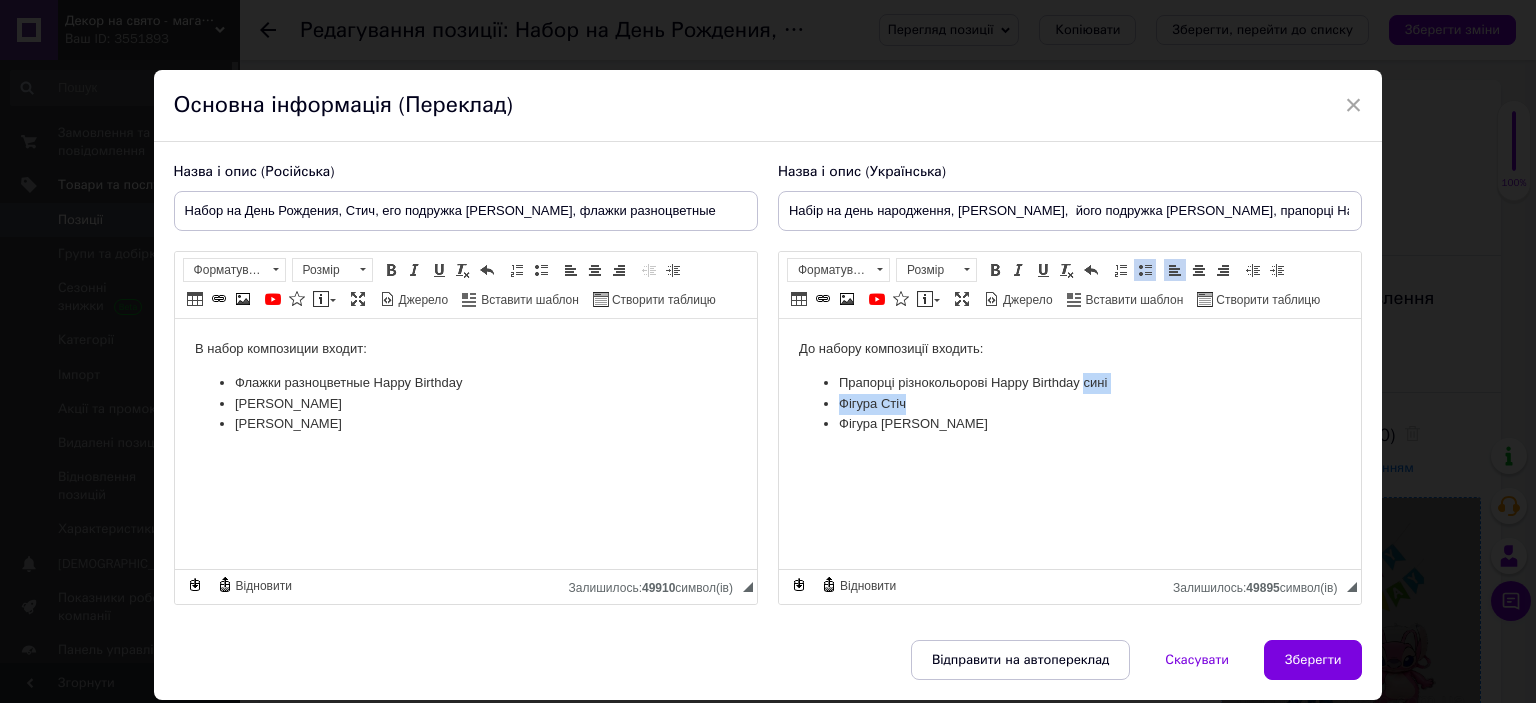 drag, startPoint x: 1081, startPoint y: 384, endPoint x: 1163, endPoint y: 404, distance: 84.40379 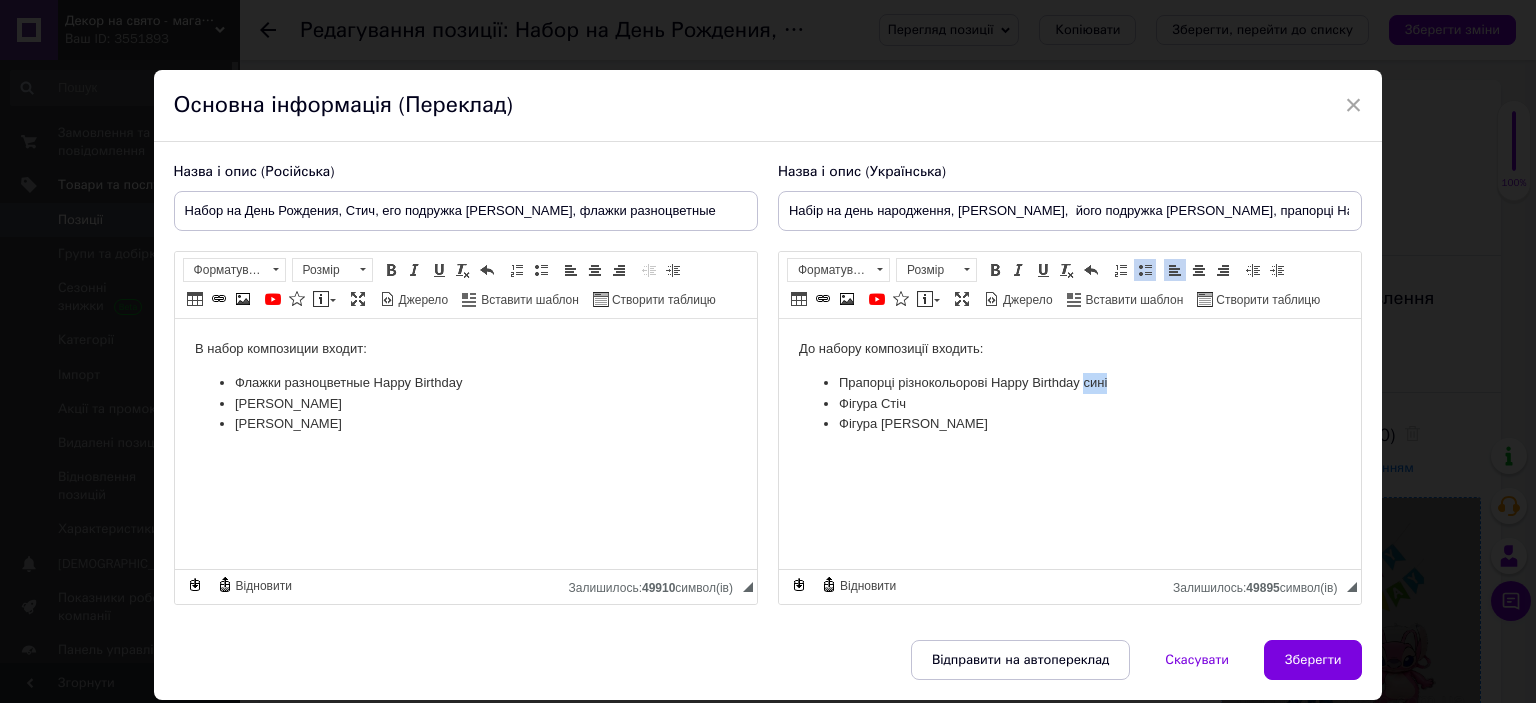 drag, startPoint x: 1126, startPoint y: 382, endPoint x: 1081, endPoint y: 390, distance: 45.705578 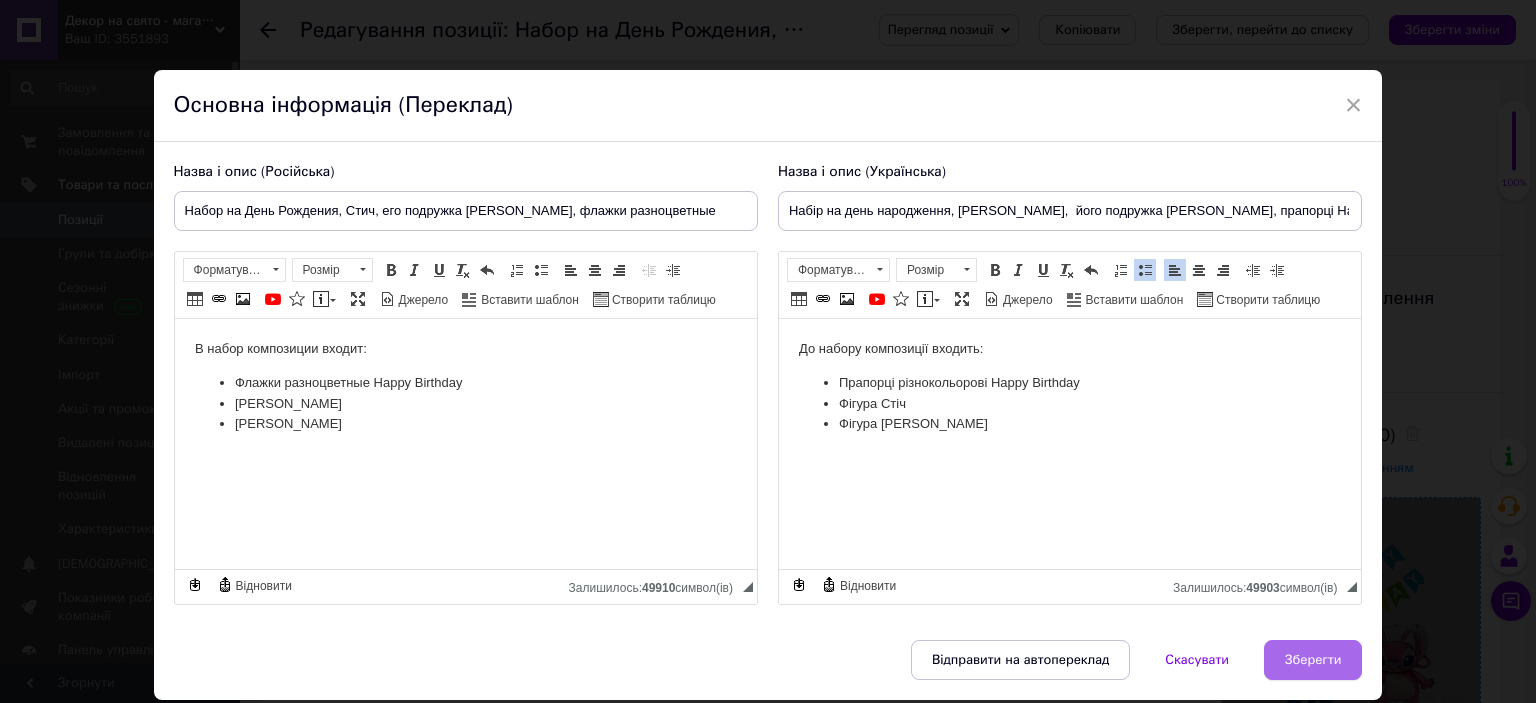 click on "Зберегти" at bounding box center [1313, 660] 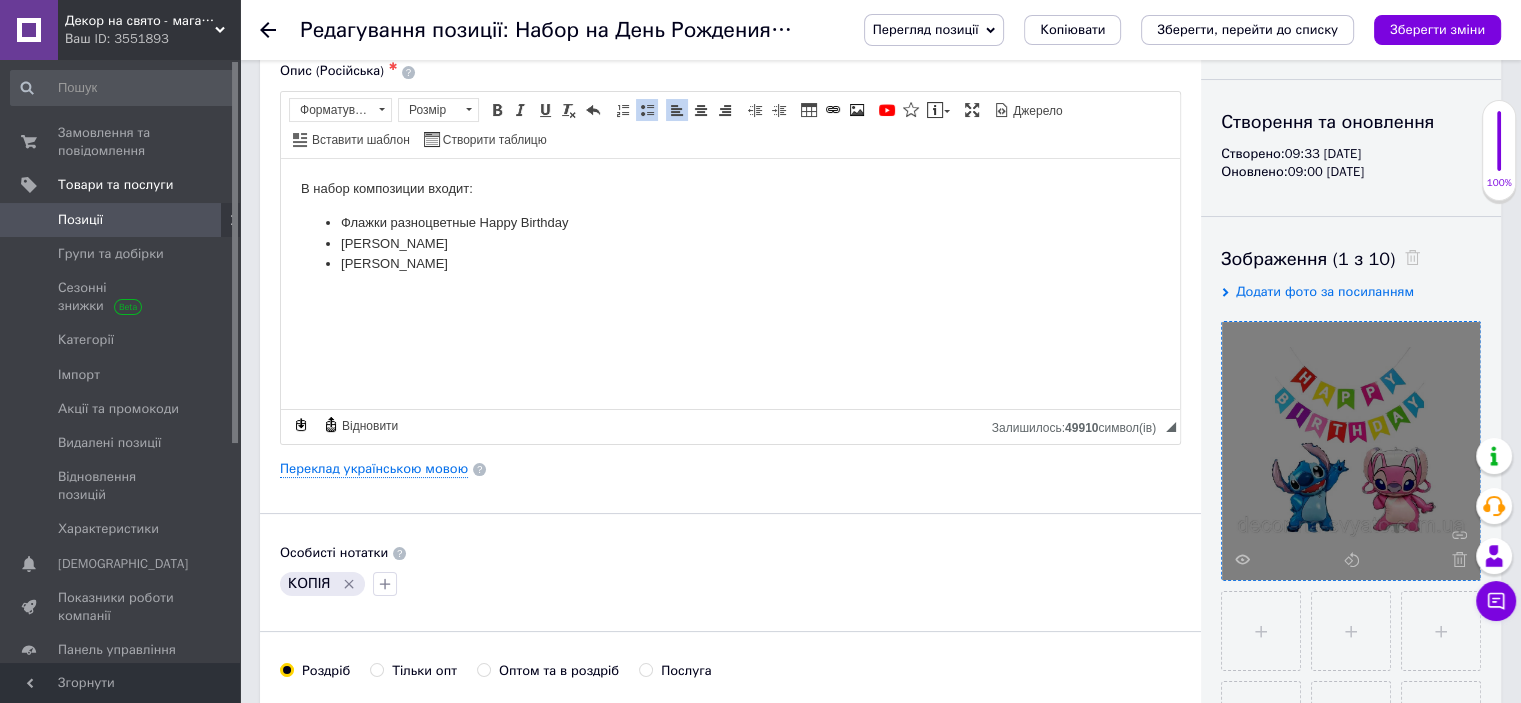 scroll, scrollTop: 400, scrollLeft: 0, axis: vertical 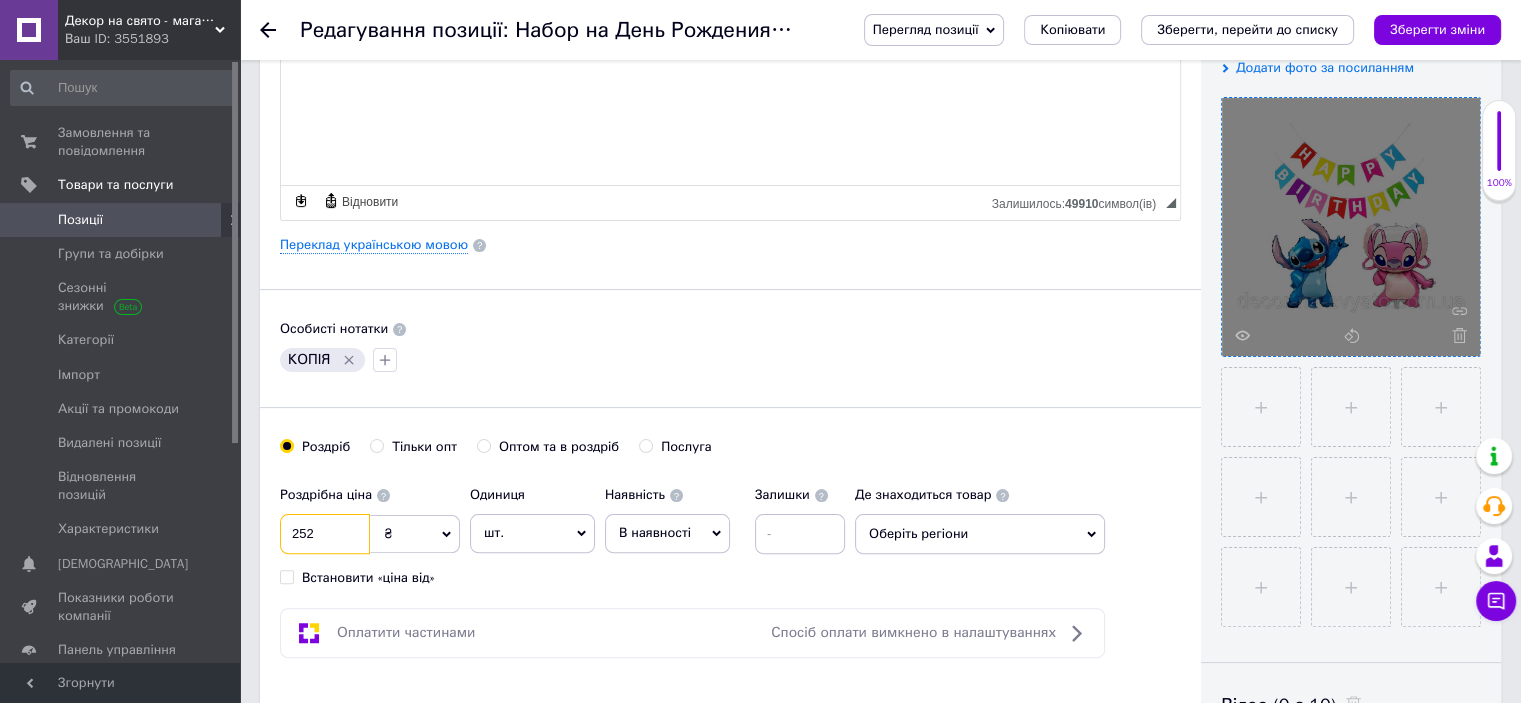drag, startPoint x: 296, startPoint y: 533, endPoint x: 292, endPoint y: 523, distance: 10.770329 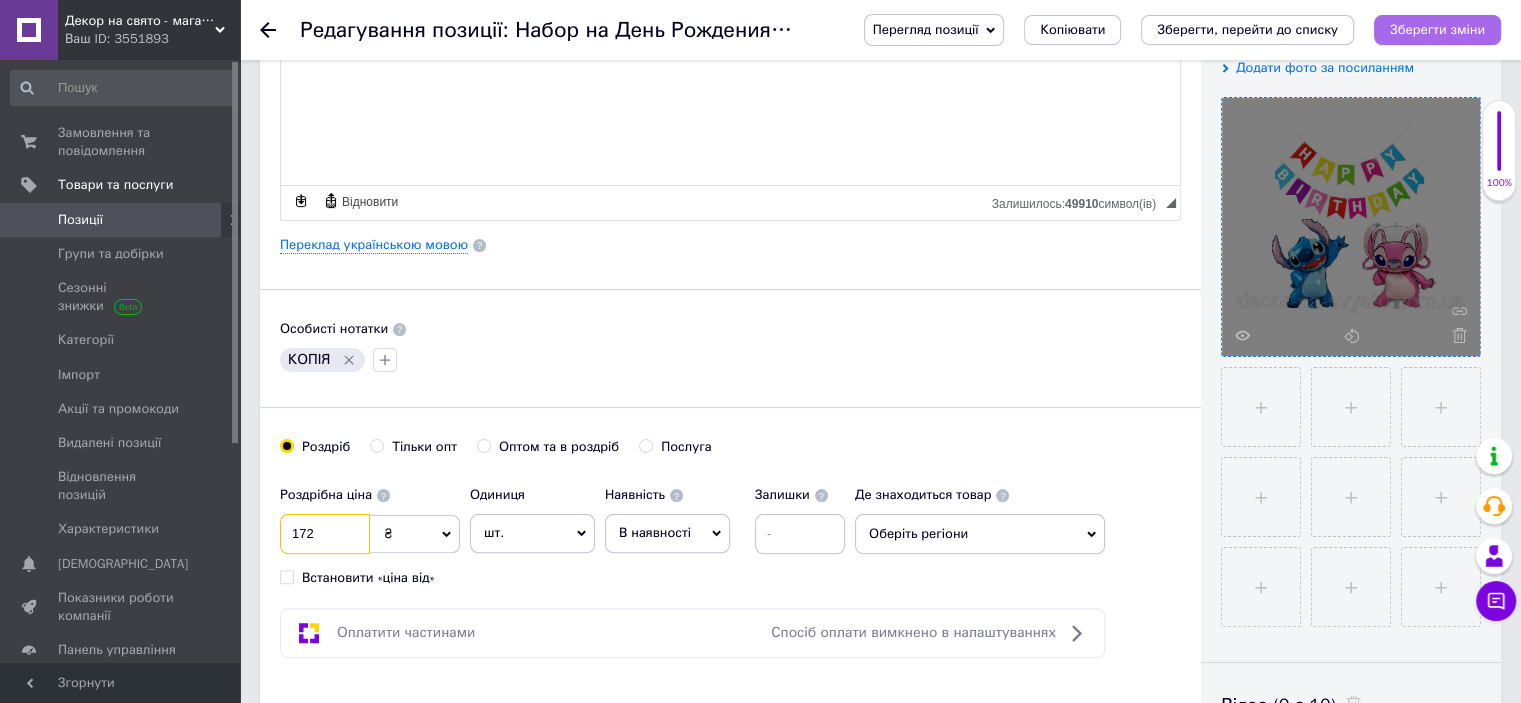 type on "172" 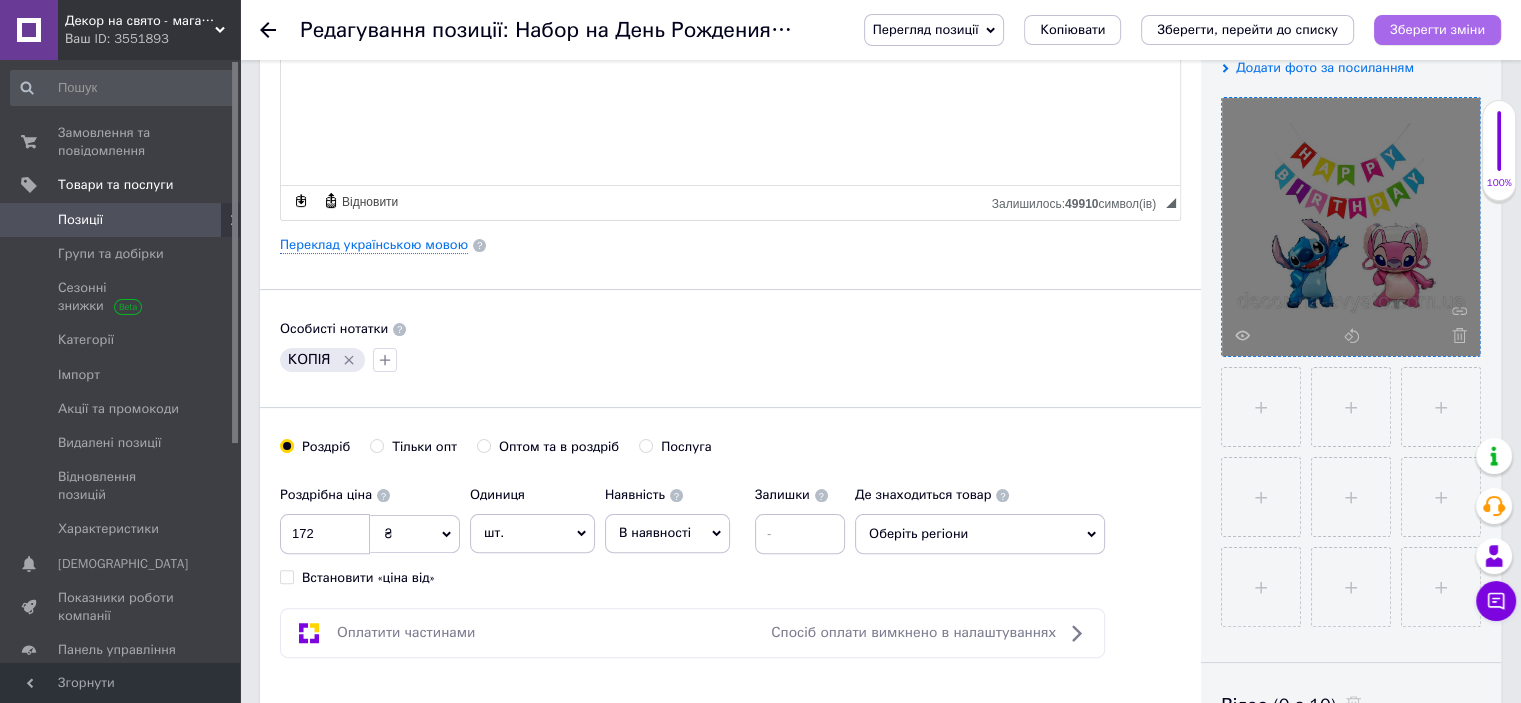 click on "Зберегти зміни" at bounding box center [1437, 29] 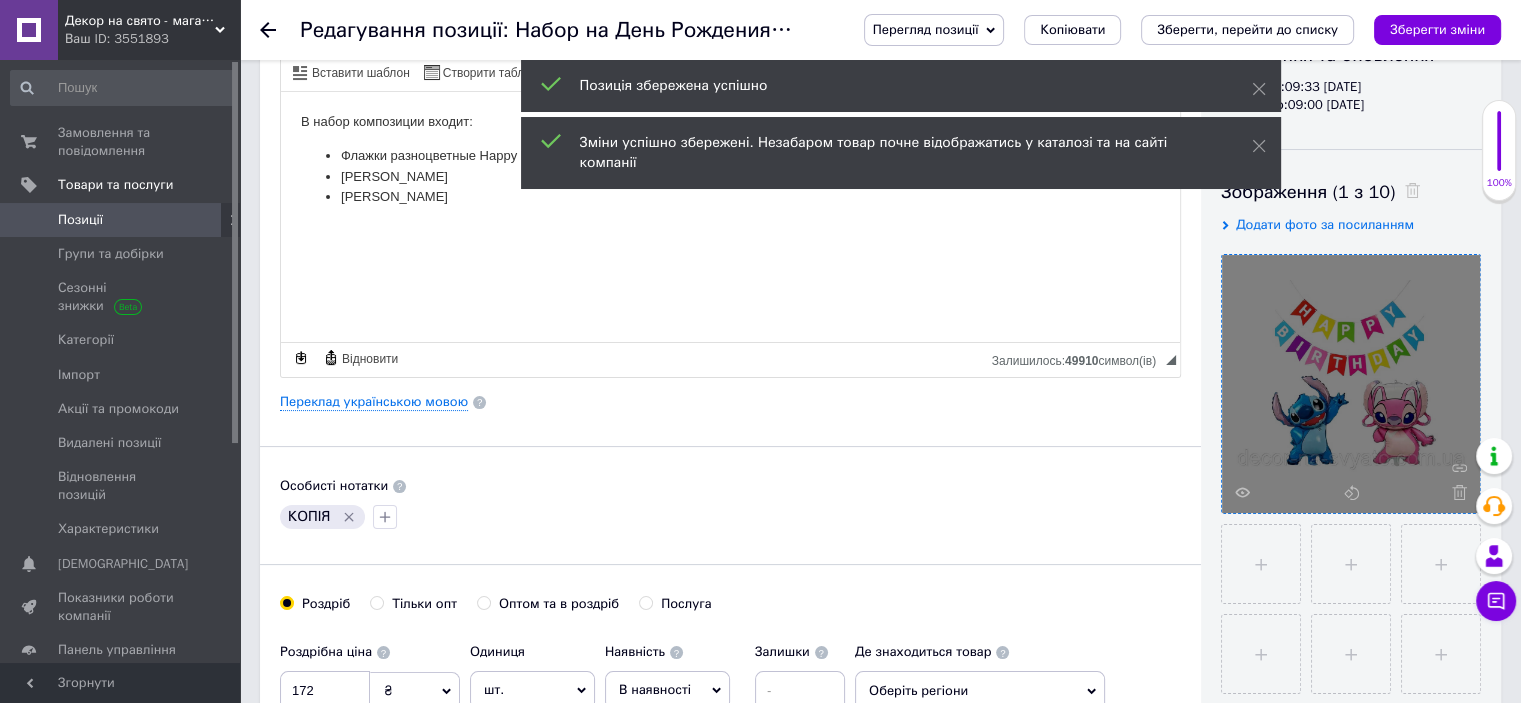 scroll, scrollTop: 0, scrollLeft: 0, axis: both 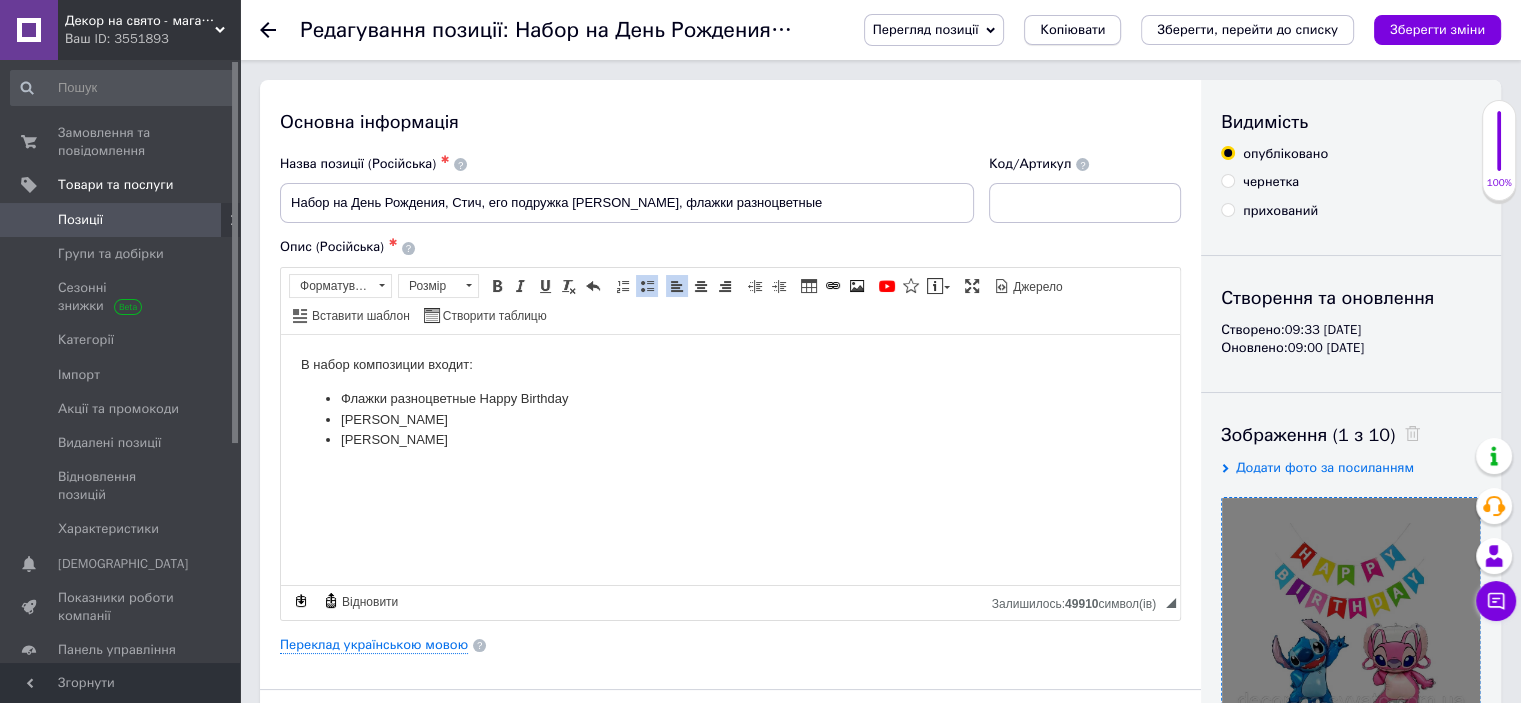 click on "Копіювати" at bounding box center (1072, 30) 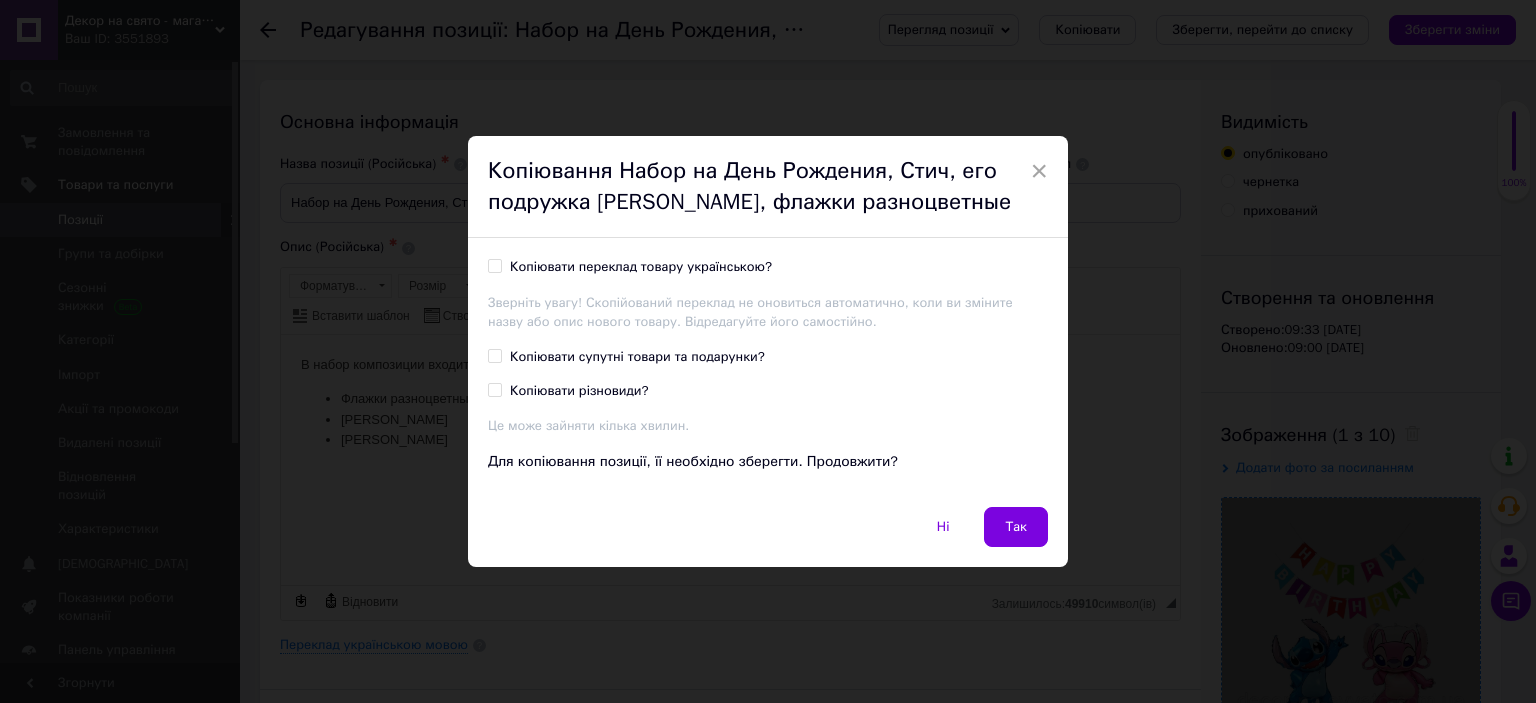 click on "Копіювати переклад товару українською? Зверніть увагу! Скопійований переклад не оновиться автоматично,
коли ви зміните назву або опис нового товару.
Відредагуйте його самостійно. Копіювати супутні товари та подарунки? Копіювати різновиди? Це може зайняти кілька хвилин. Для копіювання позиції, її необхідно зберегти. Продовжити?" at bounding box center (768, 372) 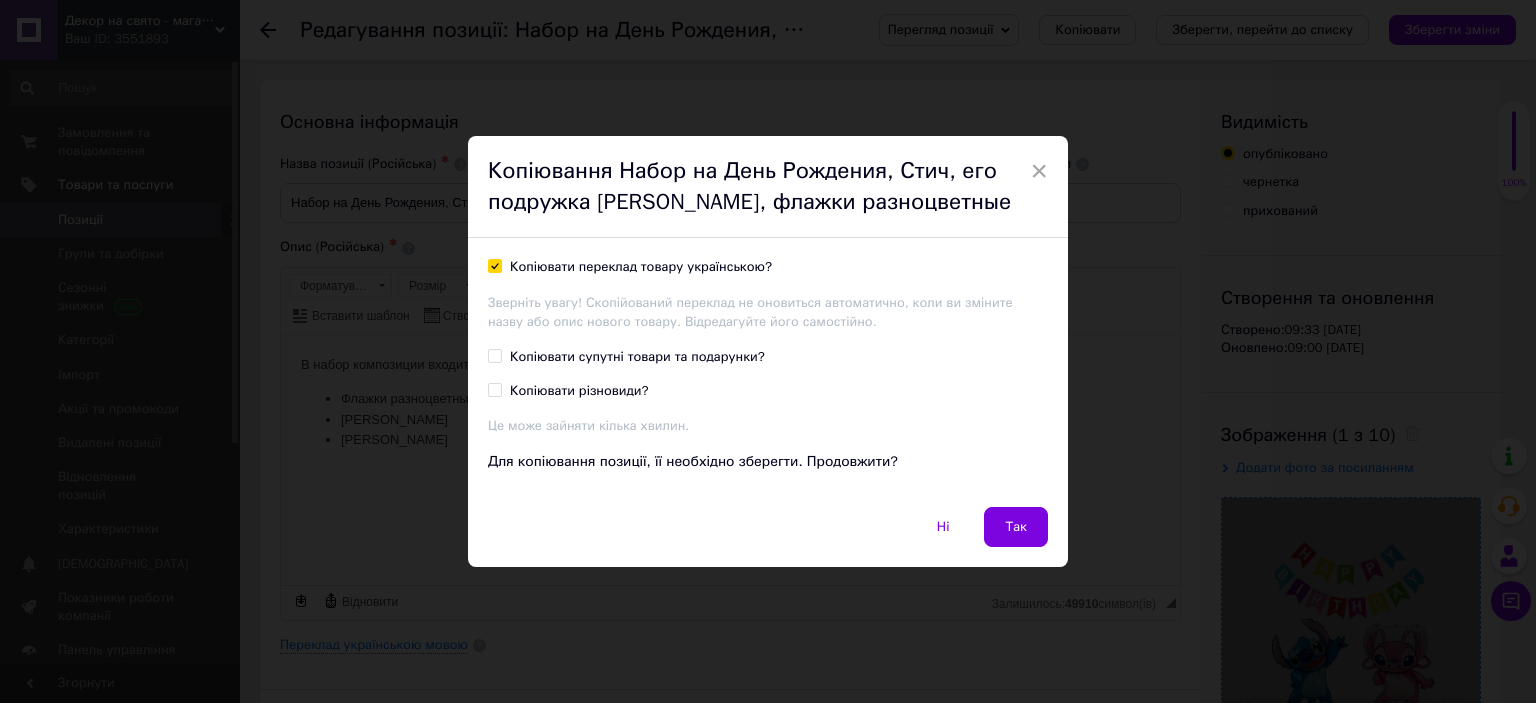 checkbox on "true" 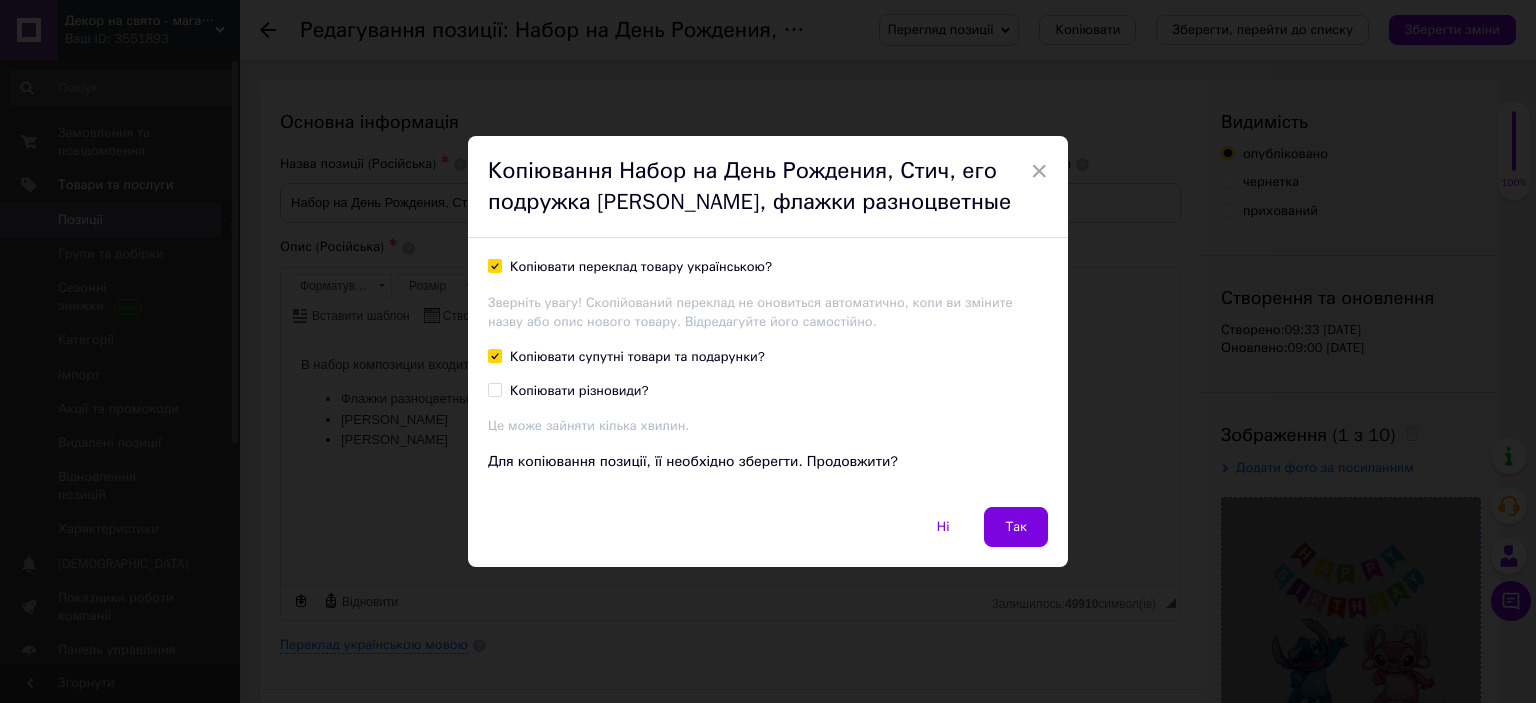 checkbox on "true" 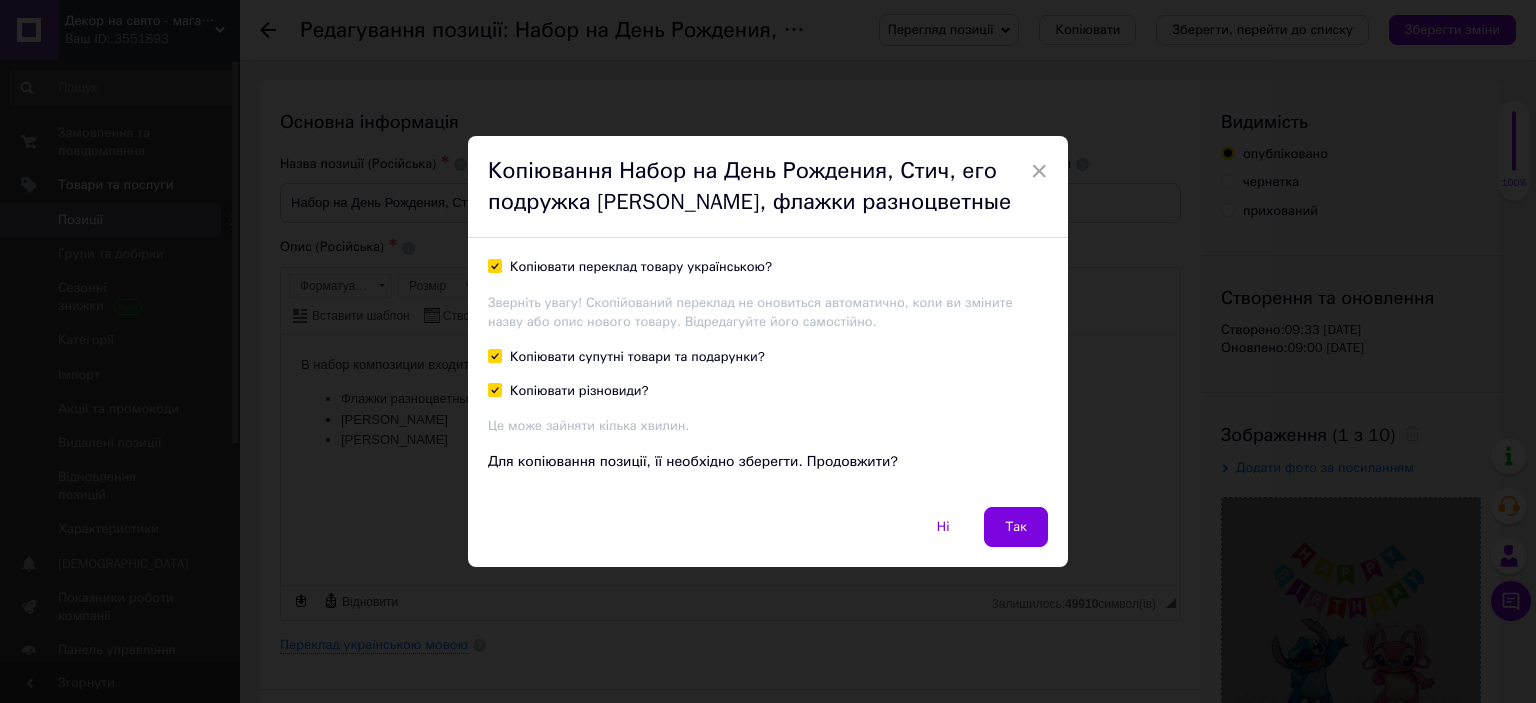 checkbox on "true" 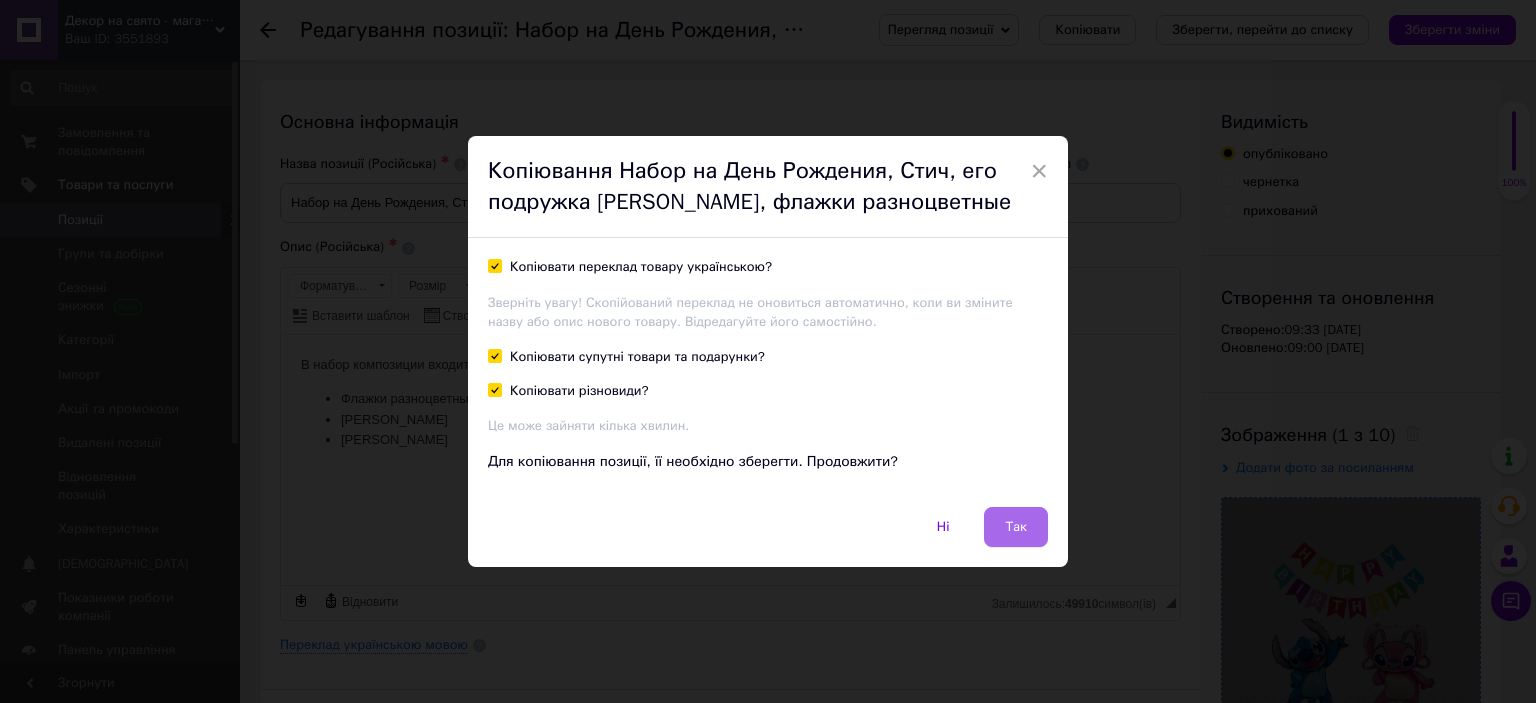 click on "Так" at bounding box center (1016, 527) 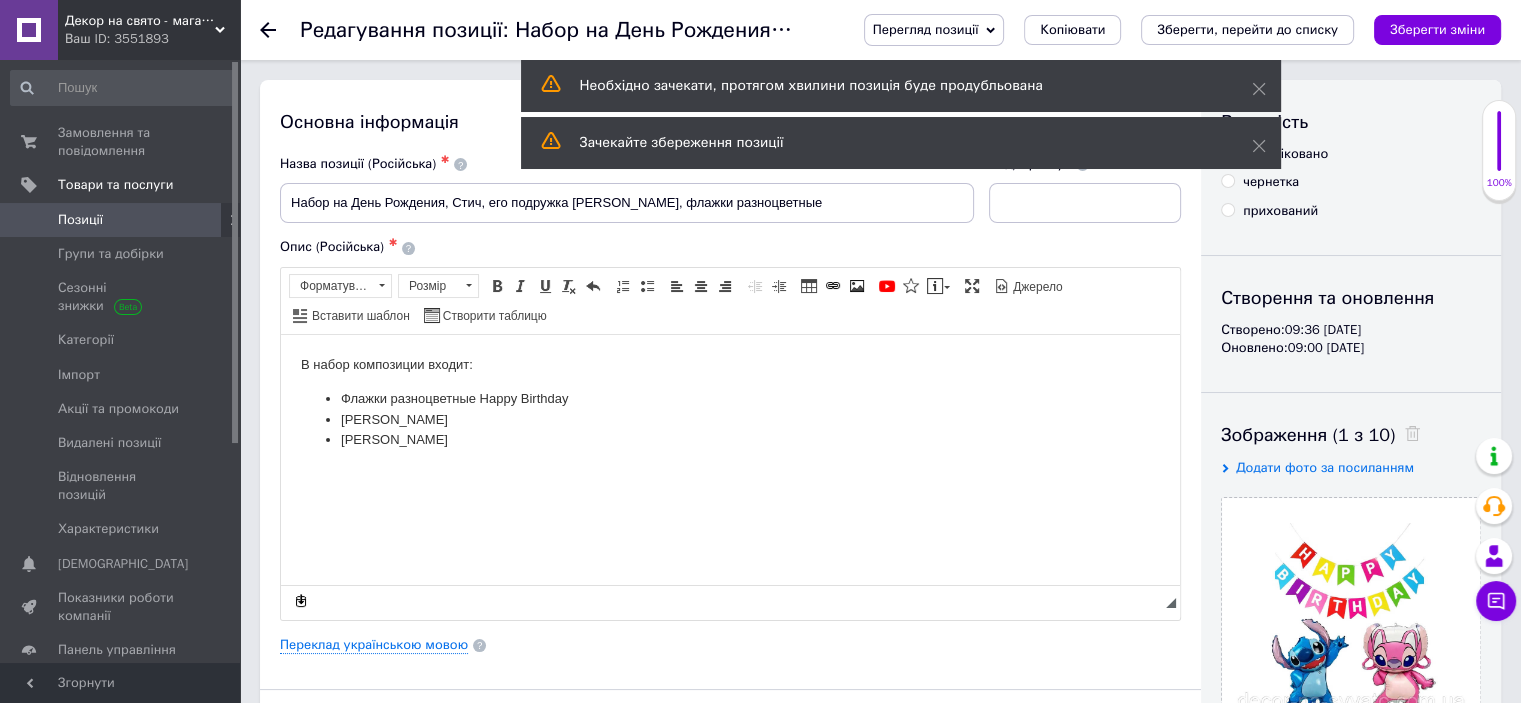 scroll, scrollTop: 0, scrollLeft: 0, axis: both 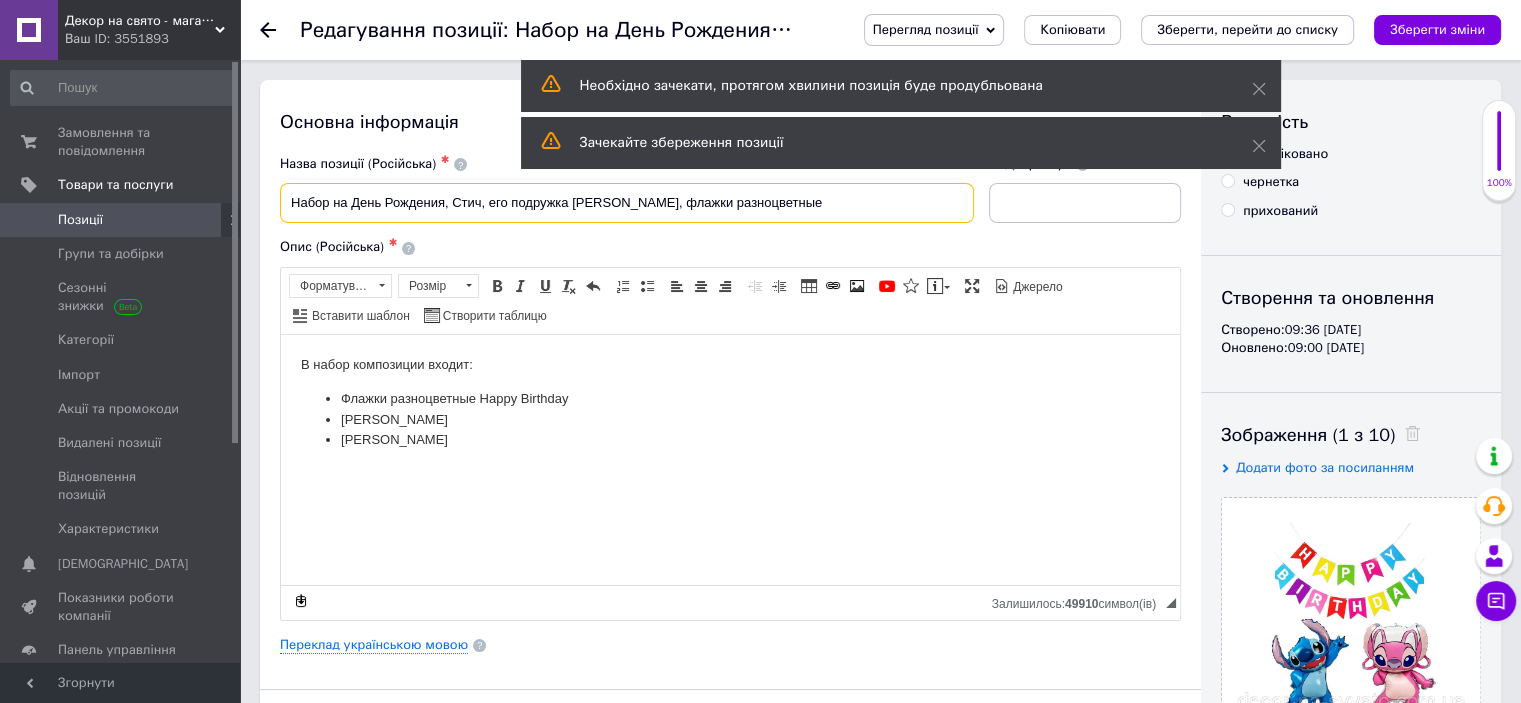 click on "Набор на День Рождения, Стич, его подружка Эйнджел, флажки разноцветные" at bounding box center [627, 203] 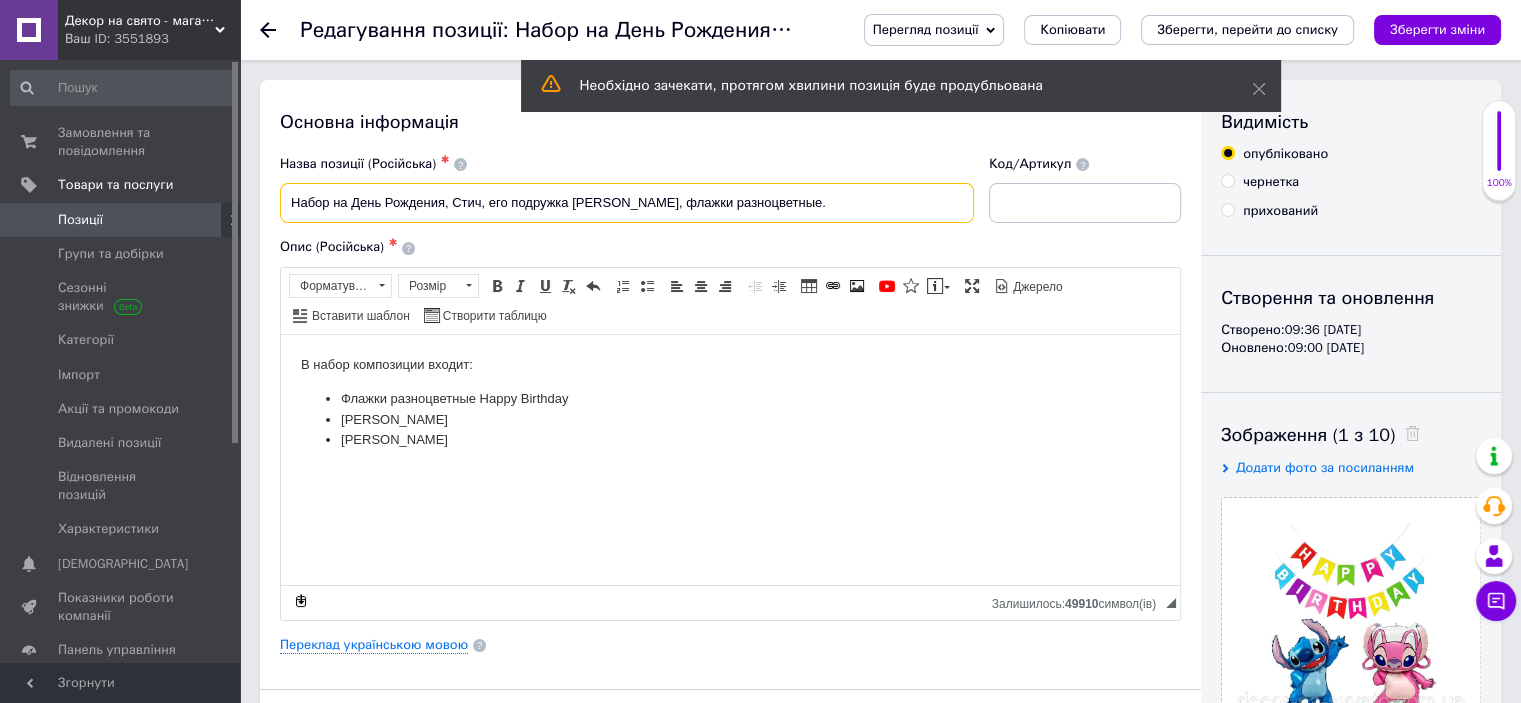 paste on "круглые с рисунком" 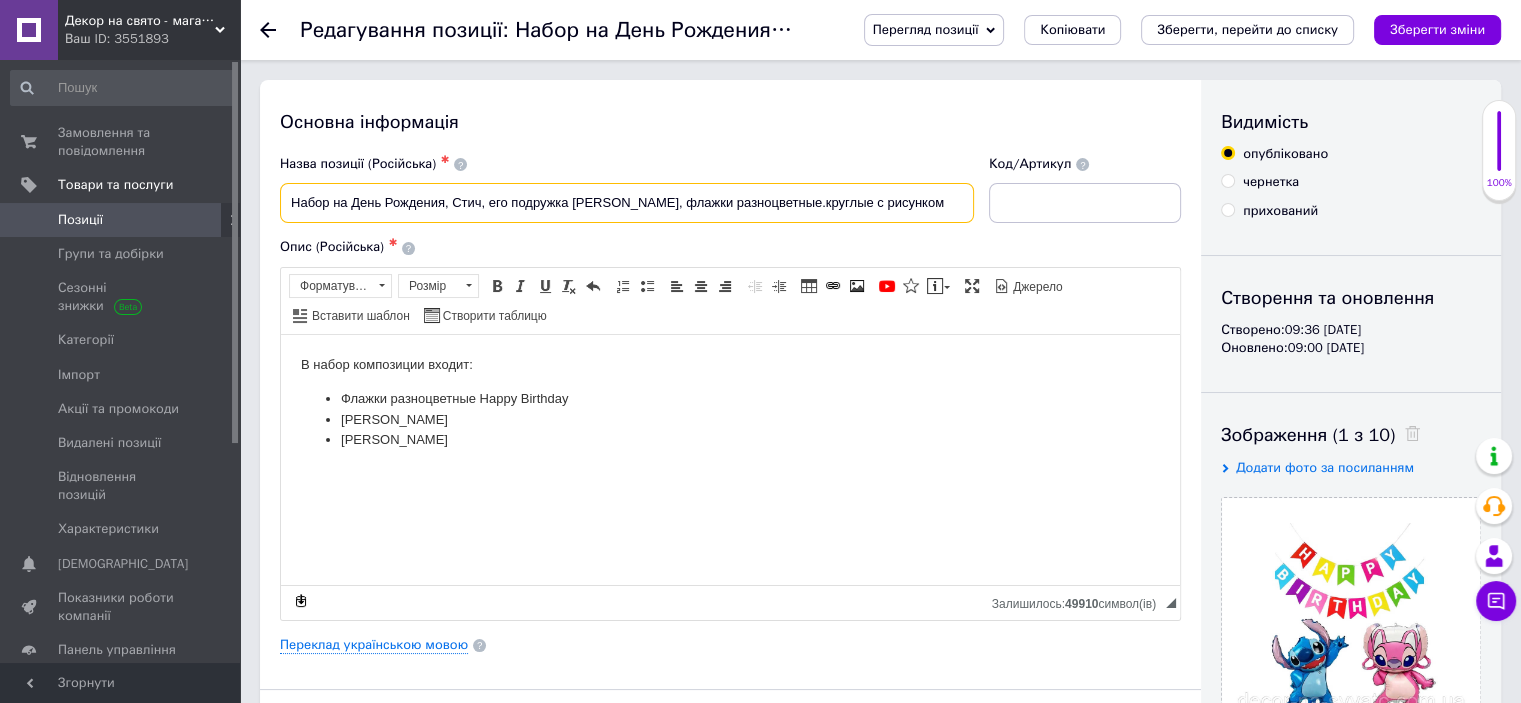 click on "Набор на День Рождения, Стич, его подружка Эйнджел, флажки разноцветные.круглые с рисунком" at bounding box center (627, 203) 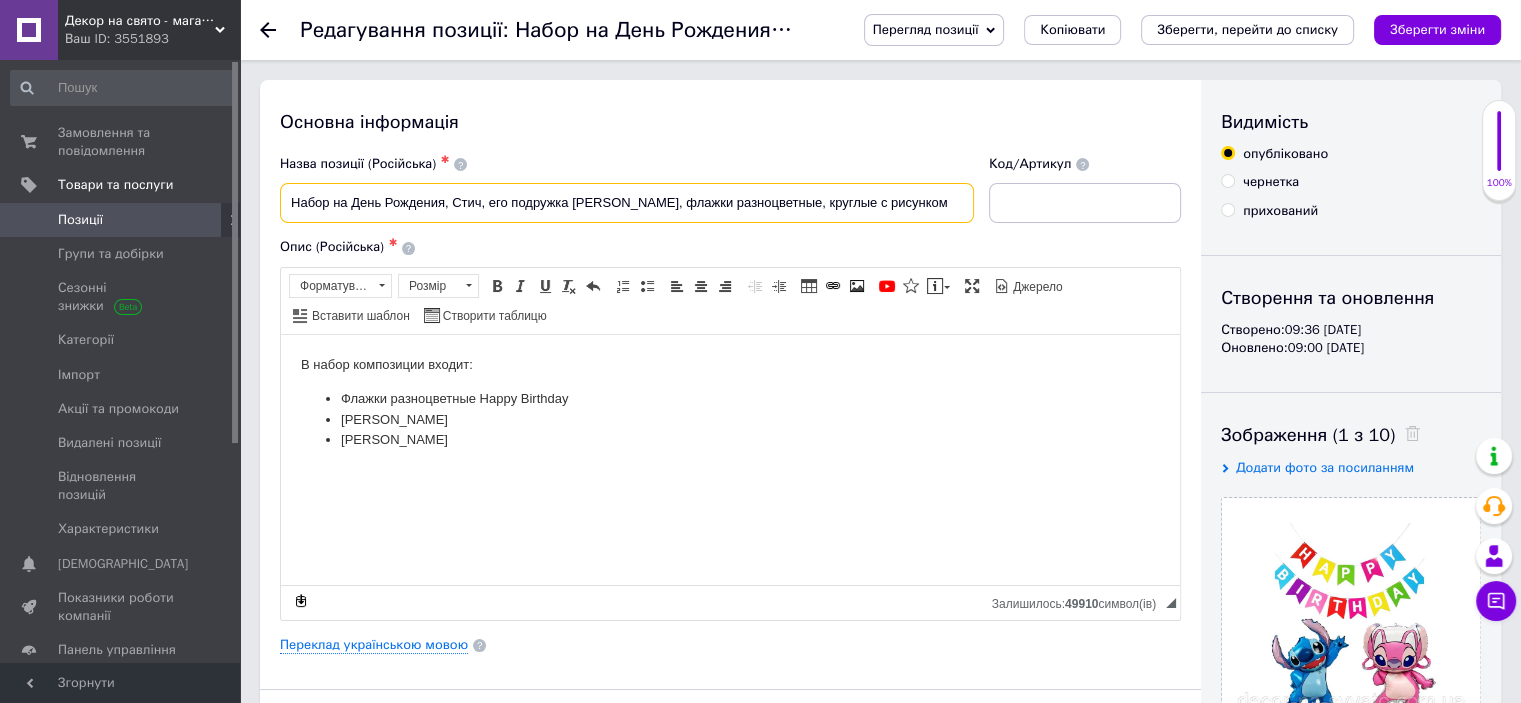 click on "Набор на День Рождения, Стич, его подружка Эйнджел, флажки разноцветные, круглые с рисунком" at bounding box center [627, 203] 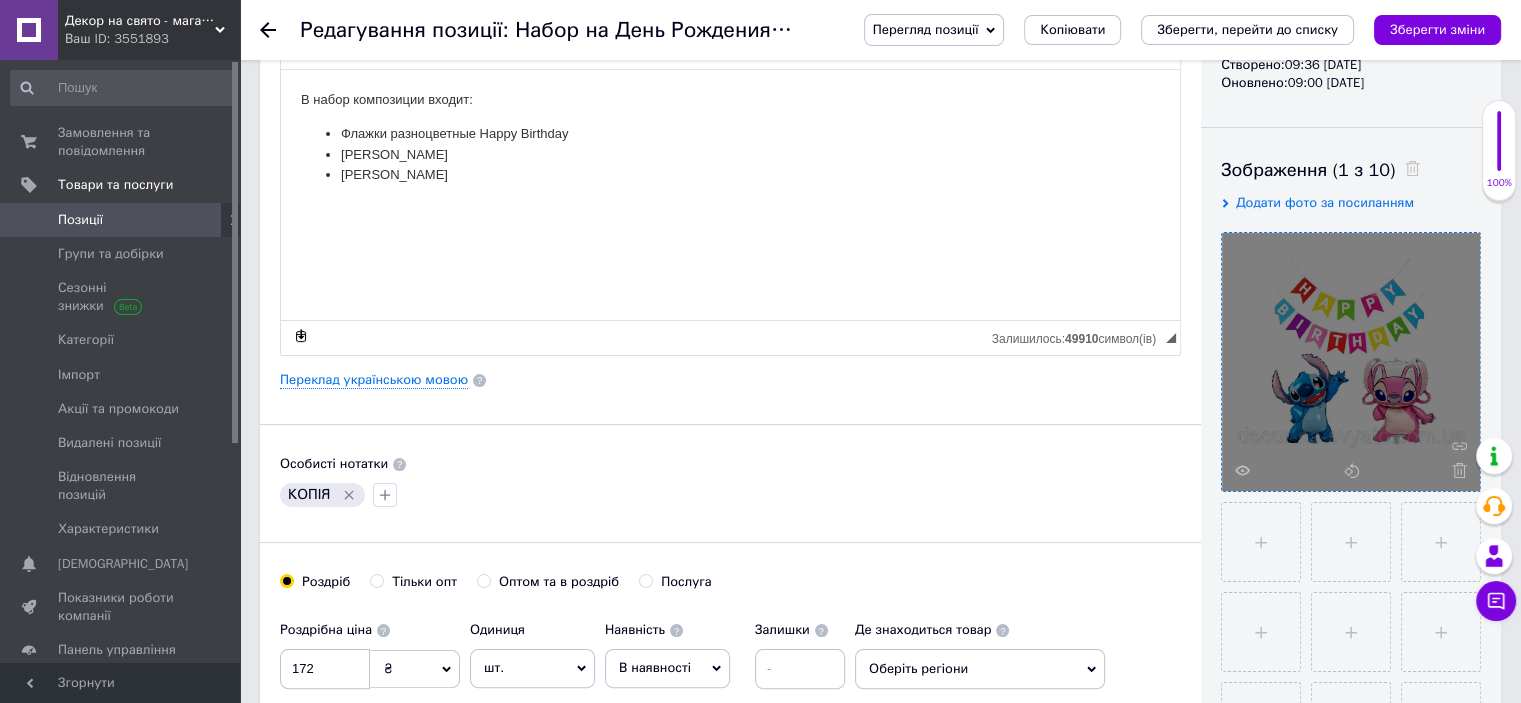 scroll, scrollTop: 300, scrollLeft: 0, axis: vertical 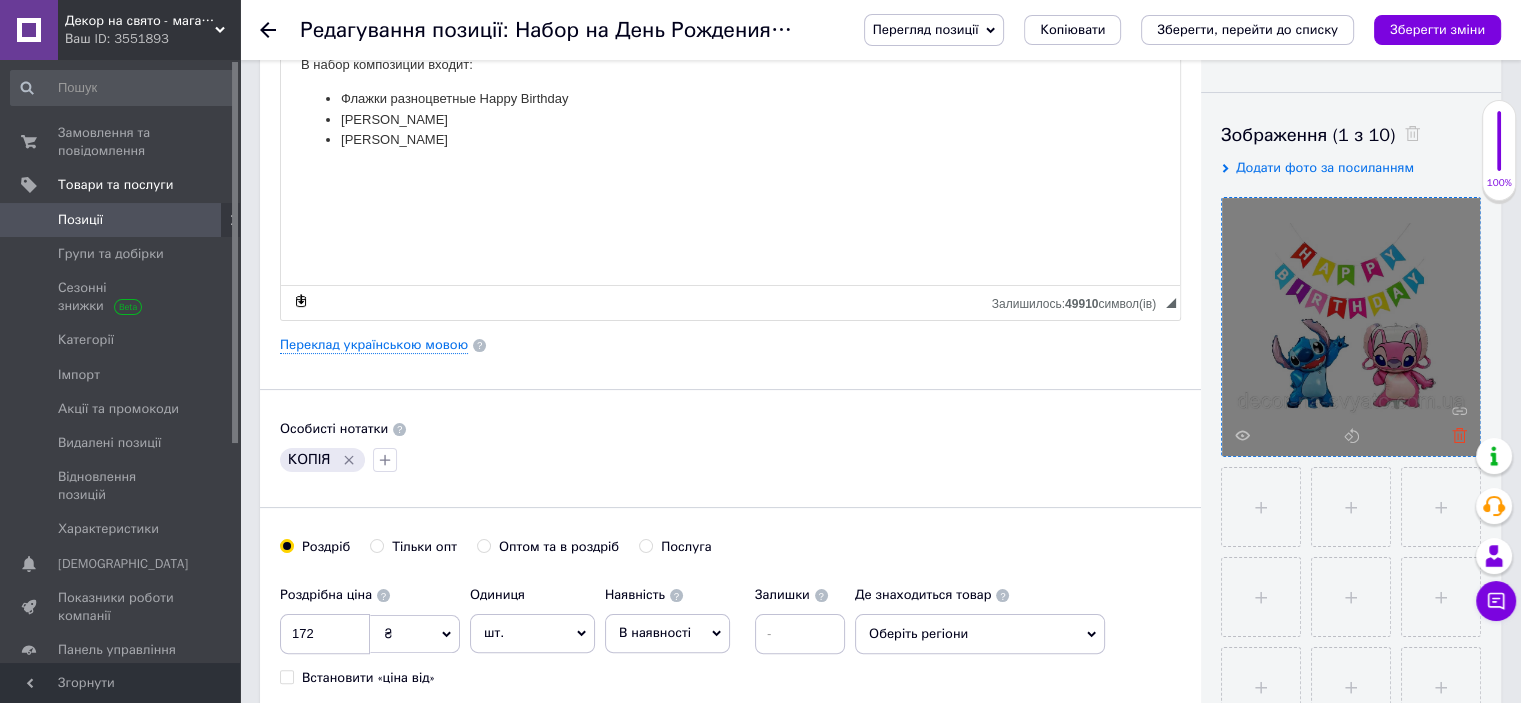 click 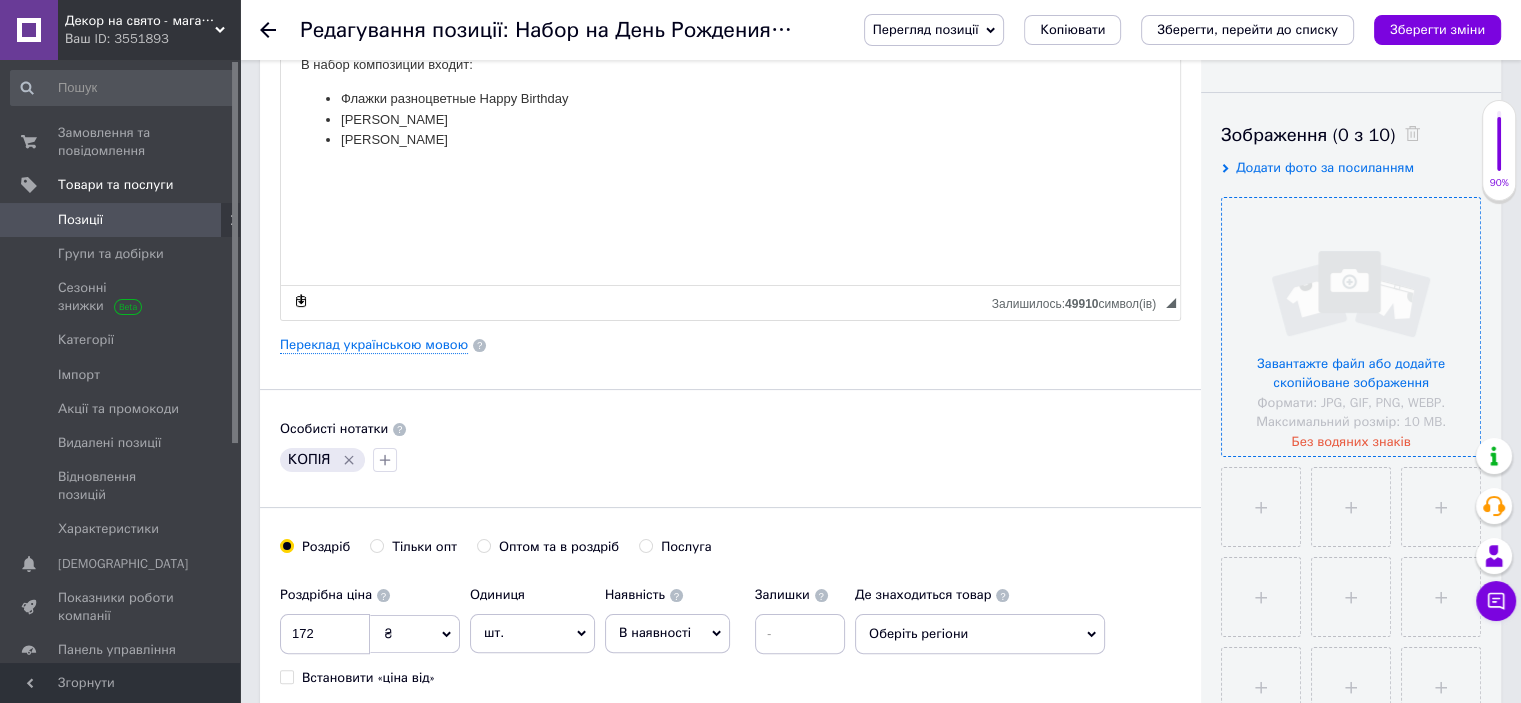 click at bounding box center [1351, 327] 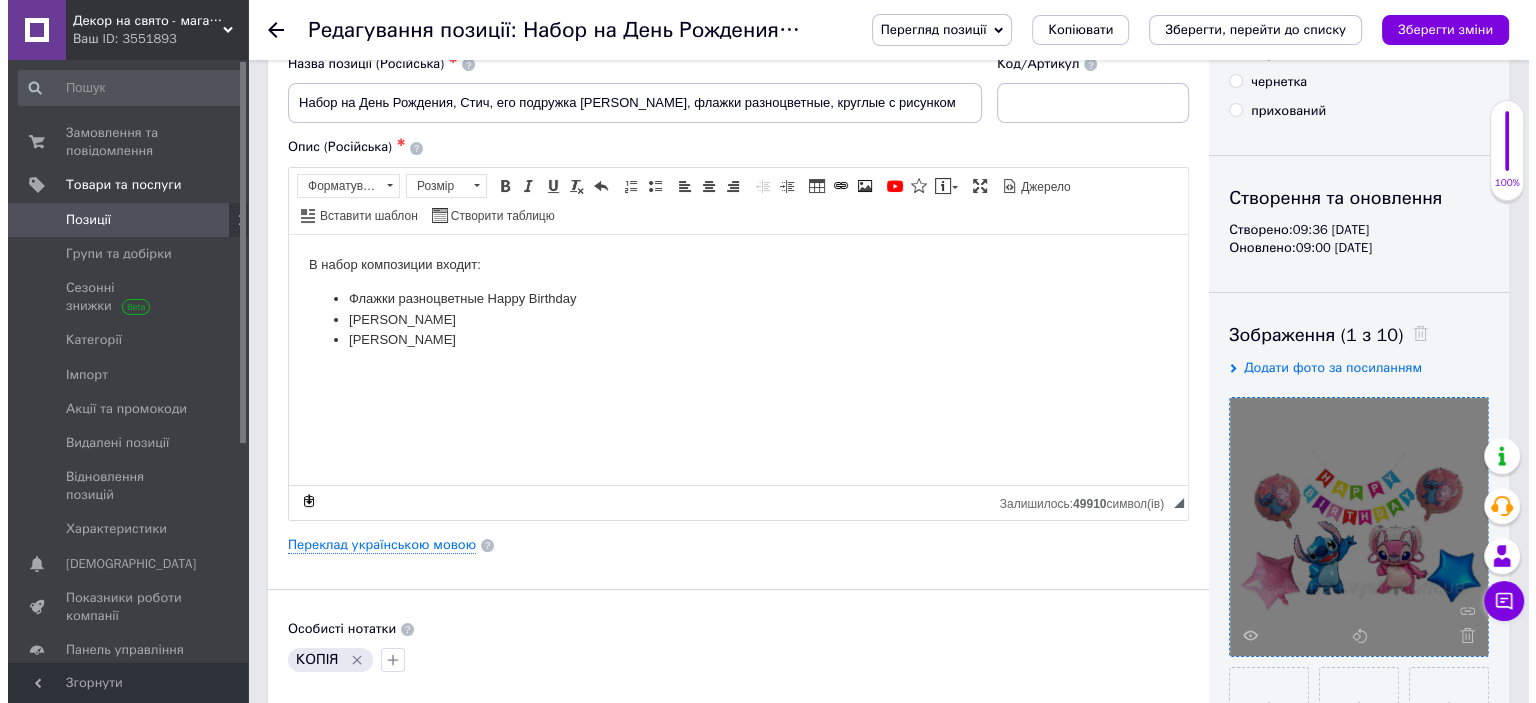 scroll, scrollTop: 0, scrollLeft: 0, axis: both 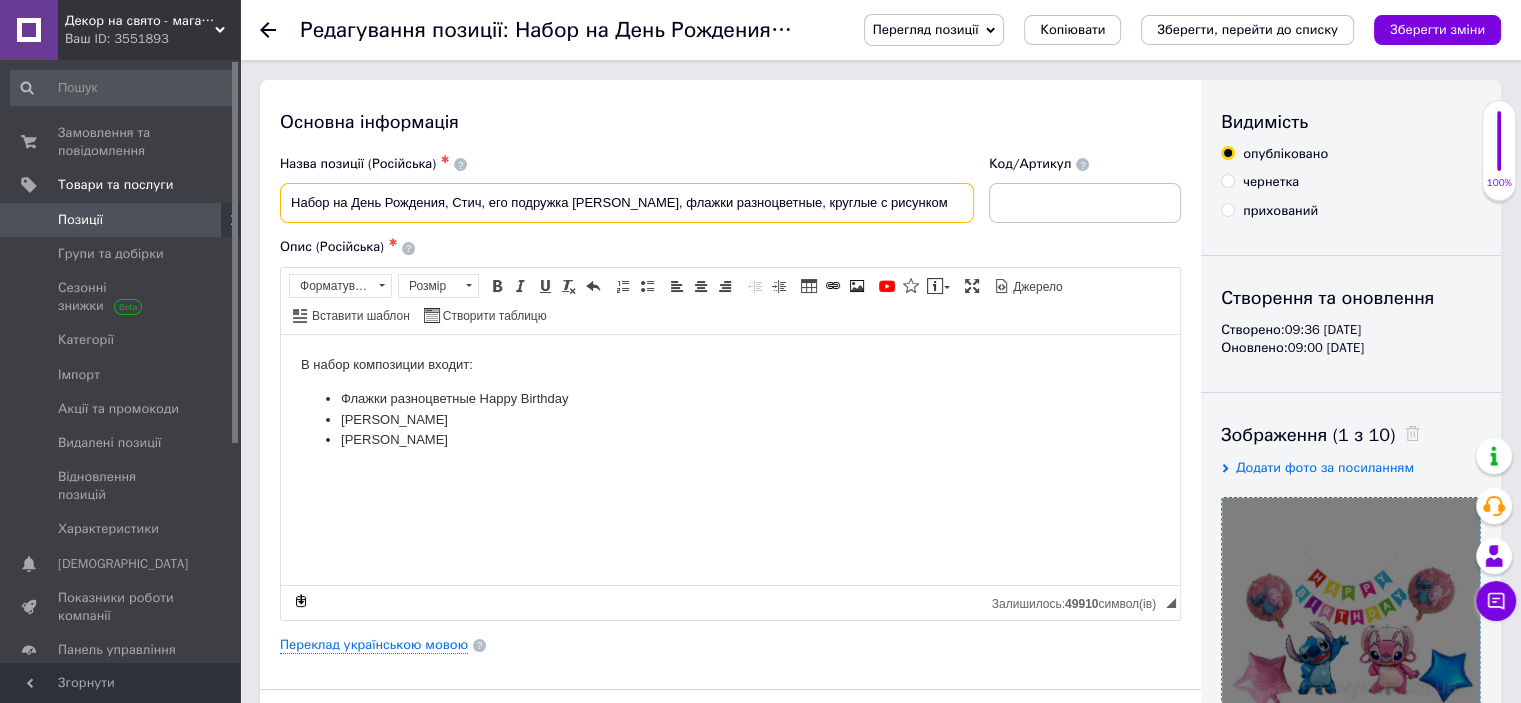 click on "Набор на День Рождения, Стич, его подружка Эйнджел, флажки разноцветные, круглые с рисунком" at bounding box center (627, 203) 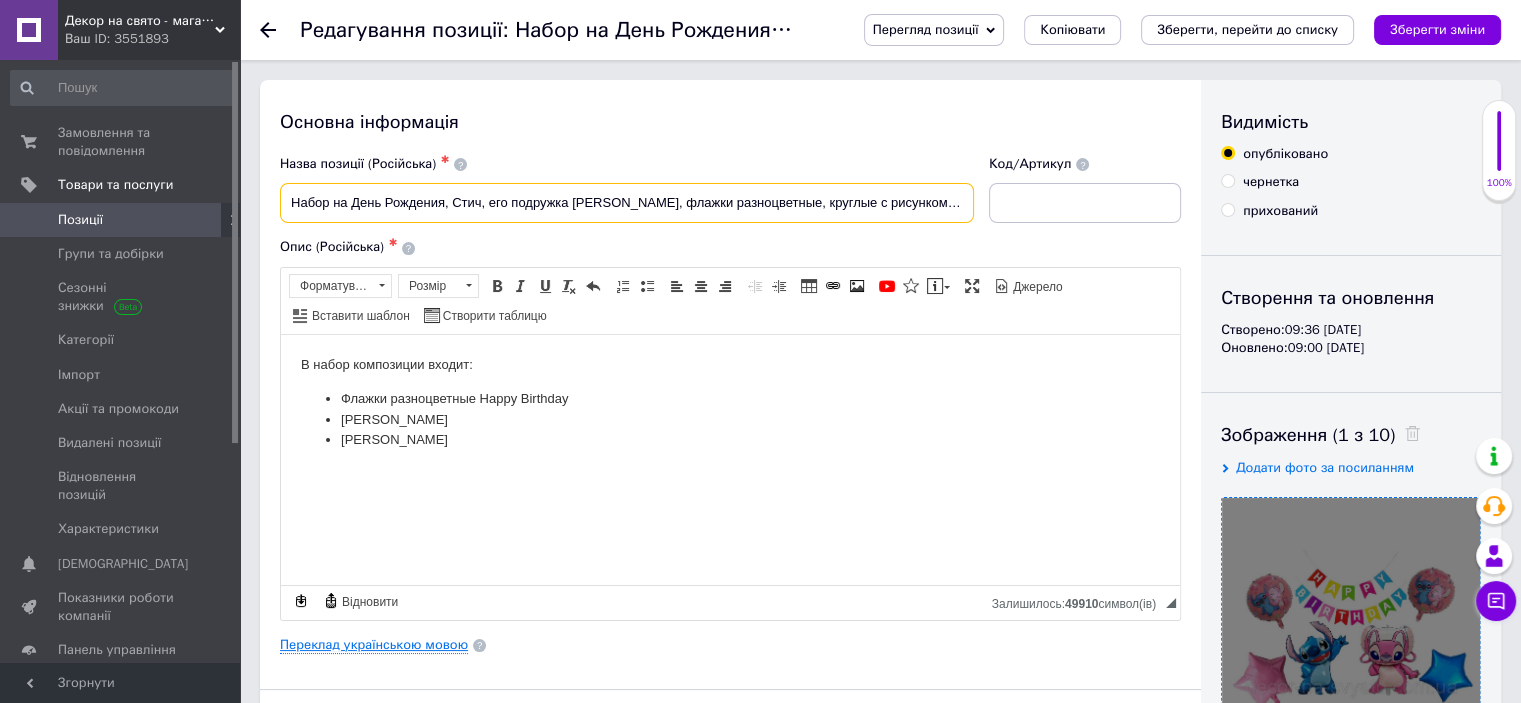 type on "Набор на День Рождения, Стич, его подружка Эйнджел, флажки разноцветные, круглые с рисунком, звезды" 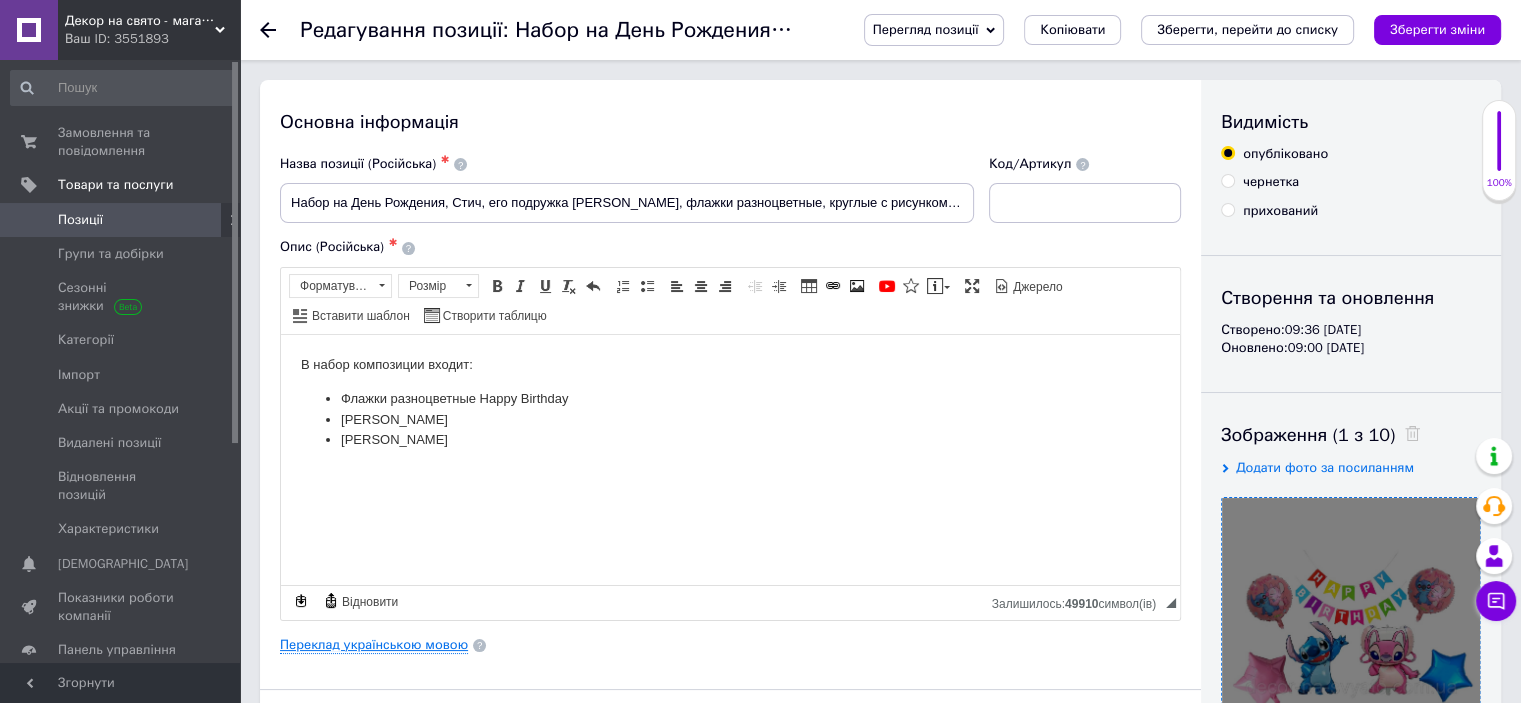 click on "Переклад українською мовою" at bounding box center [374, 645] 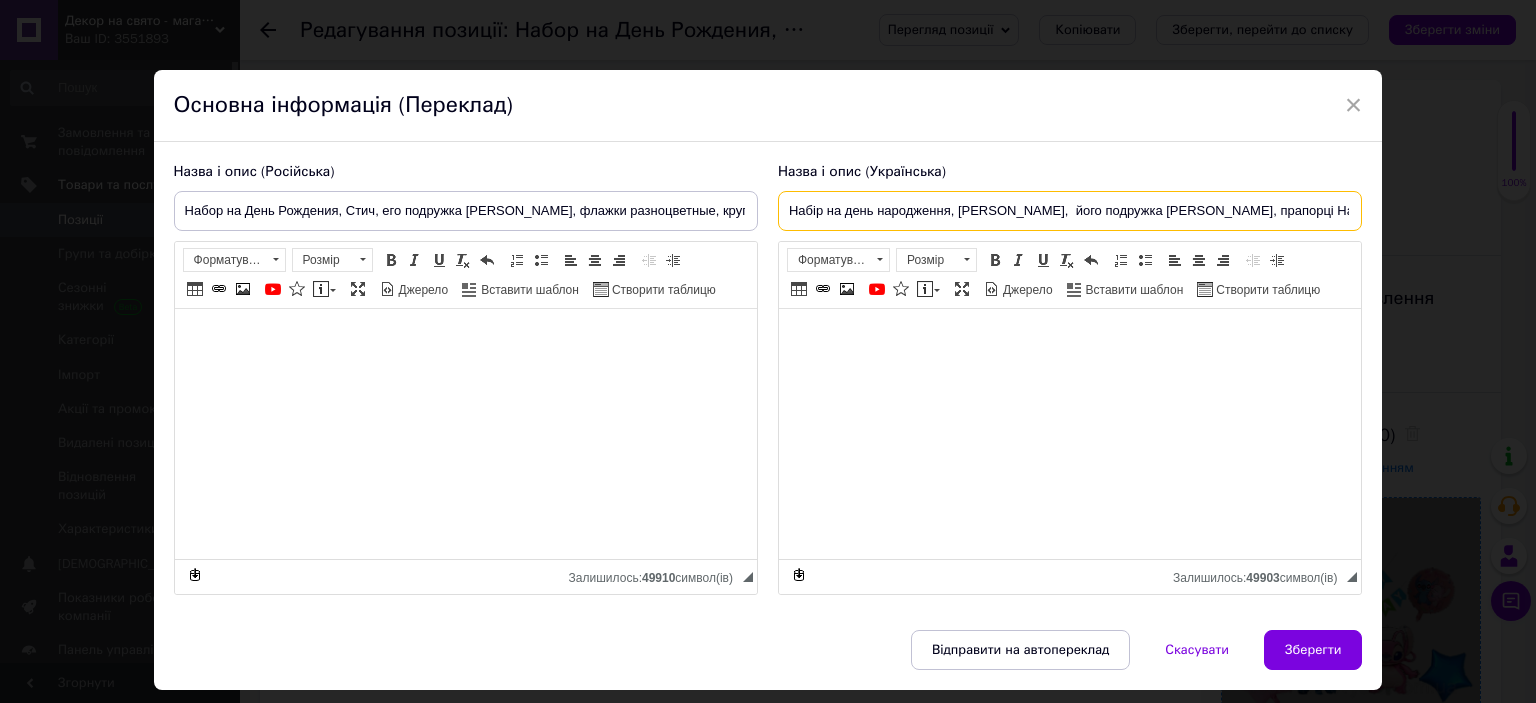 click on "Набір на день народження, Стіч,  його подружка Ейнджел, прапорці Happy Birthday різнокольорові" at bounding box center [1070, 211] 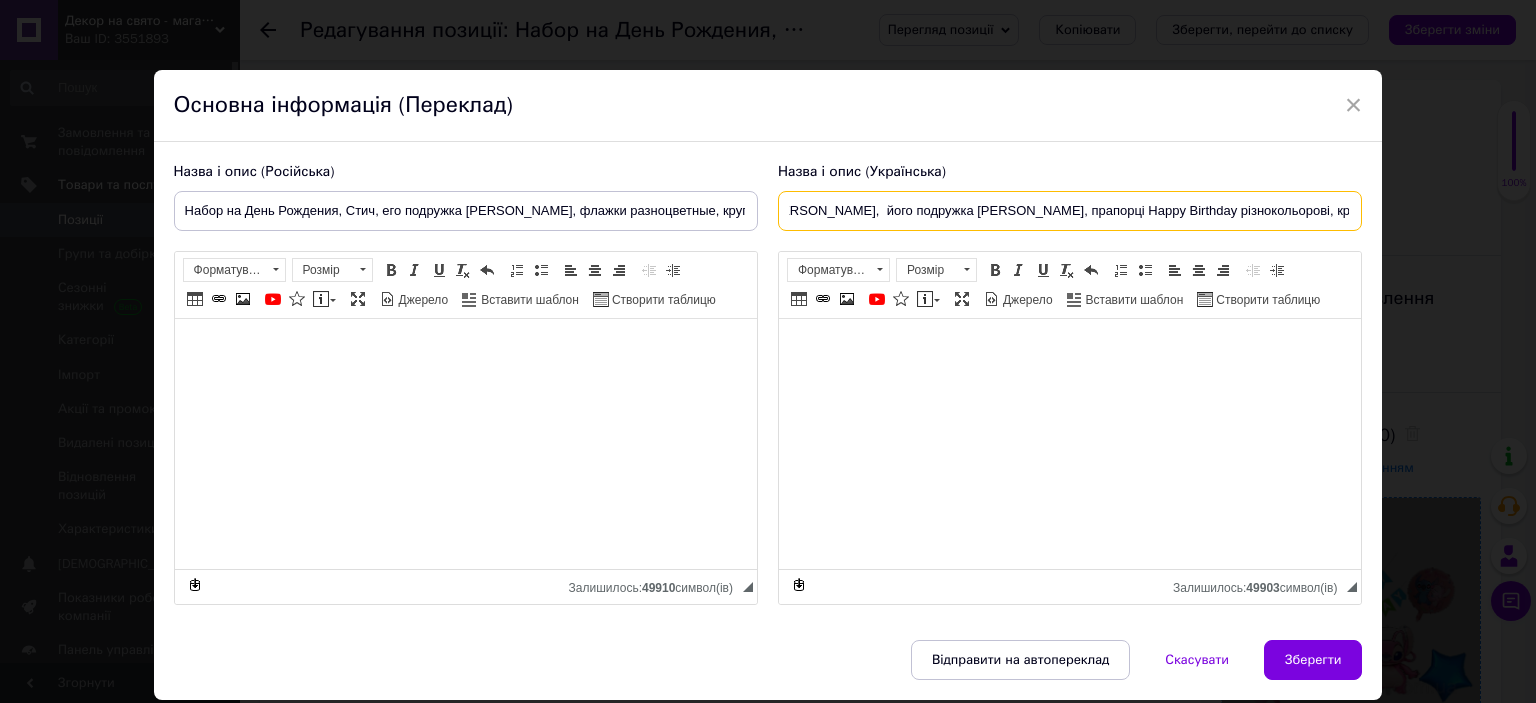 scroll, scrollTop: 0, scrollLeft: 202, axis: horizontal 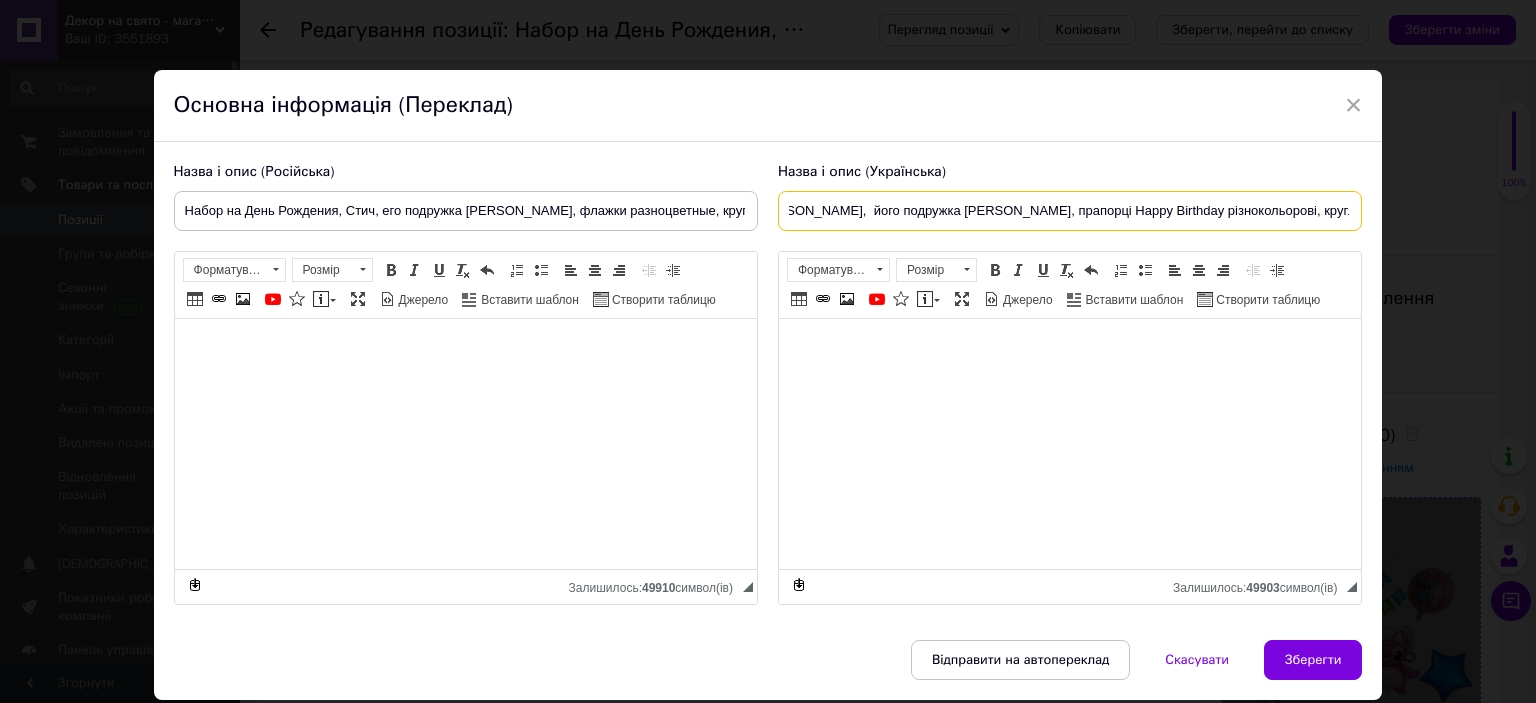 click on "Набір на день народження, Стіч,  його подружка Ейнджел, прапорці Happy Birthday різнокольорові, круглы з малюнком, зырки" at bounding box center (1070, 211) 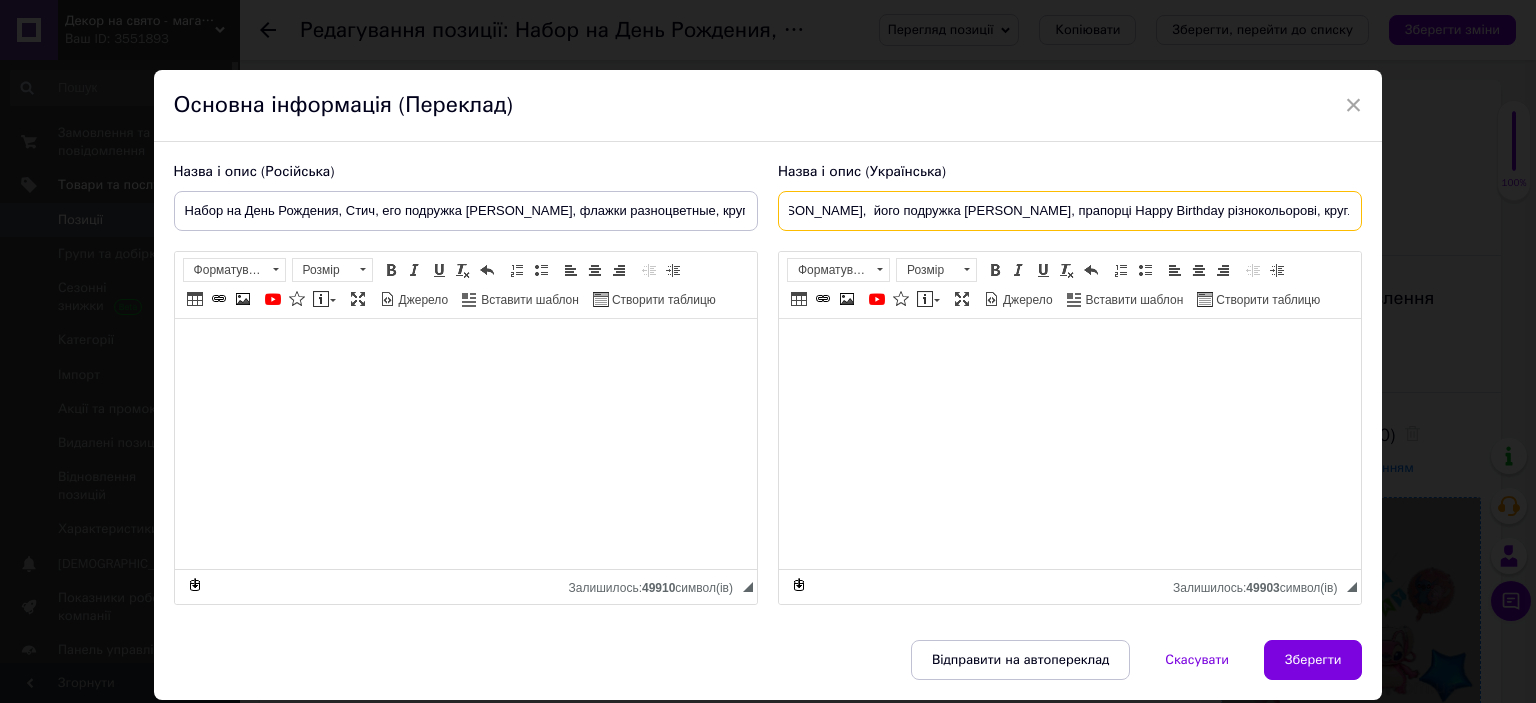 scroll, scrollTop: 0, scrollLeft: 193, axis: horizontal 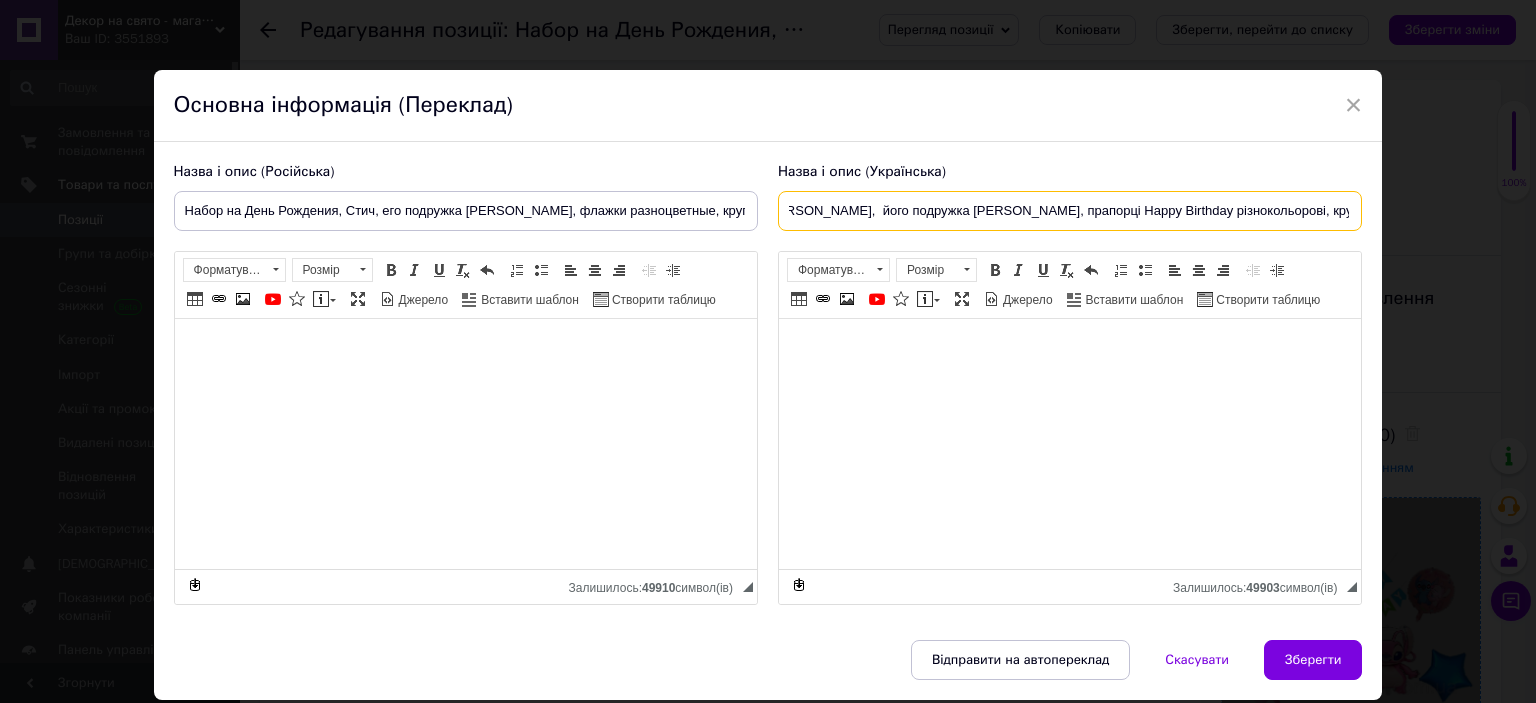 click on "Набір на день народження, Стіч,  його подружка Ейнджел, прапорці Happy Birthday різнокольорові, круглы з малюнком, зірки" at bounding box center (1070, 211) 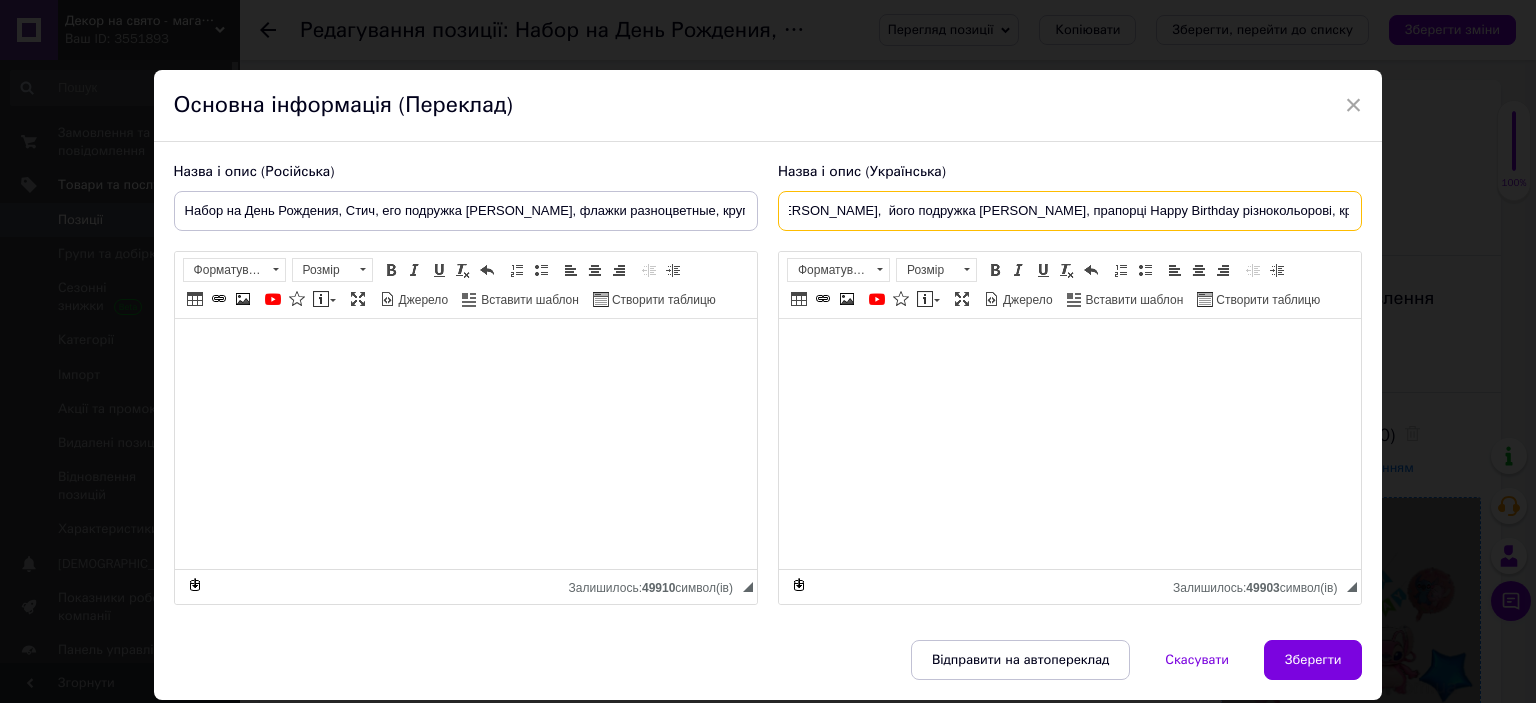 type on "Набір на день народження, Стіч,  його подружка Ейнджел, прапорці Happy Birthday різнокольорові, круглі з малюнком, зірки" 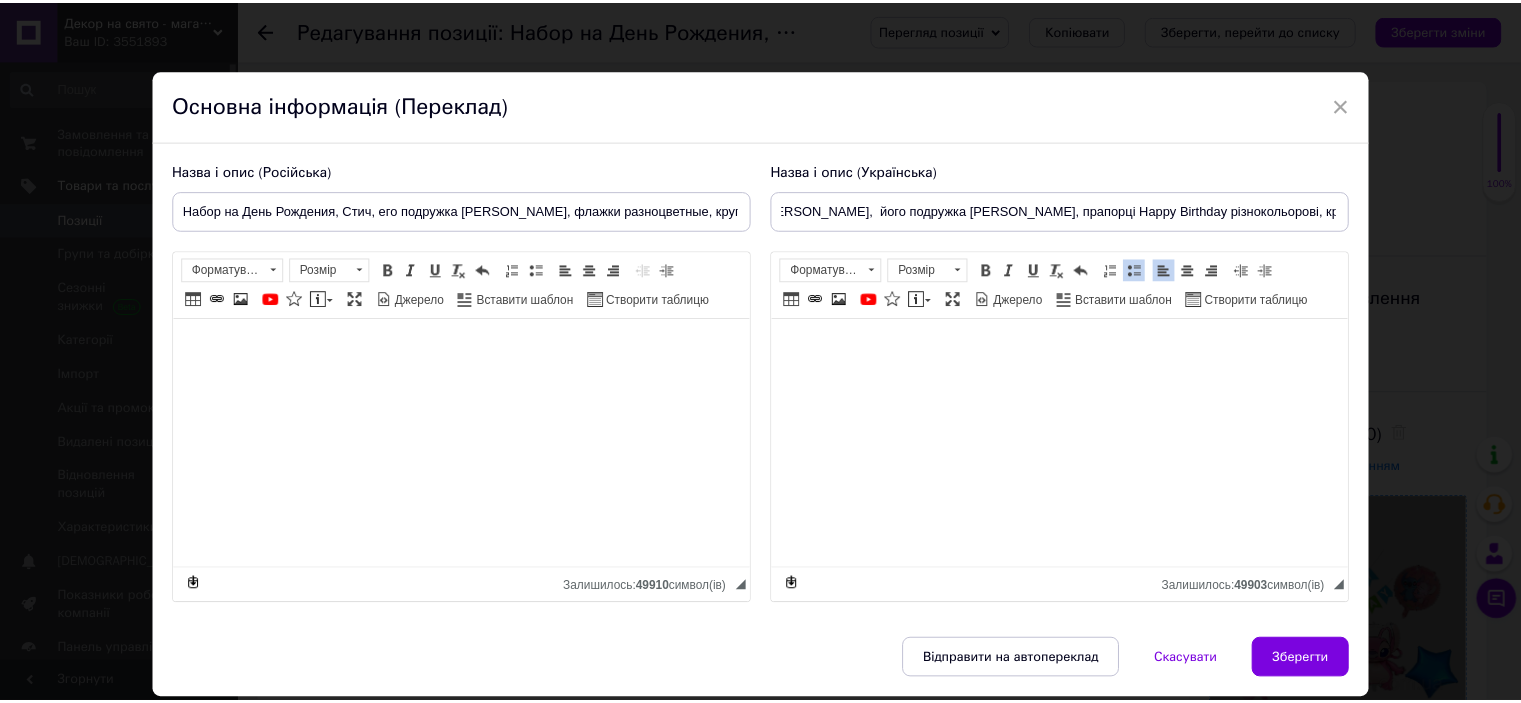 scroll, scrollTop: 0, scrollLeft: 0, axis: both 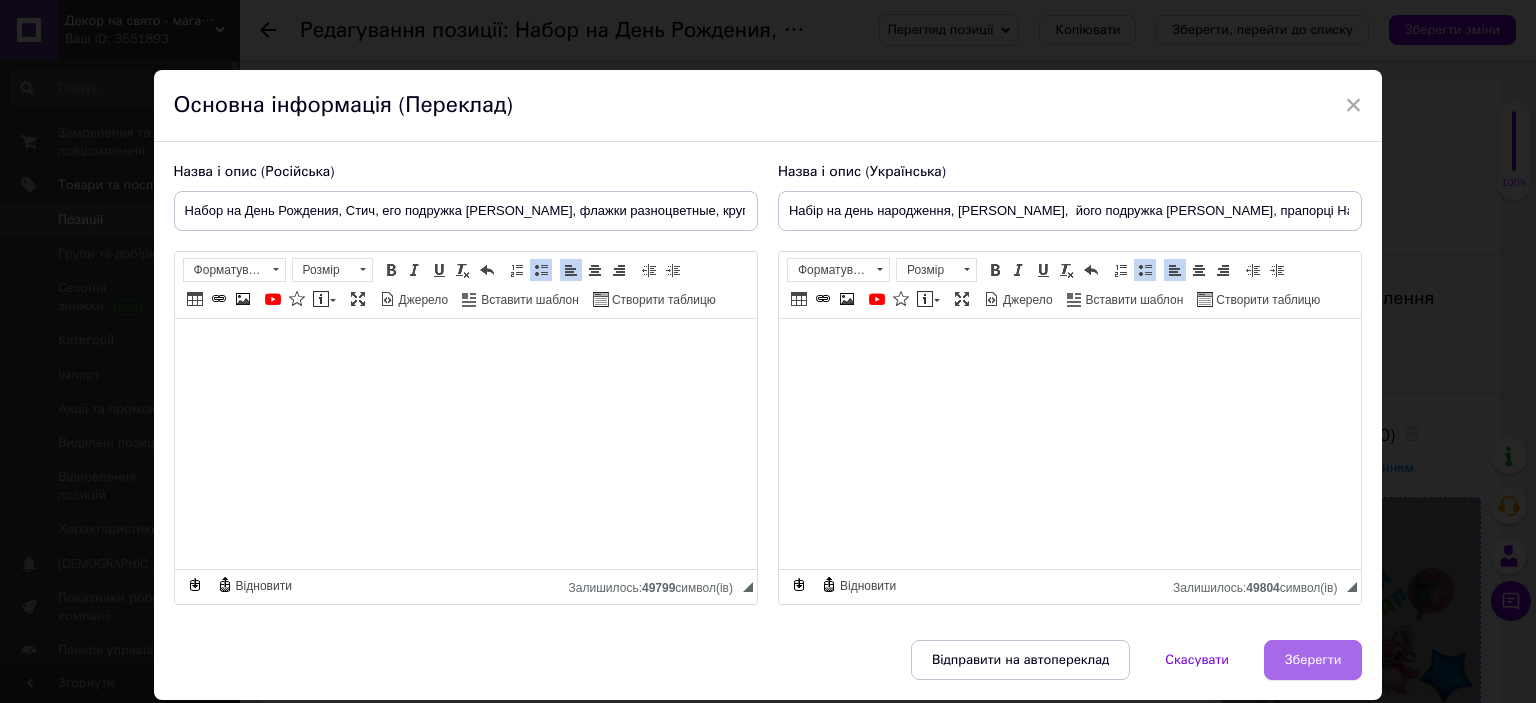 click on "Зберегти" at bounding box center [1313, 660] 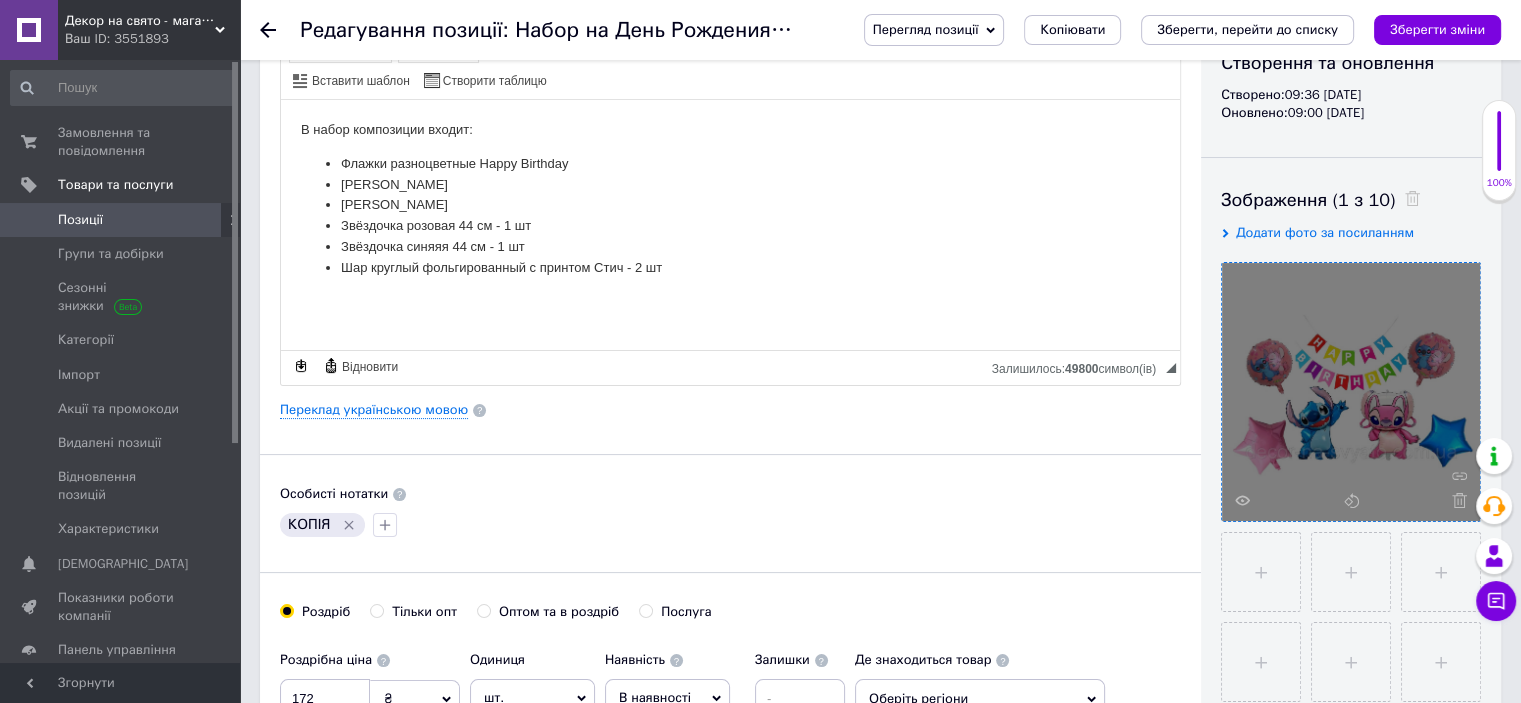scroll, scrollTop: 400, scrollLeft: 0, axis: vertical 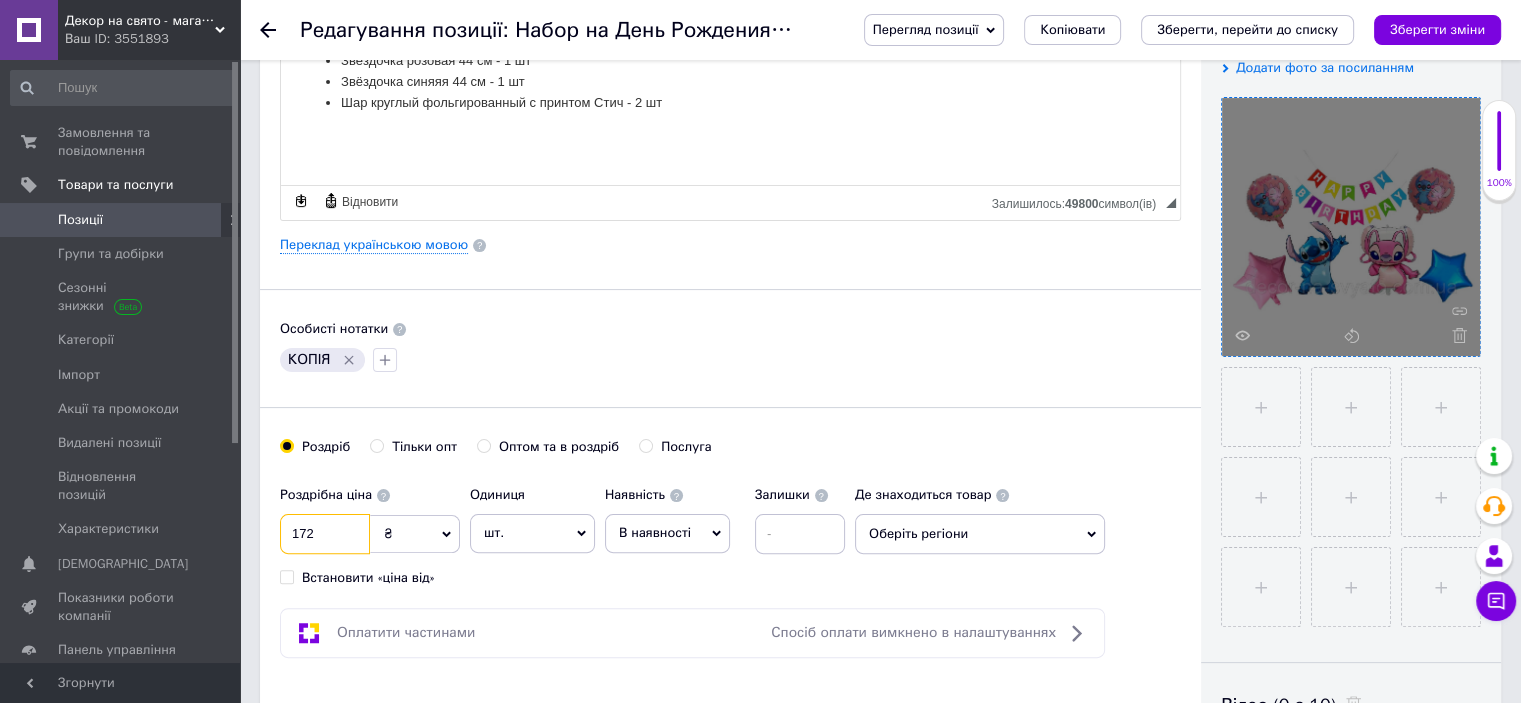 click on "172" at bounding box center [325, 534] 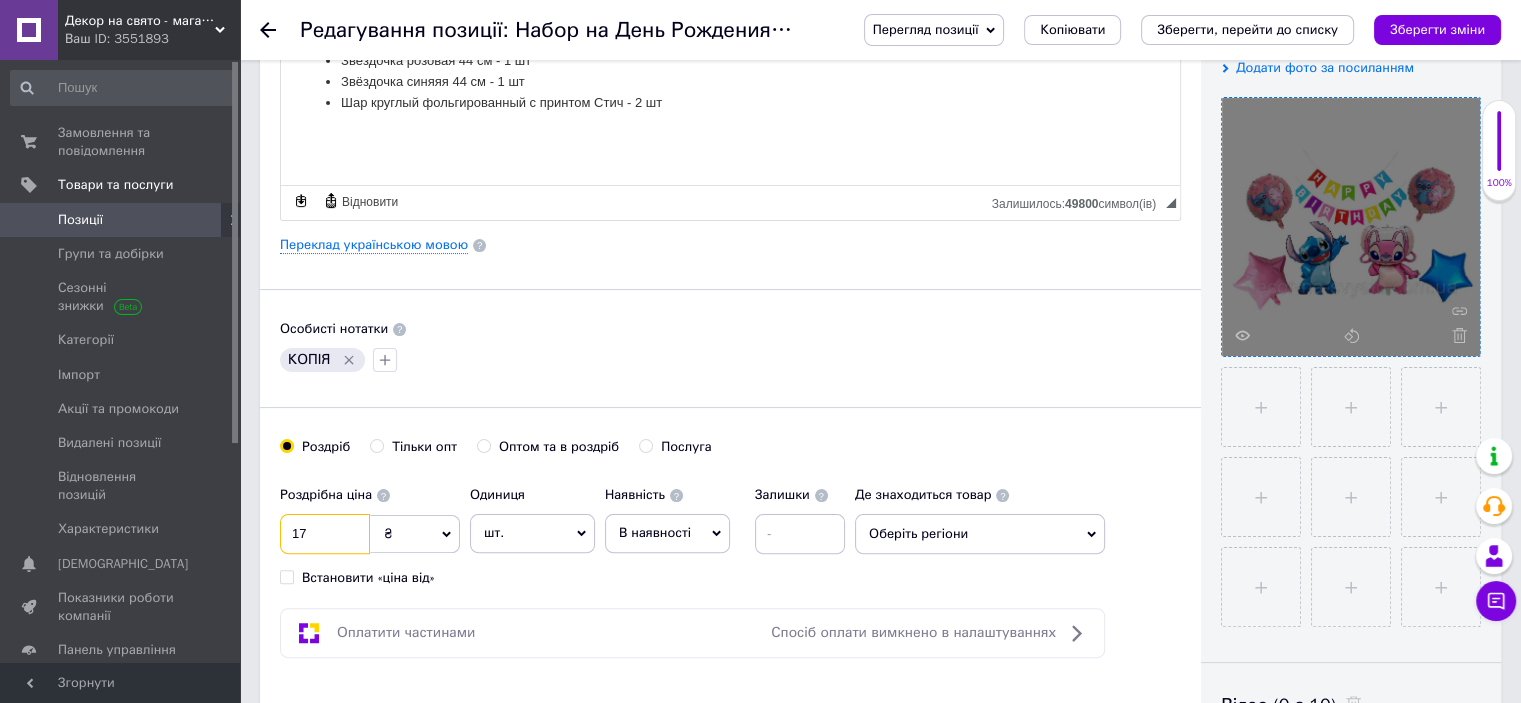 type on "1" 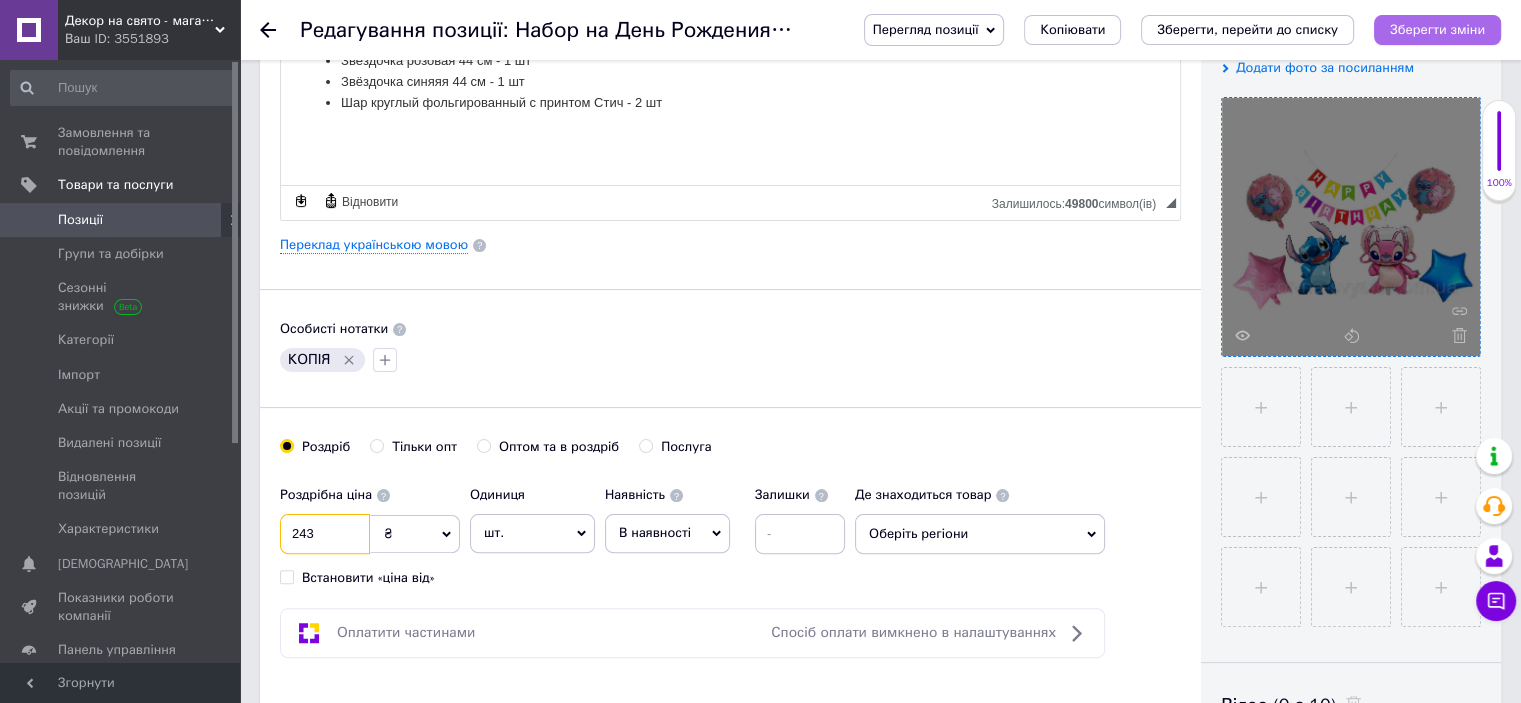 type on "243" 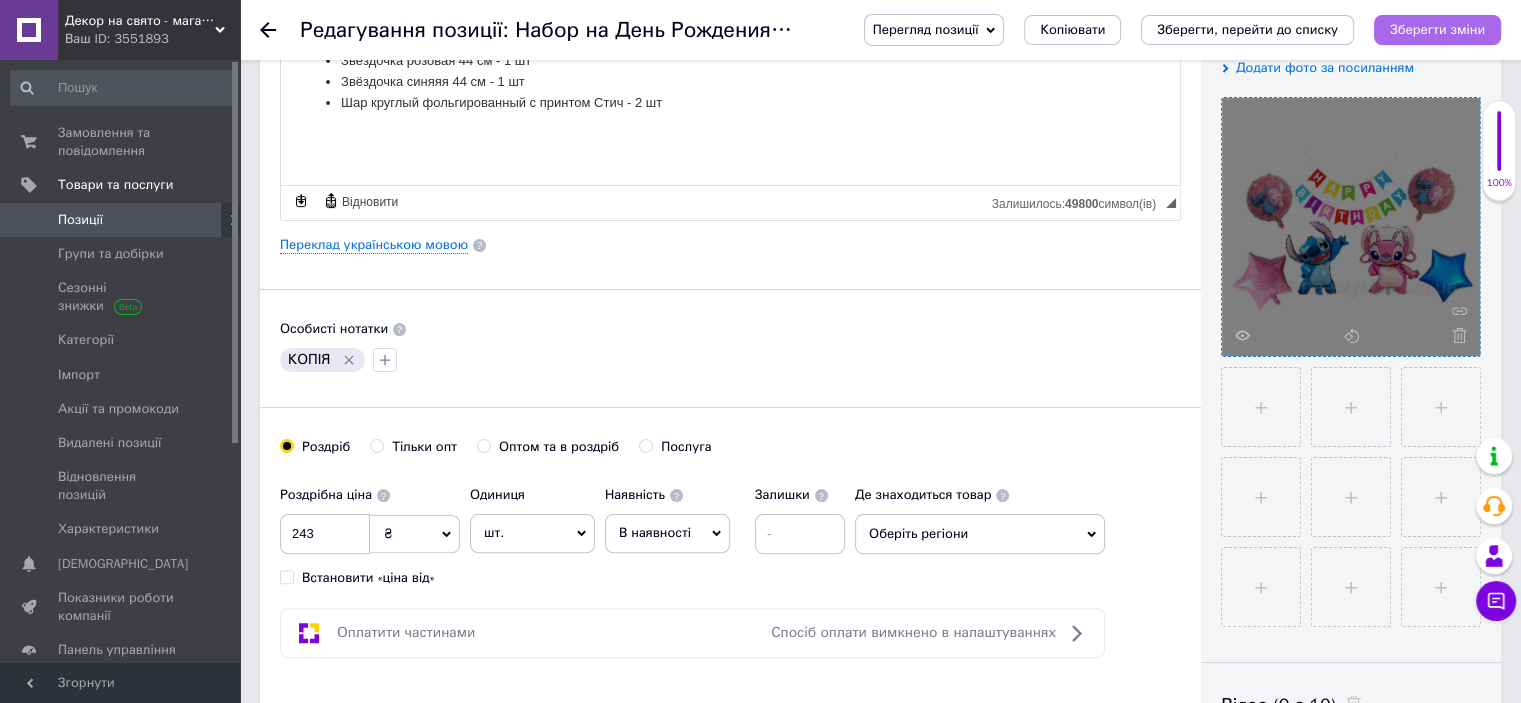 click on "Зберегти зміни" at bounding box center [1437, 29] 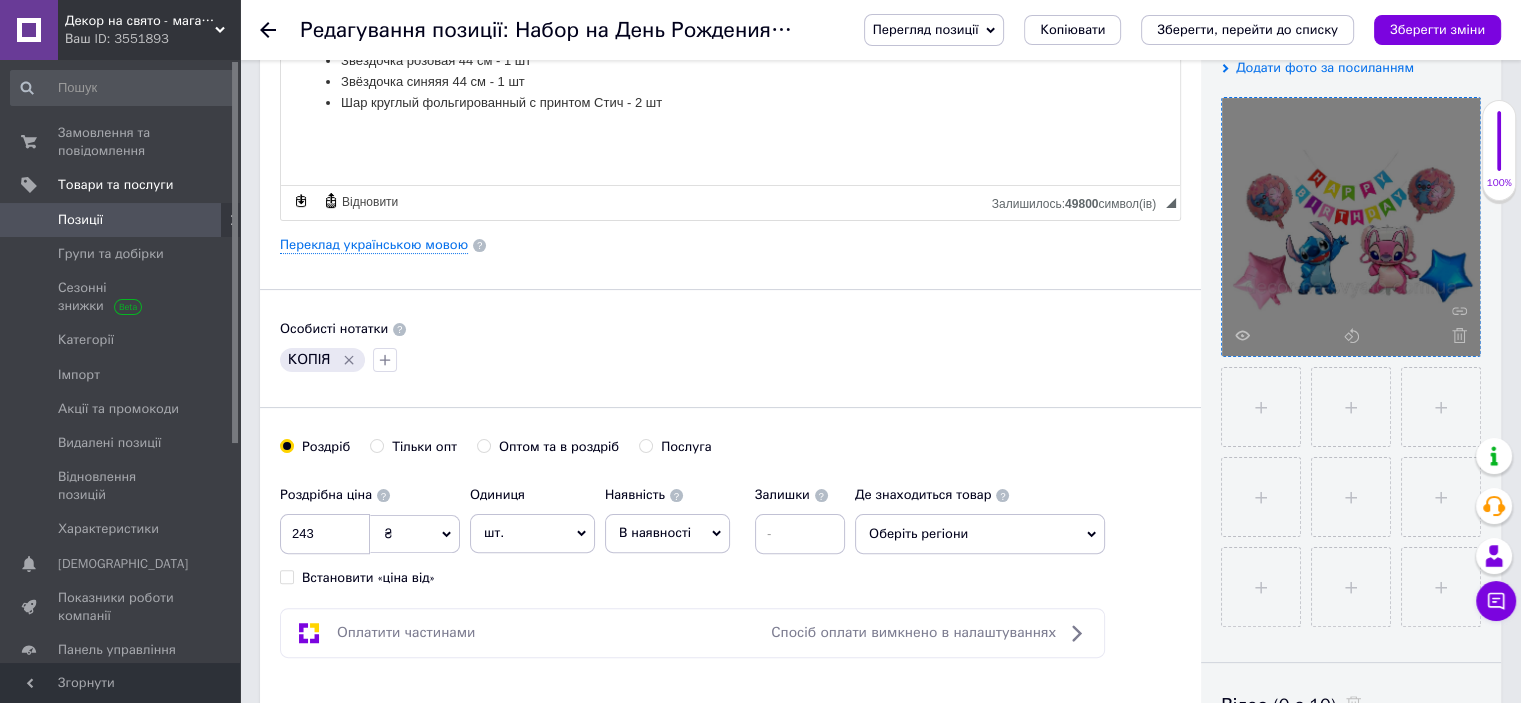 click on "Оплатити частинами Спосіб оплати вимкнено в налаштуваннях" at bounding box center (692, 633) 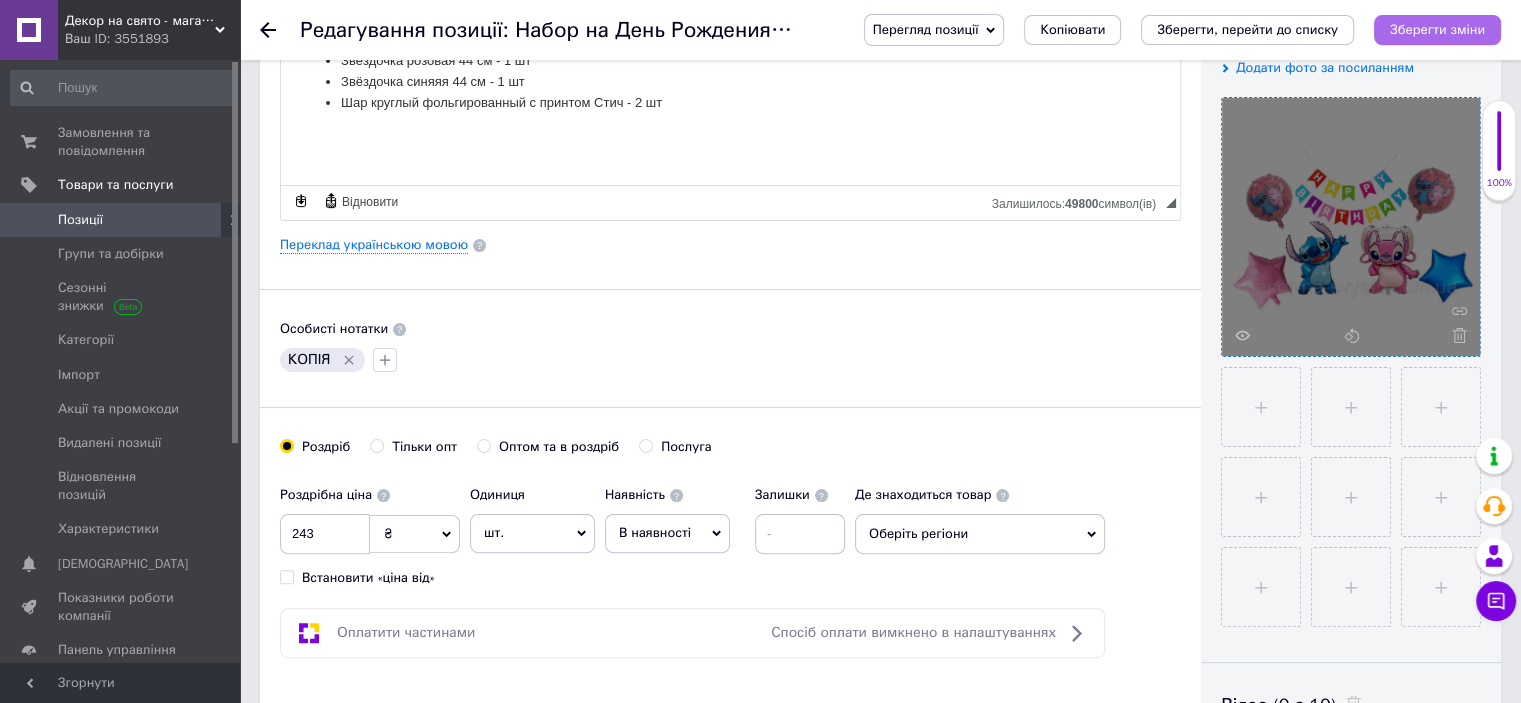 click on "Зберегти зміни" at bounding box center [1437, 29] 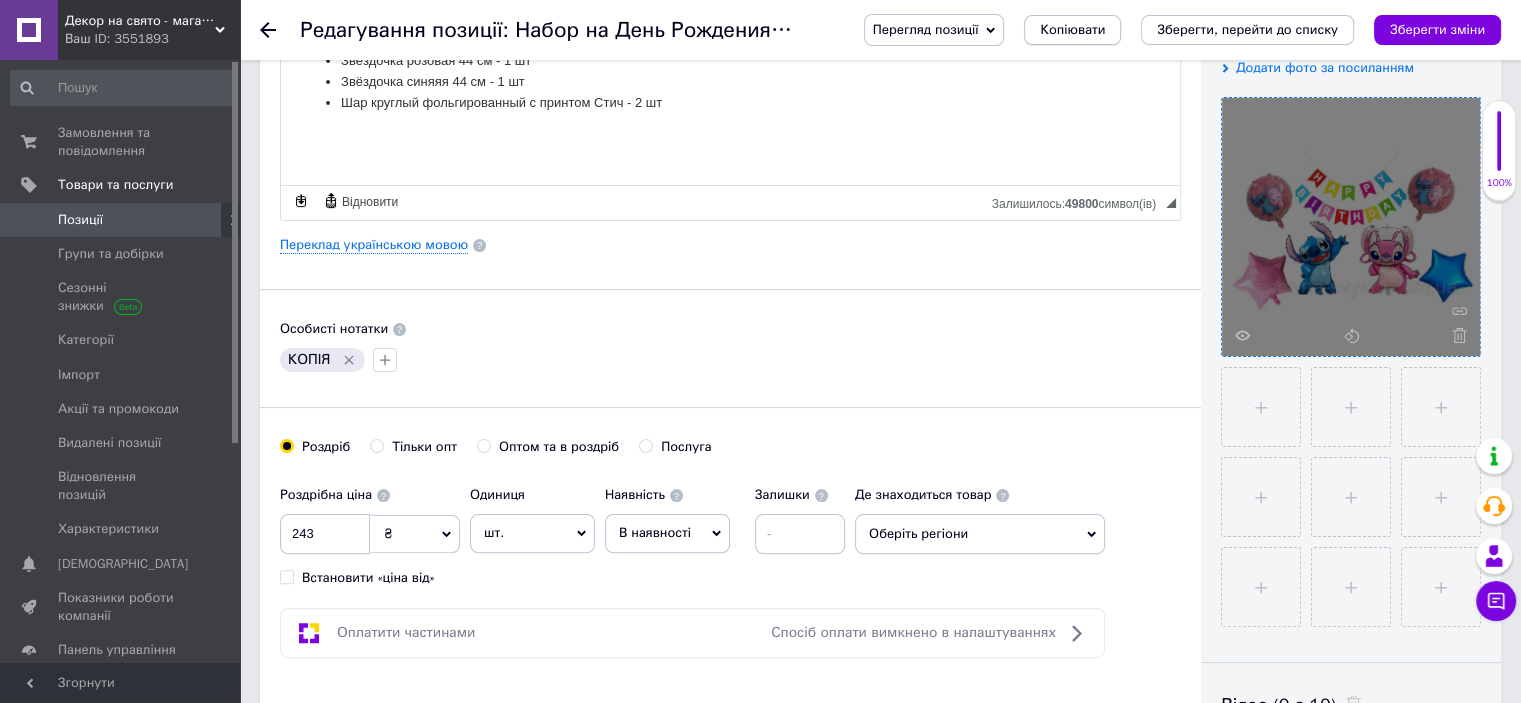 click on "Копіювати" at bounding box center [1072, 30] 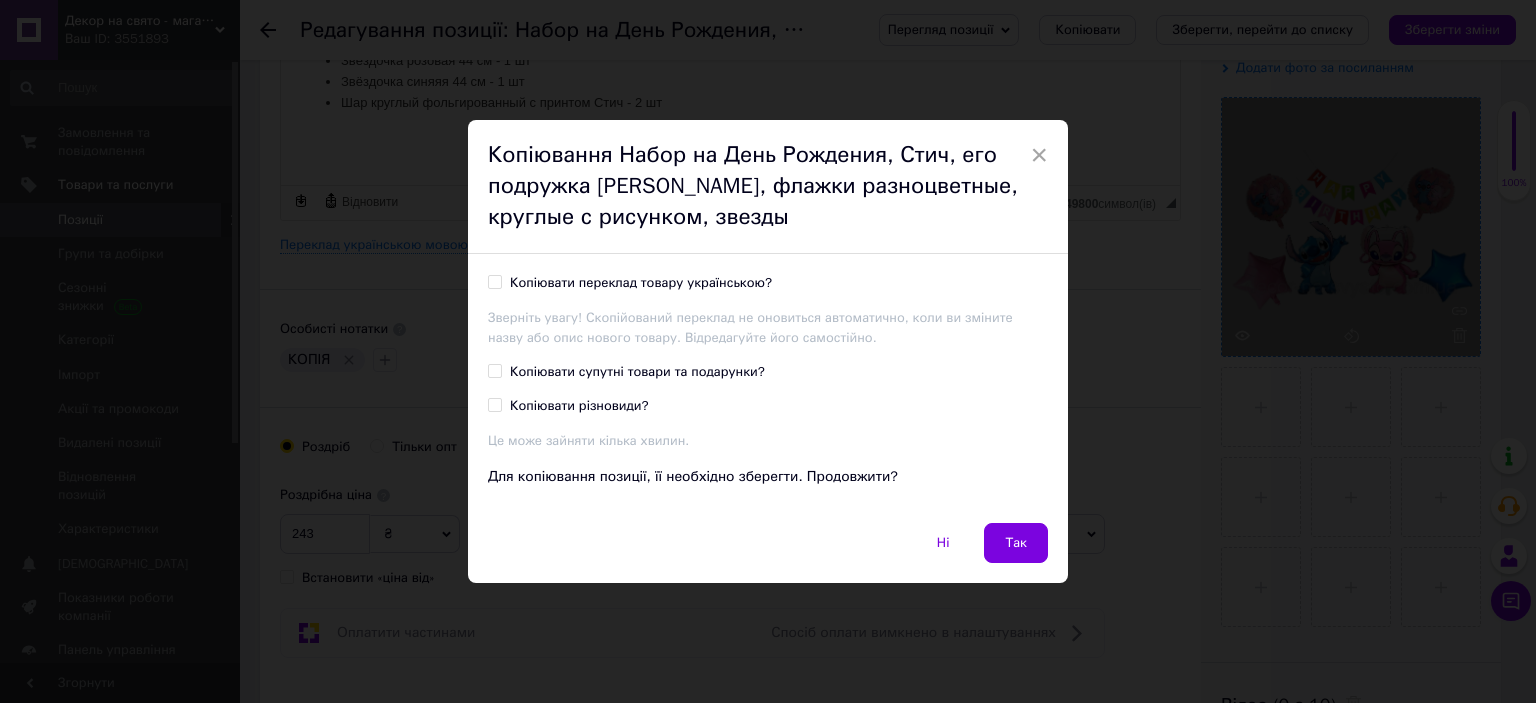 click on "Копіювати переклад товару українською?" at bounding box center (641, 283) 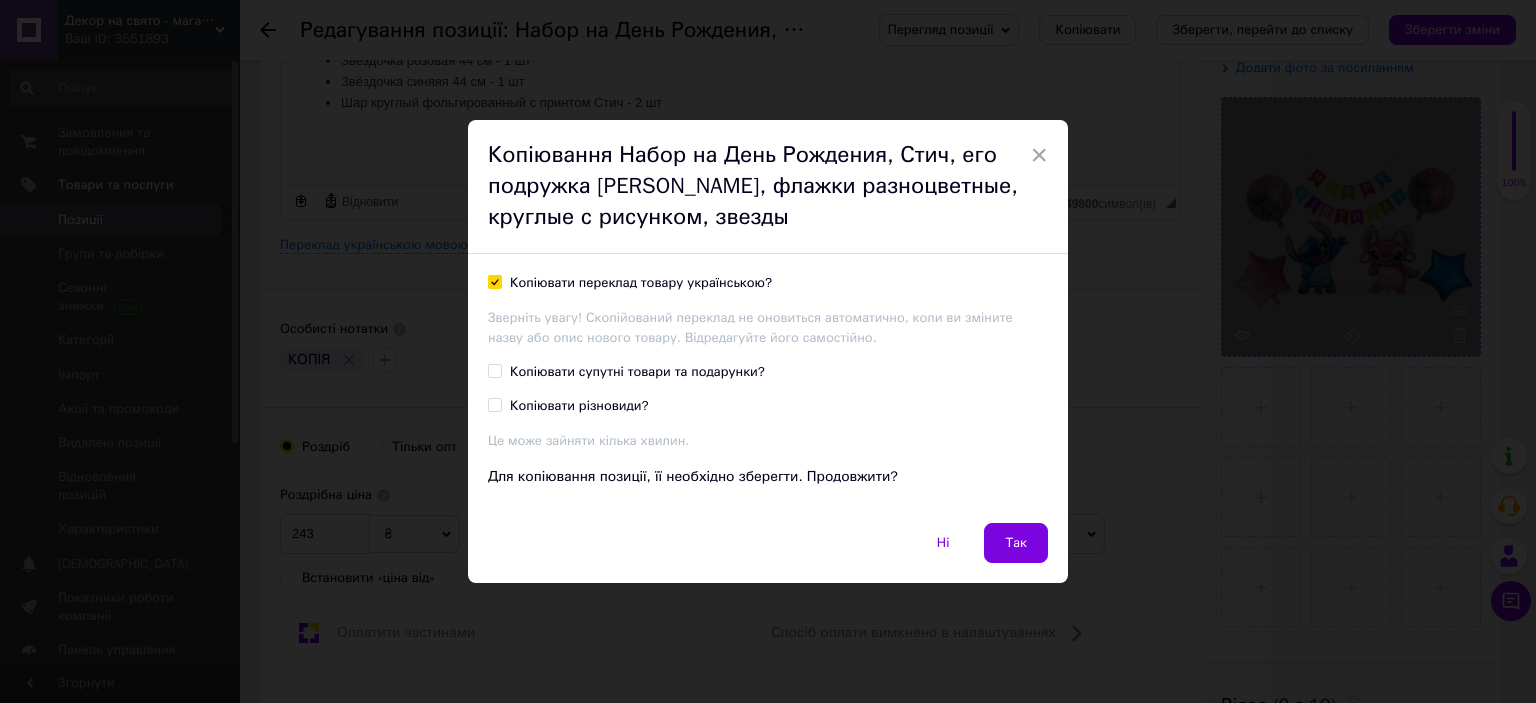 checkbox on "true" 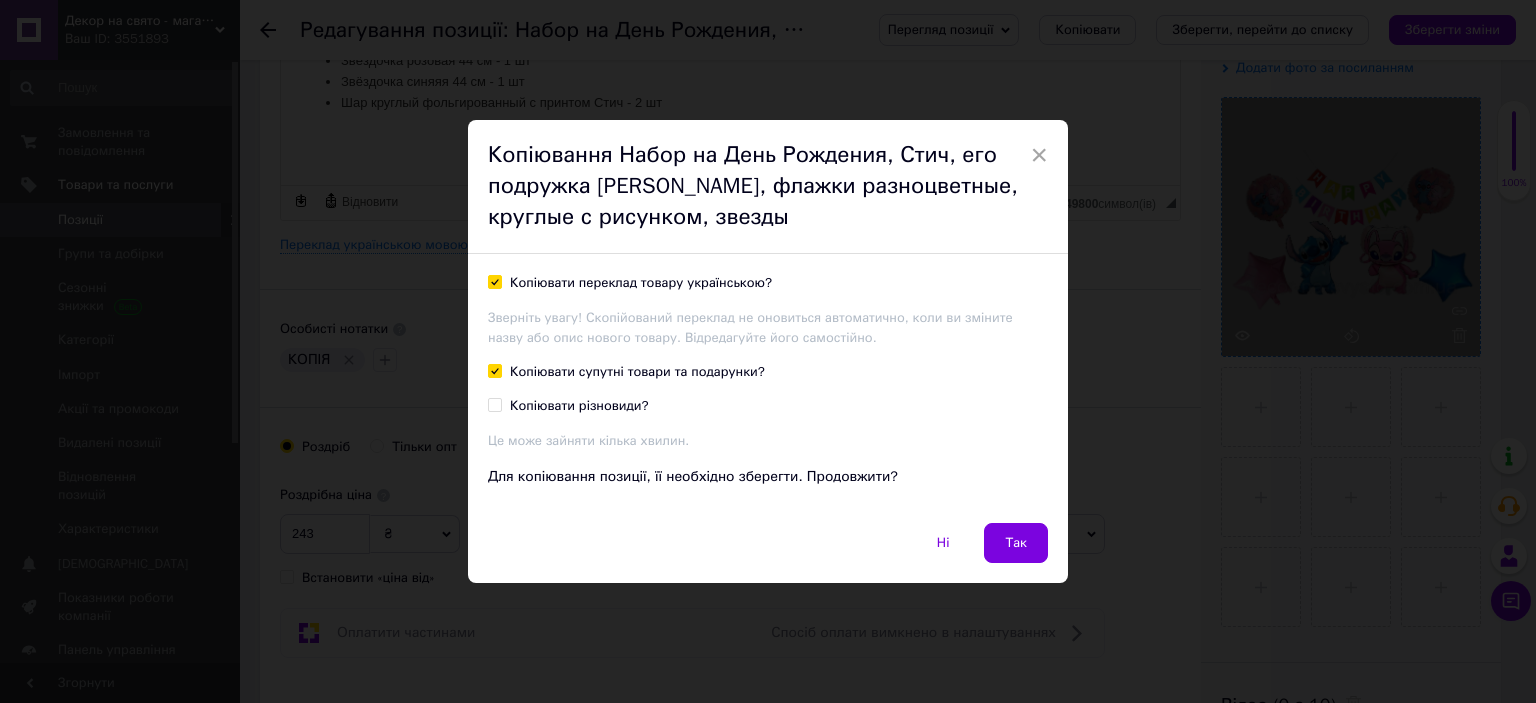 checkbox on "true" 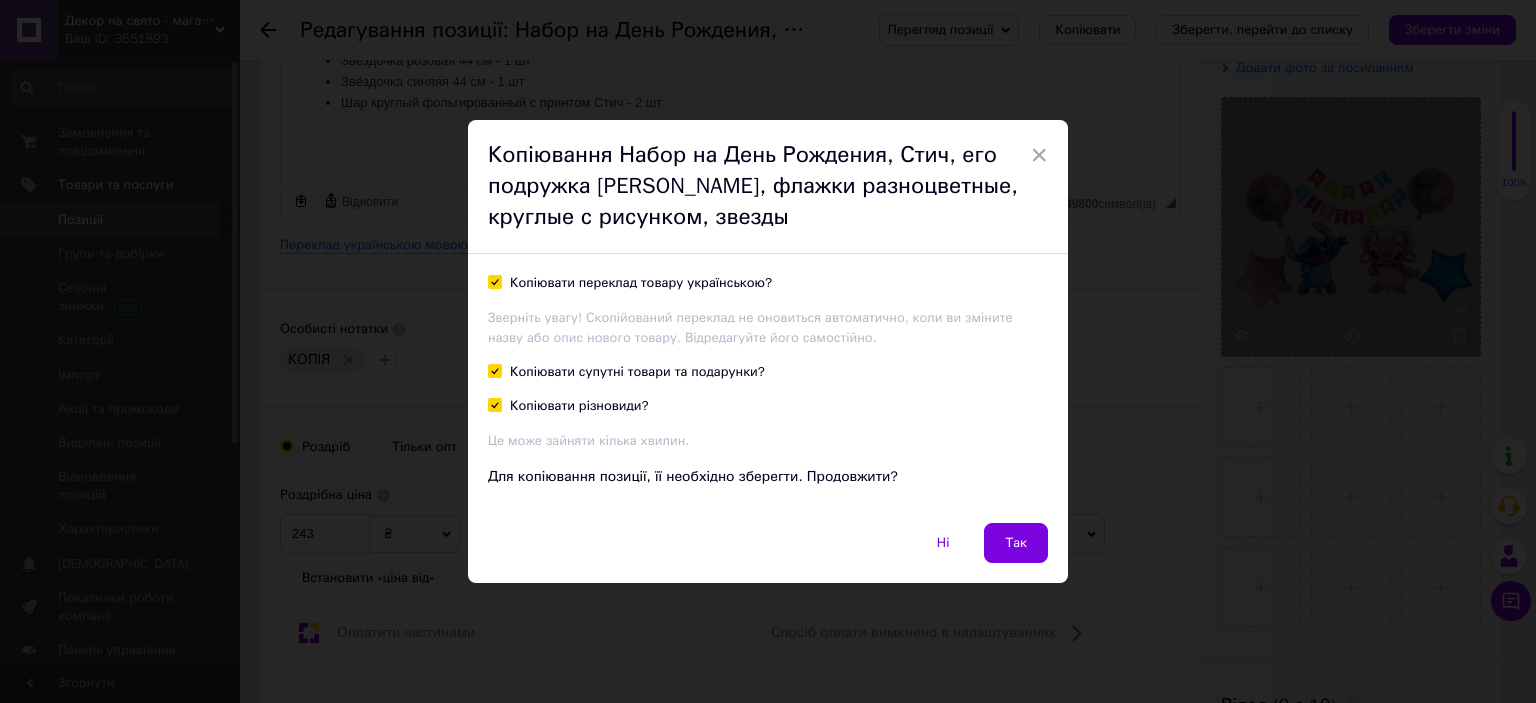 checkbox on "true" 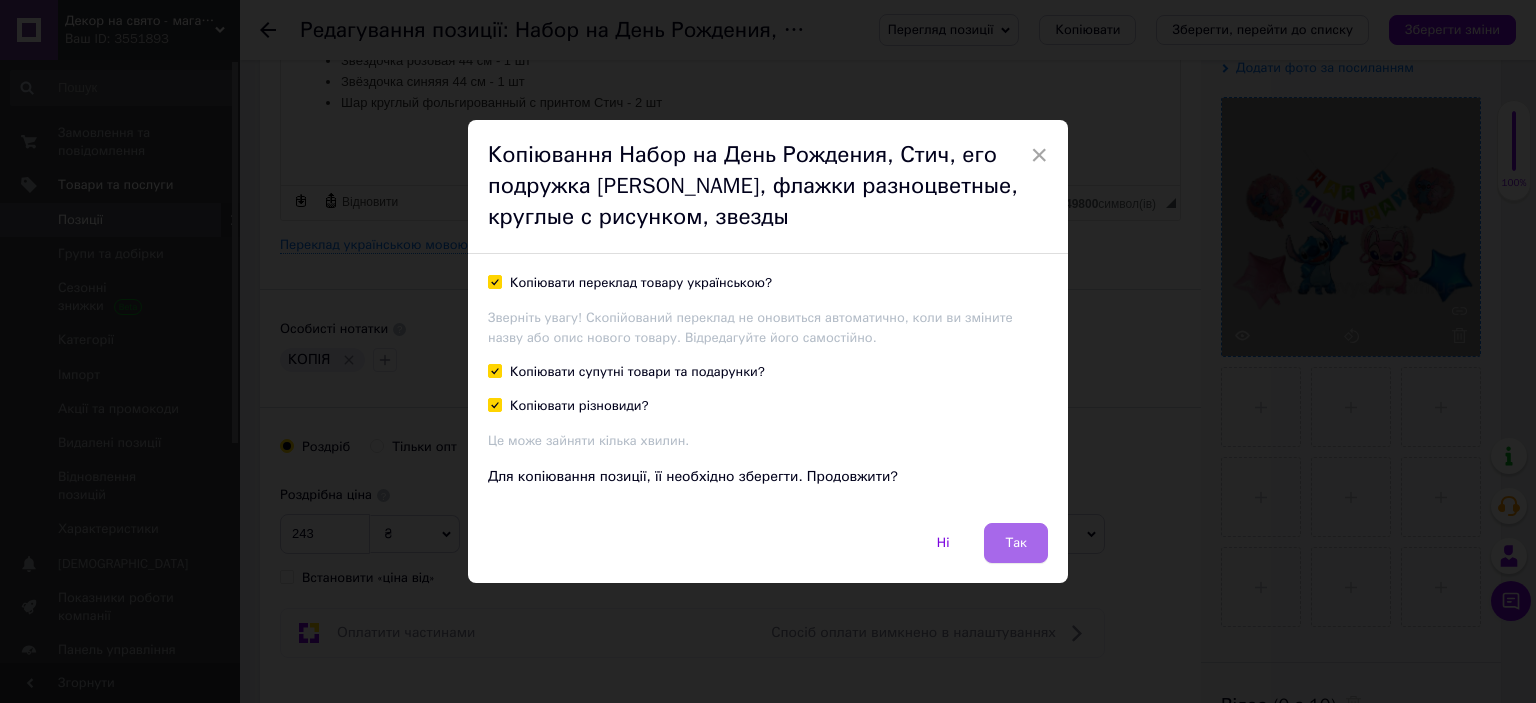 click on "Так" at bounding box center [1016, 543] 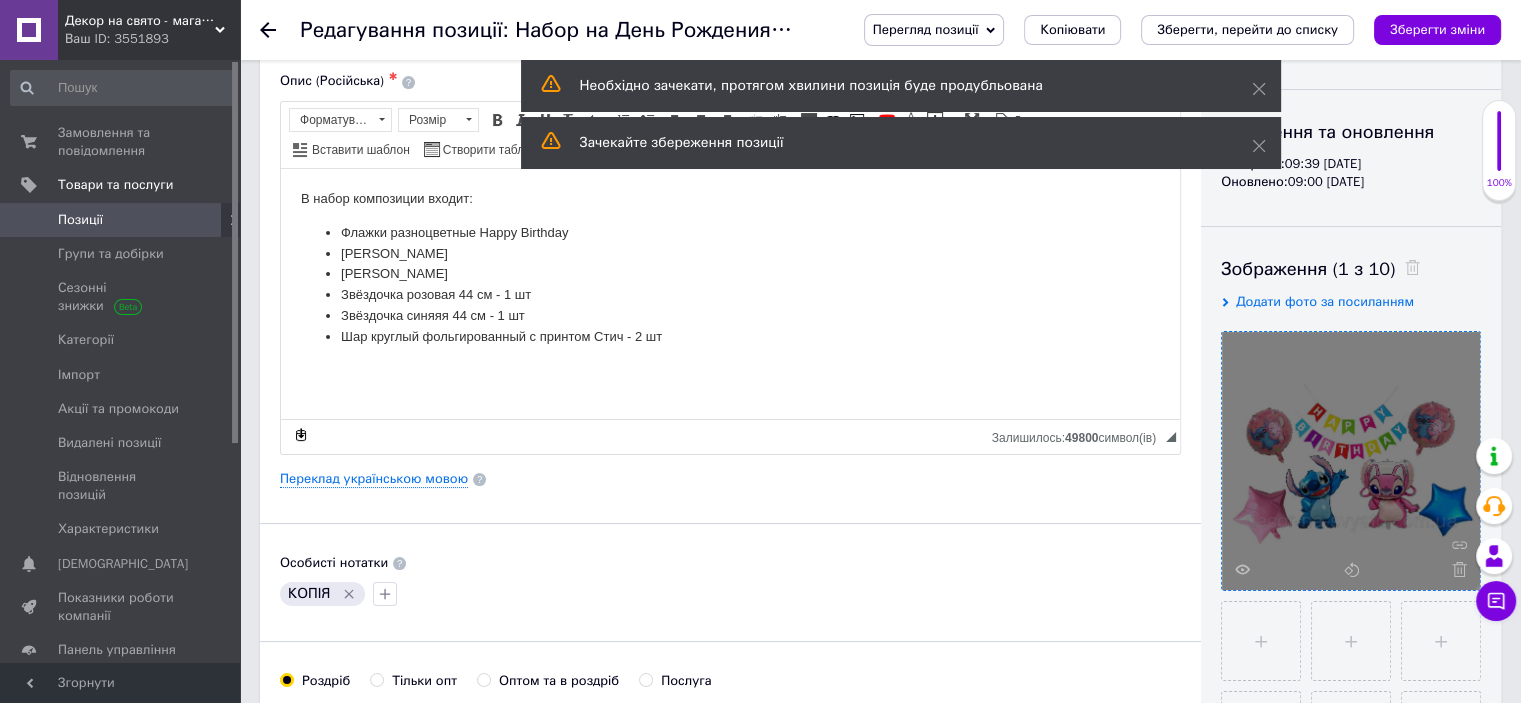 scroll, scrollTop: 200, scrollLeft: 0, axis: vertical 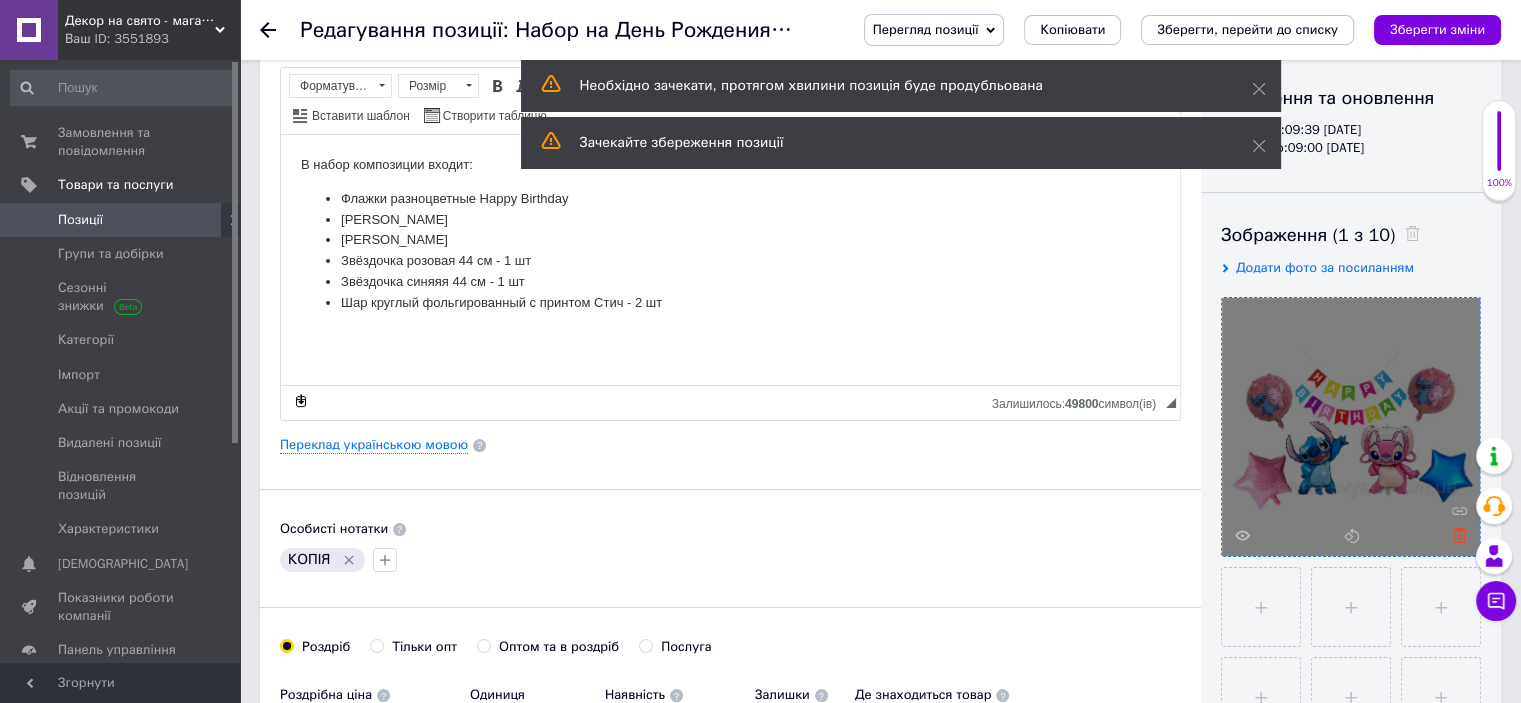 click 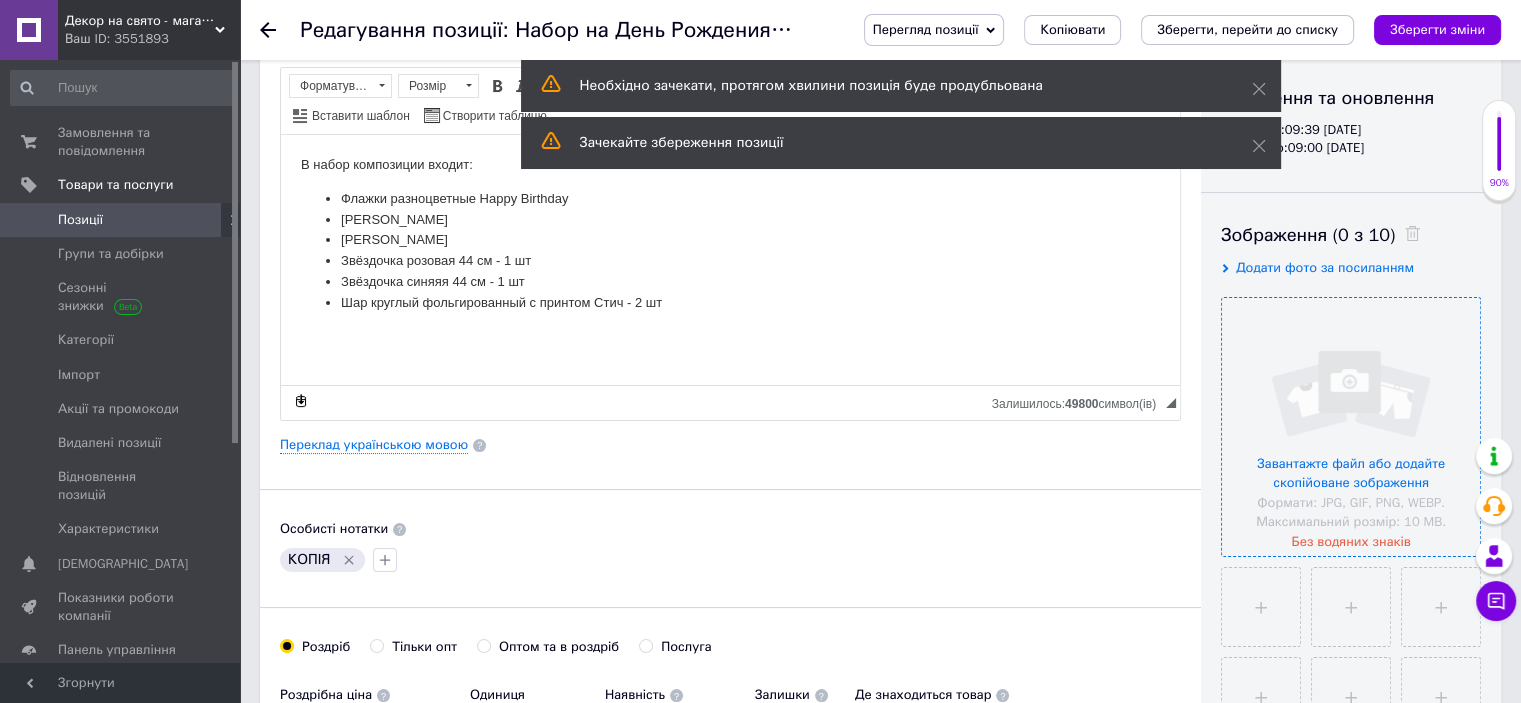 click at bounding box center (1351, 427) 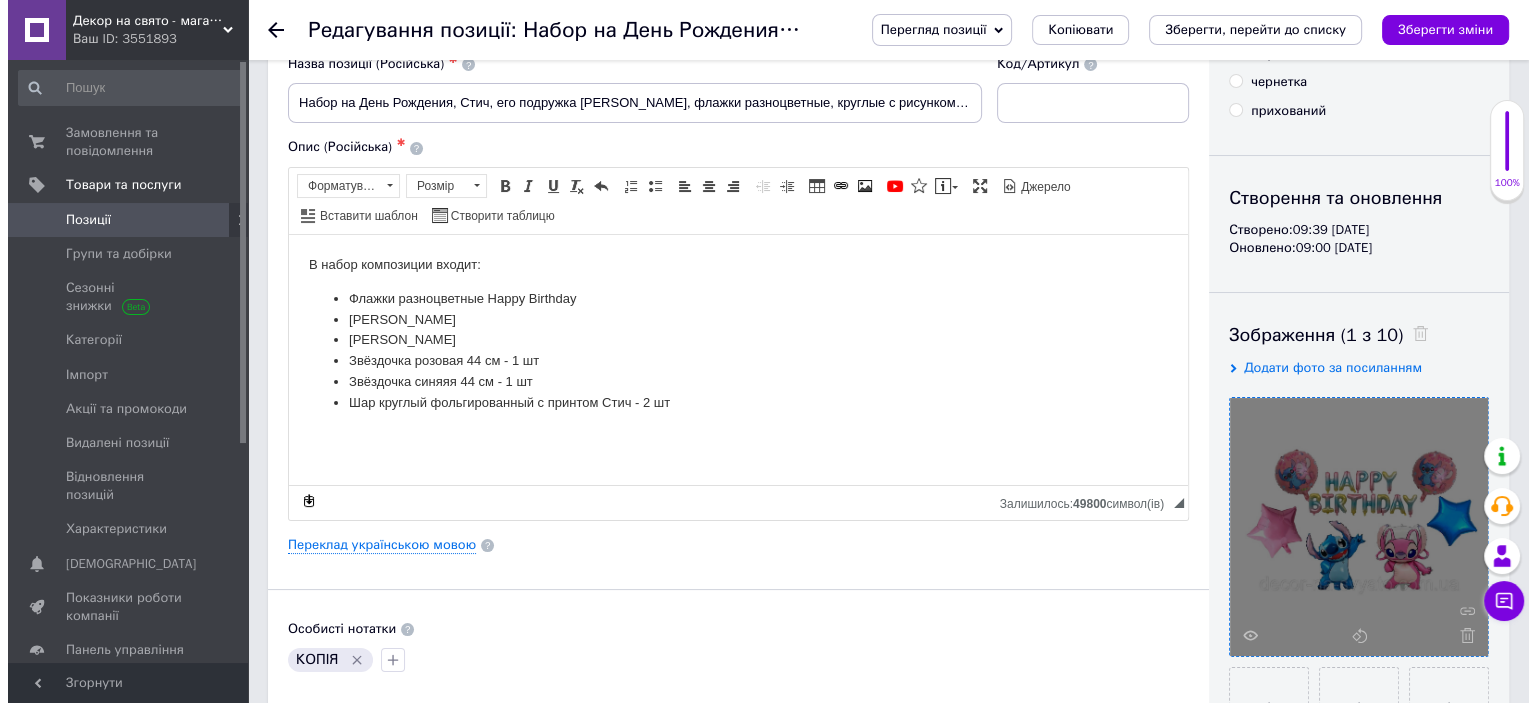scroll, scrollTop: 0, scrollLeft: 0, axis: both 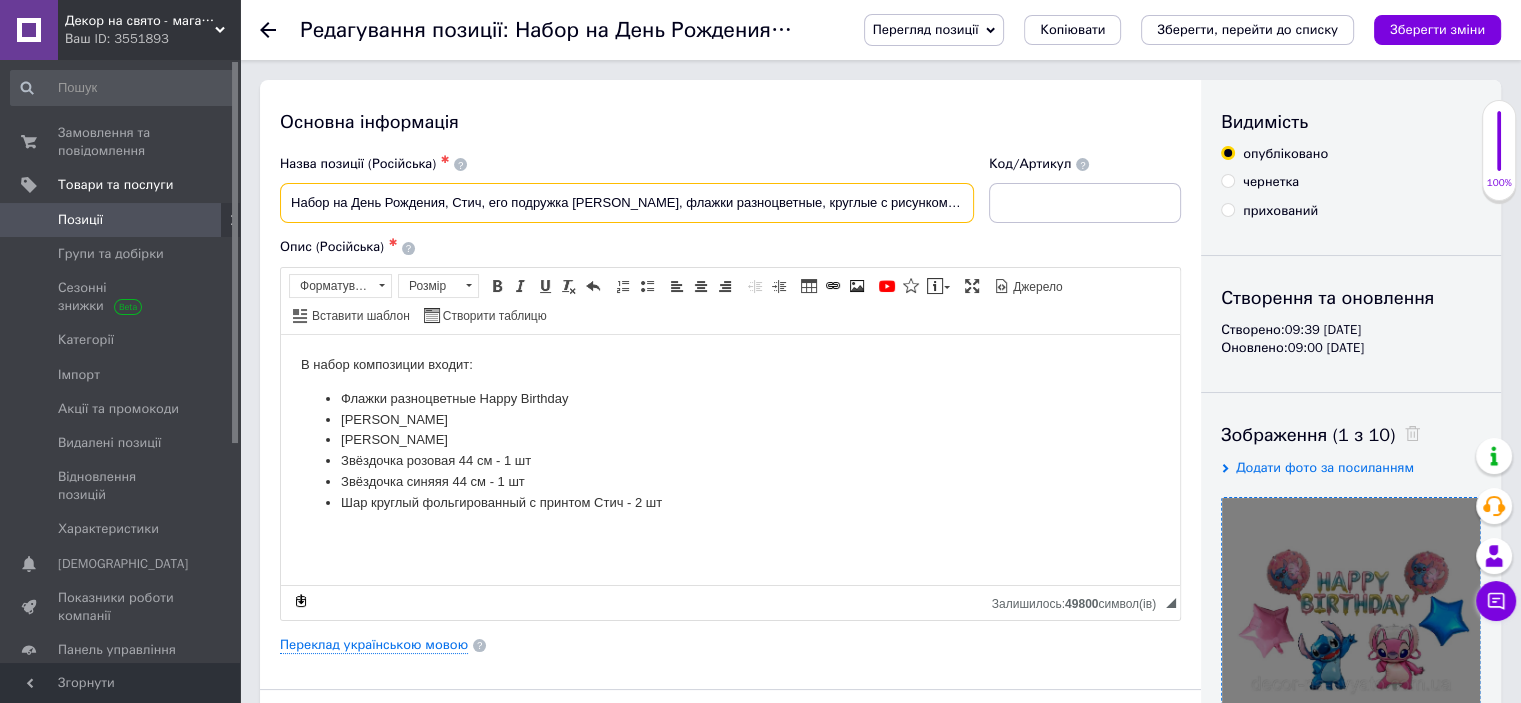 drag, startPoint x: 634, startPoint y: 201, endPoint x: 768, endPoint y: 207, distance: 134.13426 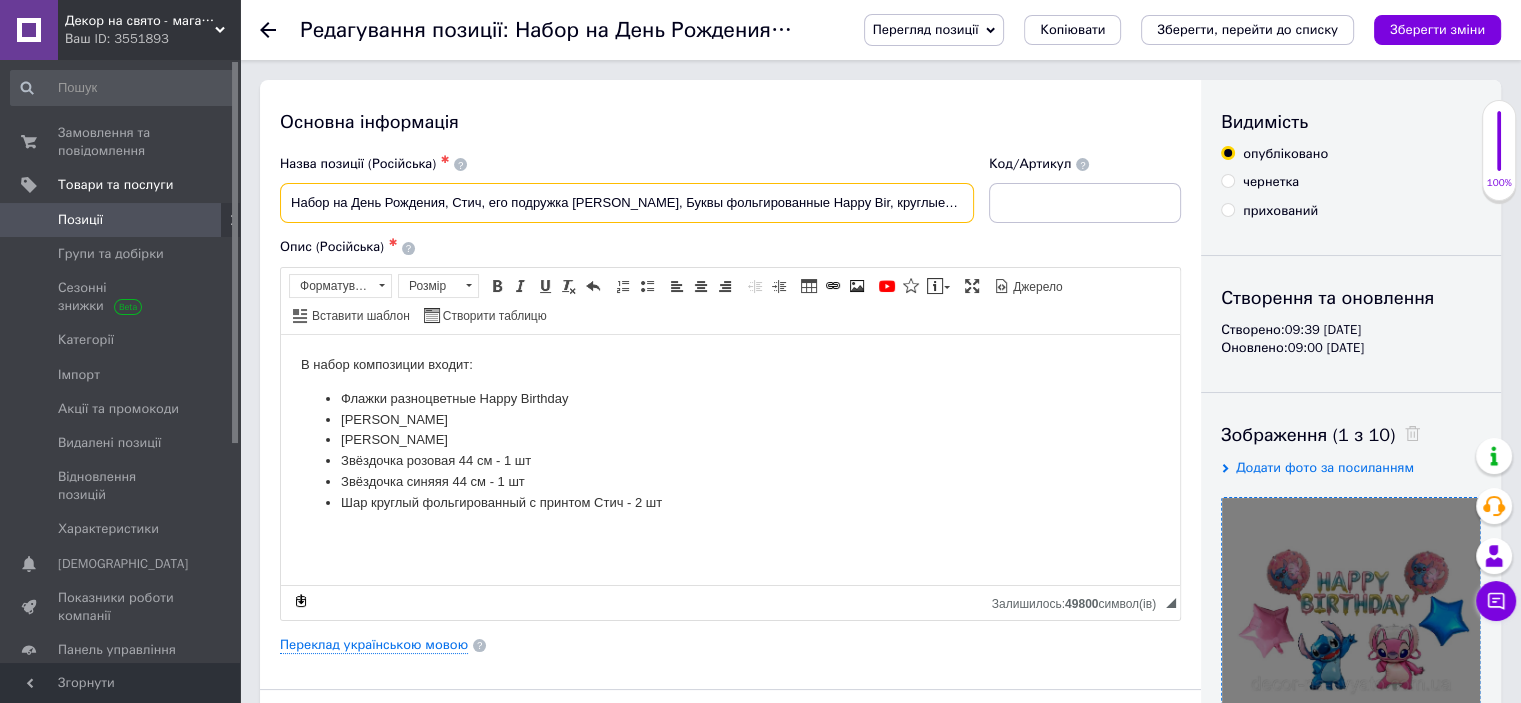 drag, startPoint x: 836, startPoint y: 202, endPoint x: 782, endPoint y: 205, distance: 54.08327 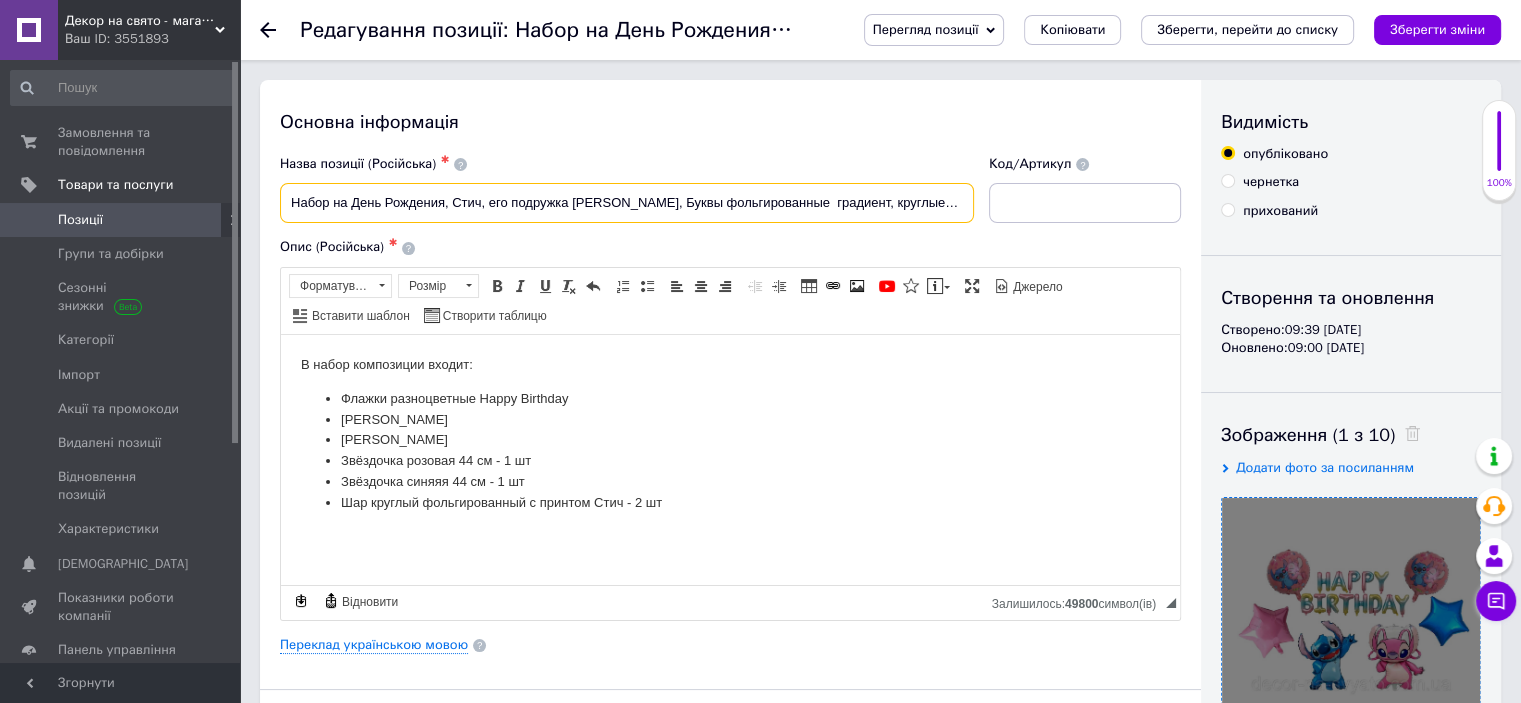 click on "Набор на День Рождения, Стич, его подружка Эйнджел, Буквы фольгированные  градиeнт, круглые с рисунком, звезды" at bounding box center [627, 203] 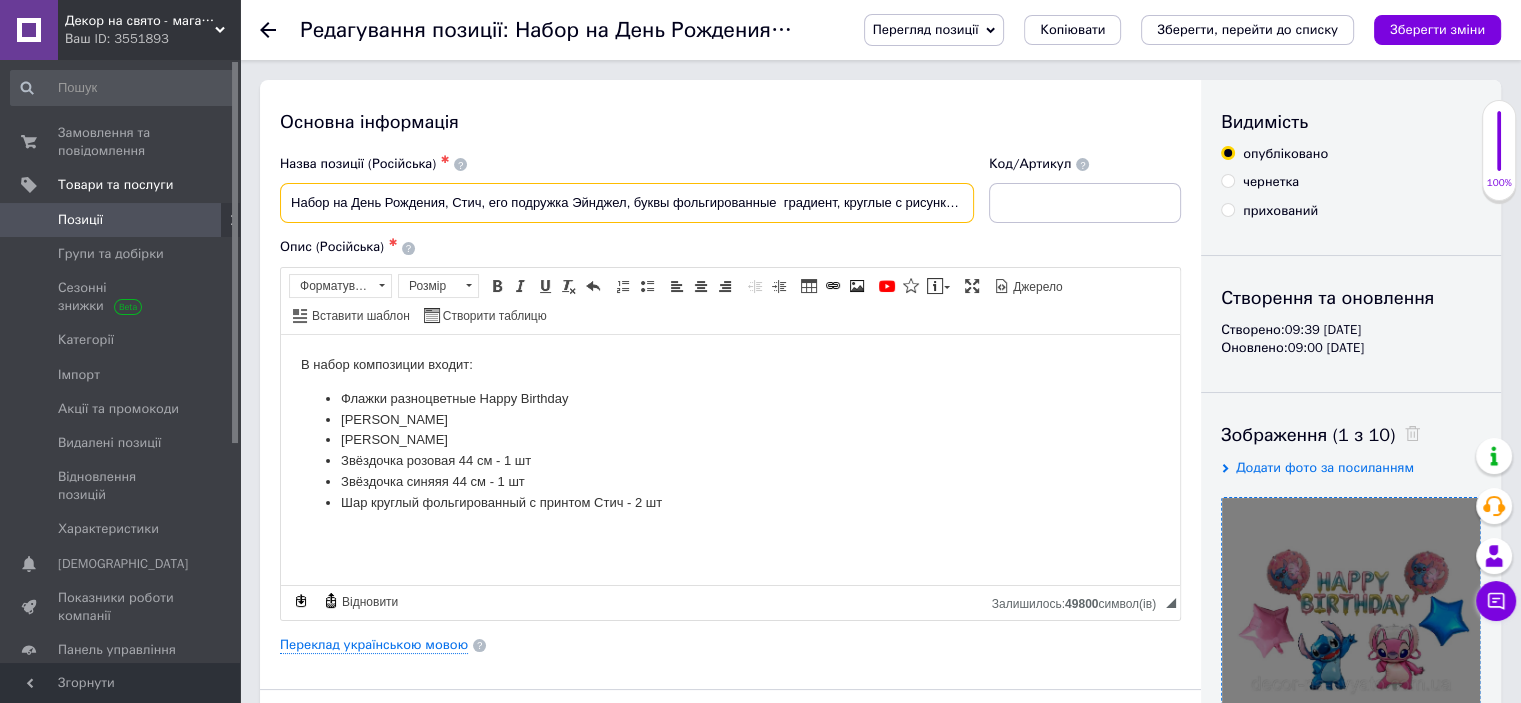 click on "Набор на День Рождения, Стич, его подружка Эйнджел, буквы фольгированные  градиeнт, круглые с рисунком, звезды" at bounding box center (627, 203) 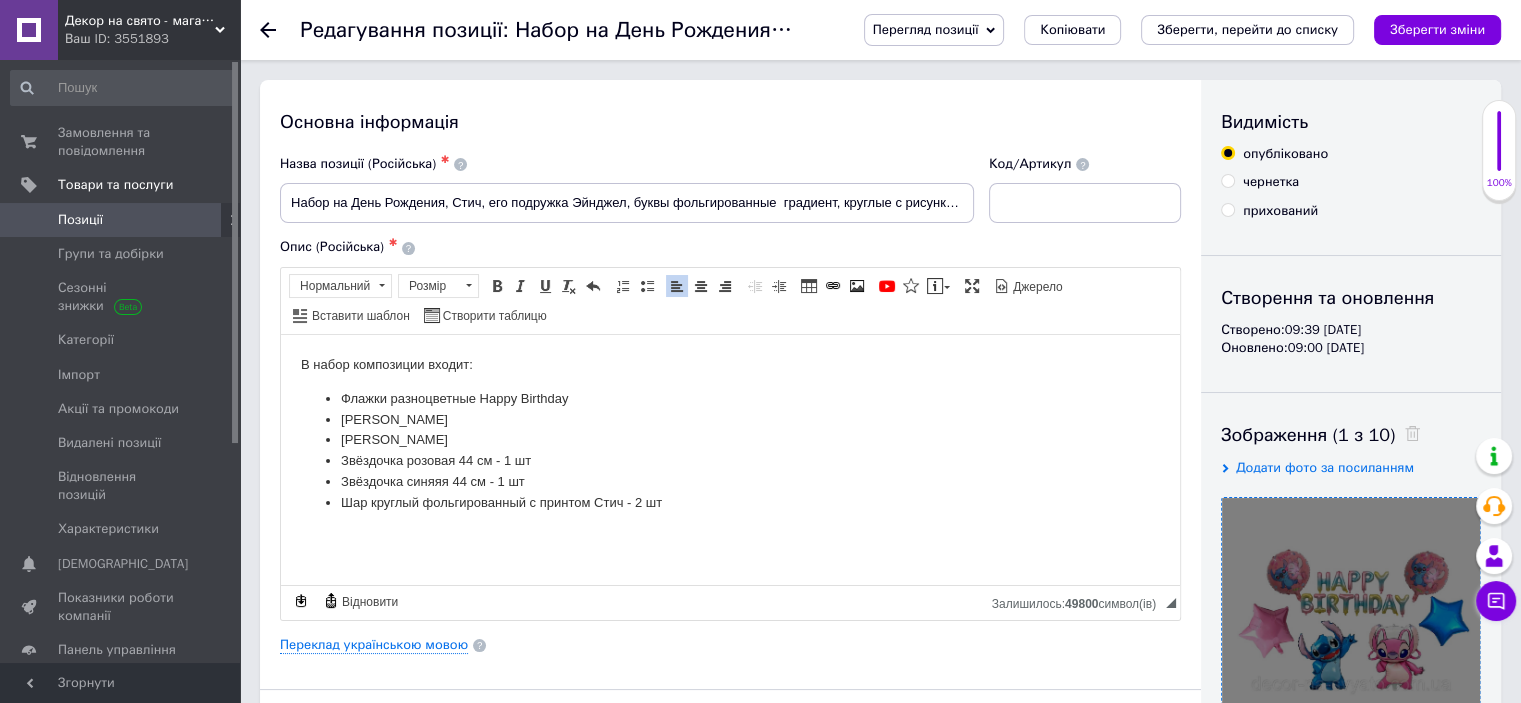 drag, startPoint x: 574, startPoint y: 402, endPoint x: 335, endPoint y: 400, distance: 239.00836 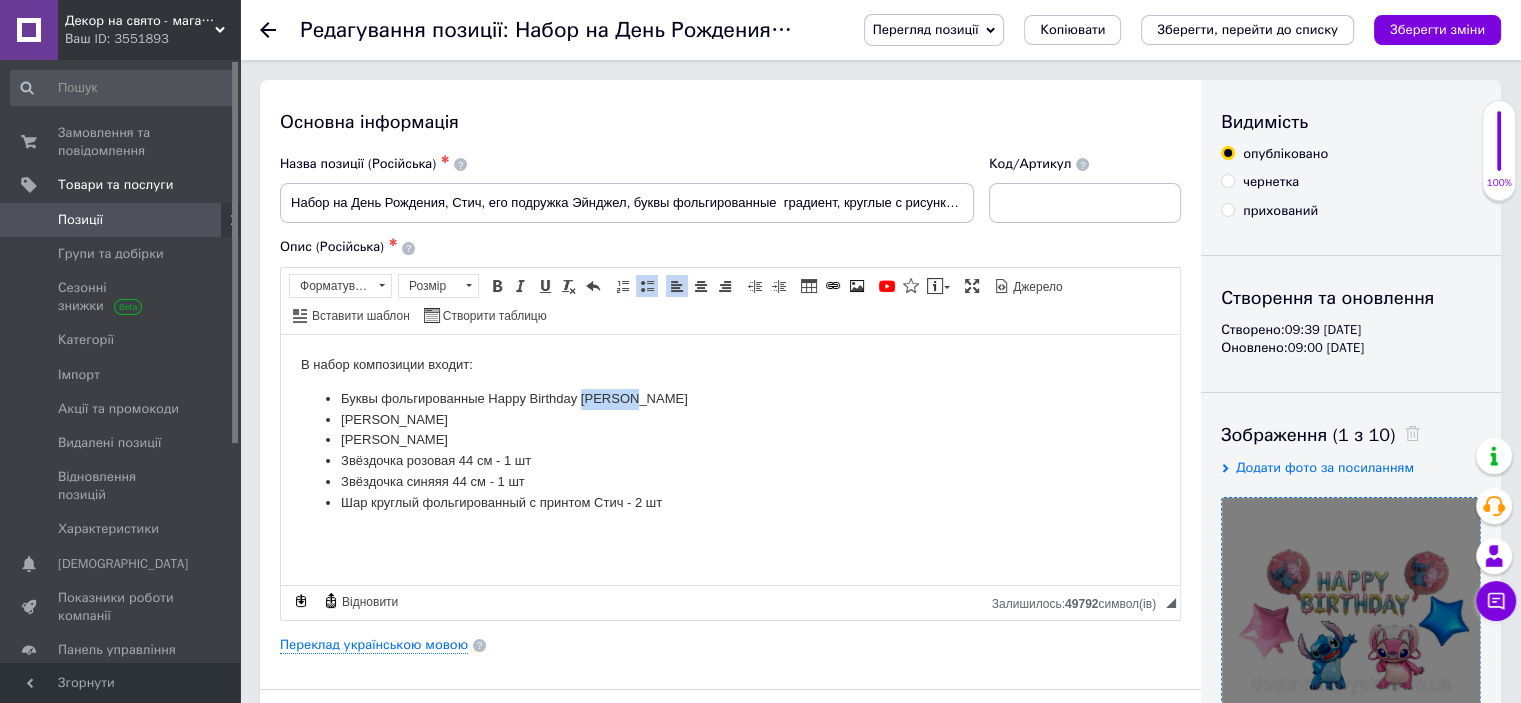 drag, startPoint x: 583, startPoint y: 399, endPoint x: 712, endPoint y: 386, distance: 129.65338 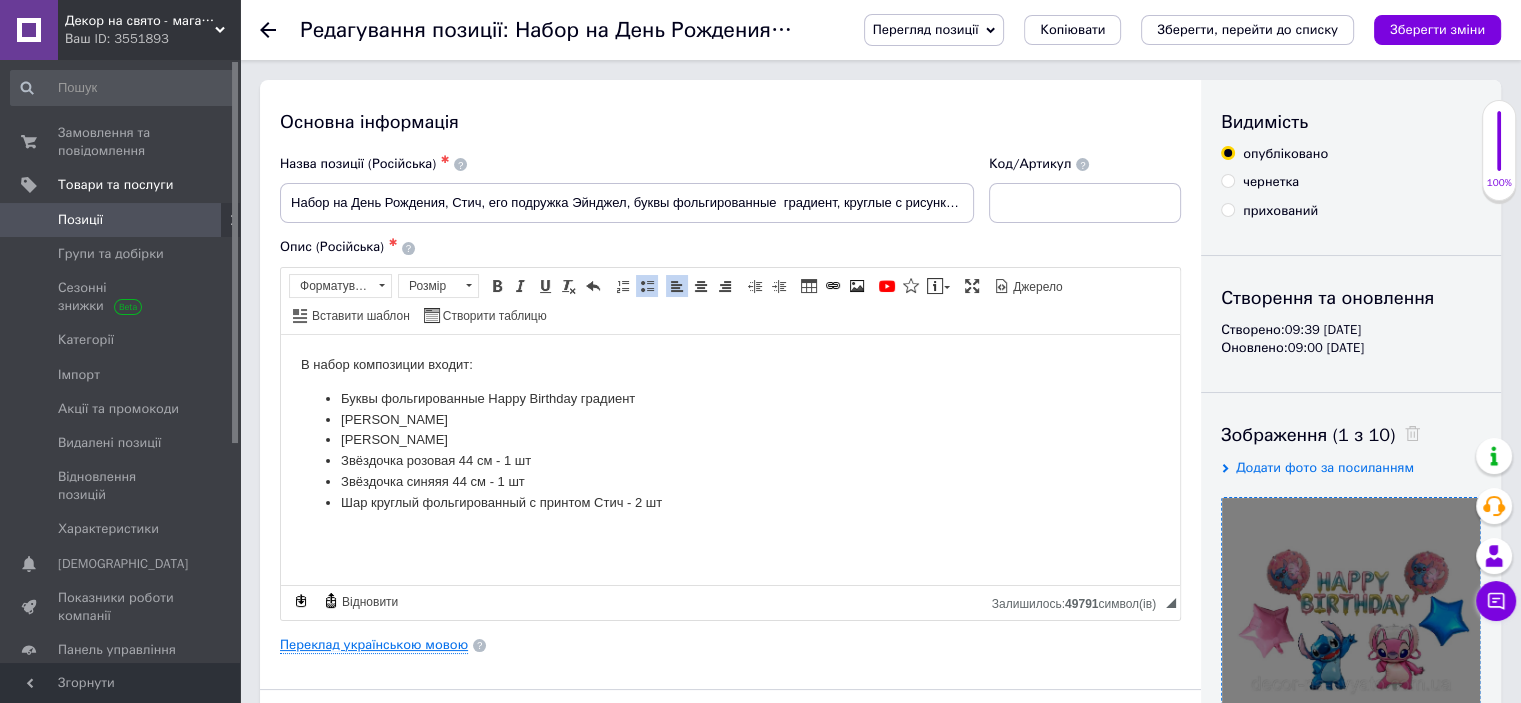 click on "Переклад українською мовою" at bounding box center (374, 645) 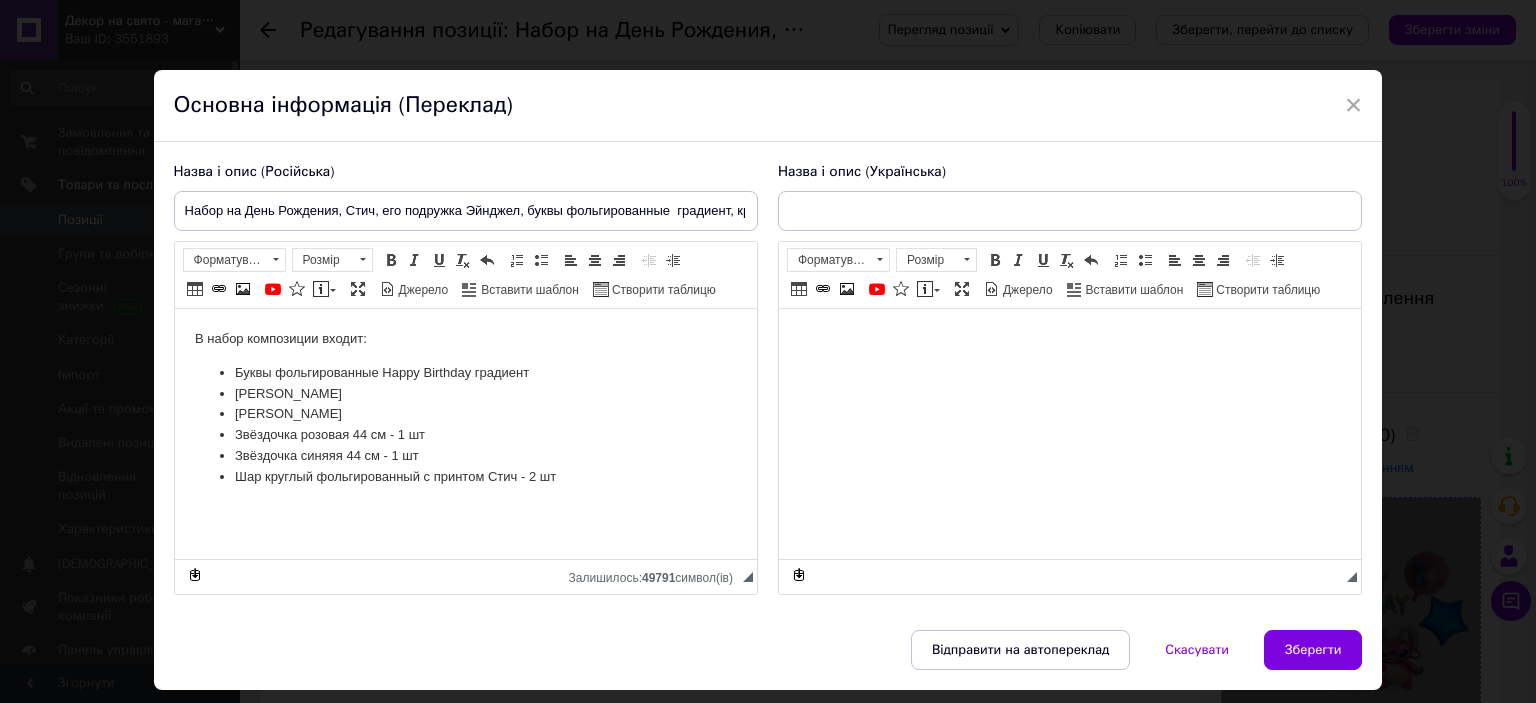 scroll, scrollTop: 0, scrollLeft: 0, axis: both 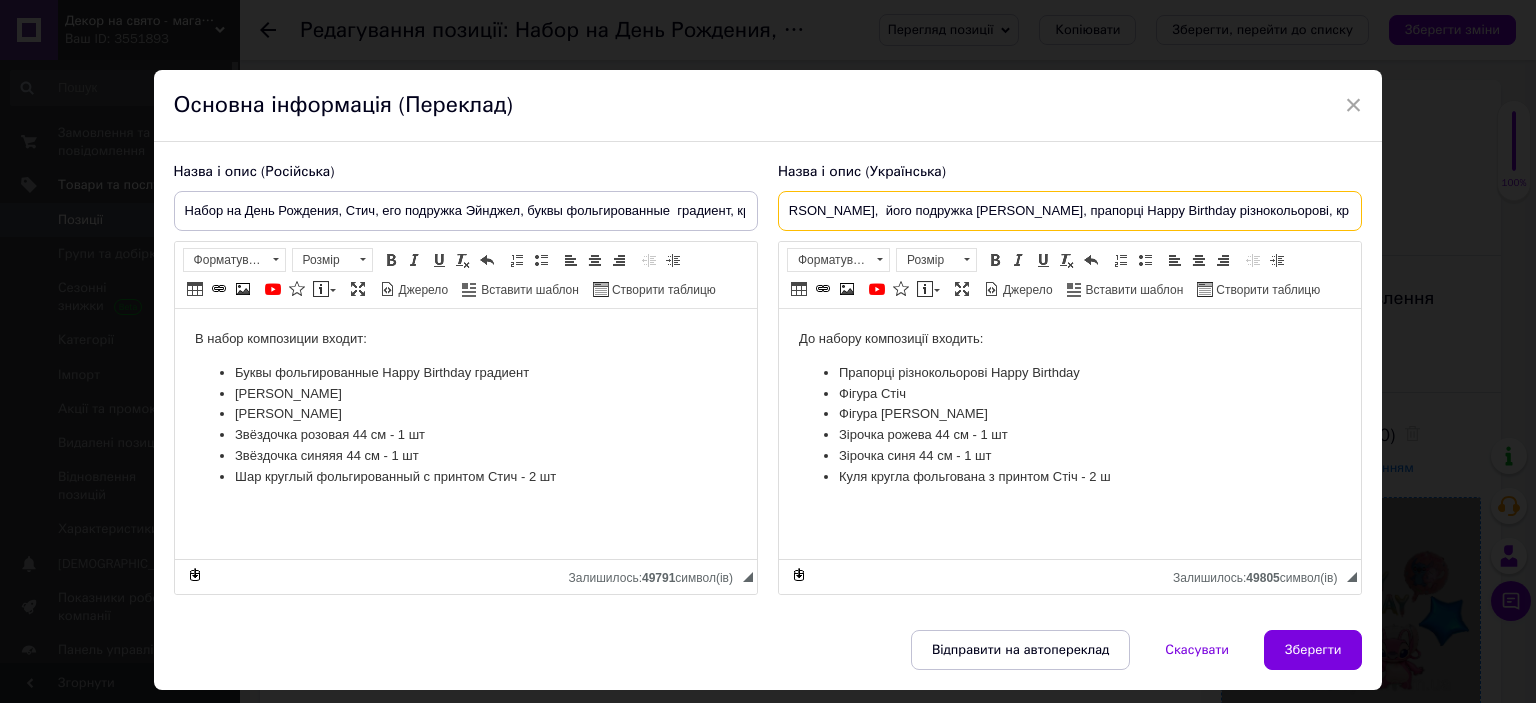 drag, startPoint x: 1144, startPoint y: 210, endPoint x: 1192, endPoint y: 207, distance: 48.09366 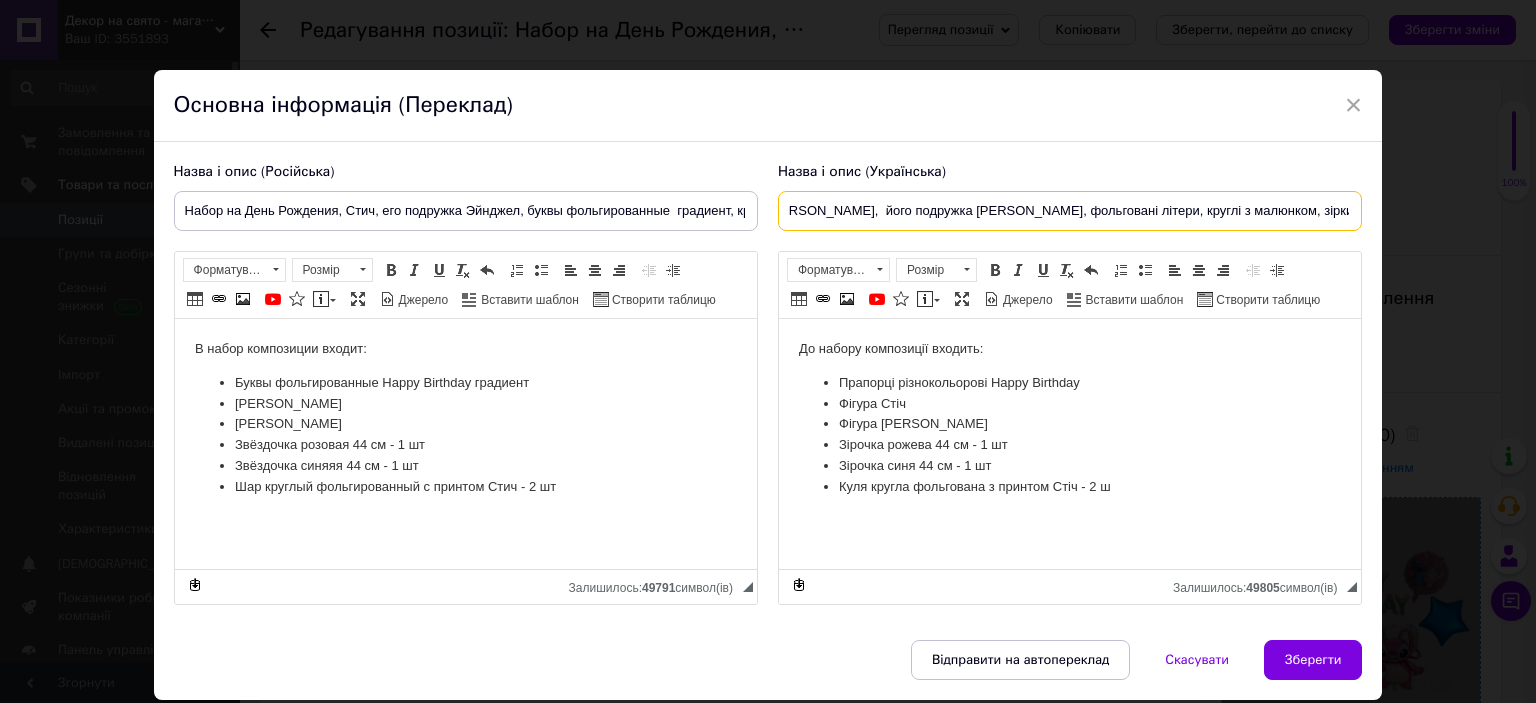 scroll, scrollTop: 0, scrollLeft: 60, axis: horizontal 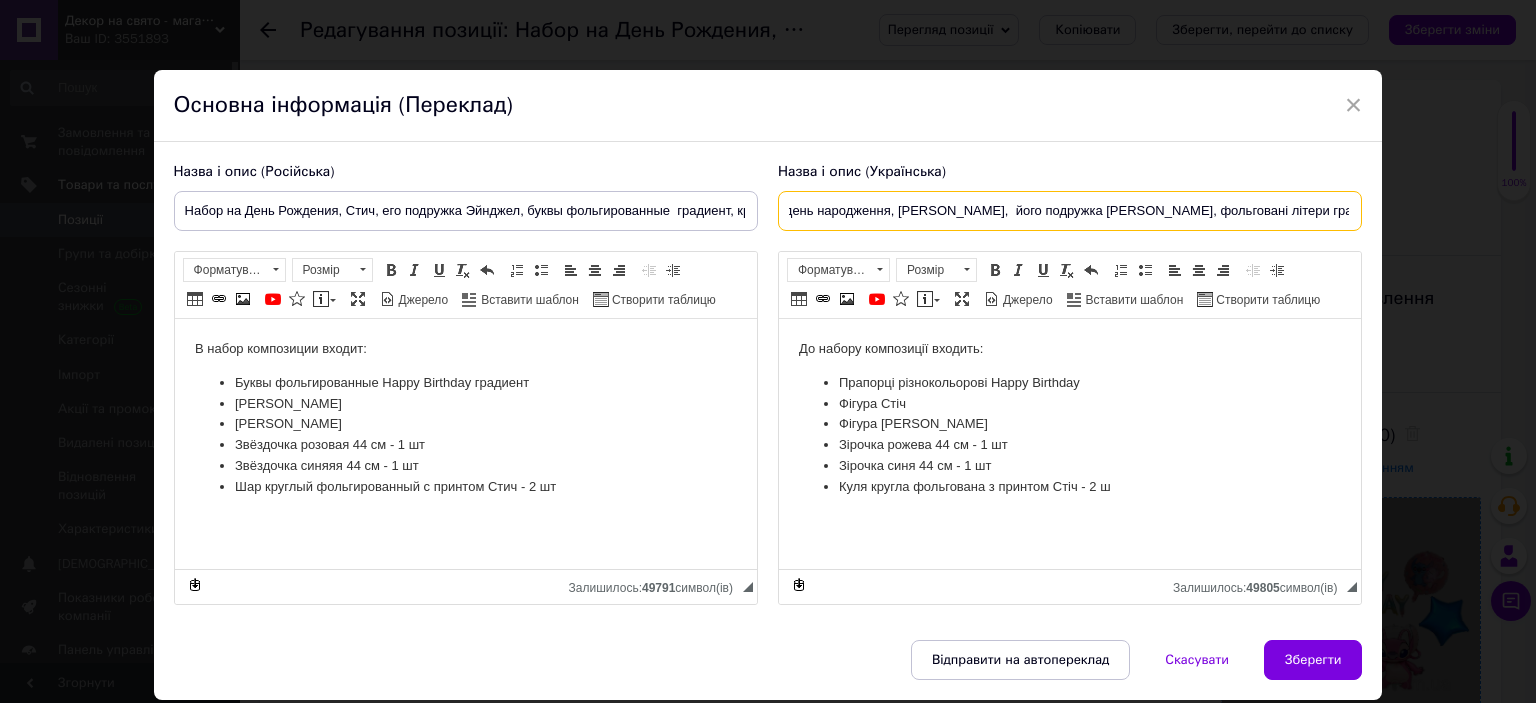 type on "Набір на день народження, Стіч,  його подружка Ейнджел, фольговані літери градієнт, круглі з малюнком, зірки" 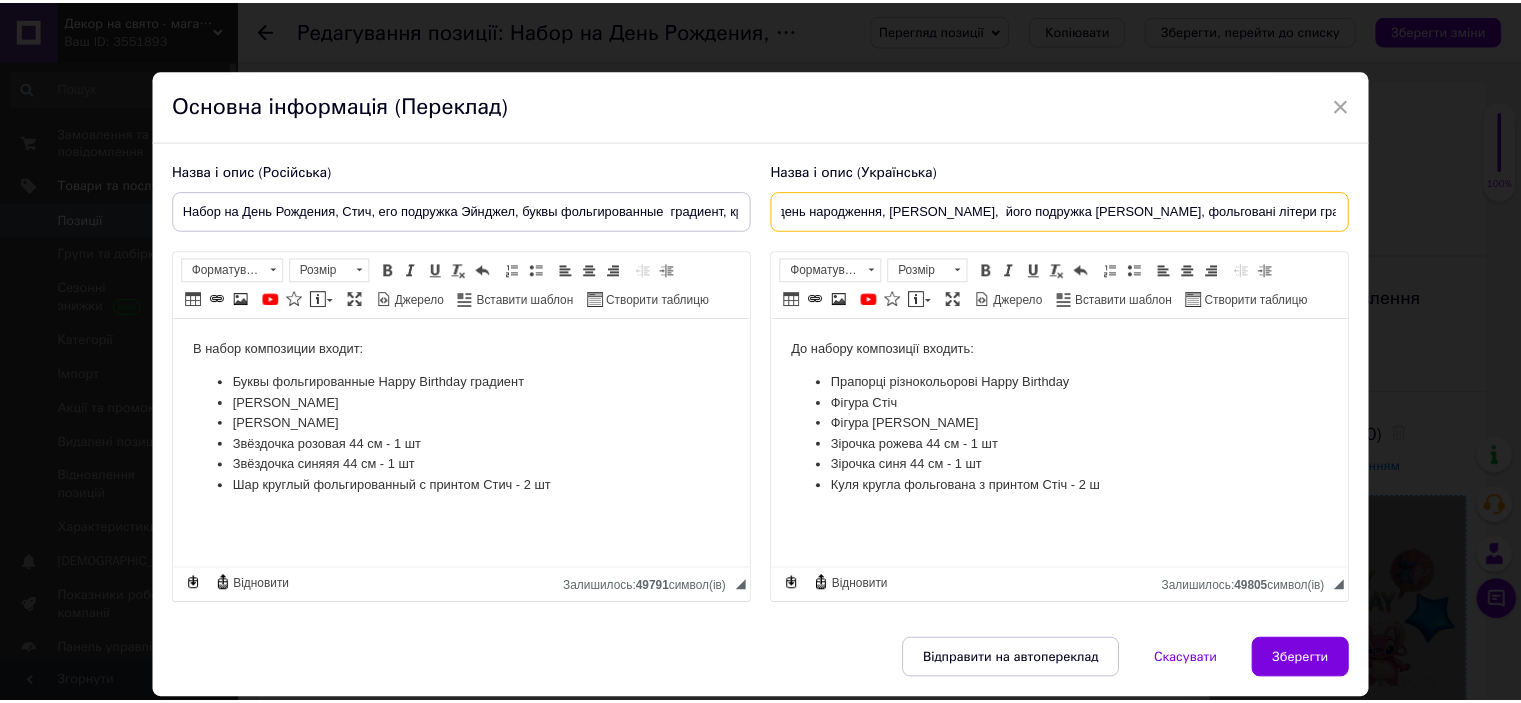 scroll, scrollTop: 0, scrollLeft: 0, axis: both 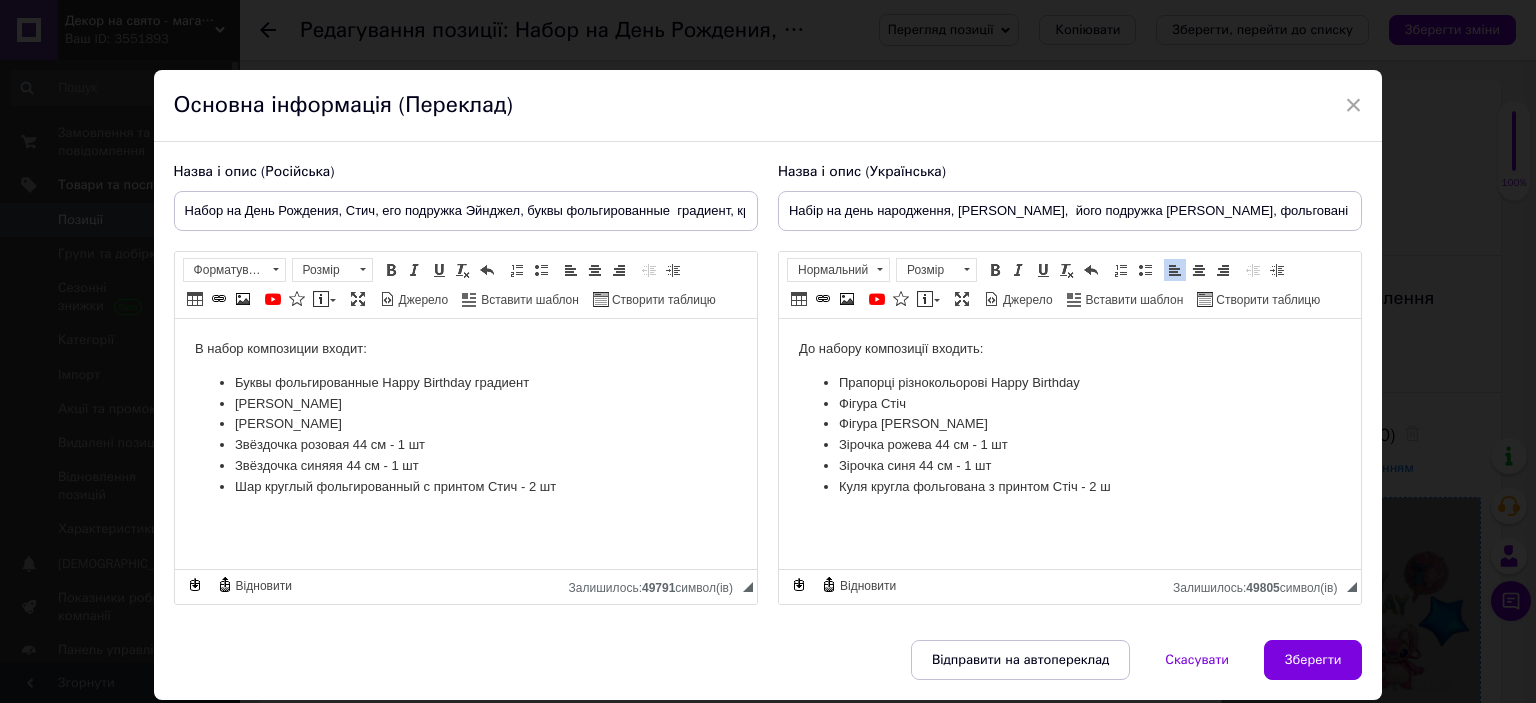 drag, startPoint x: 1083, startPoint y: 378, endPoint x: 835, endPoint y: 382, distance: 248.03226 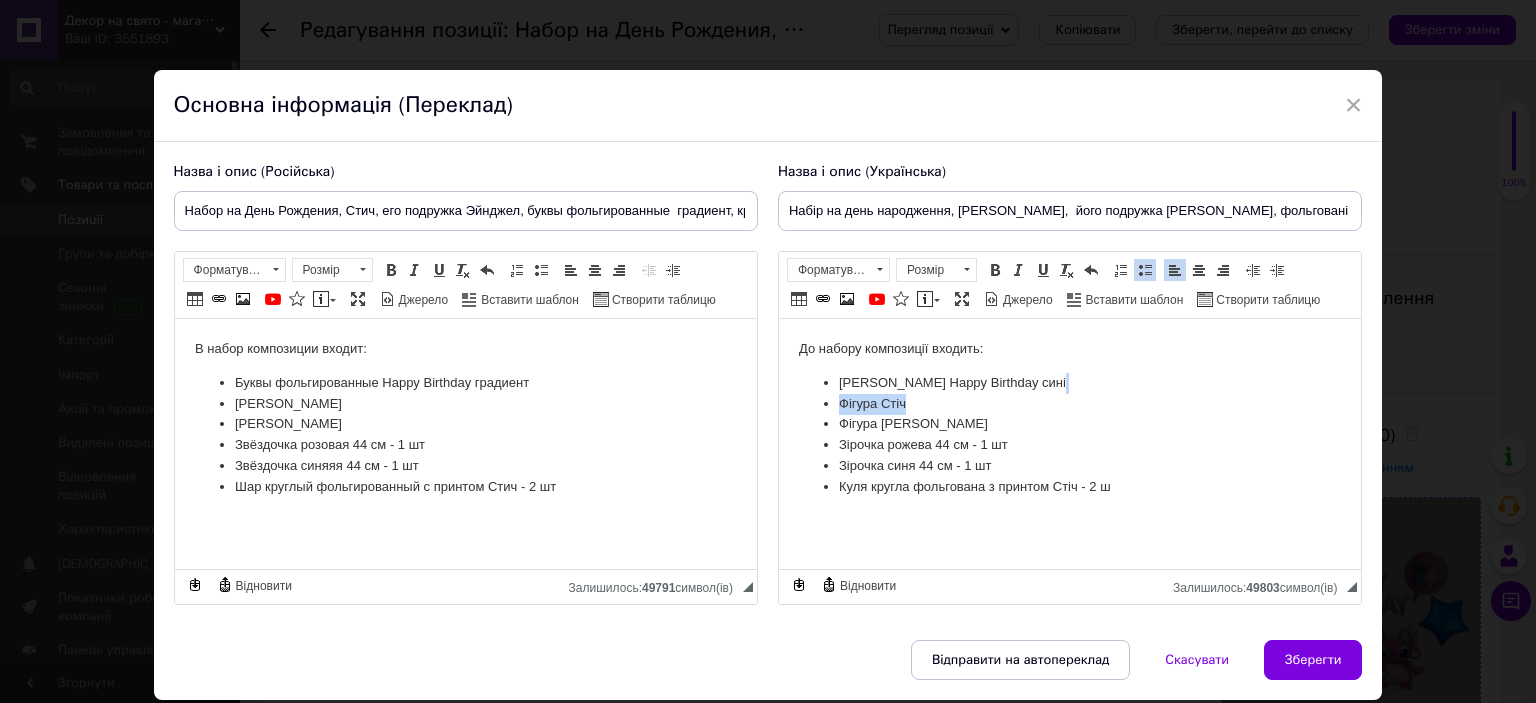 drag, startPoint x: 1047, startPoint y: 384, endPoint x: 1098, endPoint y: 393, distance: 51.78803 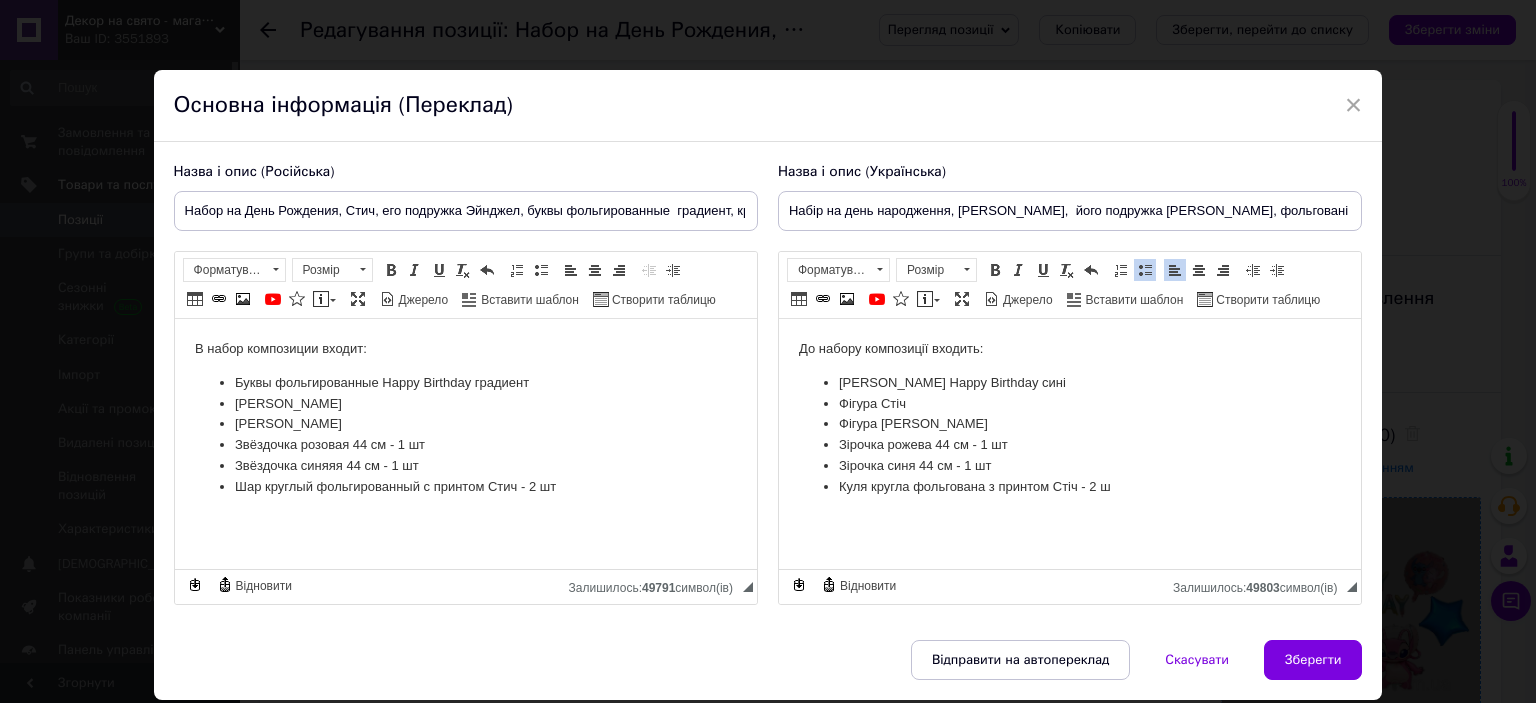type 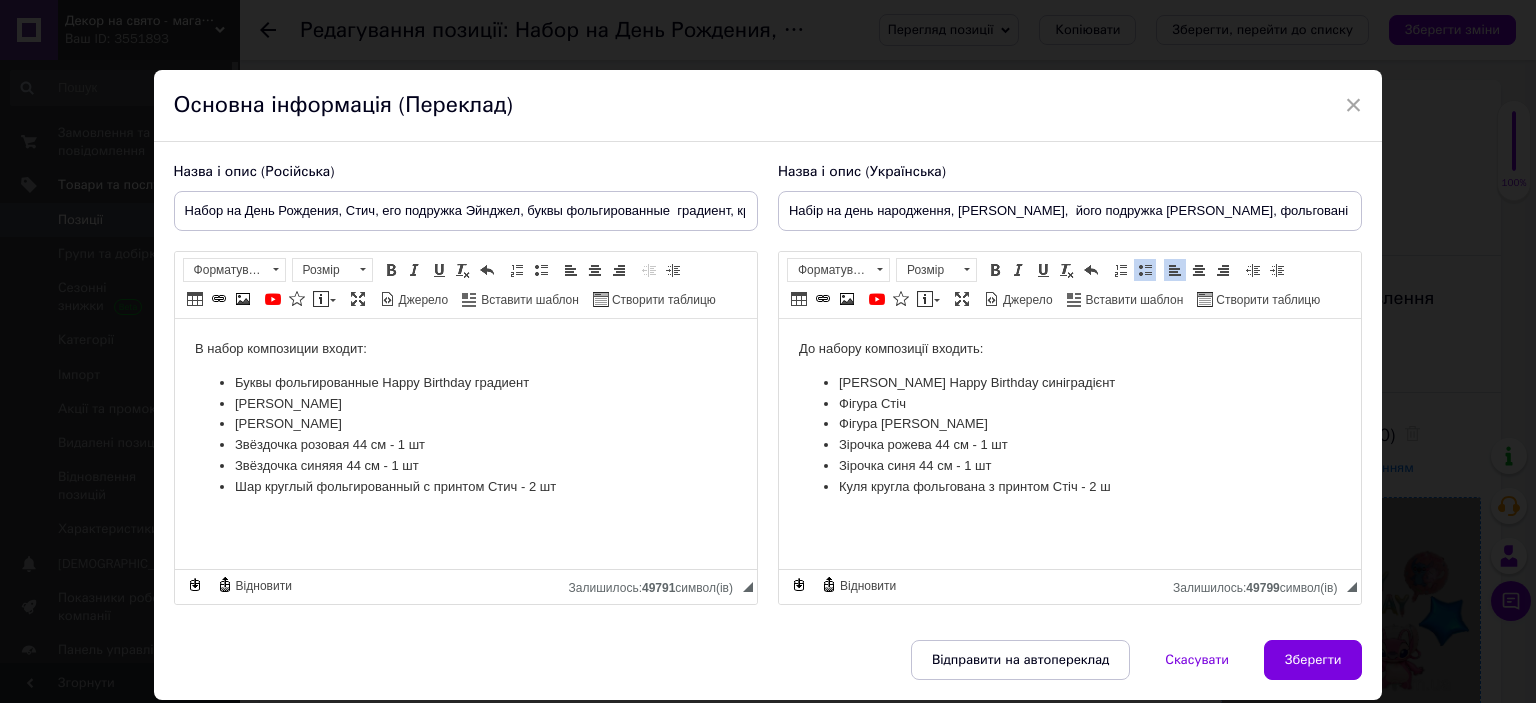 click on "Літери фольговані Happy Birthday синіградієнт" at bounding box center [1069, 383] 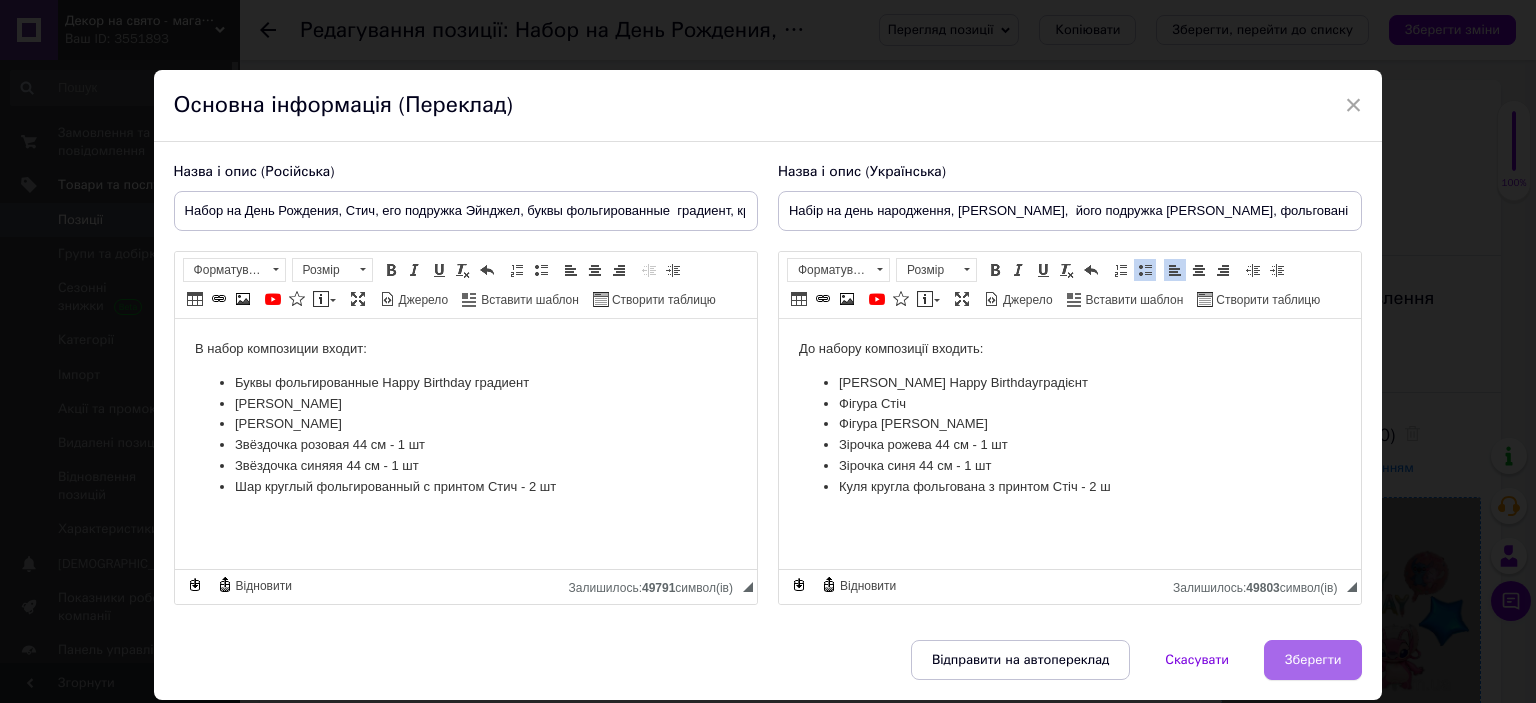 click on "Зберегти" at bounding box center [1313, 660] 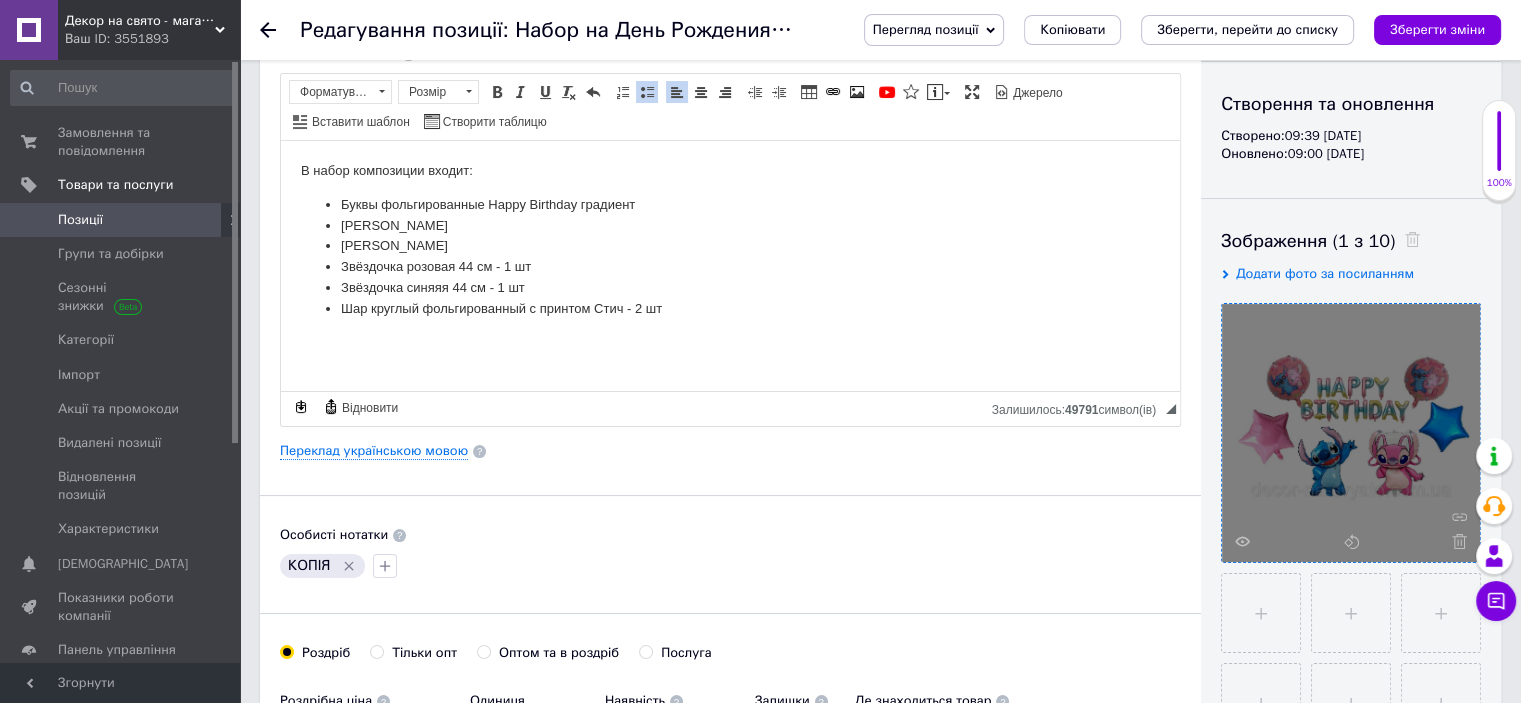 scroll, scrollTop: 300, scrollLeft: 0, axis: vertical 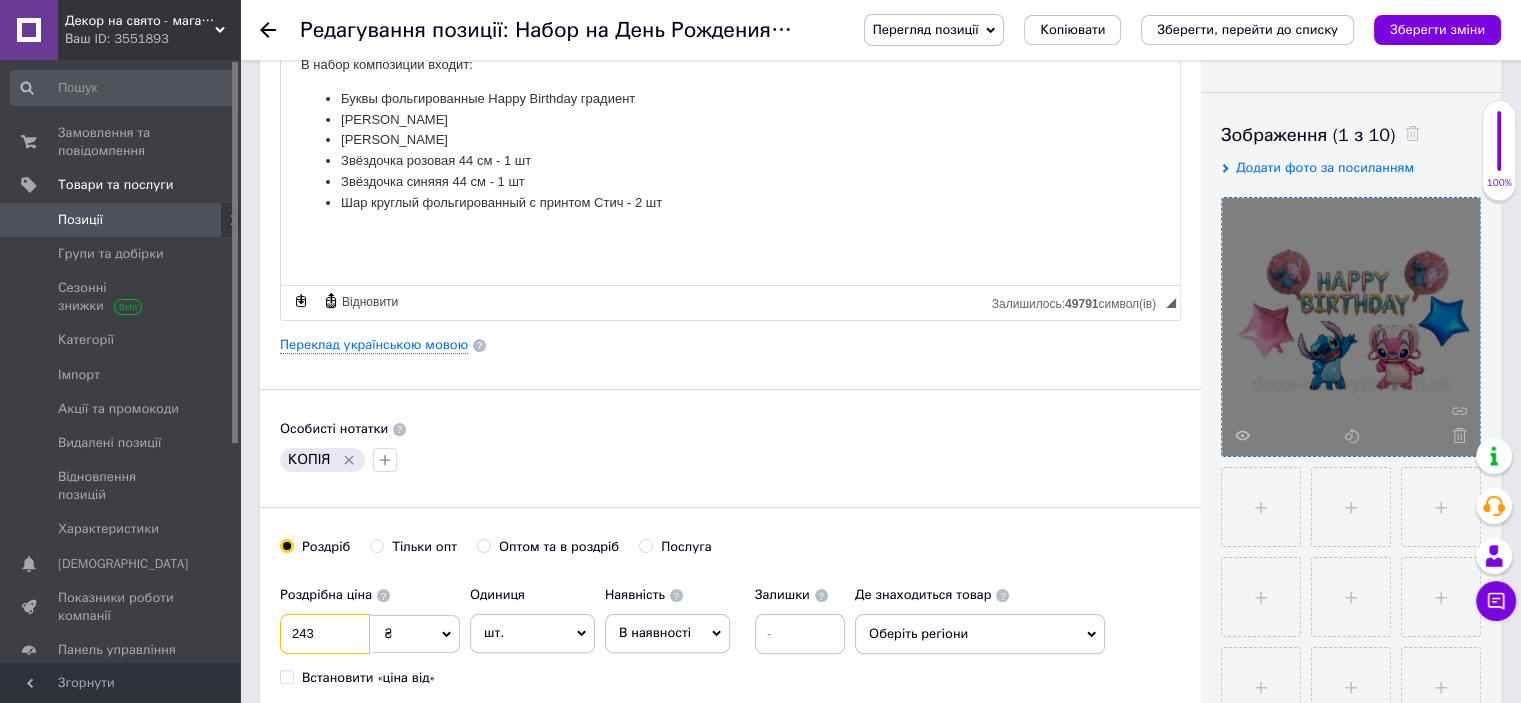 drag, startPoint x: 333, startPoint y: 633, endPoint x: 253, endPoint y: 633, distance: 80 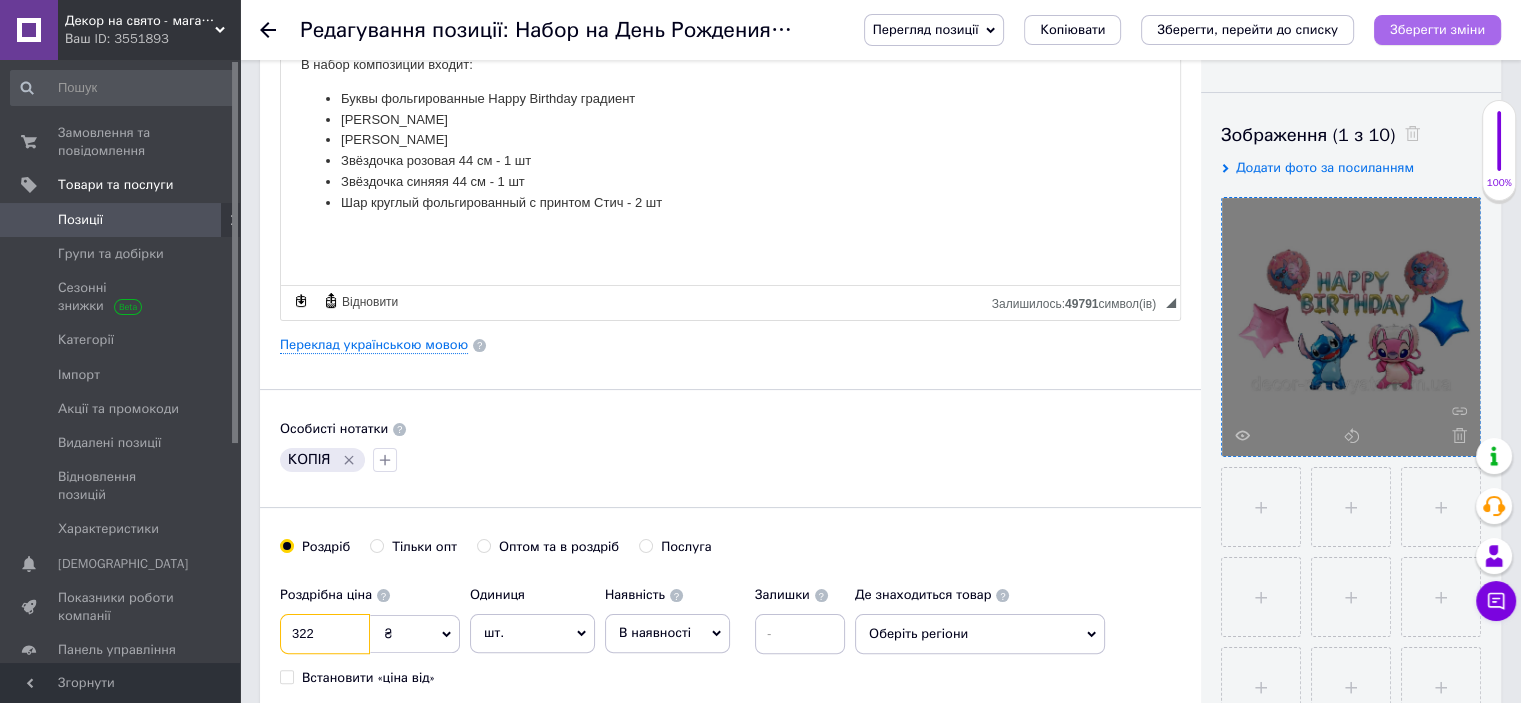 type on "322" 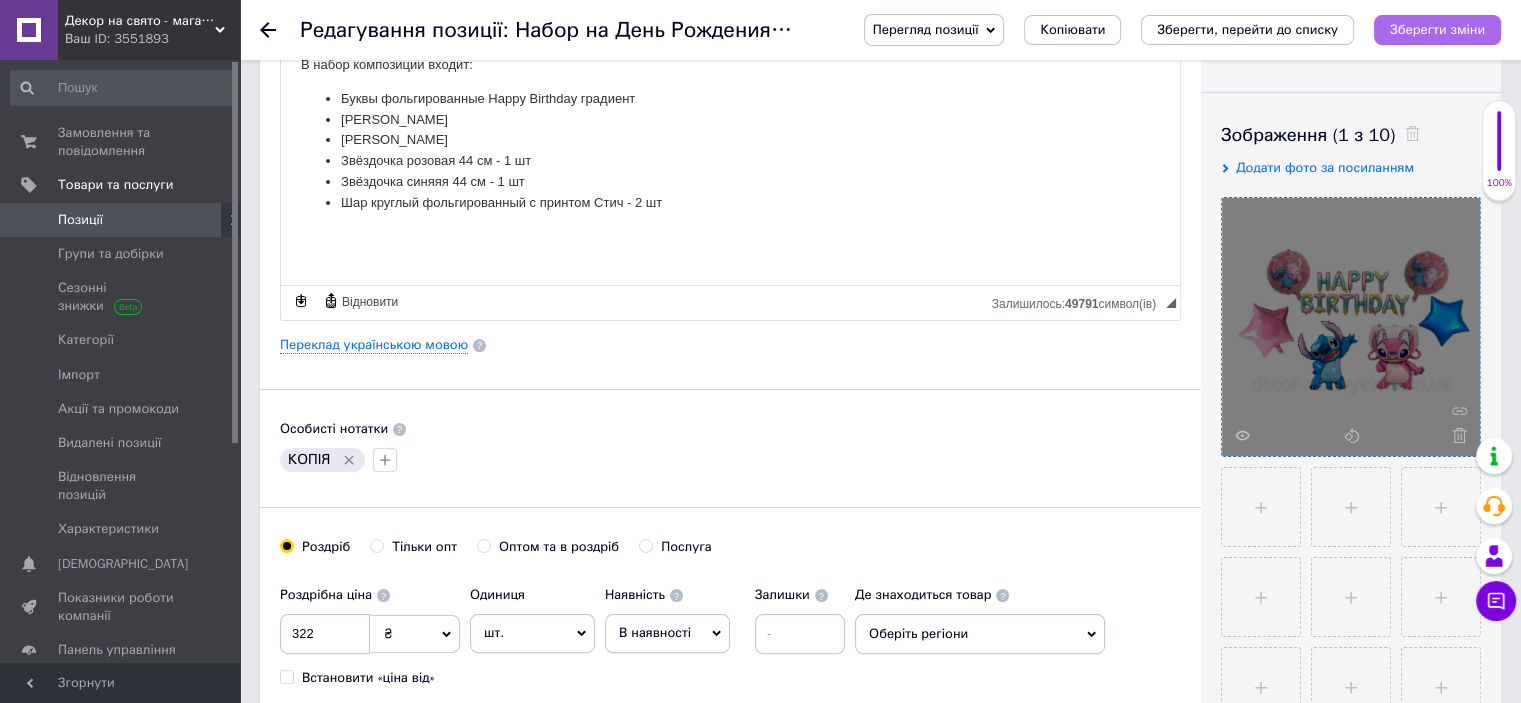 click on "Зберегти зміни" at bounding box center [1437, 29] 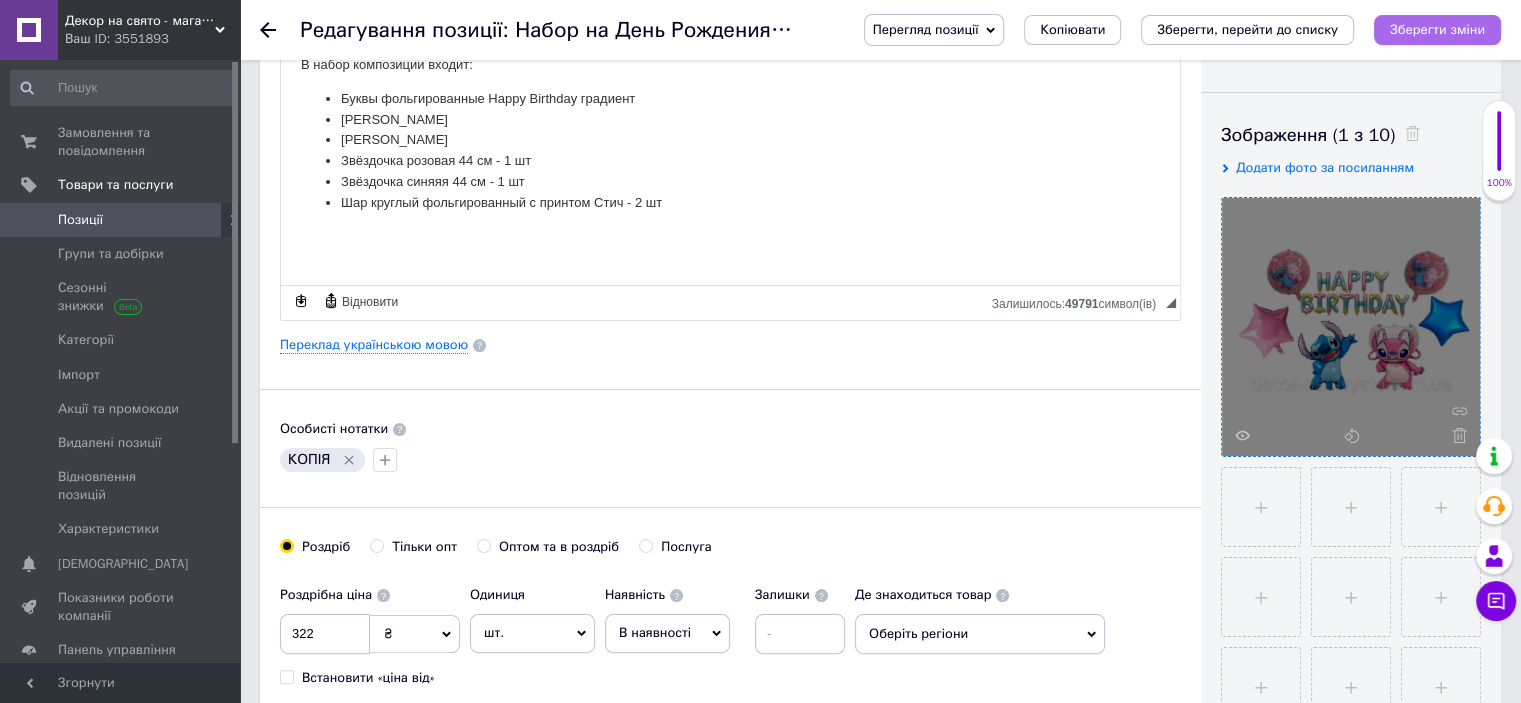 click on "Зберегти зміни" at bounding box center [1437, 29] 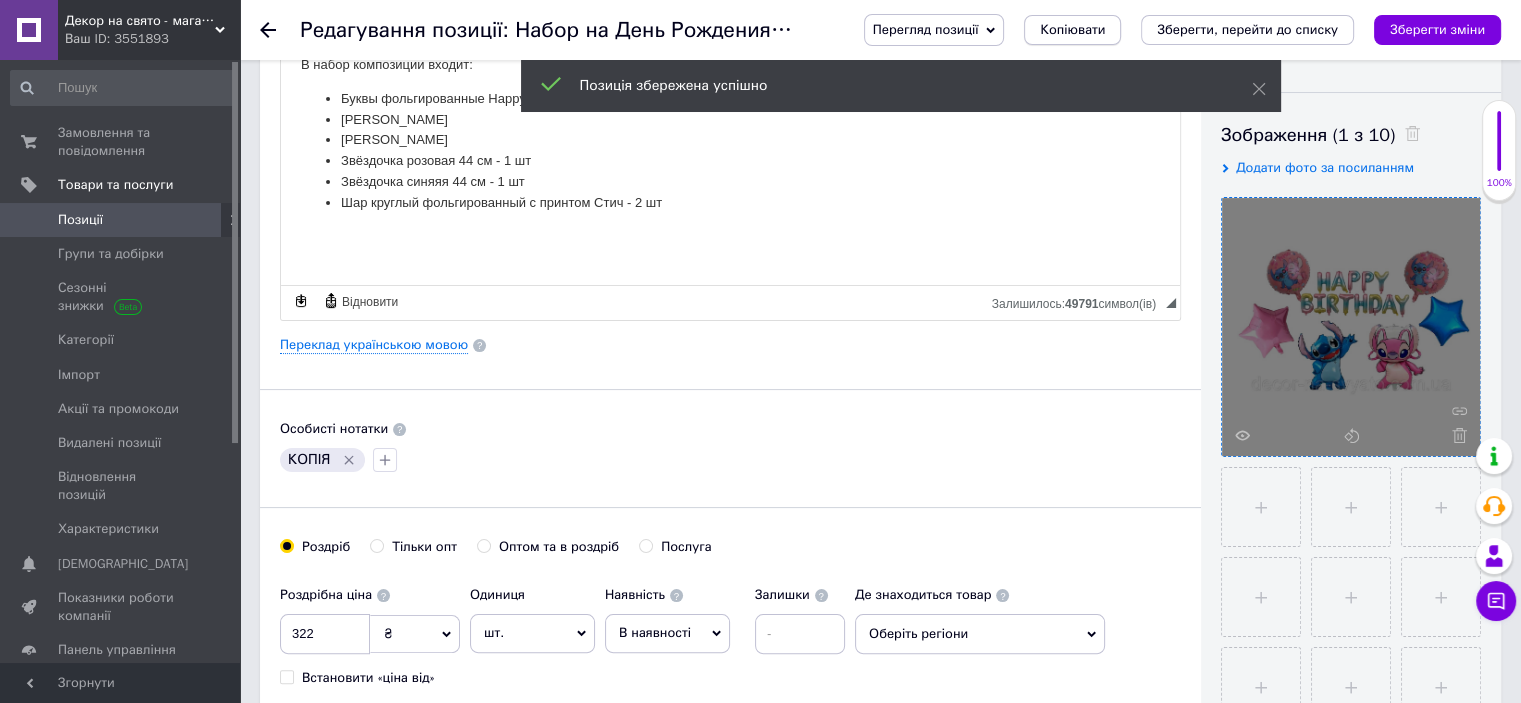 click on "Копіювати" at bounding box center [1072, 30] 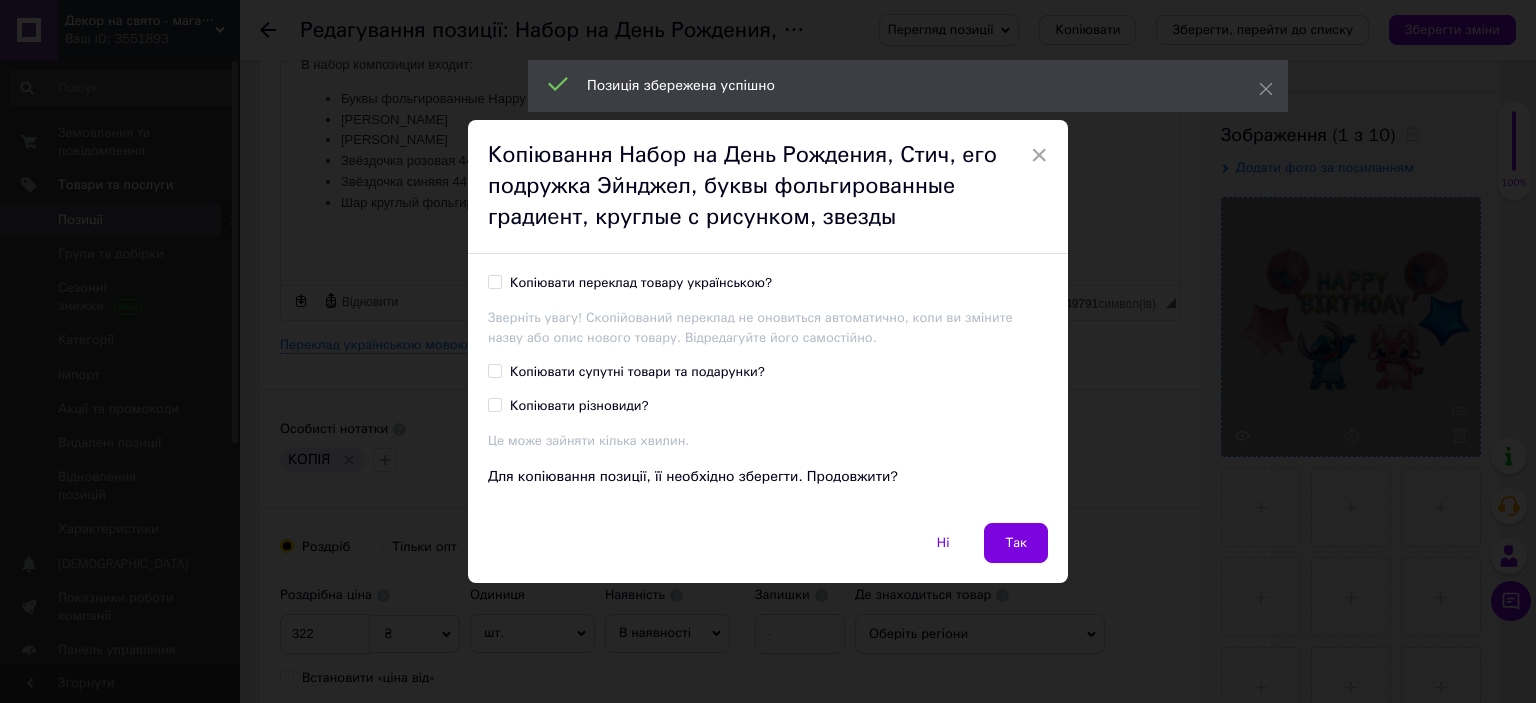 click on "Копіювати переклад товару українською?" at bounding box center (641, 283) 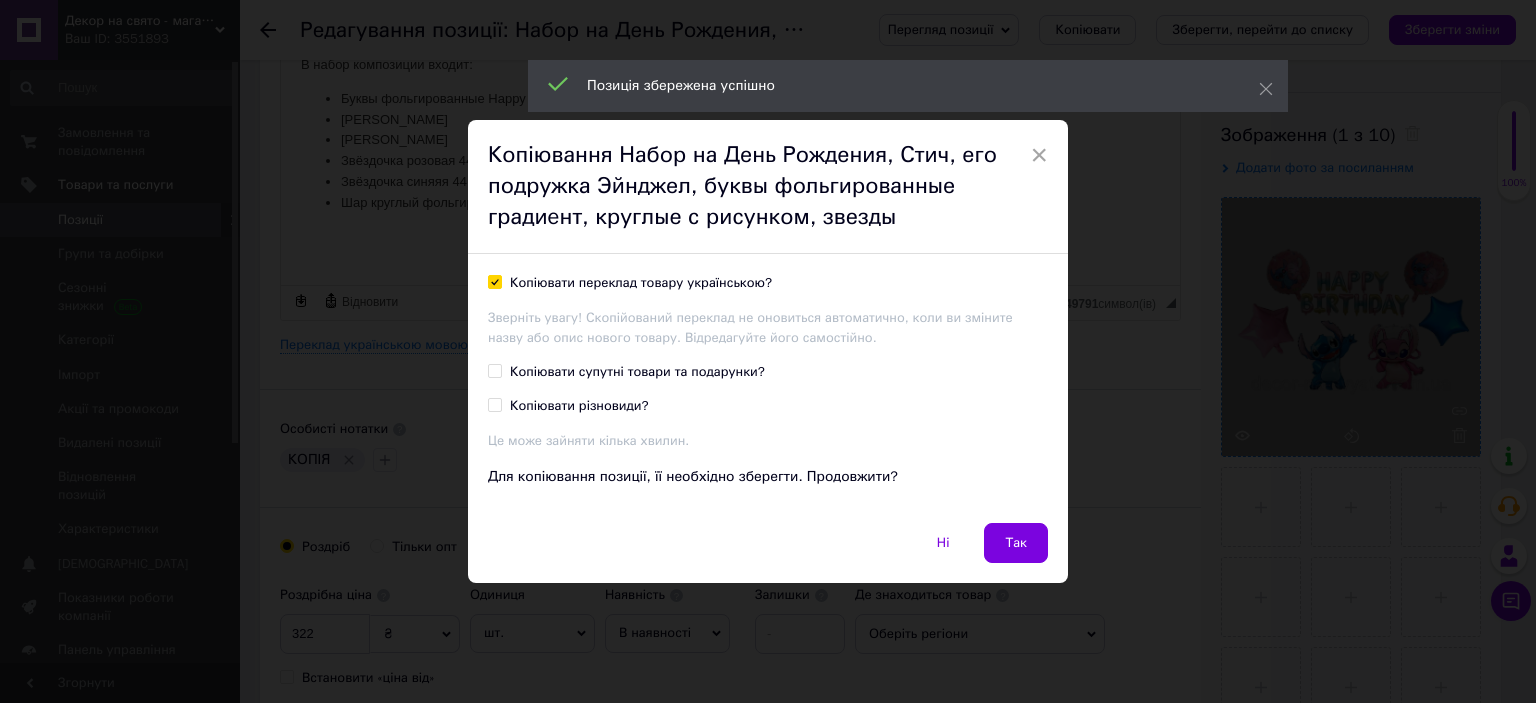 checkbox on "true" 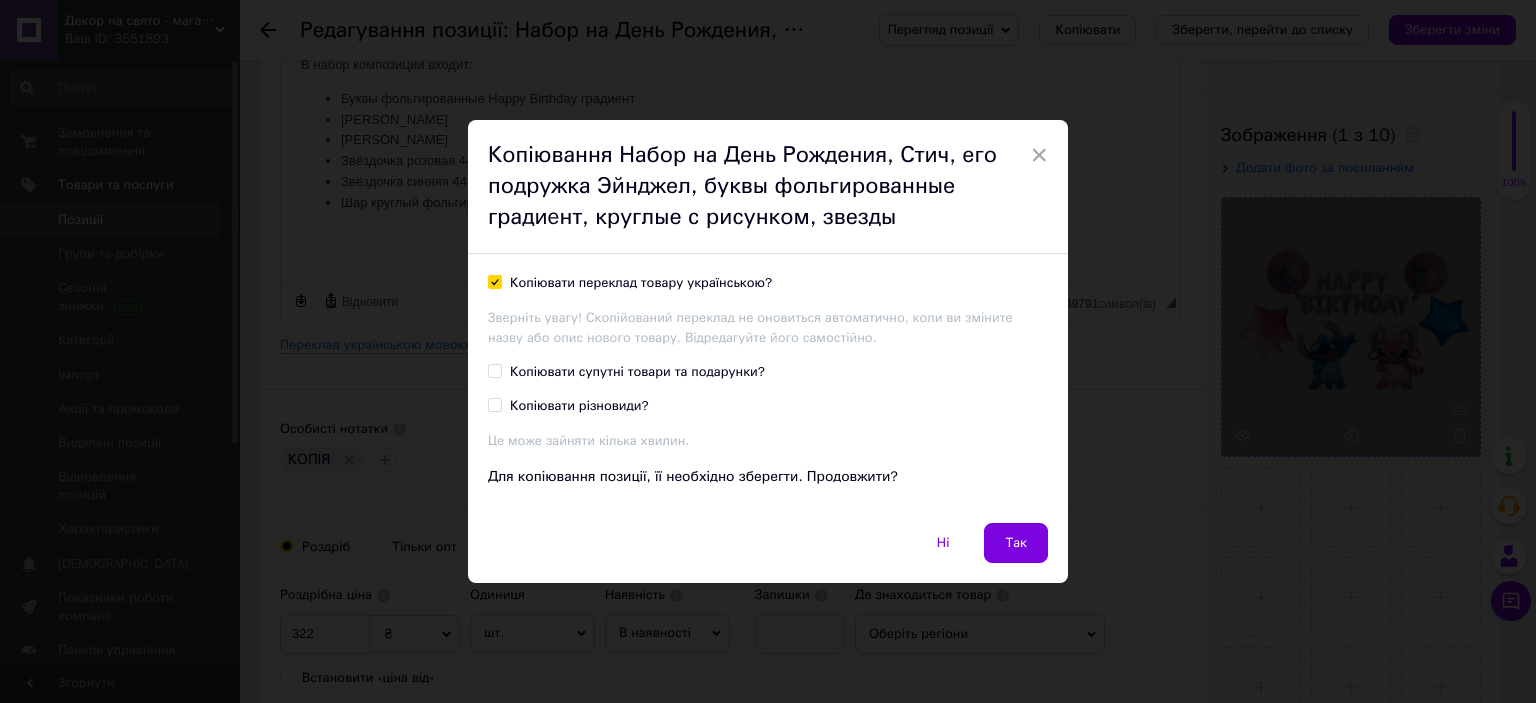 click on "Копіювати переклад товару українською? Зверніть увагу! Скопійований переклад не оновиться автоматично,
коли ви зміните назву або опис нового товару.
Відредагуйте його самостійно. Копіювати супутні товари та подарунки? Копіювати різновиди? Це може зайняти кілька хвилин. Для копіювання позиції, її необхідно зберегти. Продовжити?" at bounding box center (768, 388) 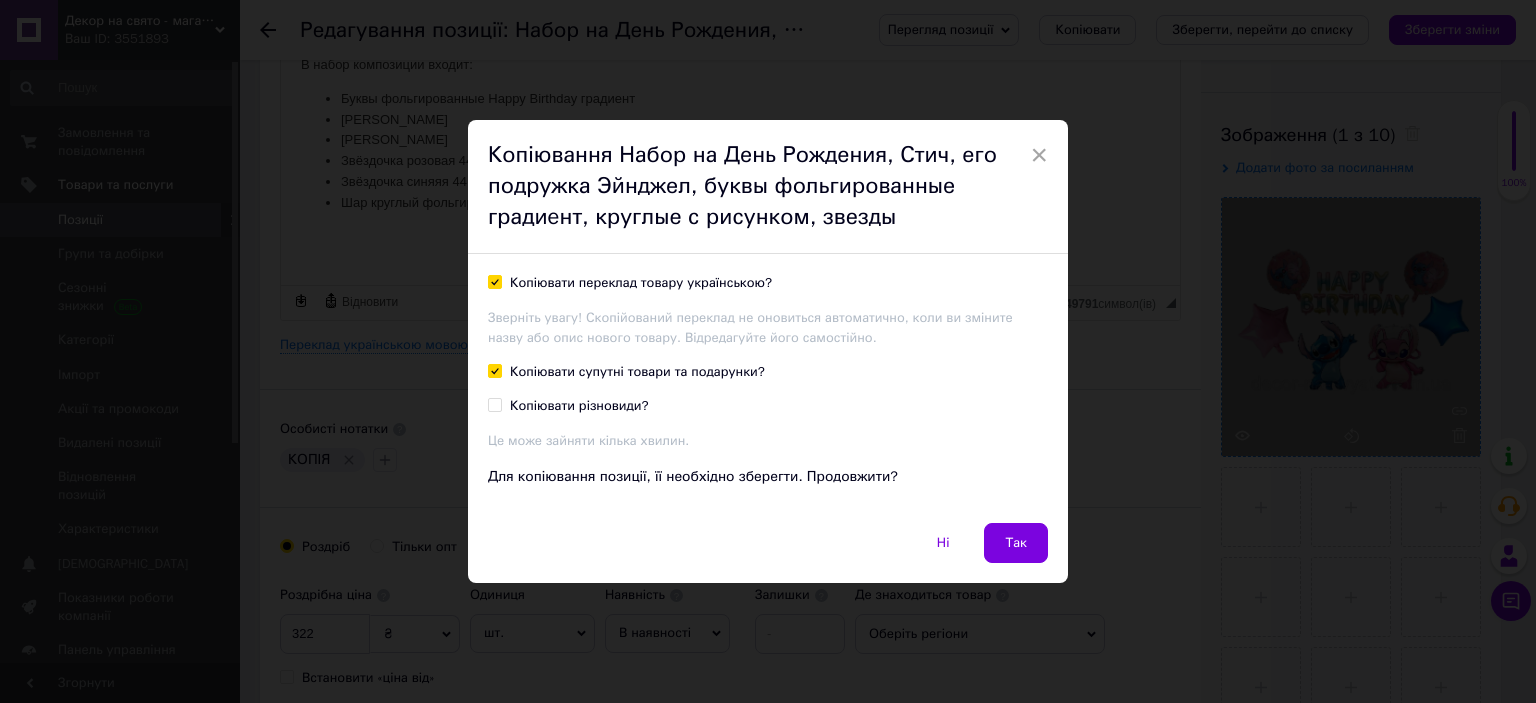 checkbox on "true" 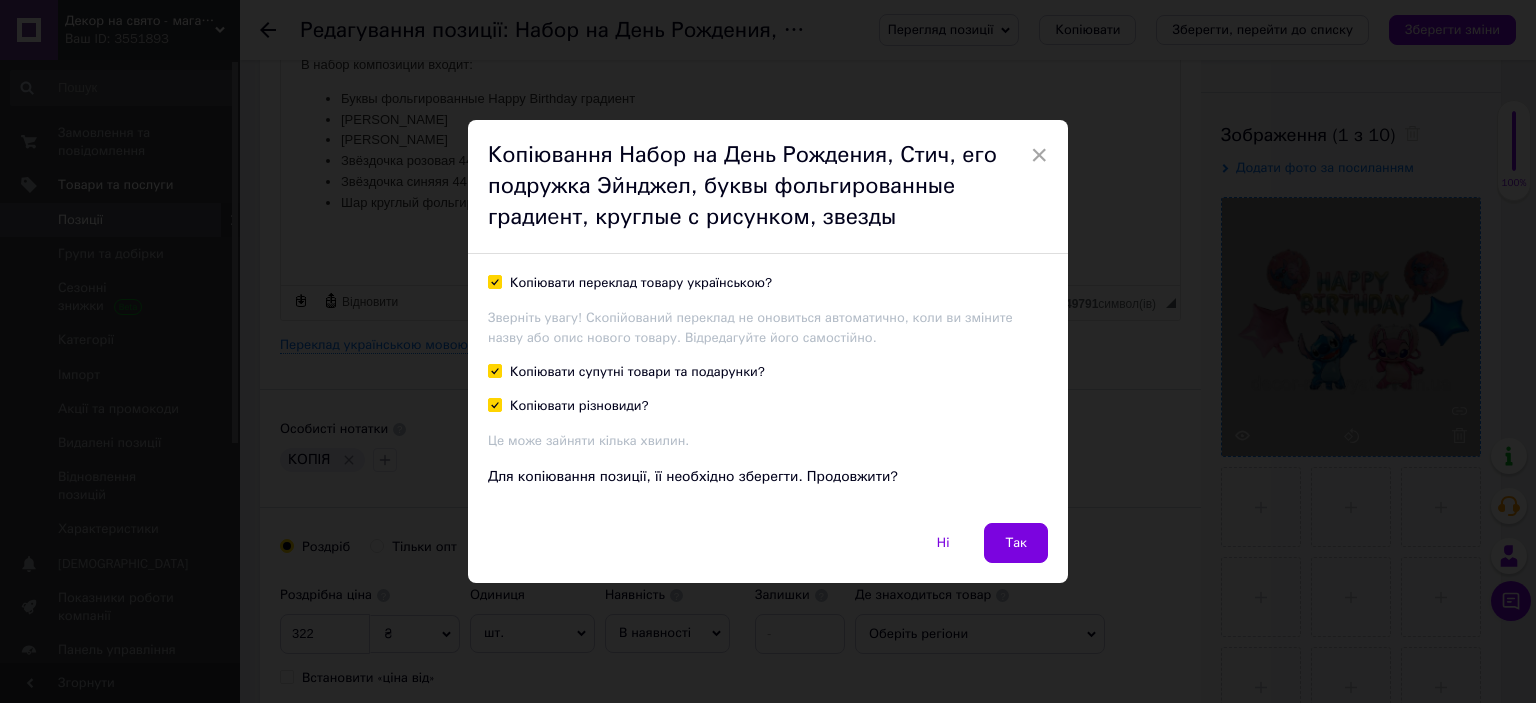 checkbox on "true" 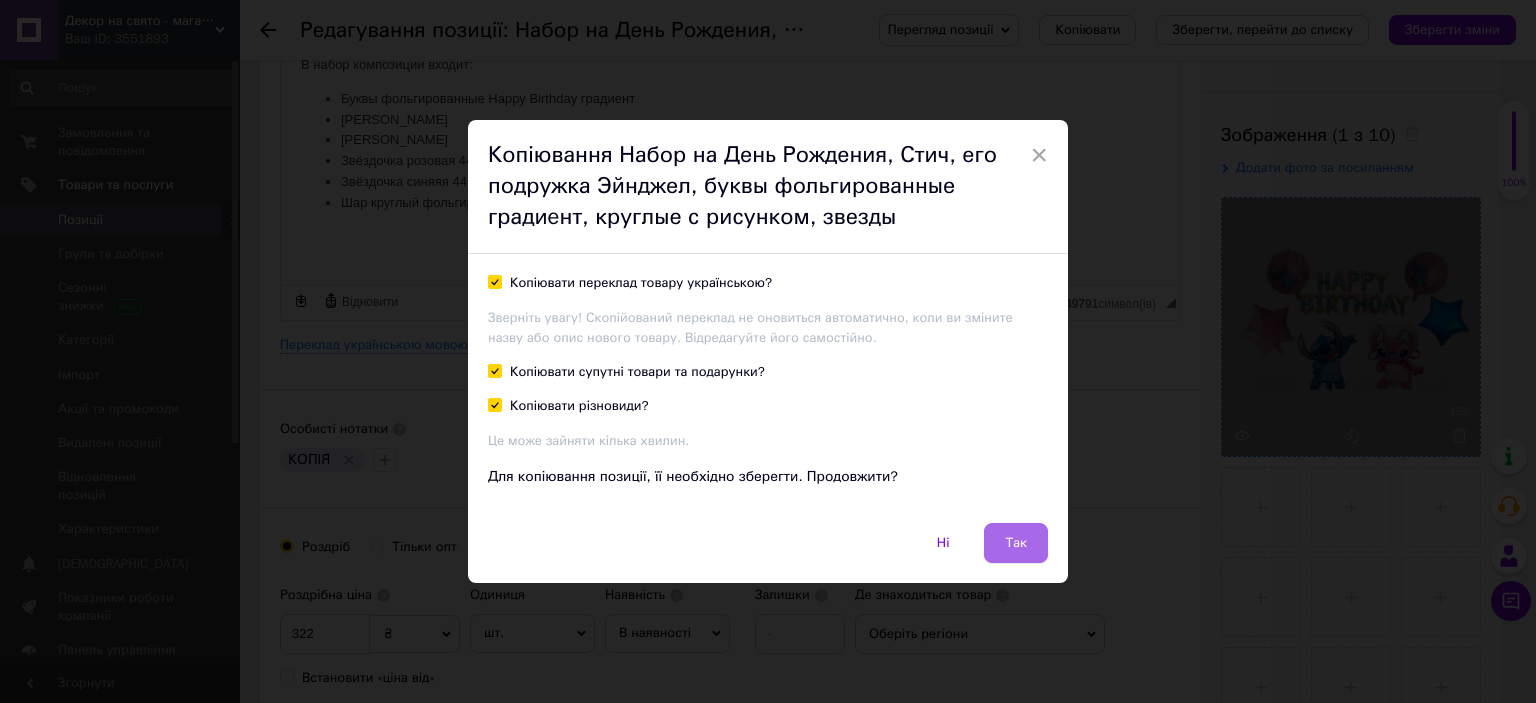 click on "Так" at bounding box center [1016, 543] 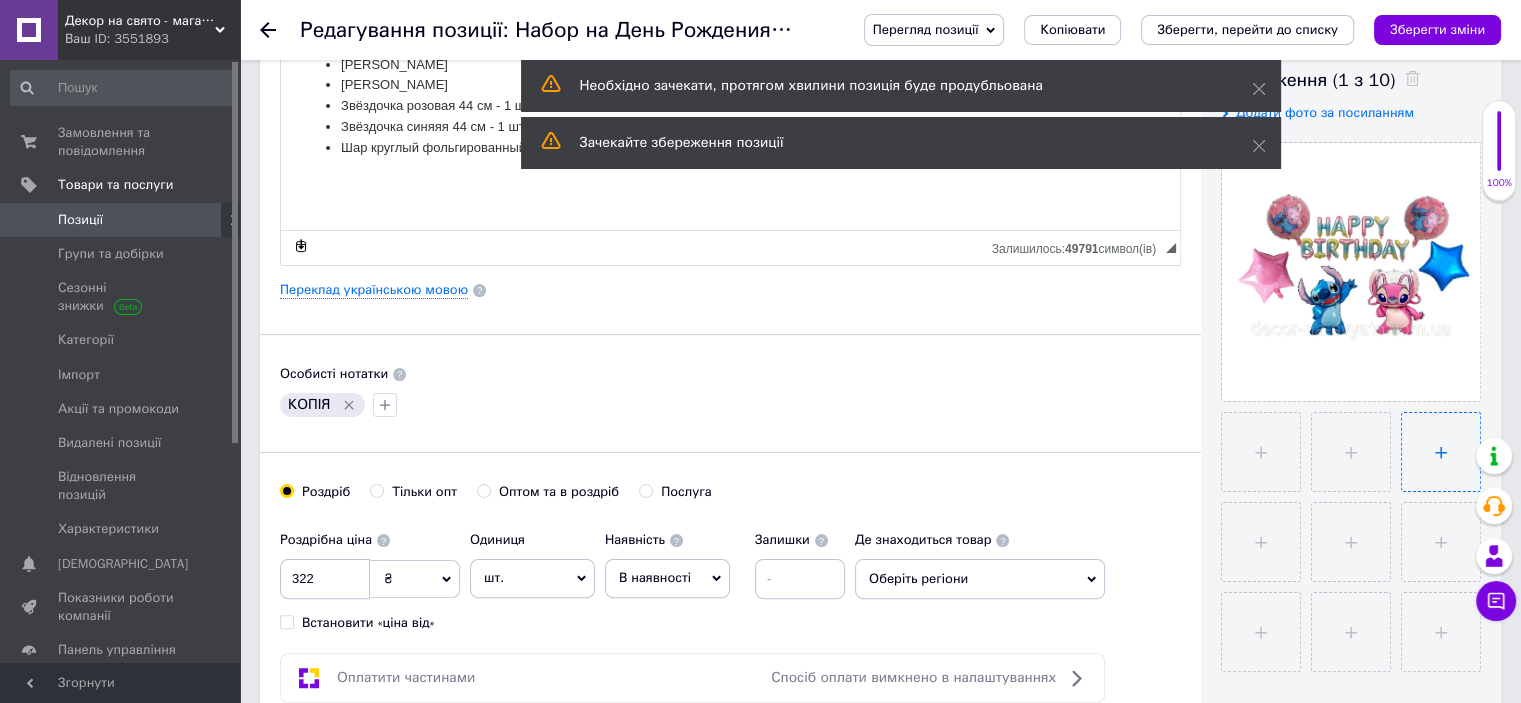 scroll, scrollTop: 400, scrollLeft: 0, axis: vertical 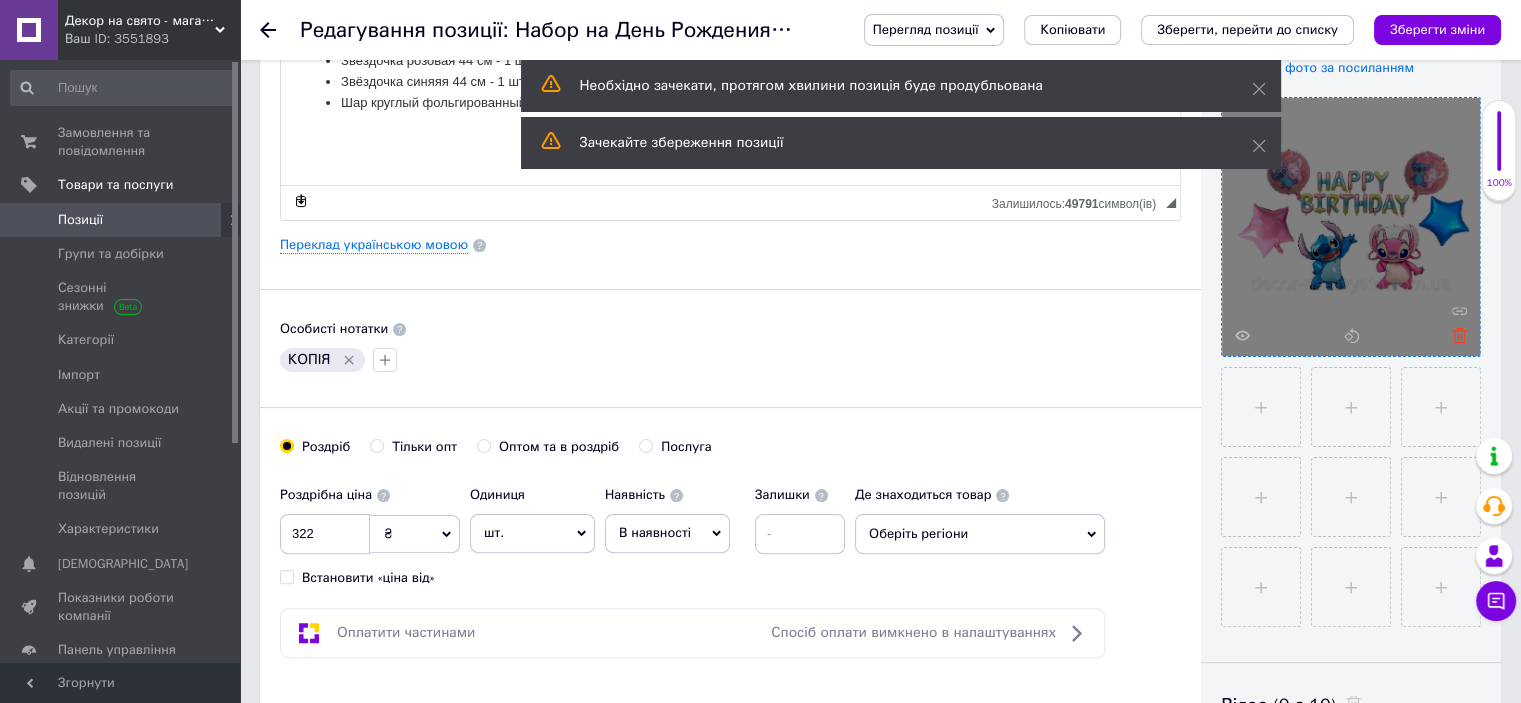 click 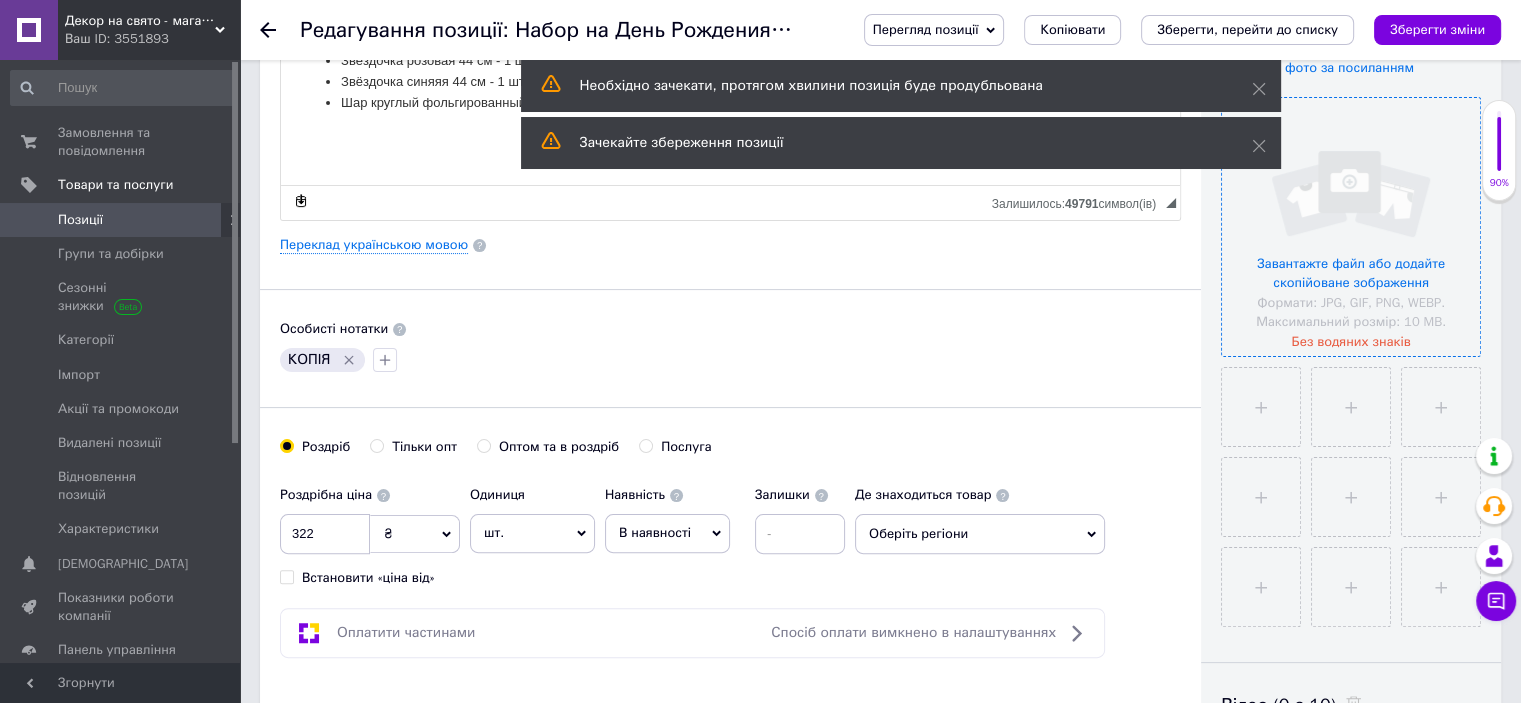 click at bounding box center (1351, 227) 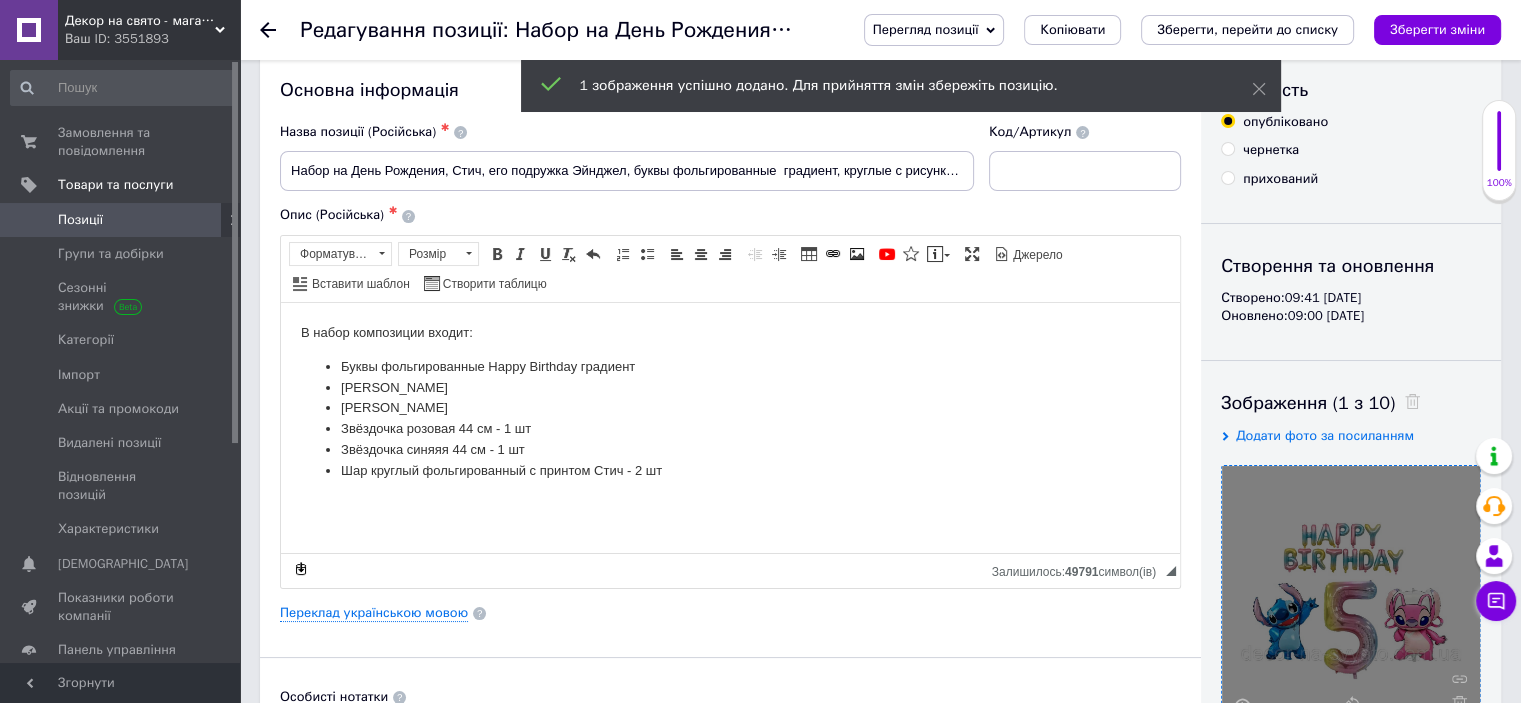 scroll, scrollTop: 0, scrollLeft: 0, axis: both 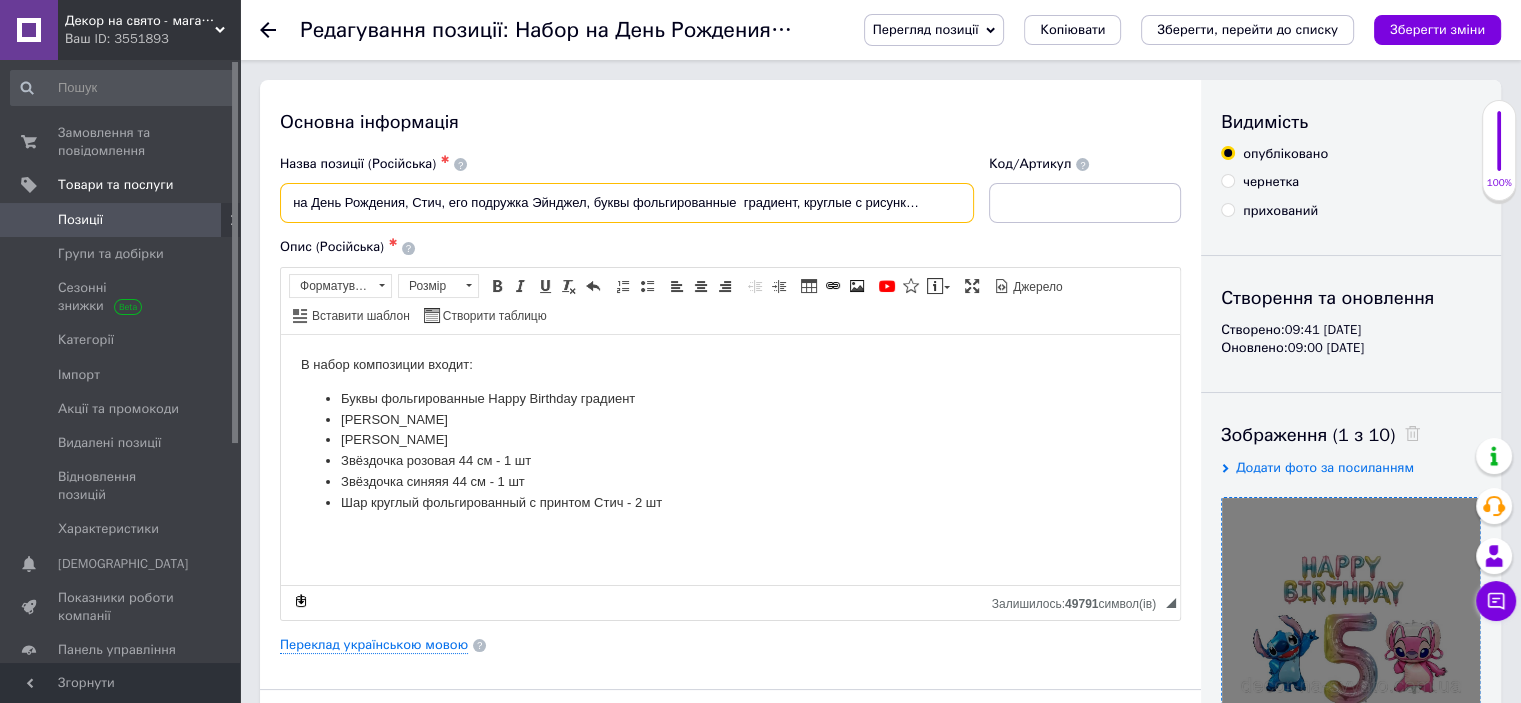 drag, startPoint x: 845, startPoint y: 206, endPoint x: 1038, endPoint y: 211, distance: 193.06476 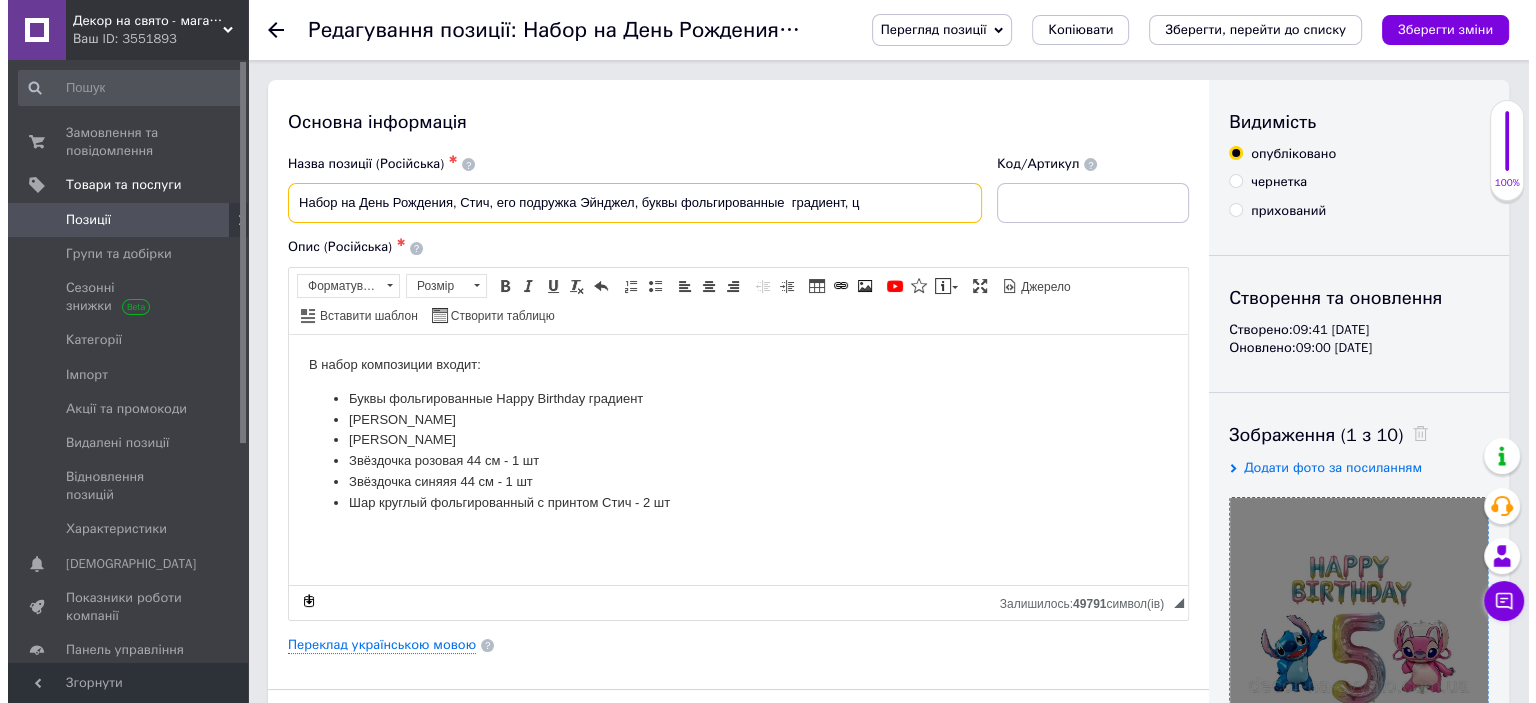 scroll, scrollTop: 0, scrollLeft: 0, axis: both 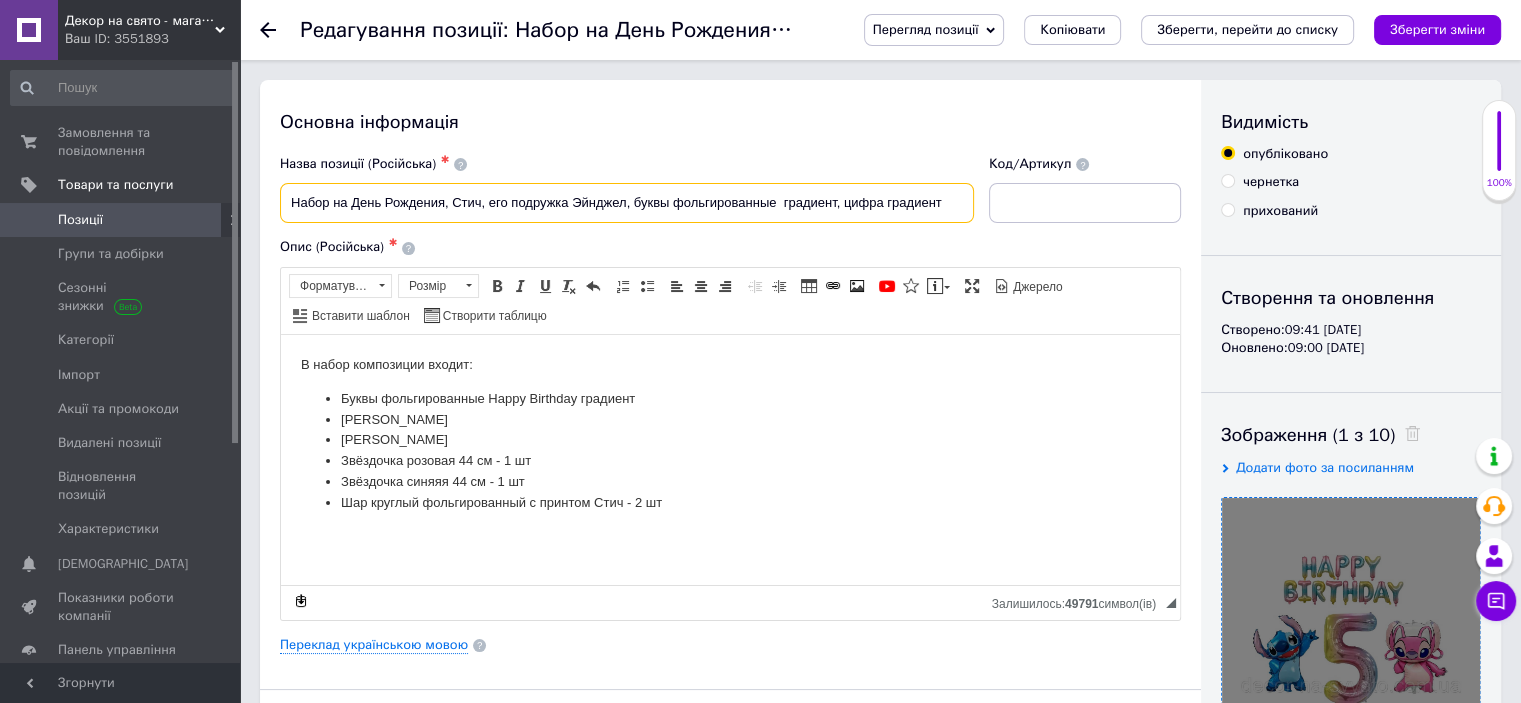 type on "Набор на День Рождения, Стич, его подружка Эйнджел, буквы фольгированные  градиeнт, цифра градиент" 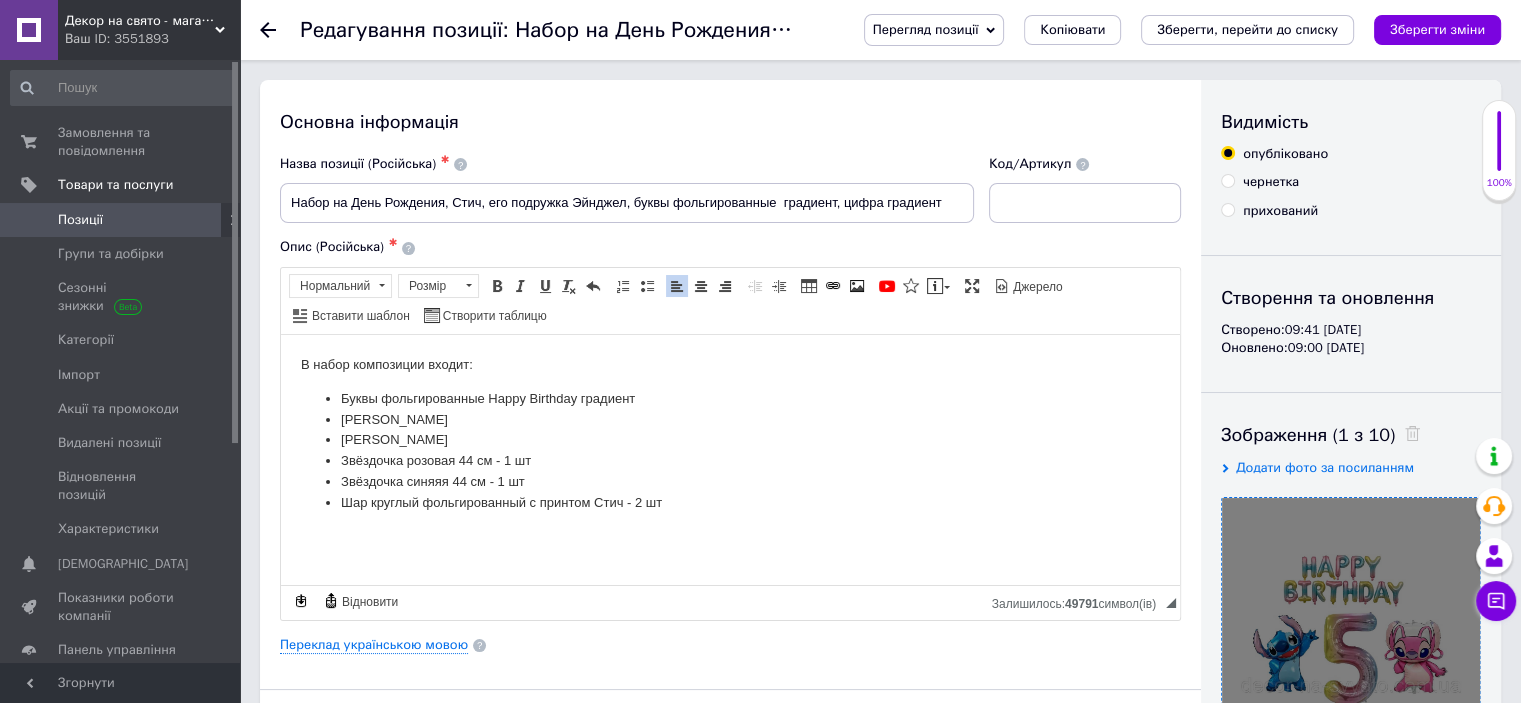 click on "Буквы фольгированные Happy Birthday градиент" at bounding box center (730, 398) 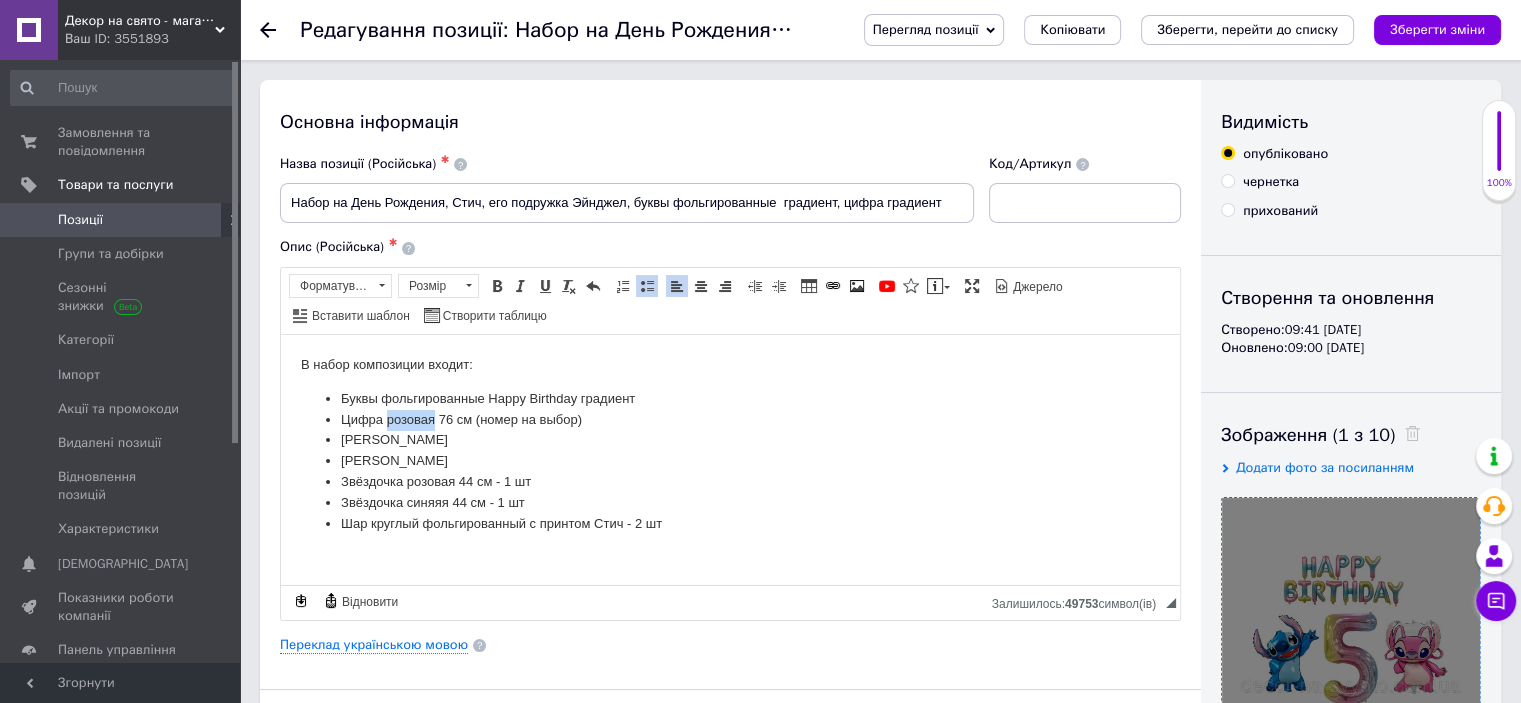 drag, startPoint x: 433, startPoint y: 420, endPoint x: 385, endPoint y: 424, distance: 48.166378 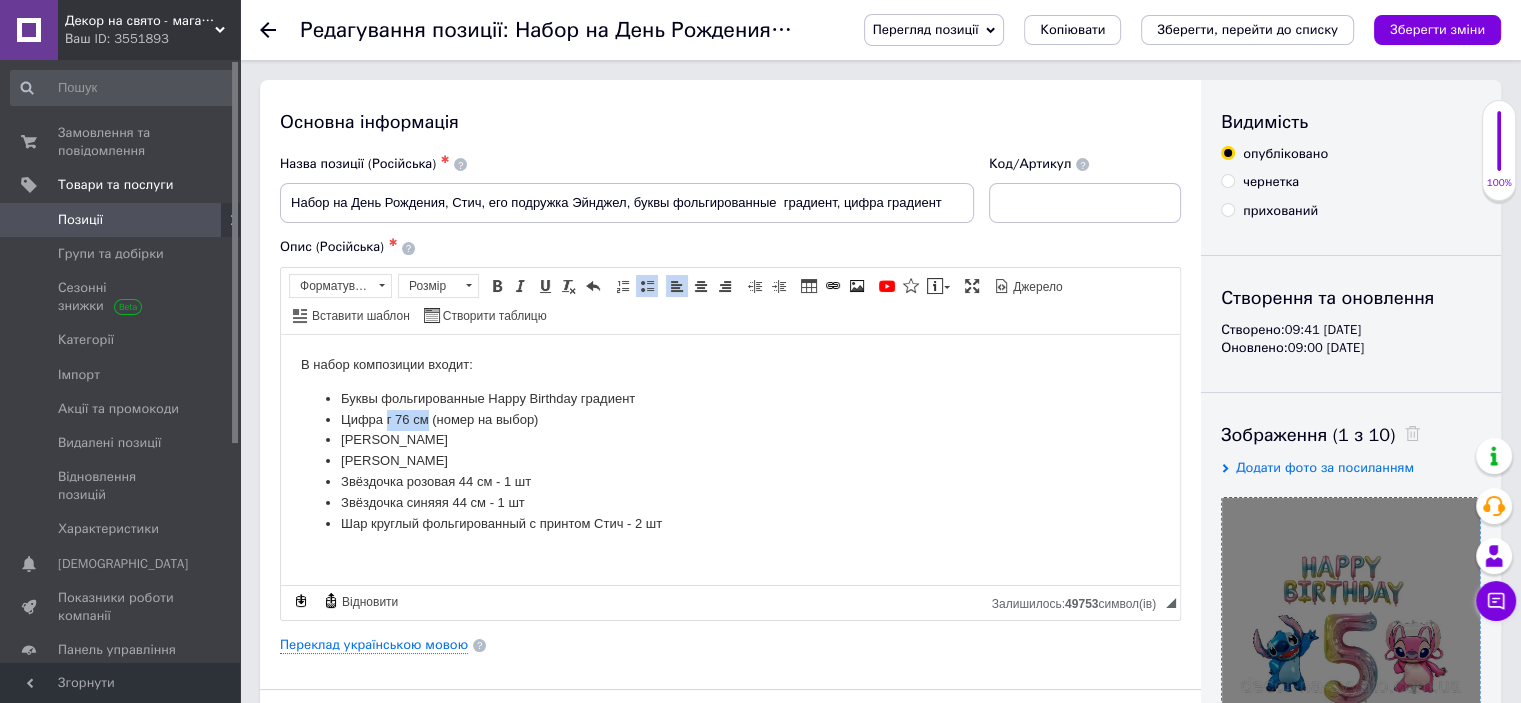 type 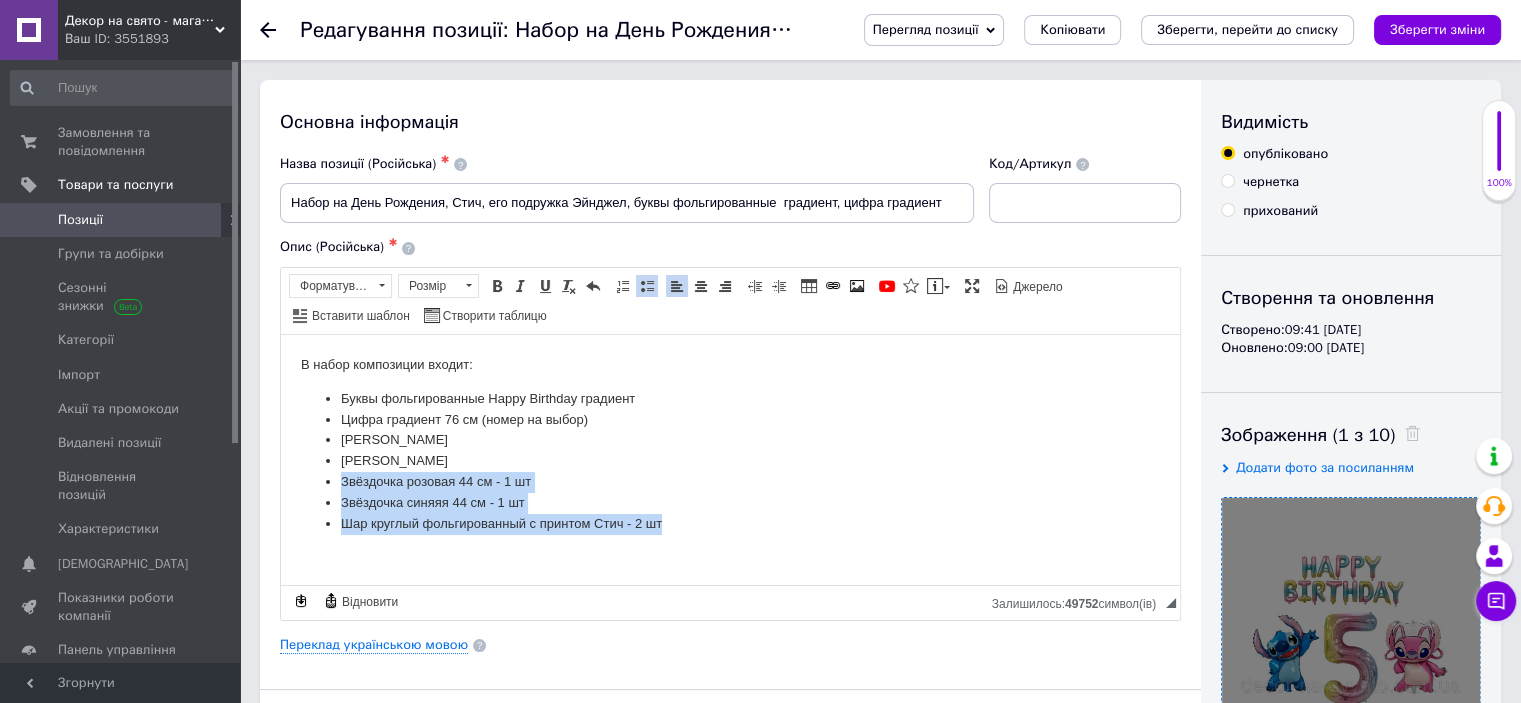 drag, startPoint x: 689, startPoint y: 527, endPoint x: 329, endPoint y: 486, distance: 362.3272 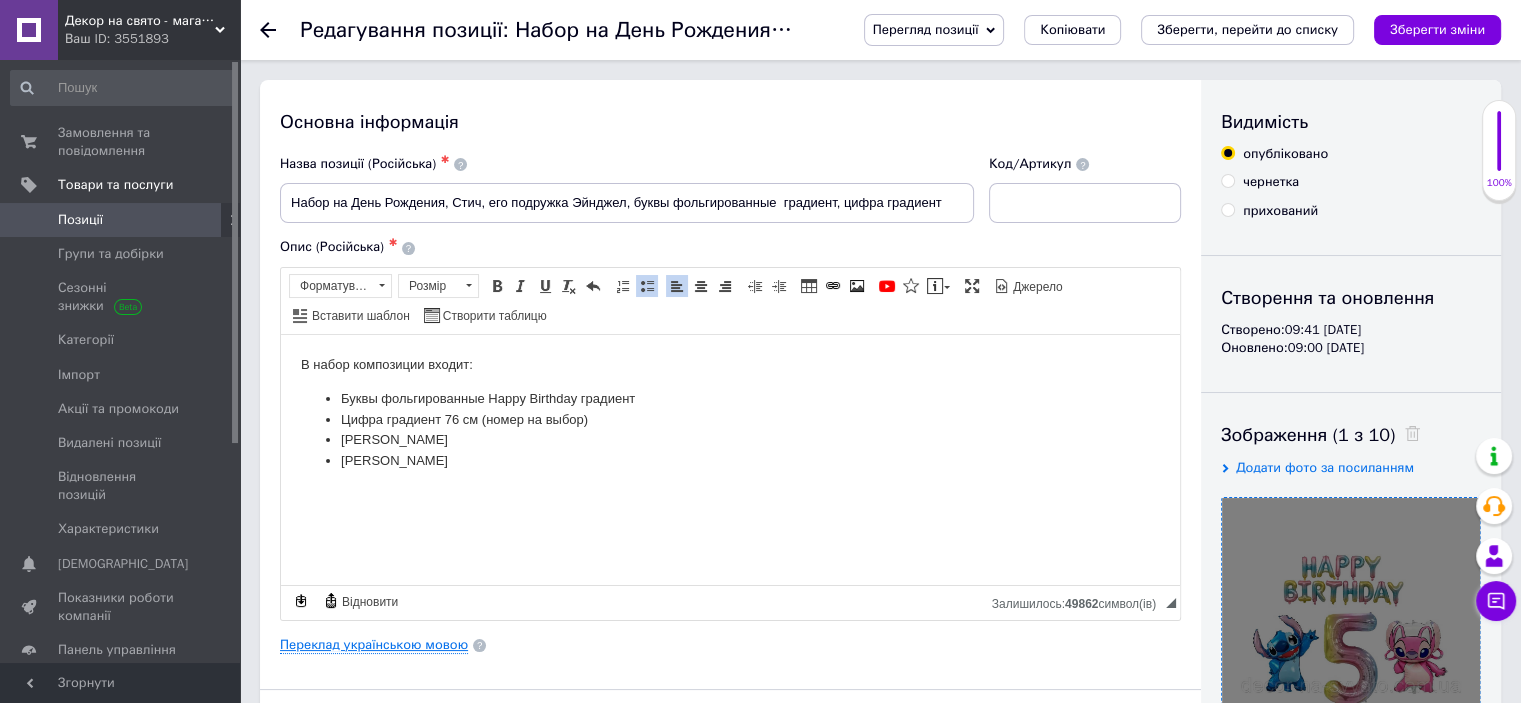 click on "Переклад українською мовою" at bounding box center [374, 645] 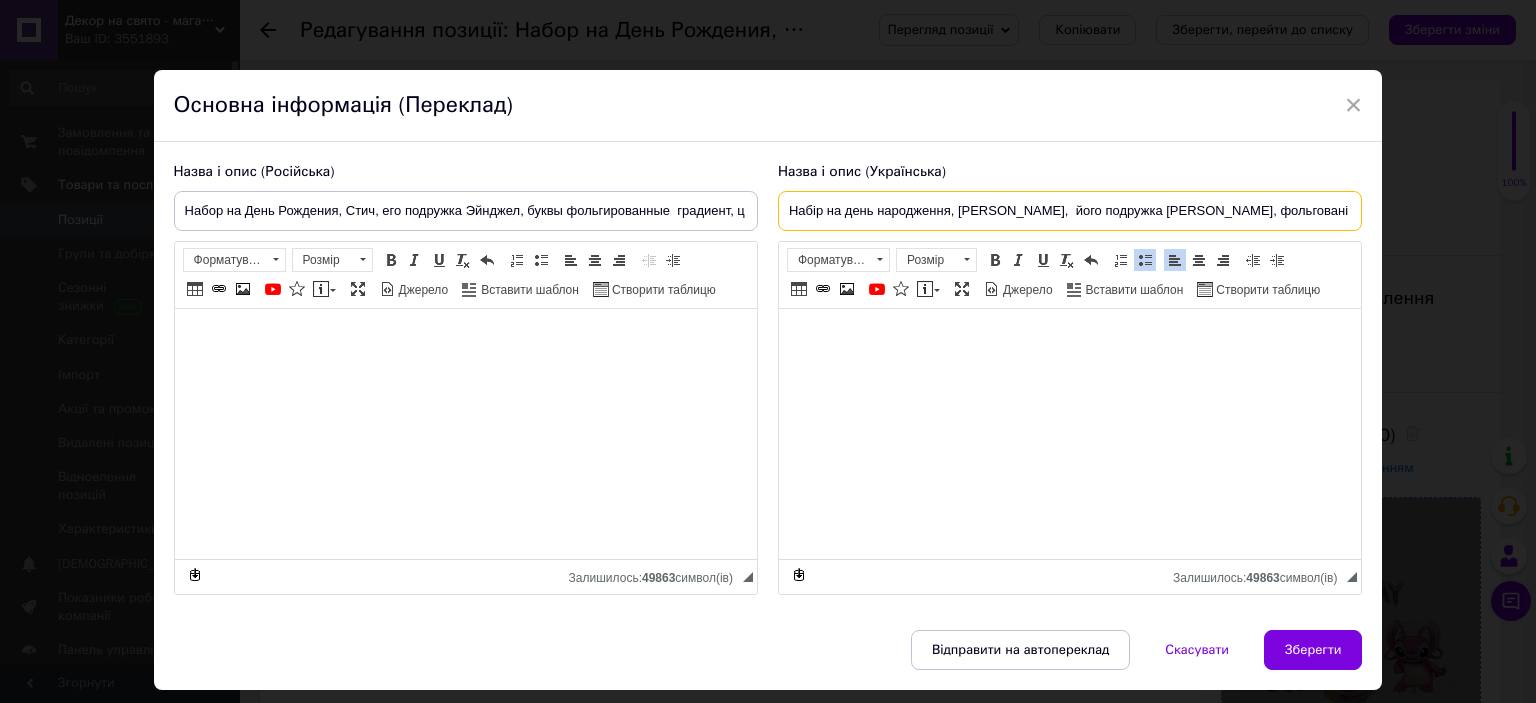 scroll, scrollTop: 0, scrollLeft: 112, axis: horizontal 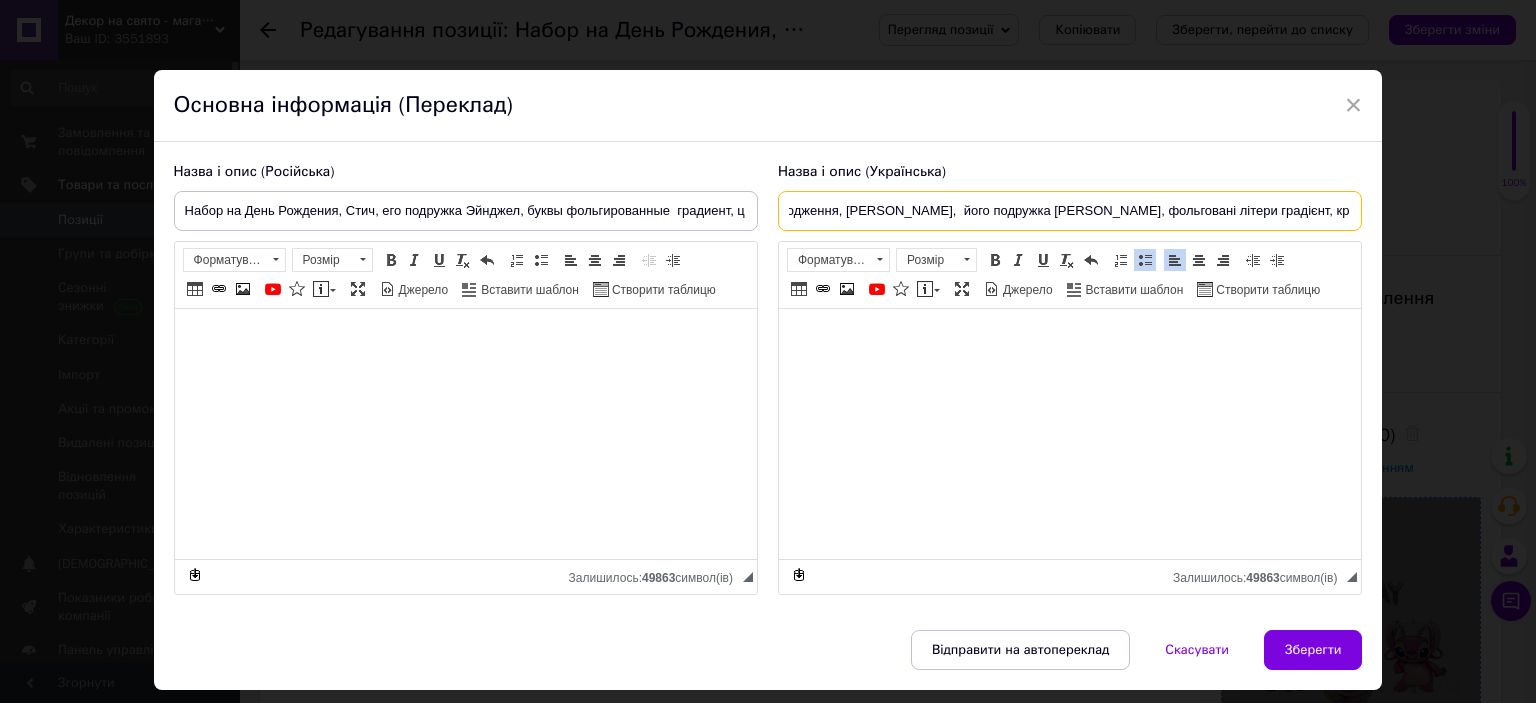 drag, startPoint x: 1310, startPoint y: 213, endPoint x: 1448, endPoint y: 235, distance: 139.74261 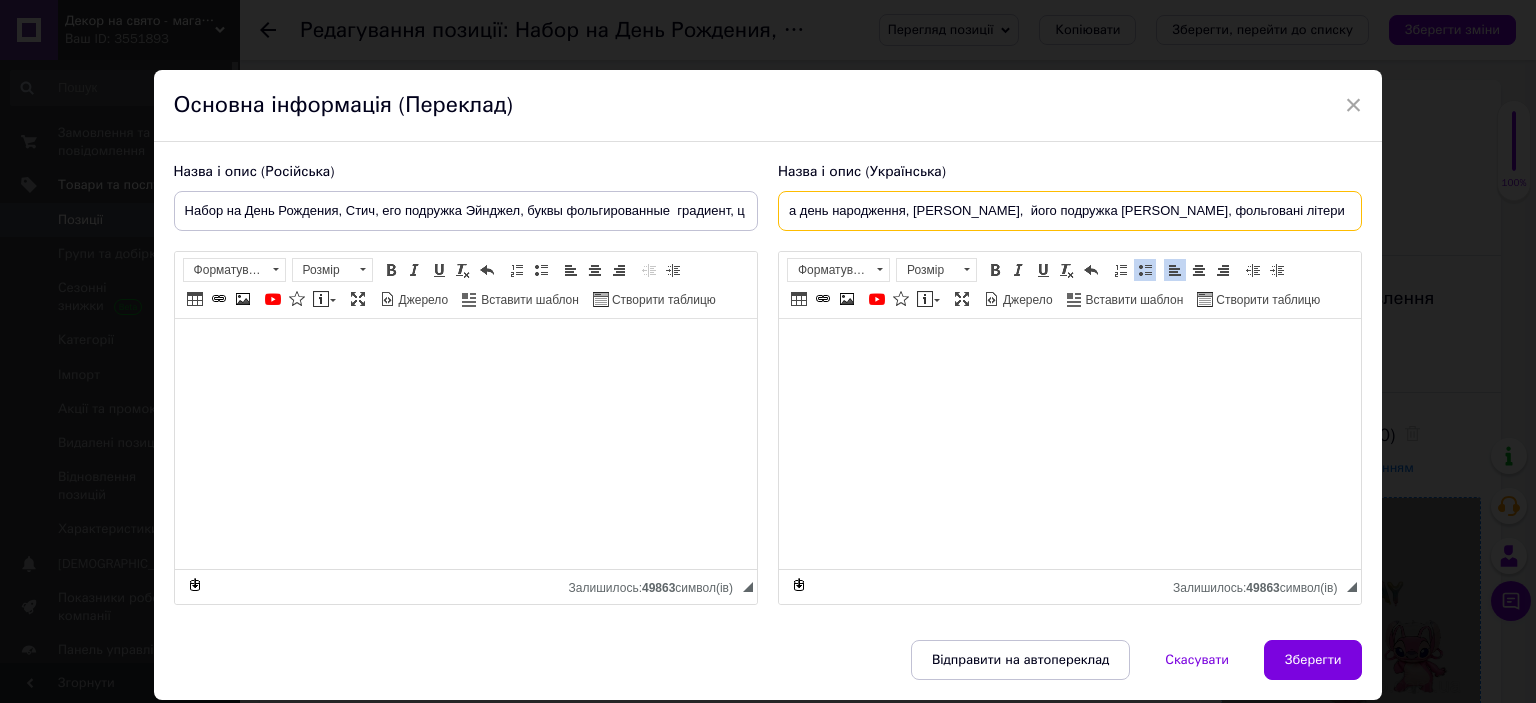 scroll, scrollTop: 0, scrollLeft: 58, axis: horizontal 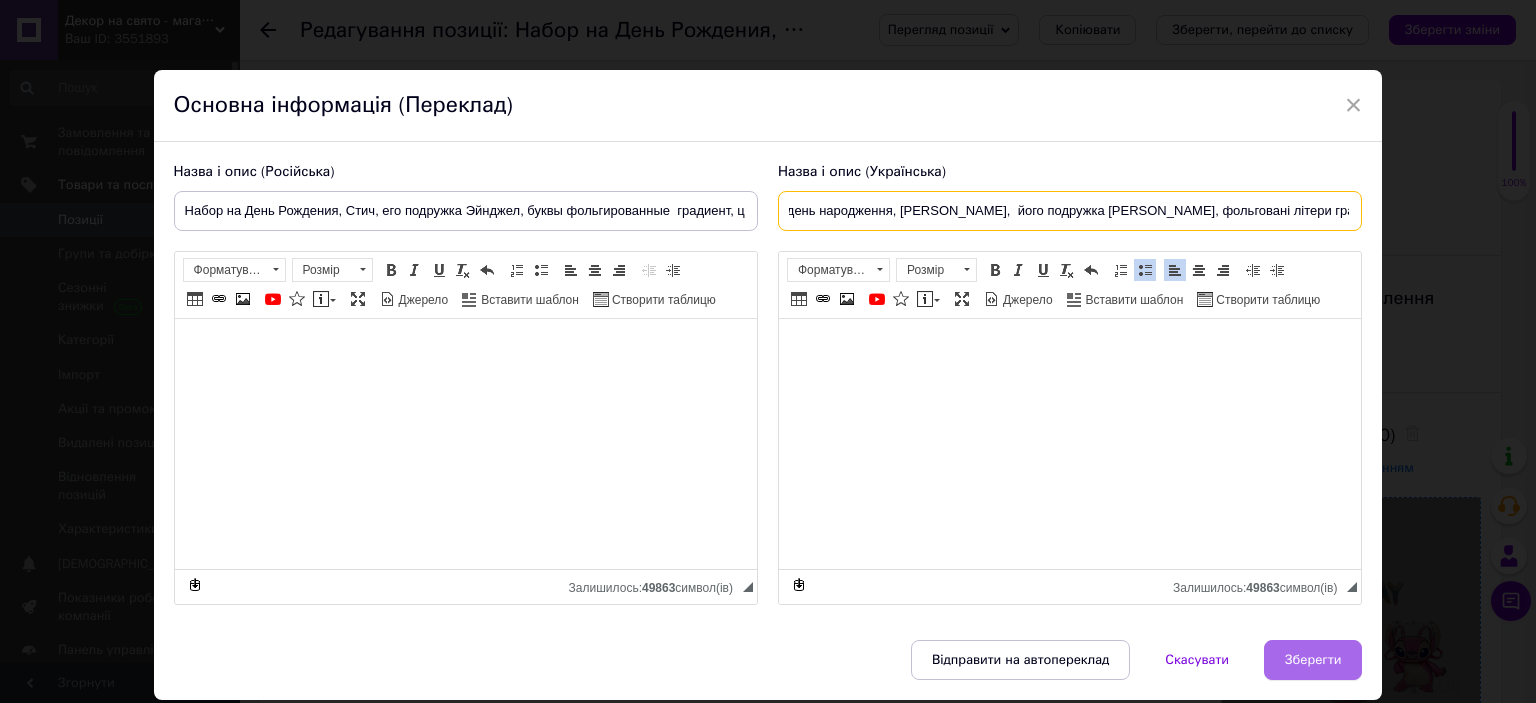 type on "Набір на день народження, Стіч,  його подружка Ейнджел, фольговані літери градієнт, цифра градієнт" 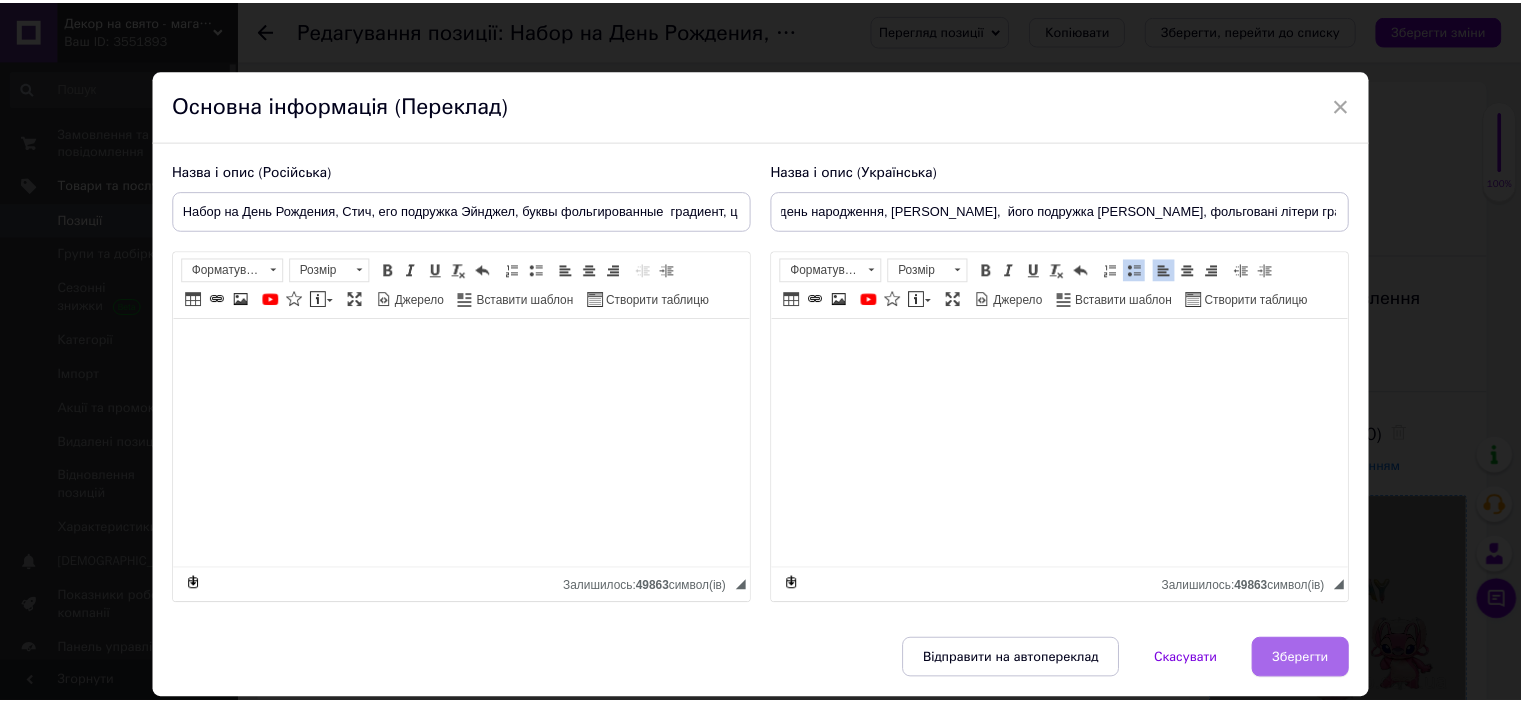 scroll, scrollTop: 0, scrollLeft: 0, axis: both 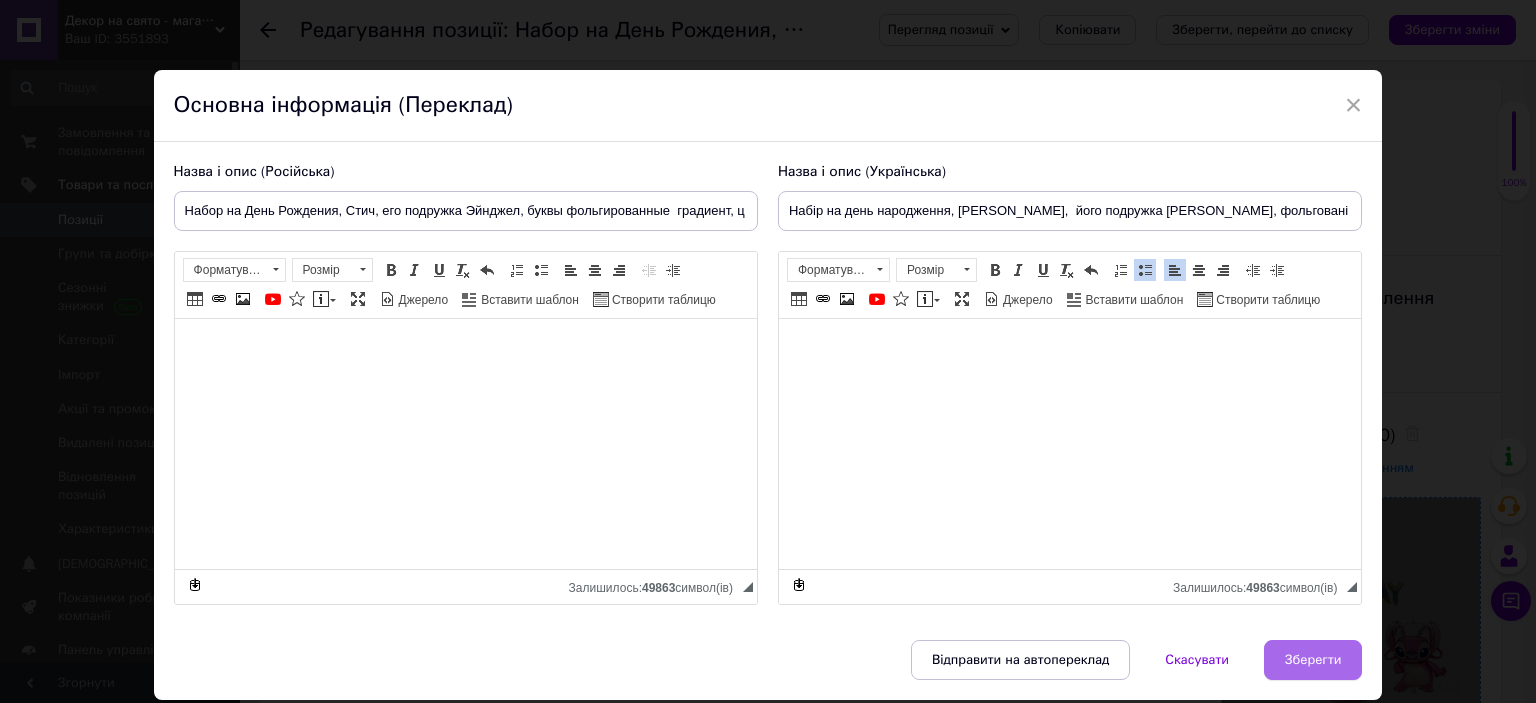 click on "Зберегти" at bounding box center [1313, 660] 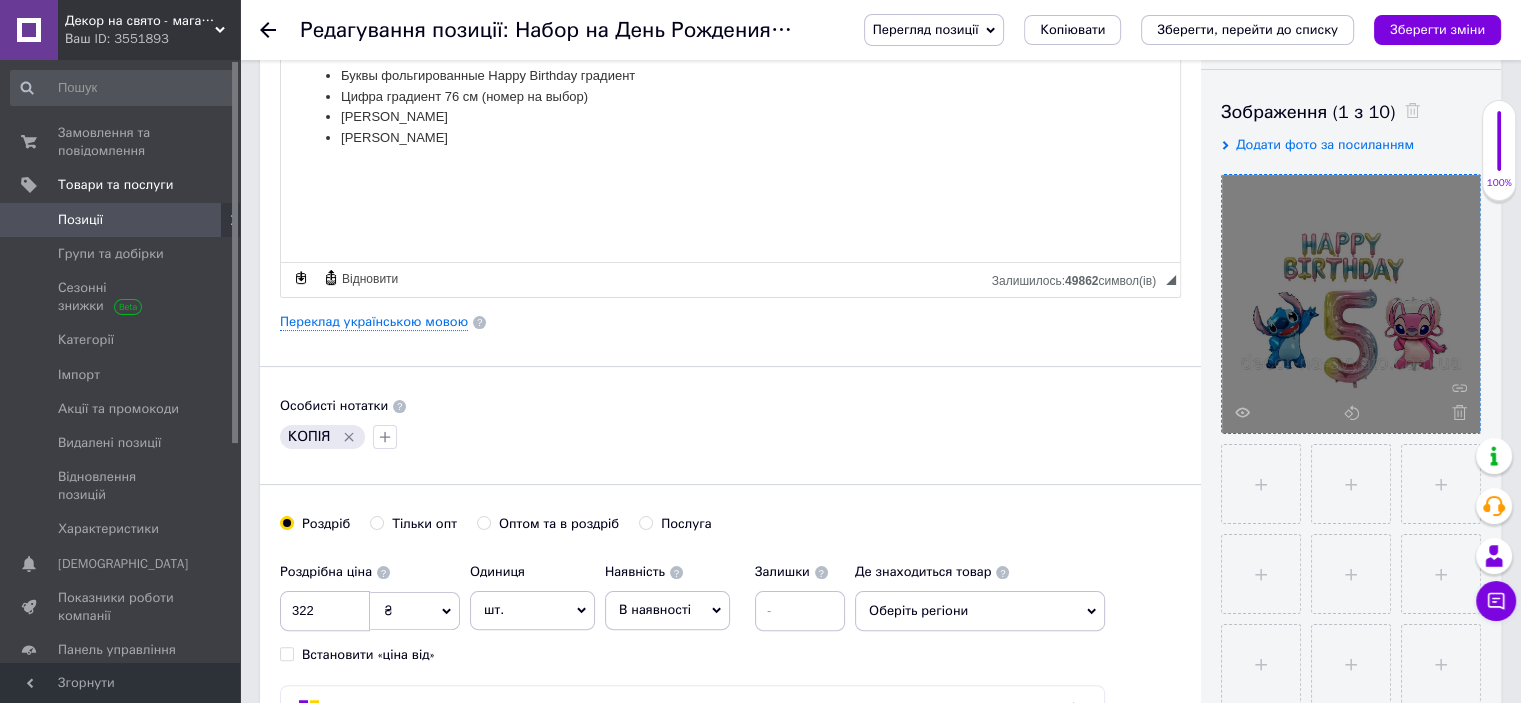 scroll, scrollTop: 500, scrollLeft: 0, axis: vertical 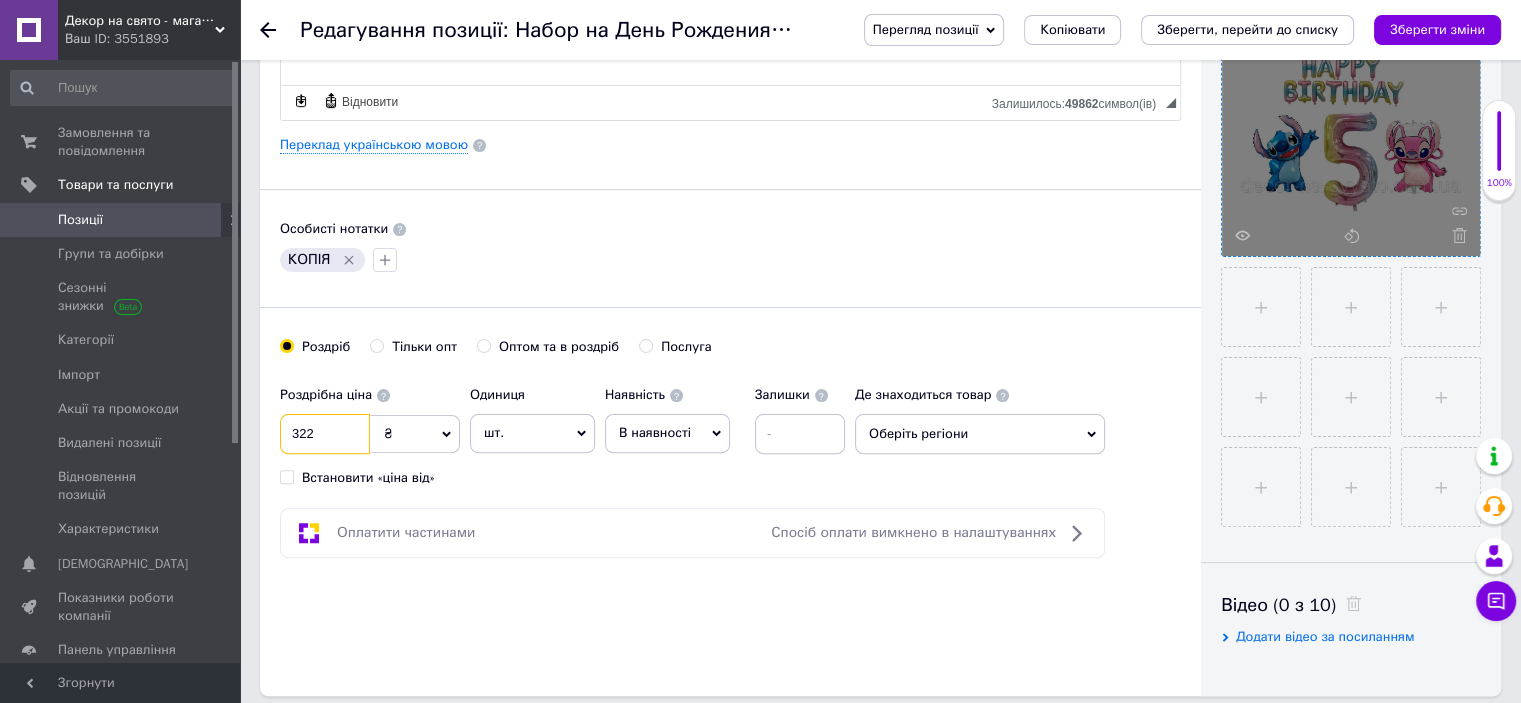 drag, startPoint x: 340, startPoint y: 442, endPoint x: 387, endPoint y: 413, distance: 55.226807 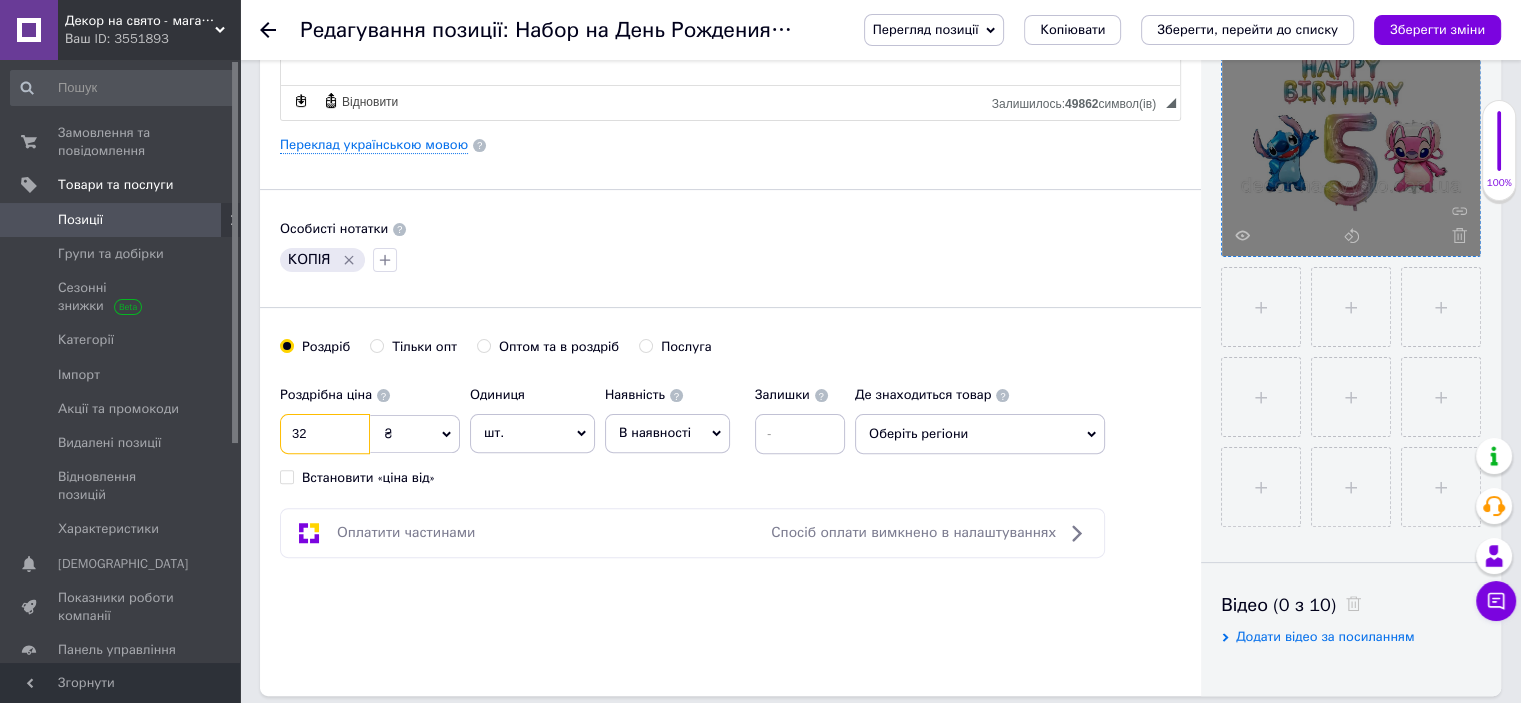 type on "3" 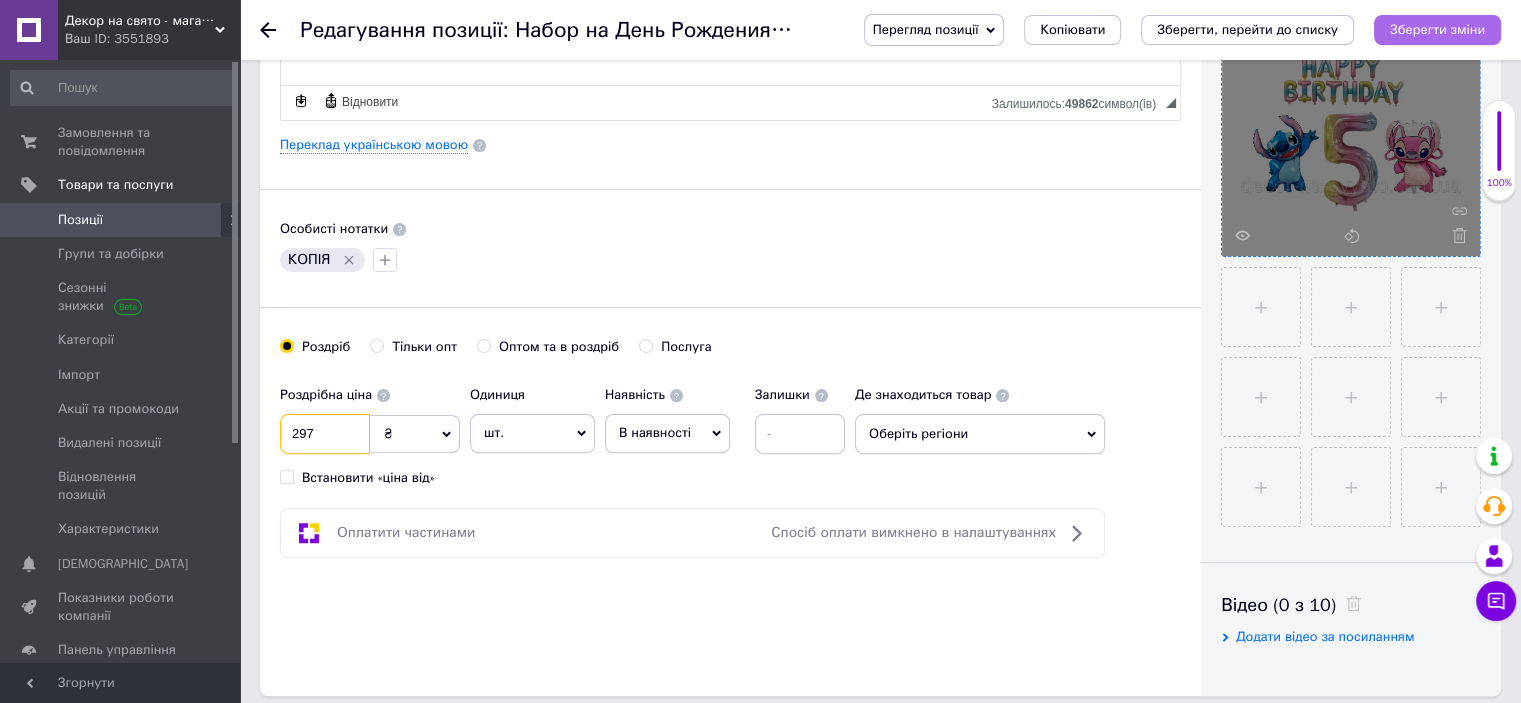 type on "297" 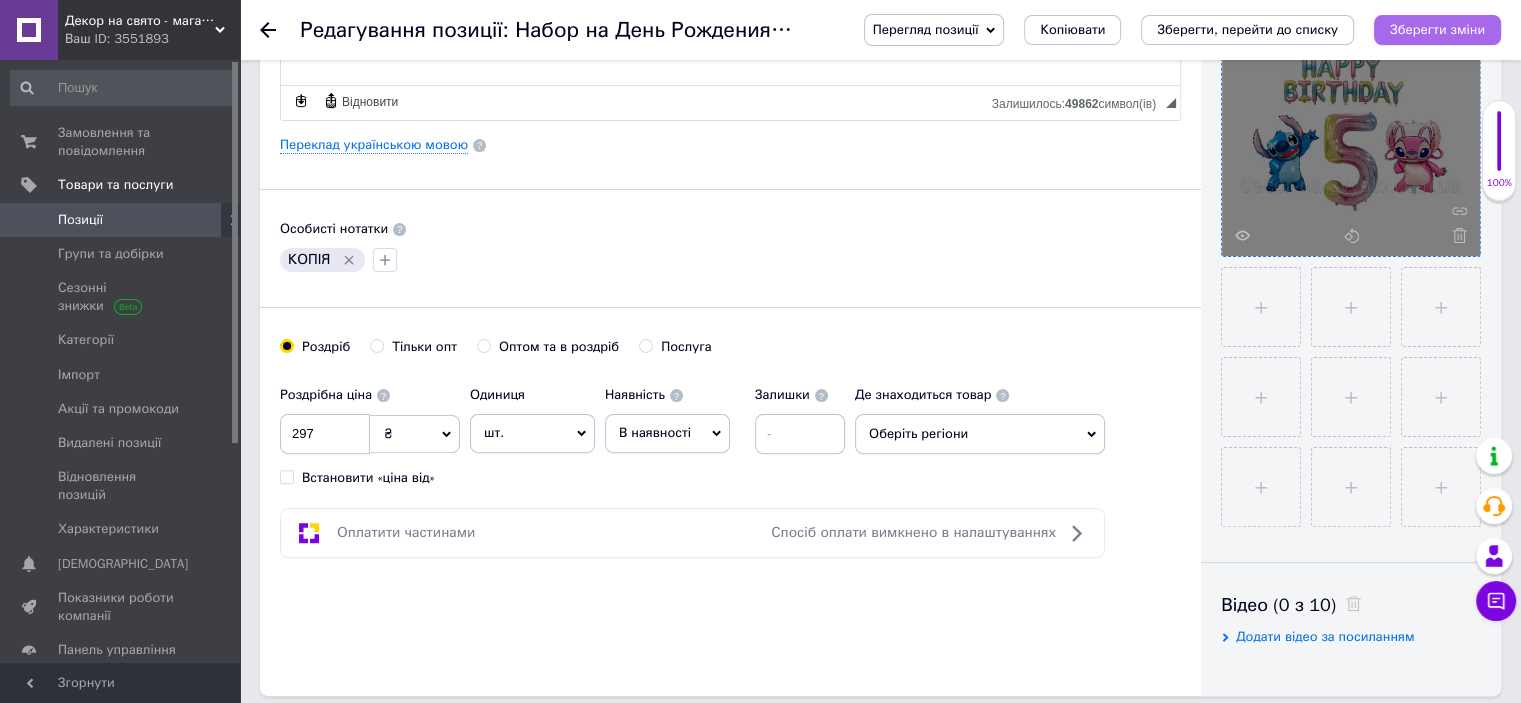 click on "Зберегти зміни" at bounding box center [1437, 29] 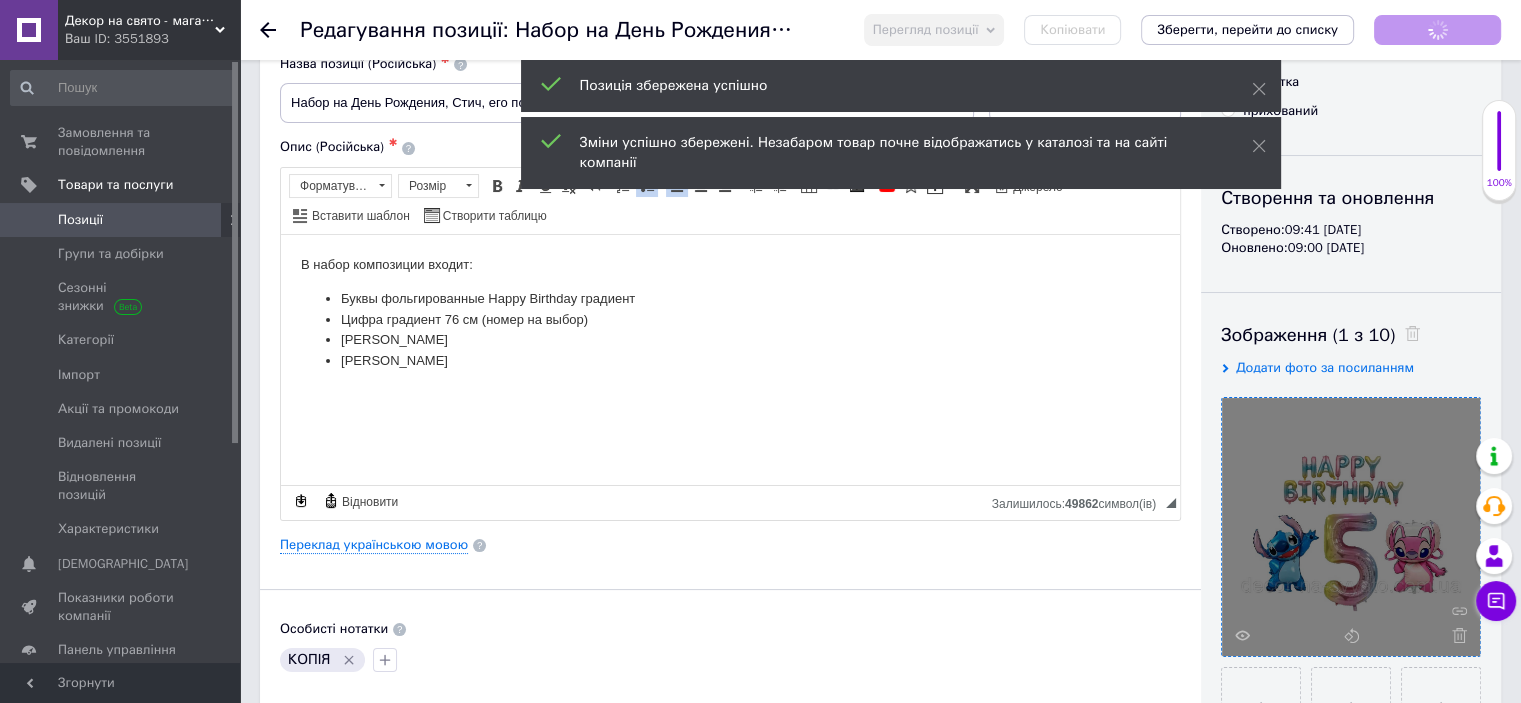 scroll, scrollTop: 0, scrollLeft: 0, axis: both 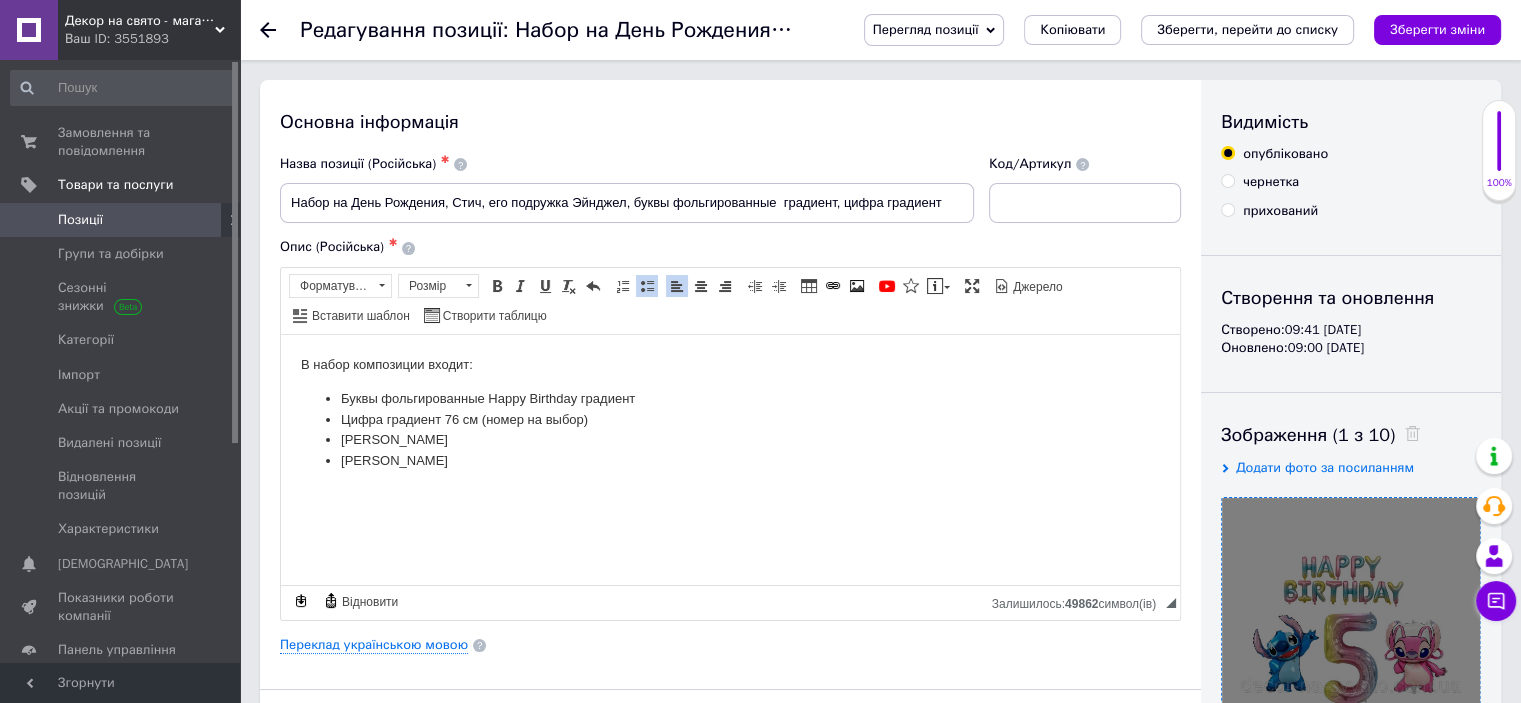 drag, startPoint x: 1304, startPoint y: 639, endPoint x: 1033, endPoint y: 376, distance: 377.6374 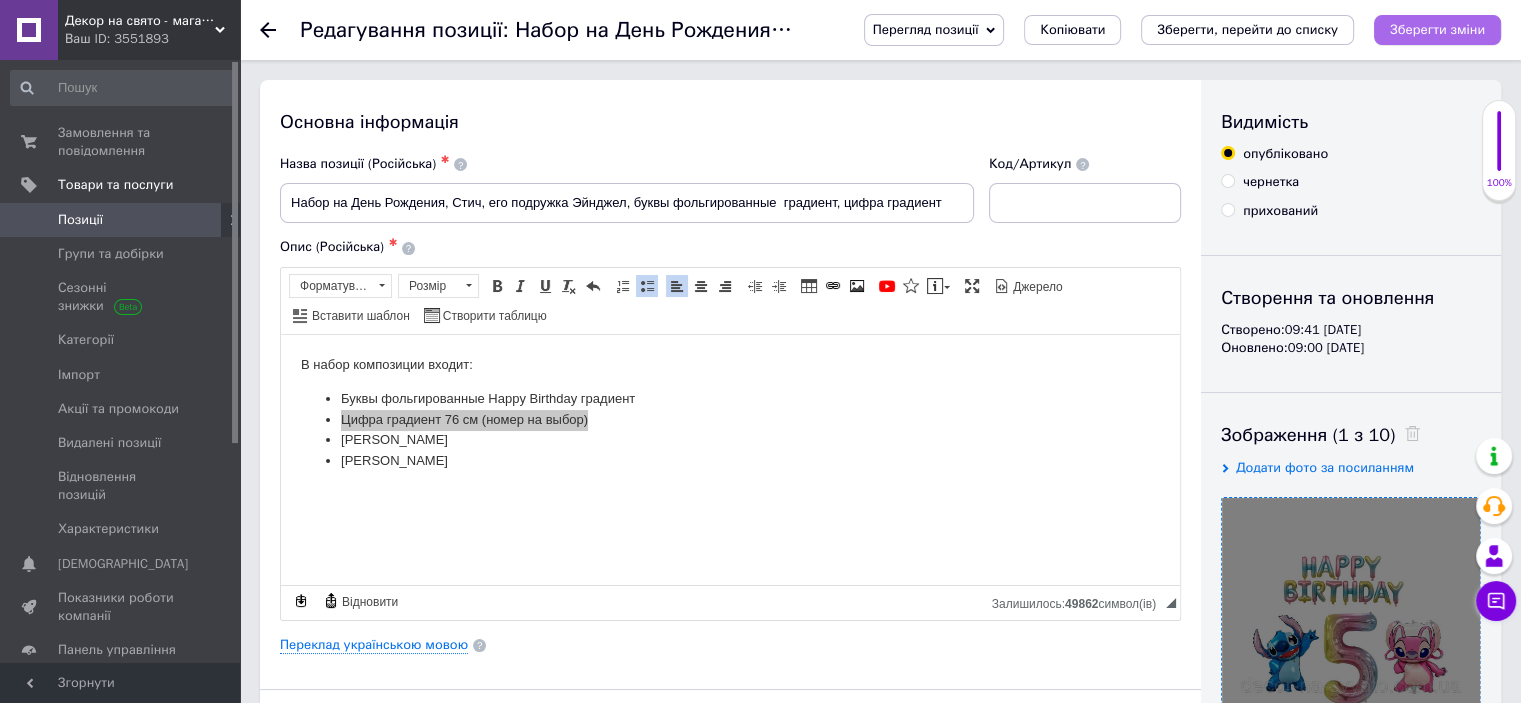 drag, startPoint x: 1395, startPoint y: 30, endPoint x: 1224, endPoint y: 64, distance: 174.34735 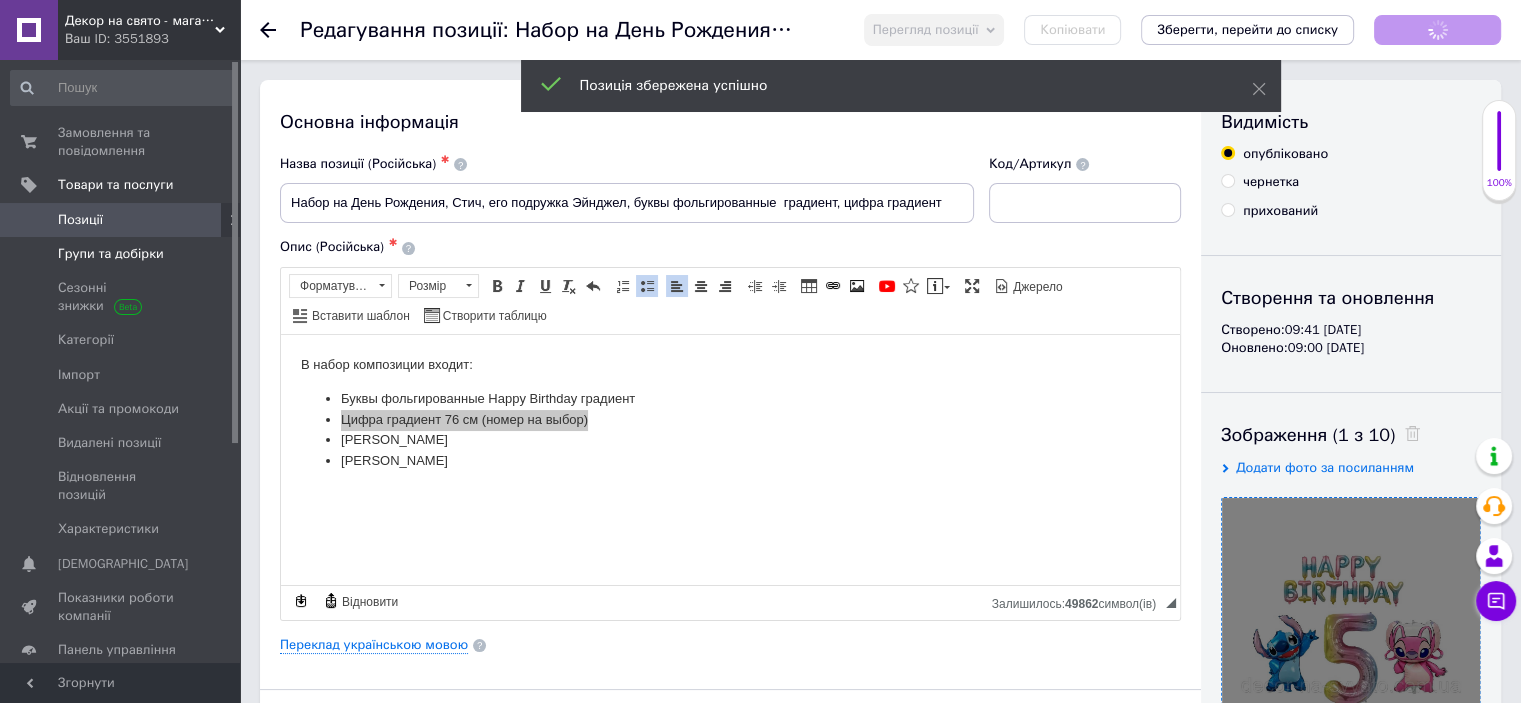 drag, startPoint x: 101, startPoint y: 259, endPoint x: 117, endPoint y: 251, distance: 17.888544 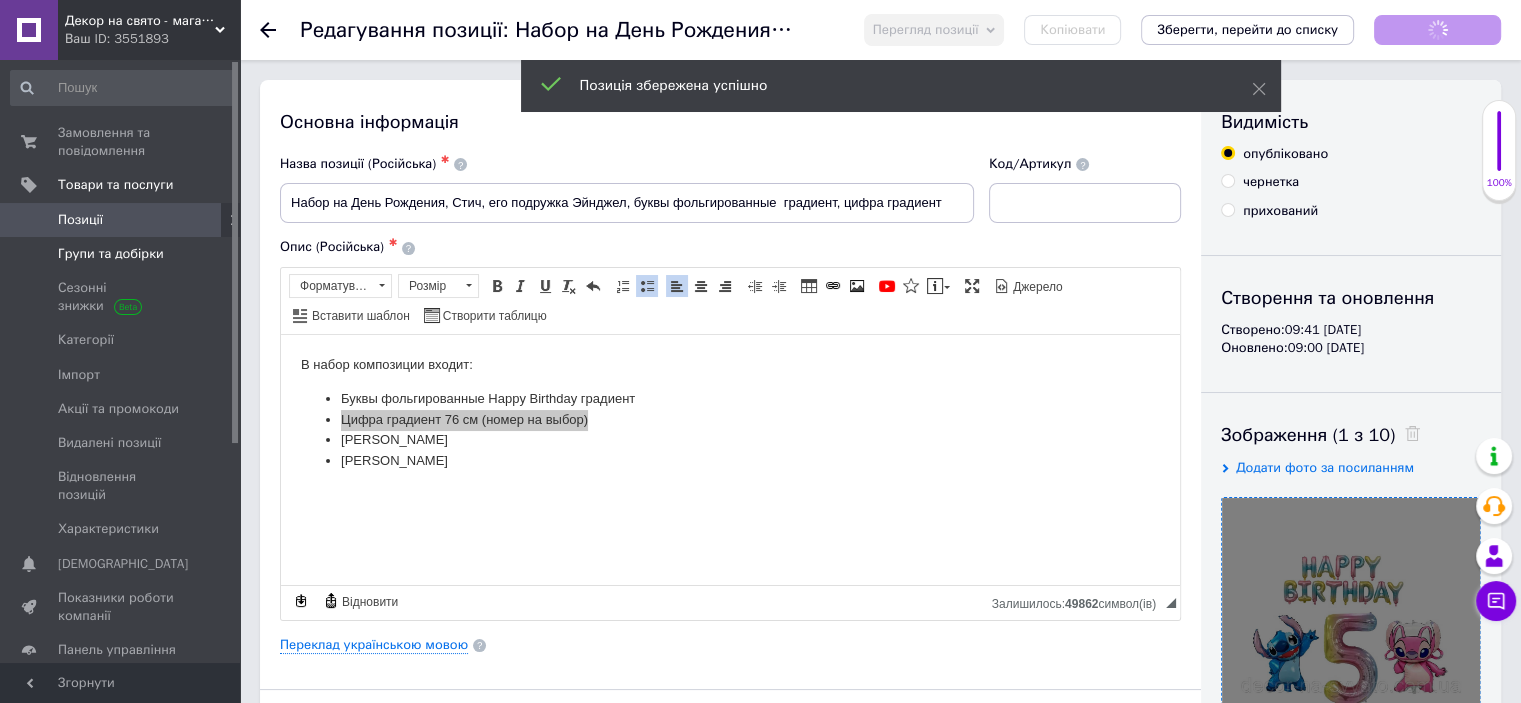 click on "Групи та добірки" at bounding box center [111, 254] 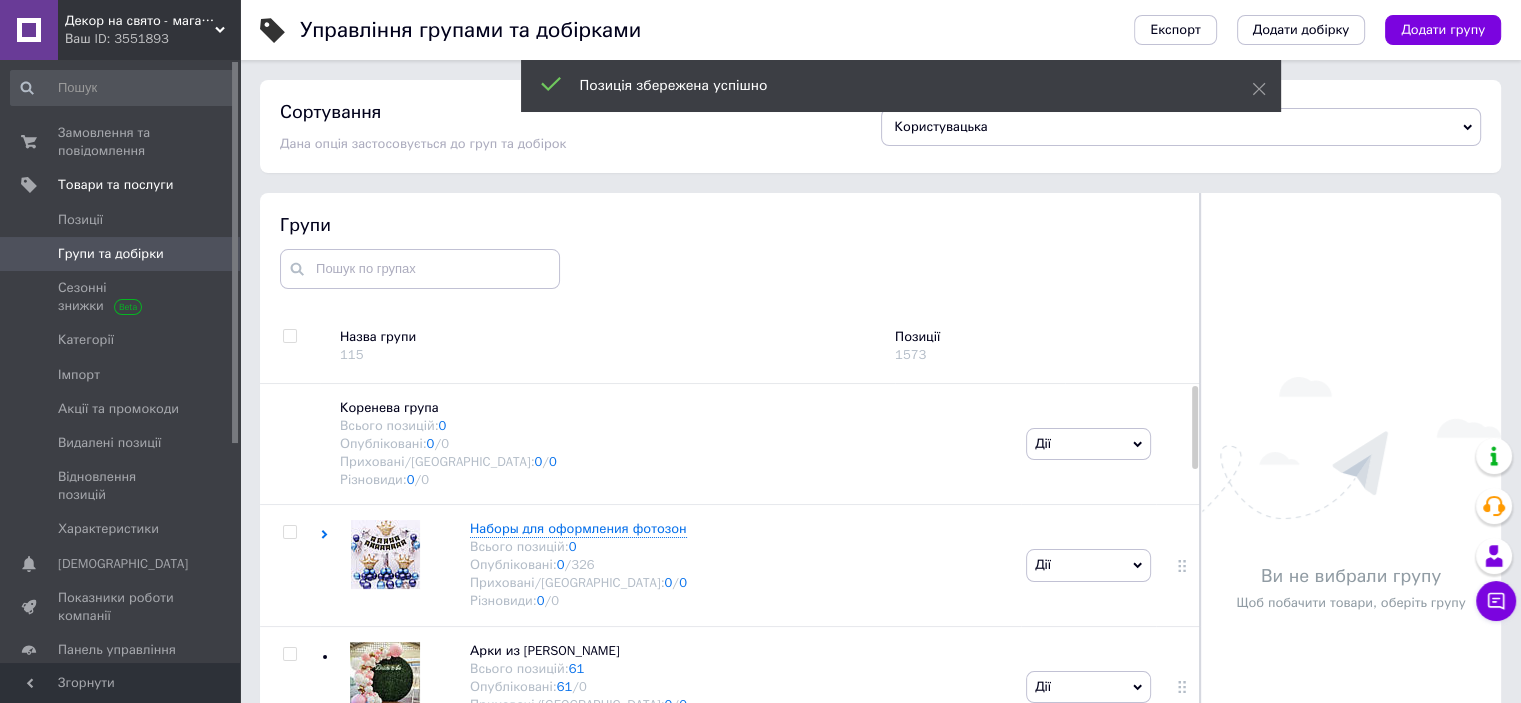 scroll, scrollTop: 73, scrollLeft: 0, axis: vertical 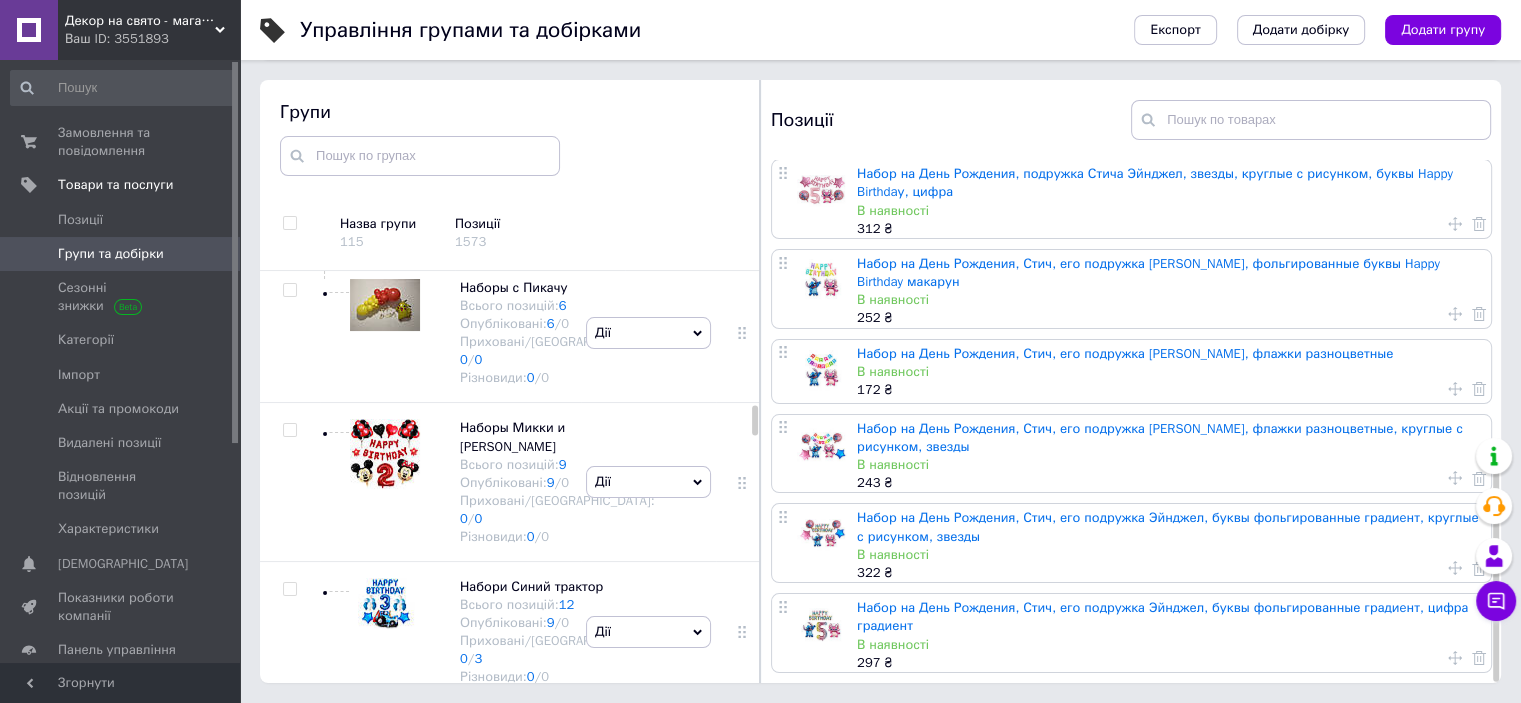click on "Набор на День Рождения, Стич, его подружка Эйнджел, буквы фольгированные  градиeнт, цифра градиент" at bounding box center (1162, 616) 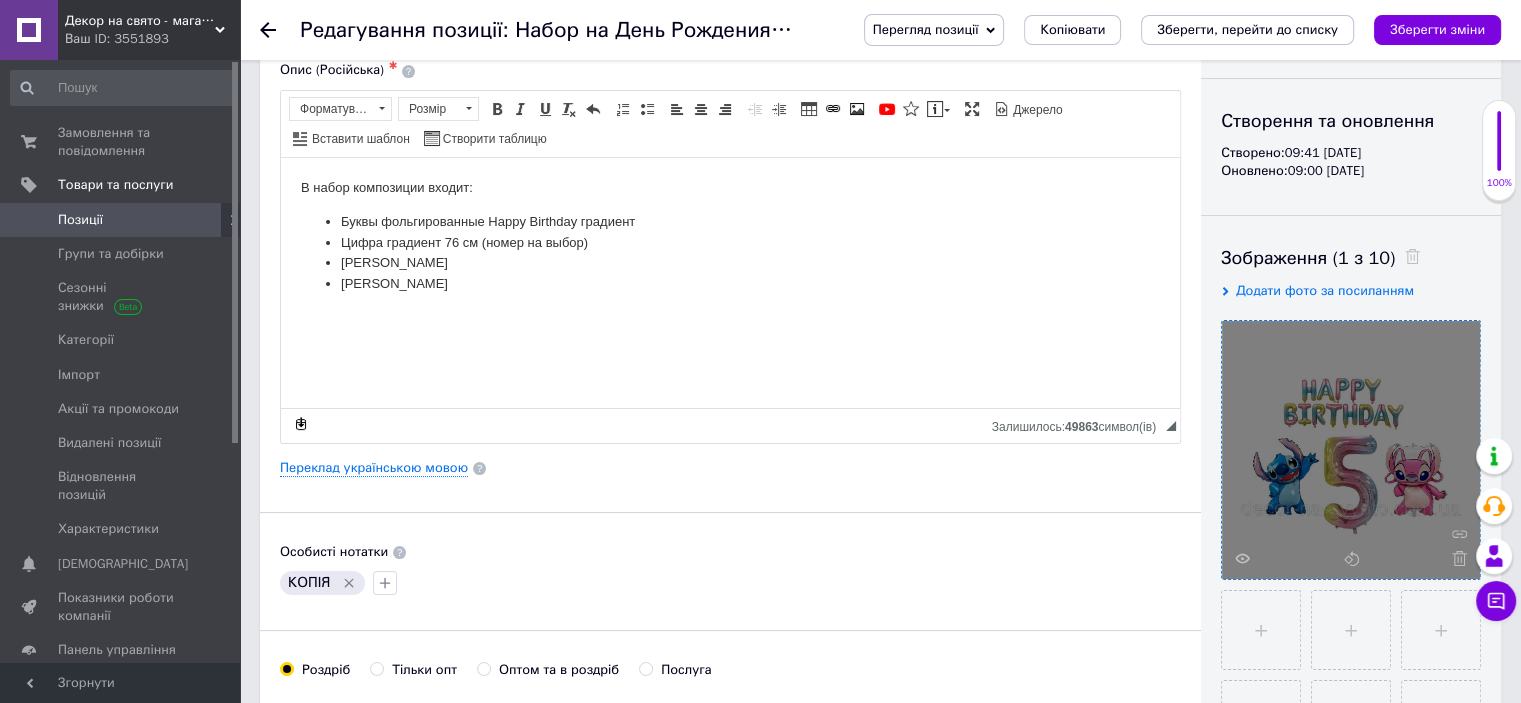 scroll, scrollTop: 400, scrollLeft: 0, axis: vertical 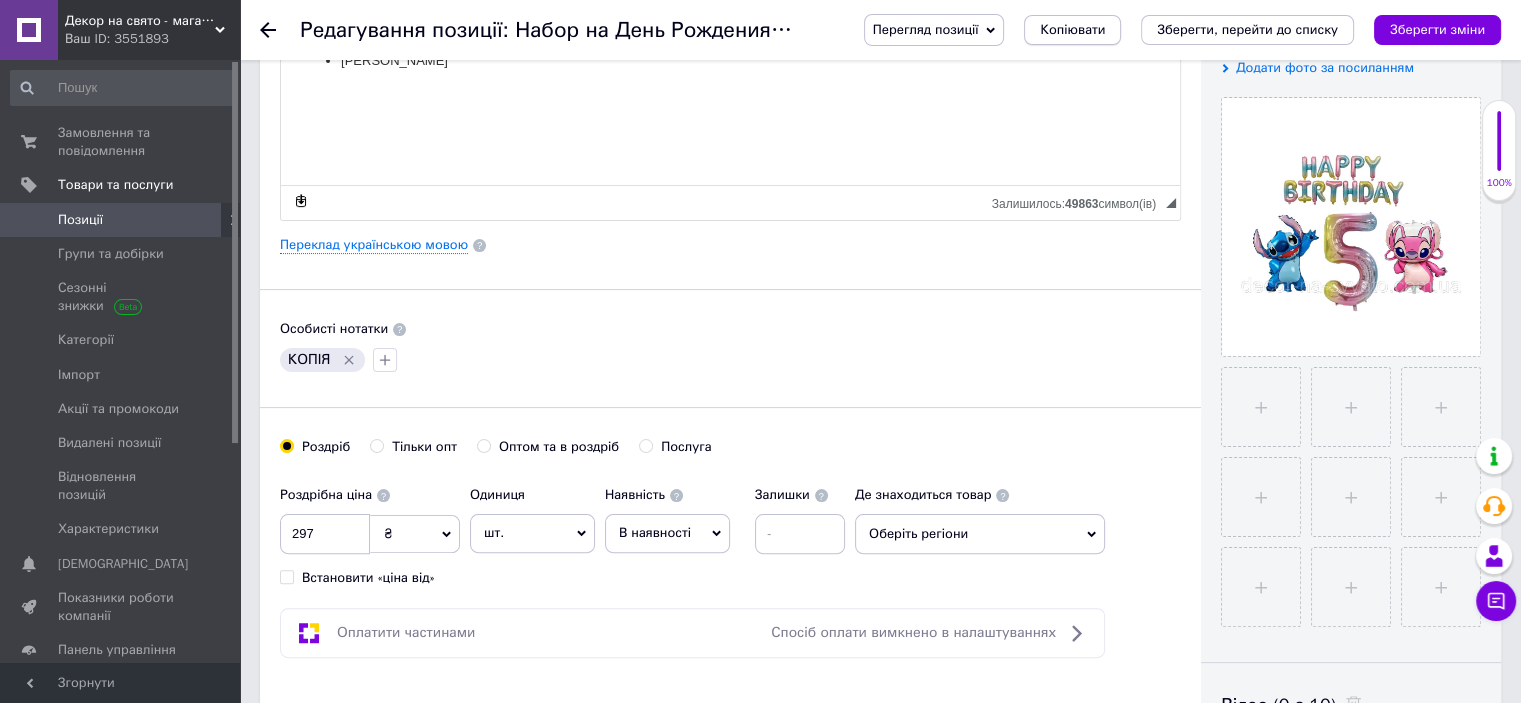 click on "Копіювати" at bounding box center [1072, 30] 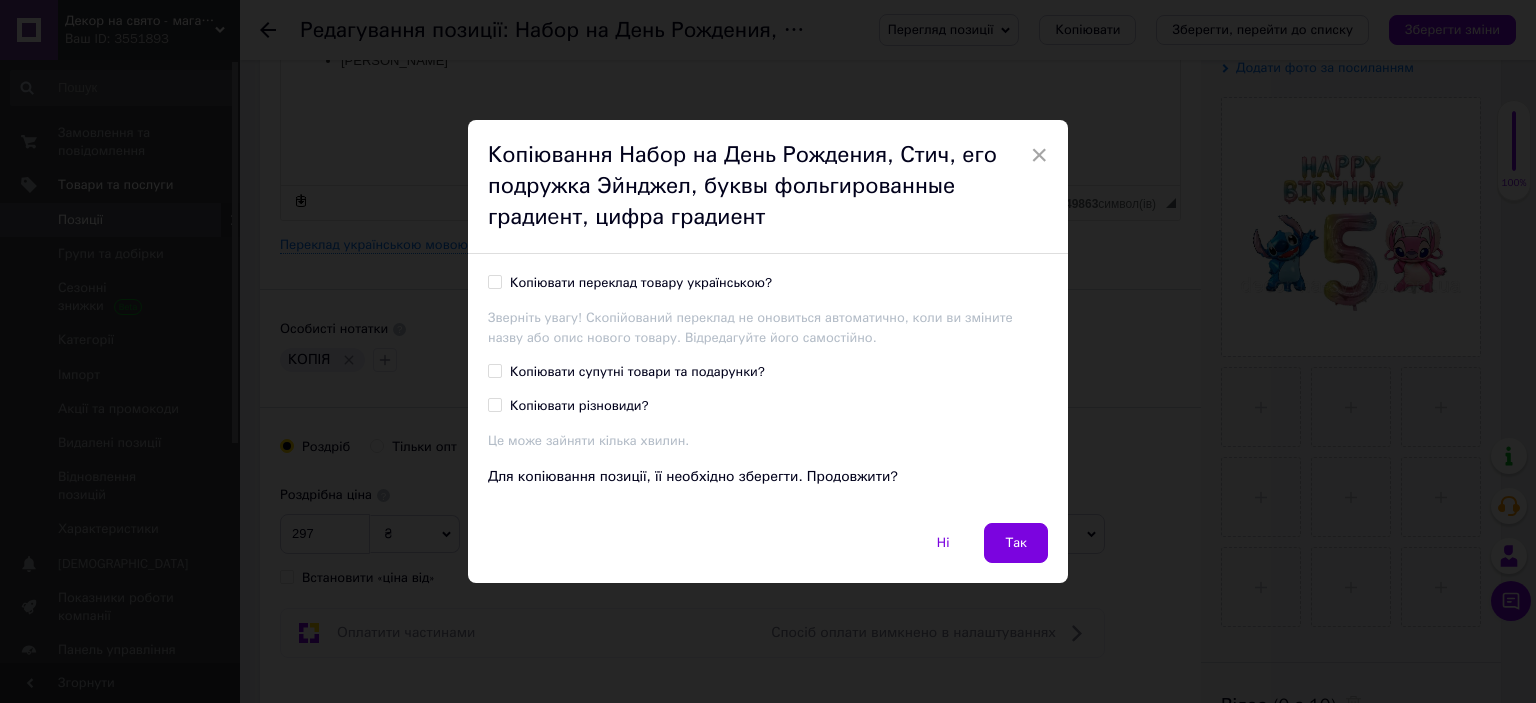 click on "Копіювати переклад товару українською?" at bounding box center [641, 283] 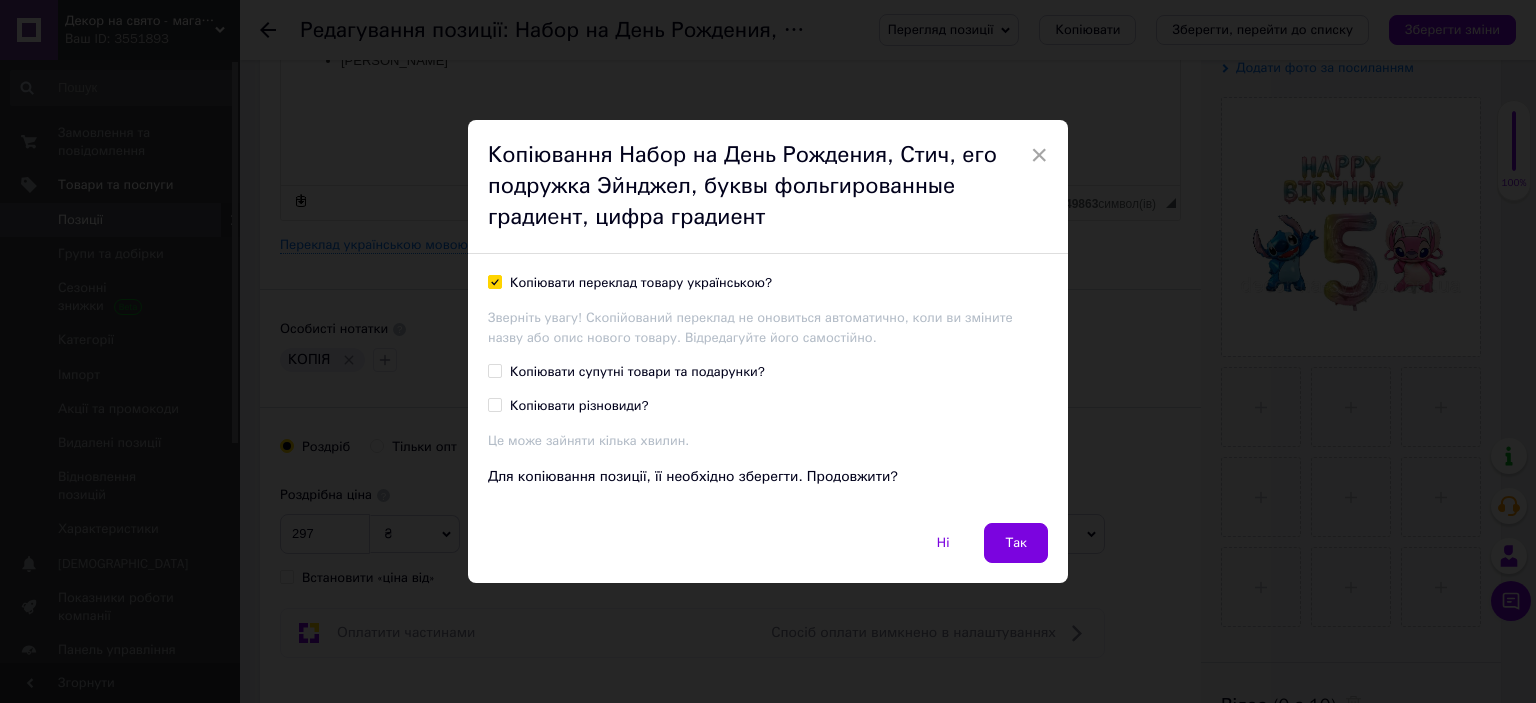 checkbox on "true" 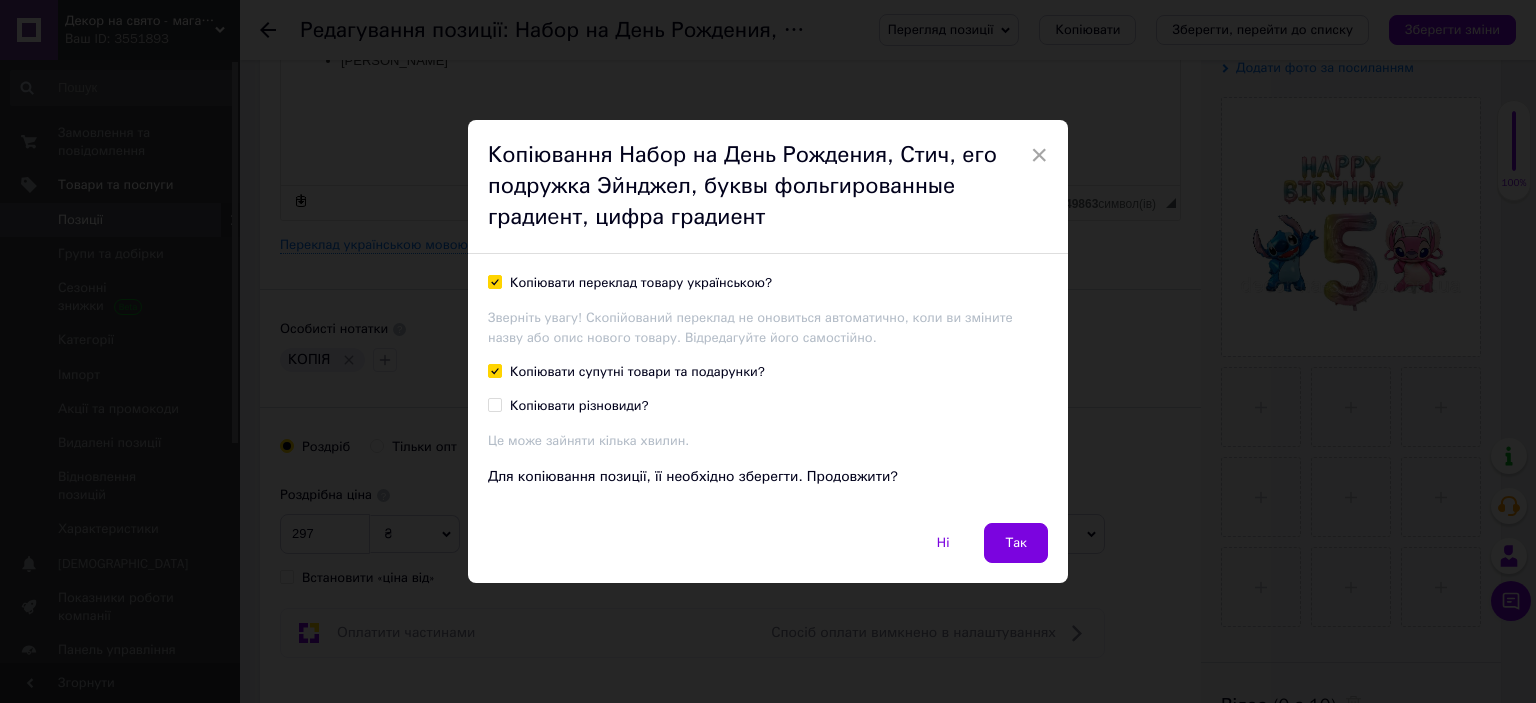checkbox on "true" 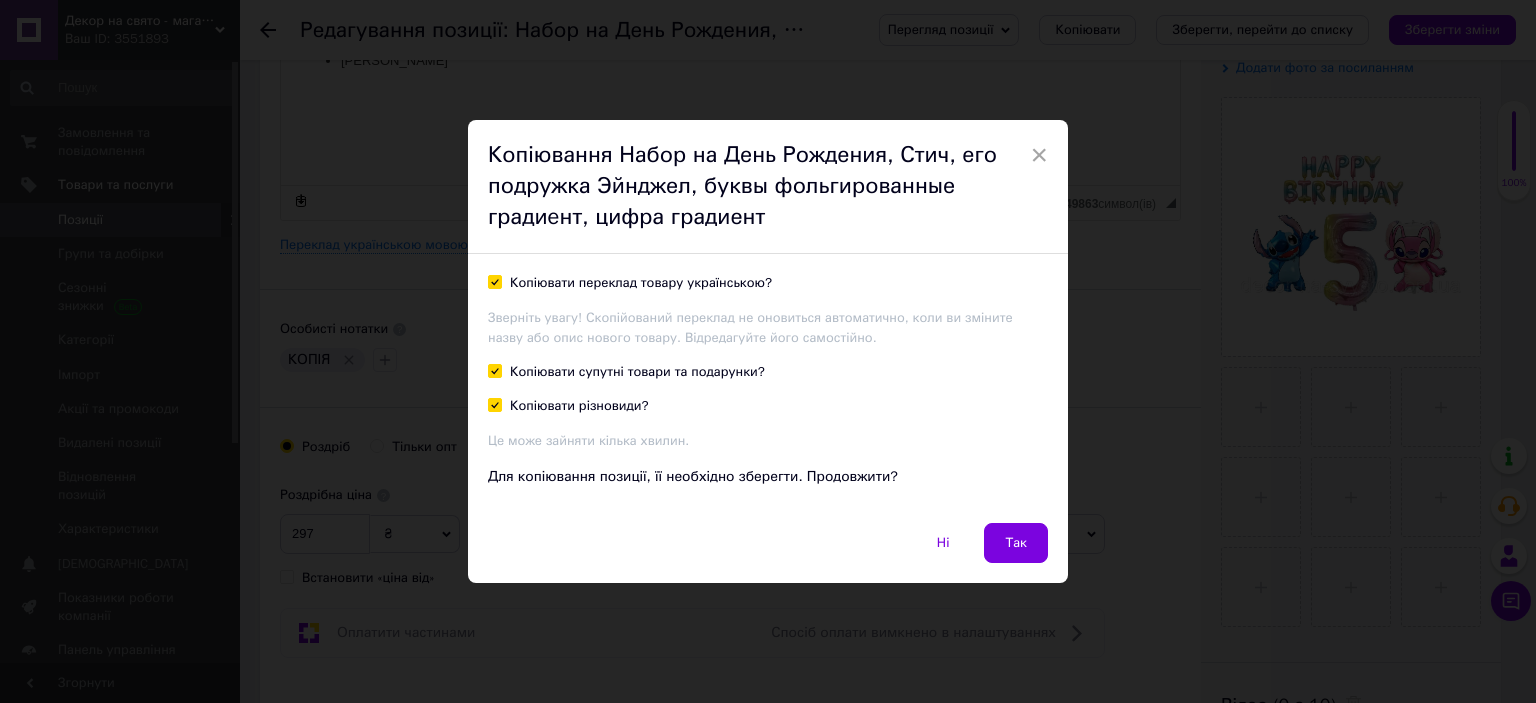 checkbox on "true" 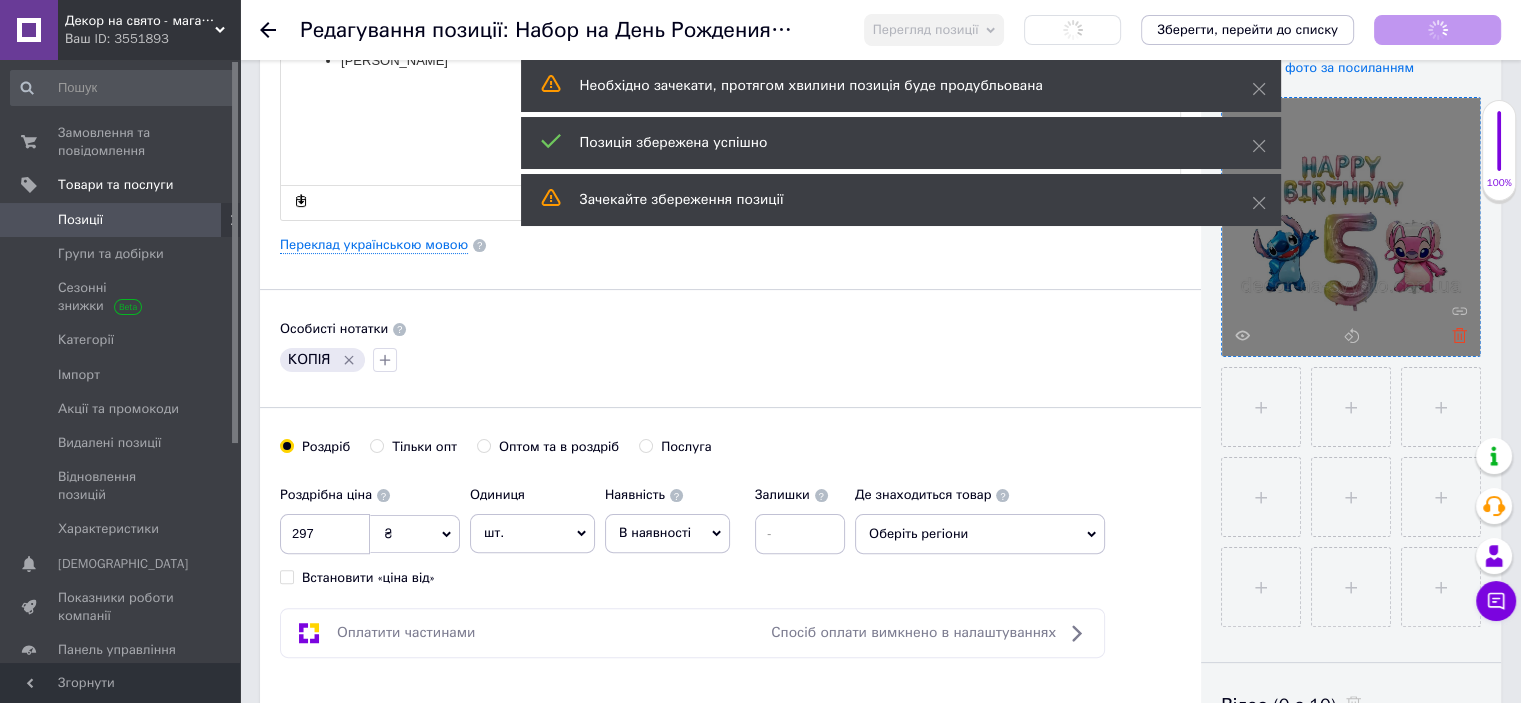 click 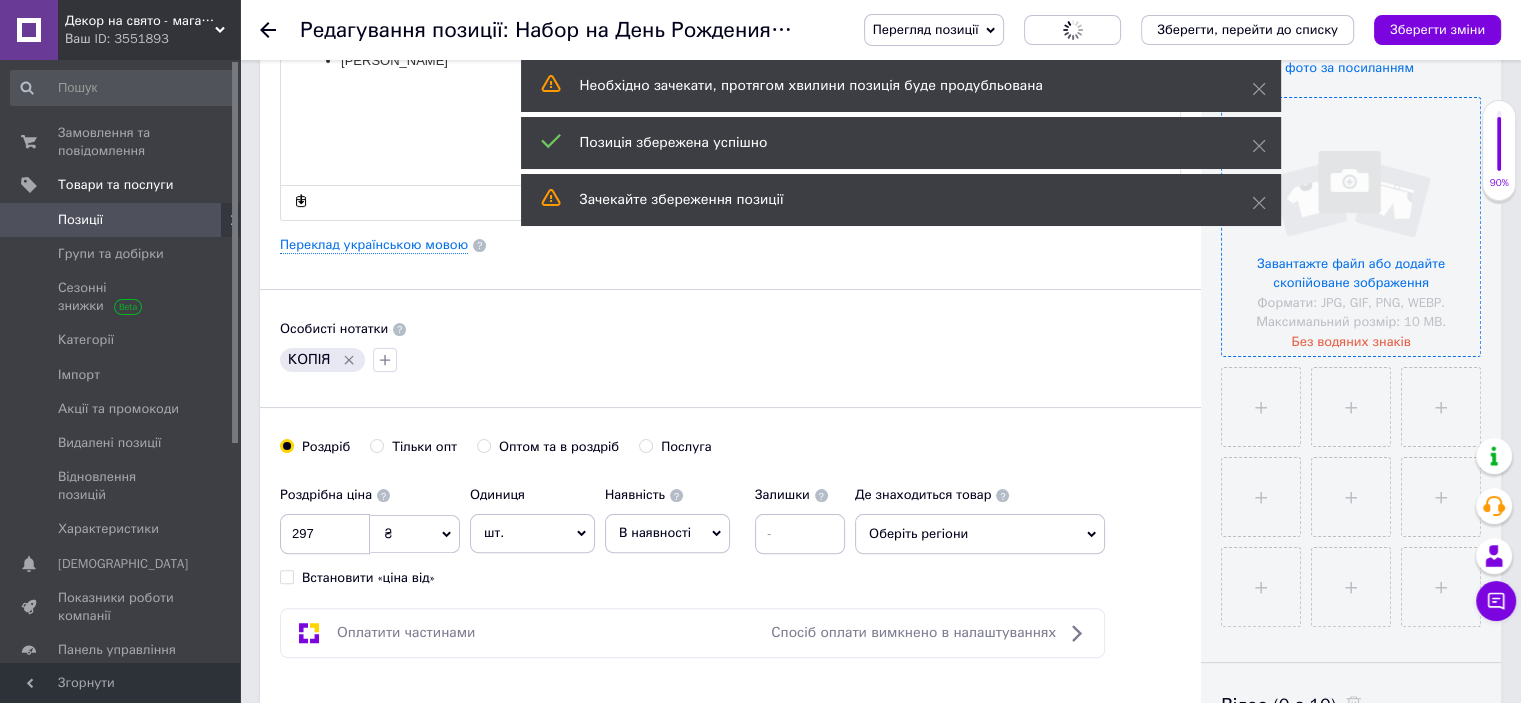 click at bounding box center (1351, 227) 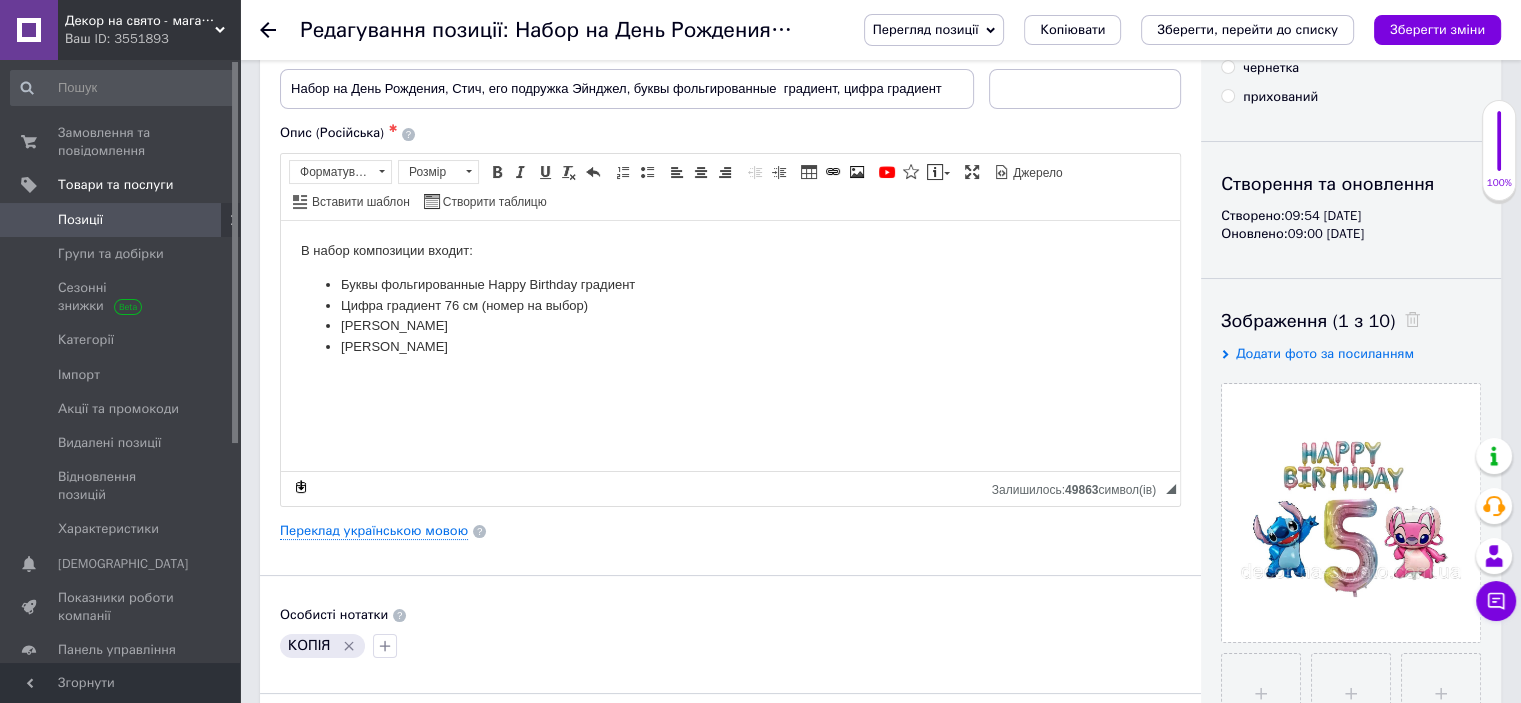 scroll, scrollTop: 300, scrollLeft: 0, axis: vertical 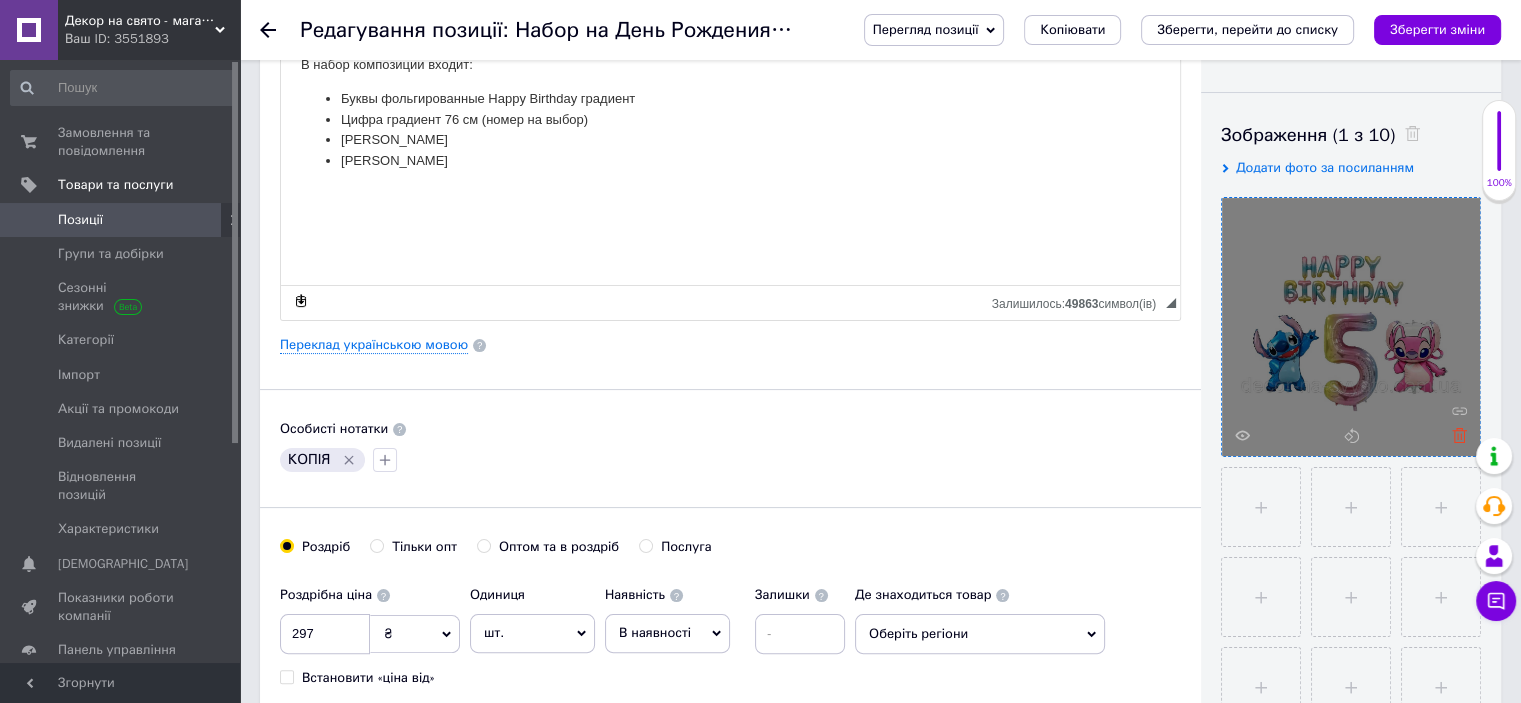 click 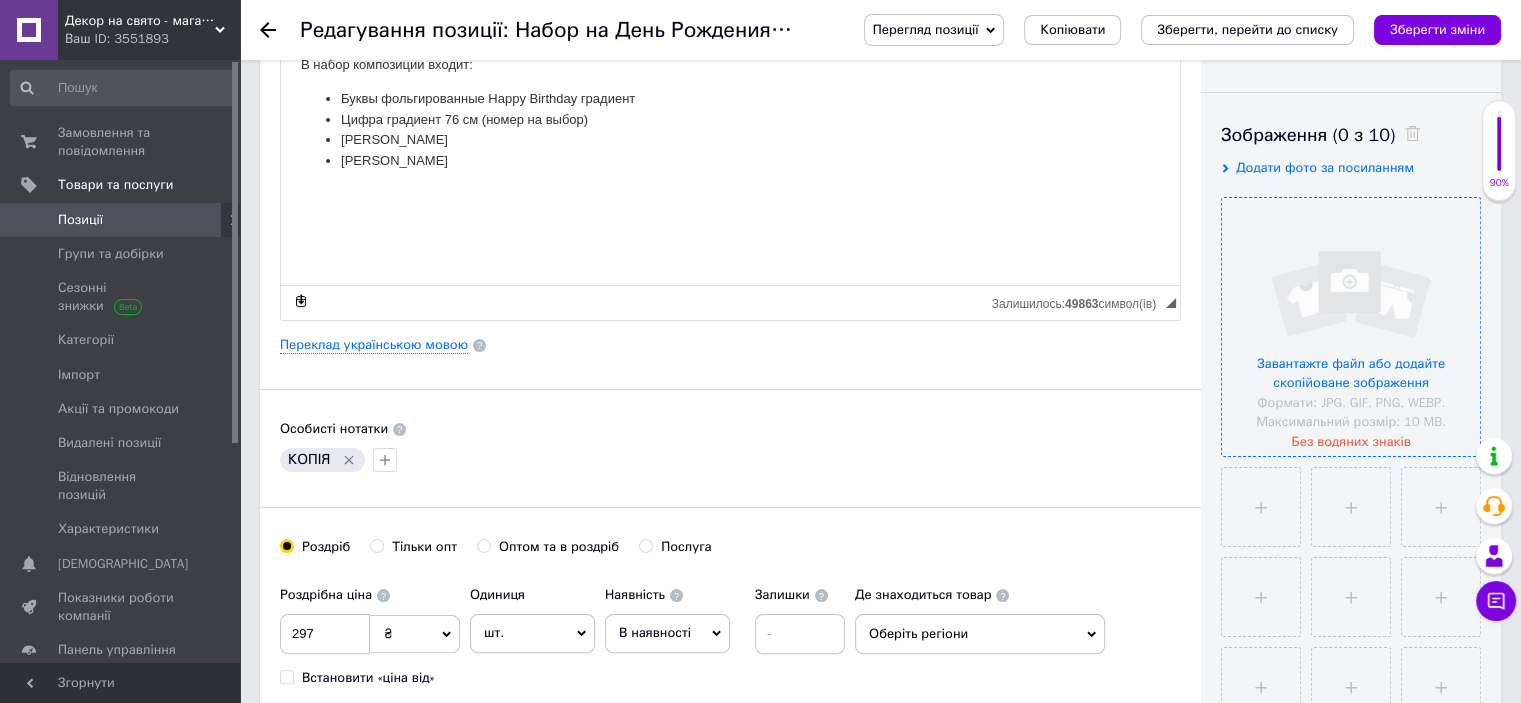 click at bounding box center [1351, 327] 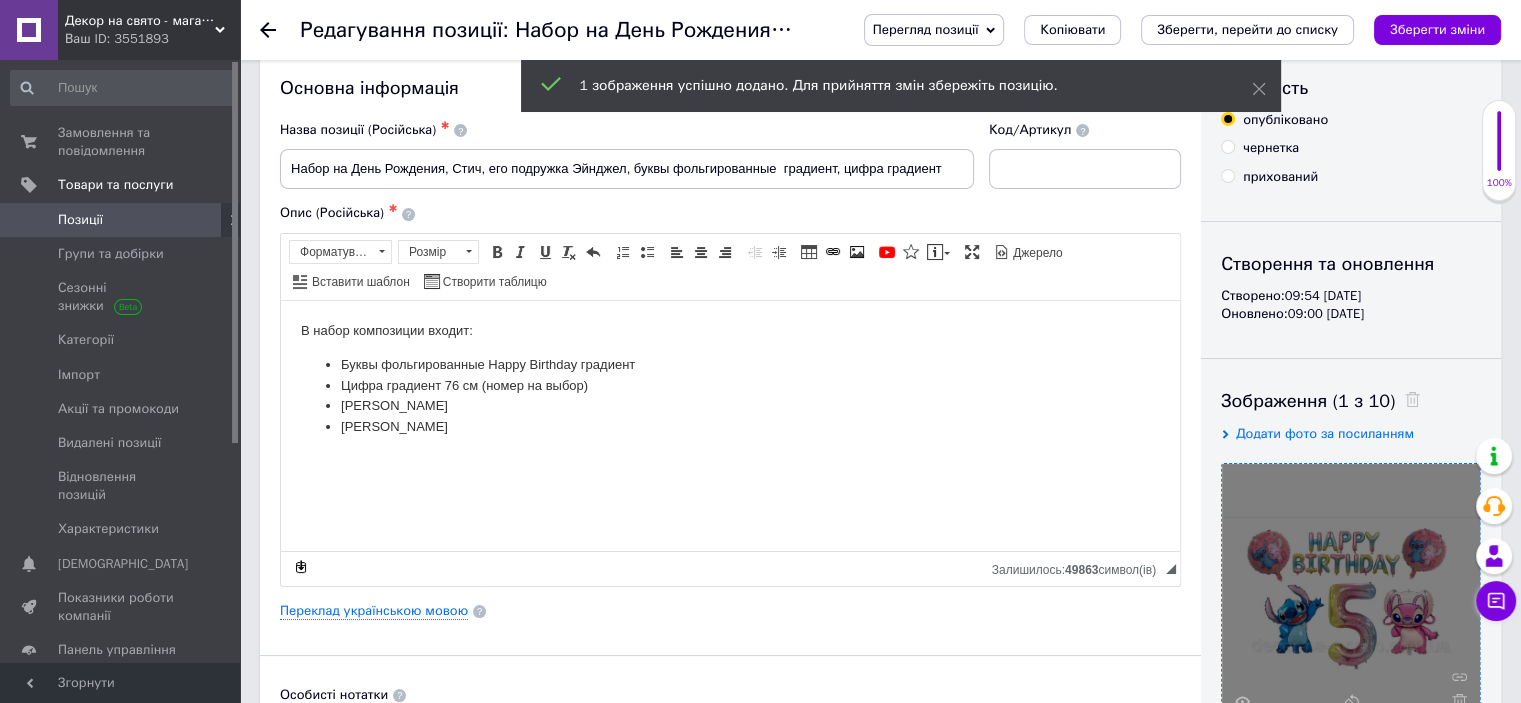 scroll, scrollTop: 0, scrollLeft: 0, axis: both 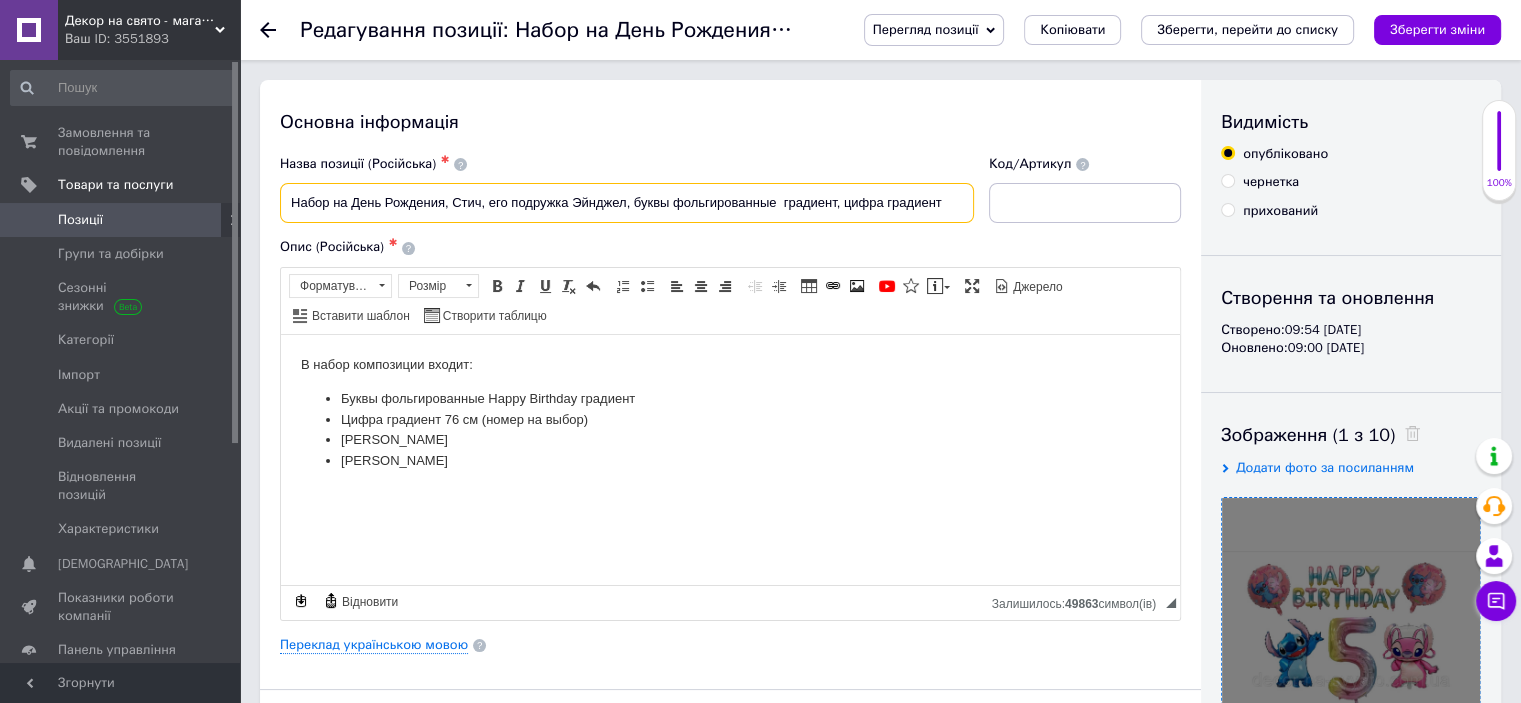click on "Набор на День Рождения, Стич, его подружка Эйнджел, буквы фольгированные  градиeнт, цифра градиент" at bounding box center (627, 203) 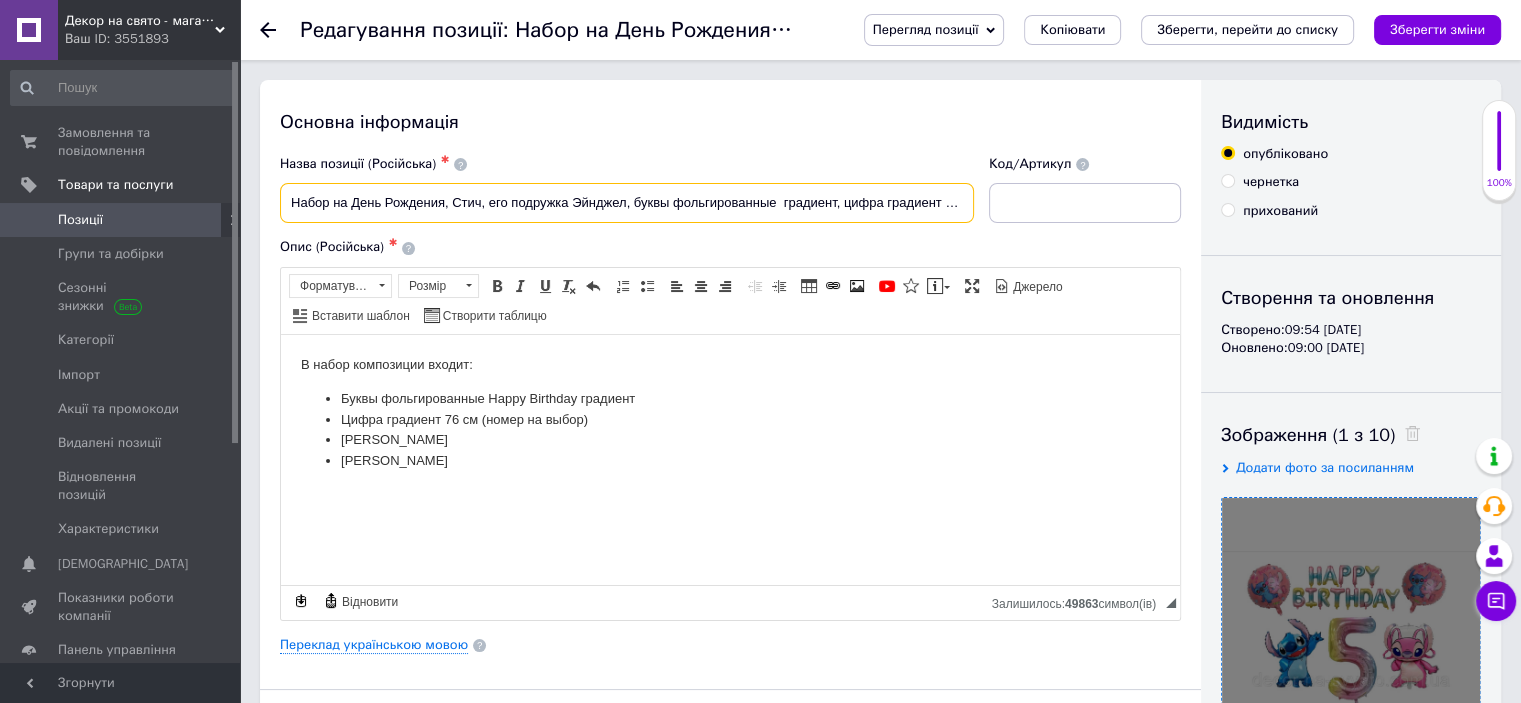 scroll, scrollTop: 0, scrollLeft: 42, axis: horizontal 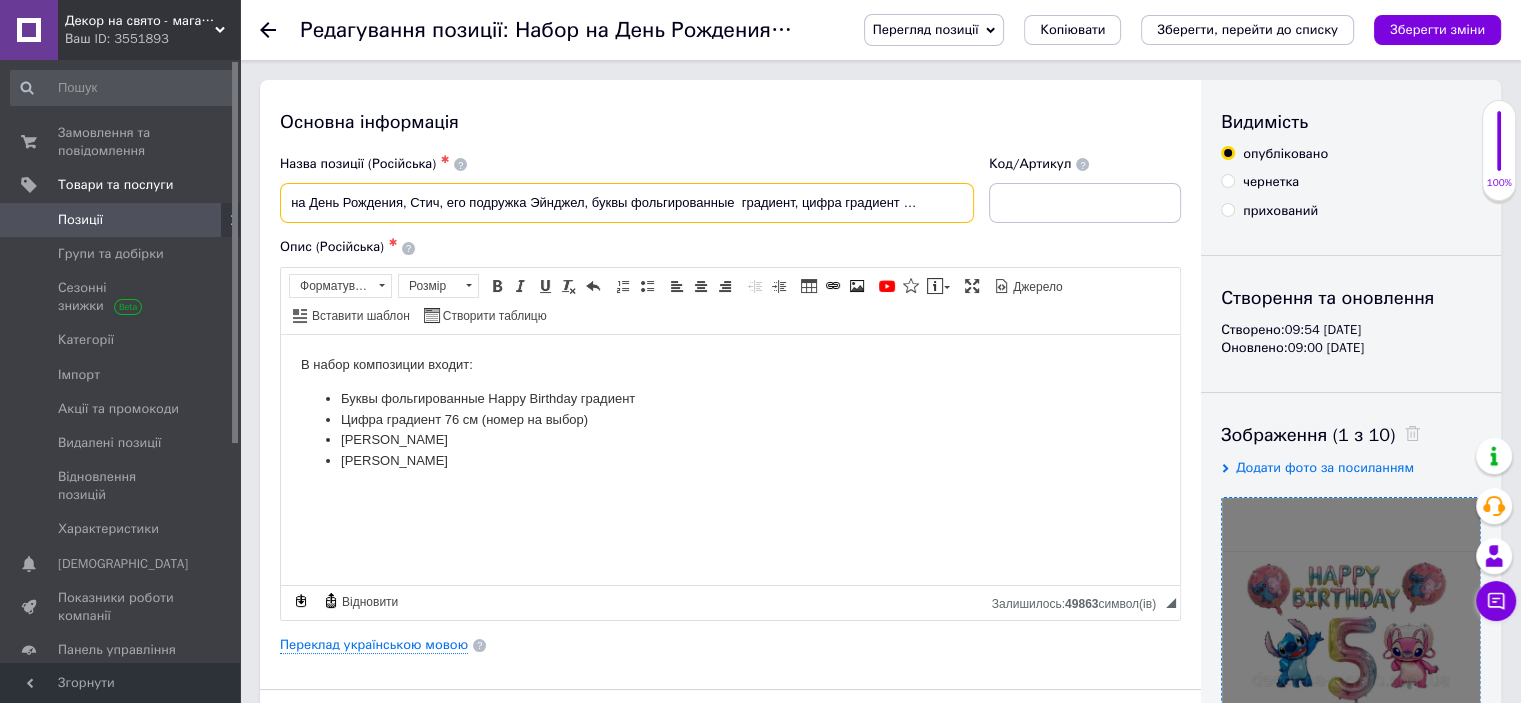 drag, startPoint x: 802, startPoint y: 205, endPoint x: 738, endPoint y: 206, distance: 64.00781 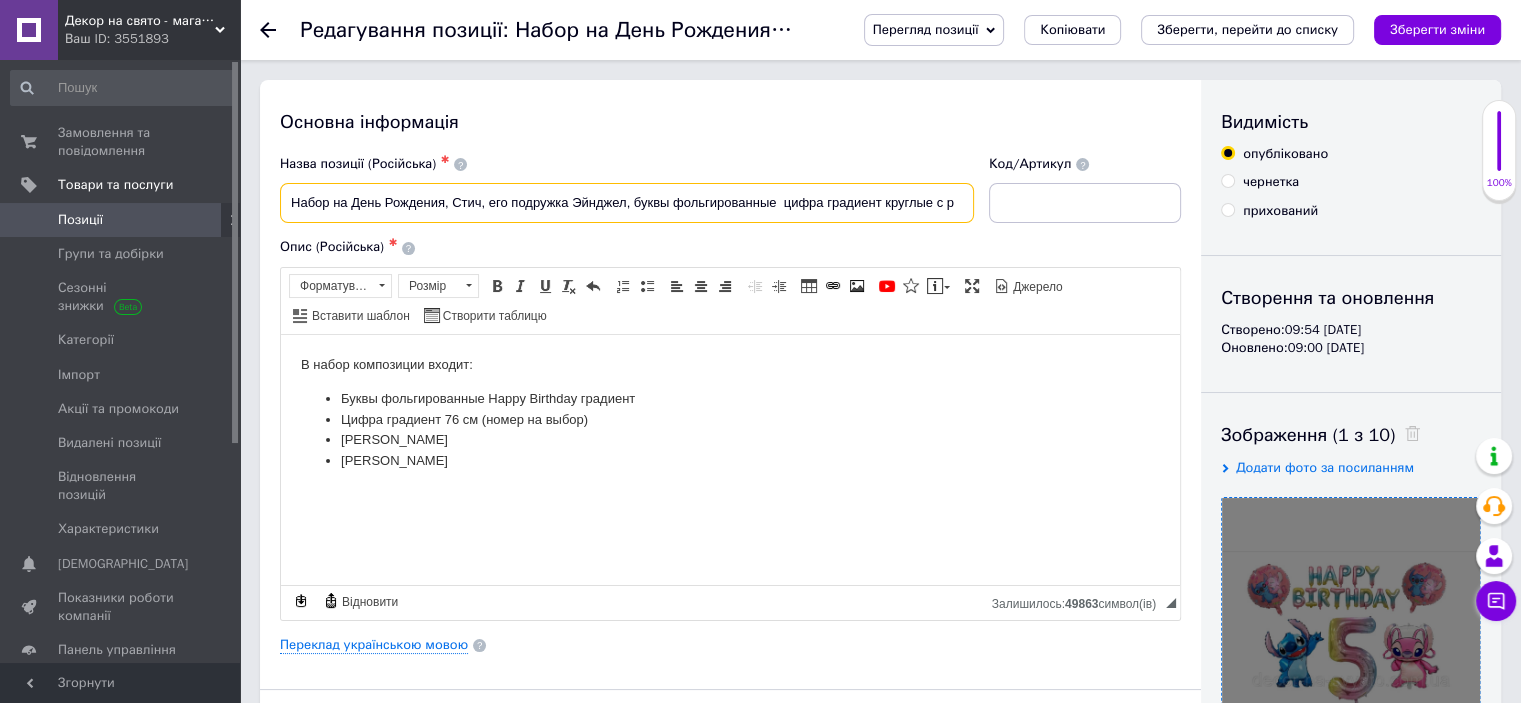 scroll, scrollTop: 0, scrollLeft: 0, axis: both 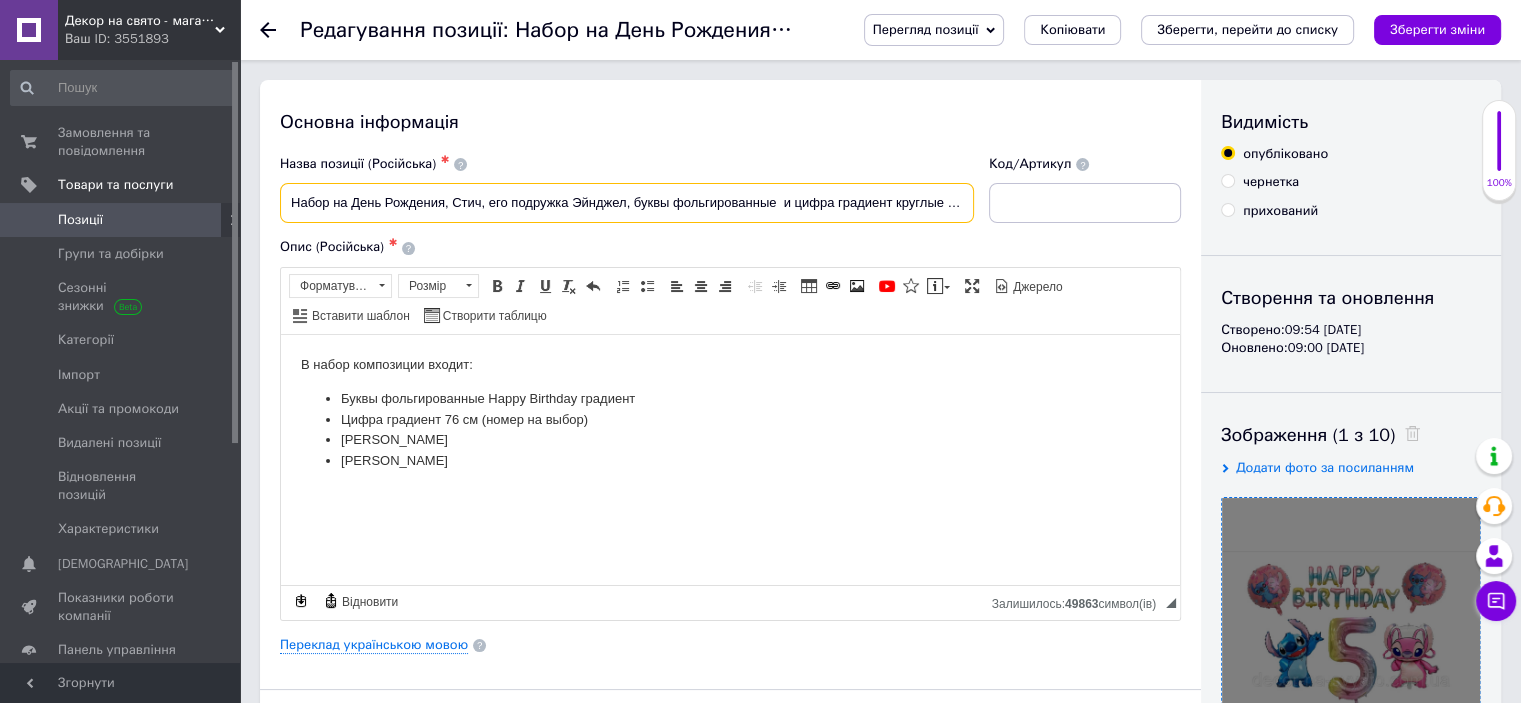 click on "Набор на День Рождения, Стич, его подружка Эйнджел, буквы фольгированные  и цифра градиент круглые с р" at bounding box center (627, 203) 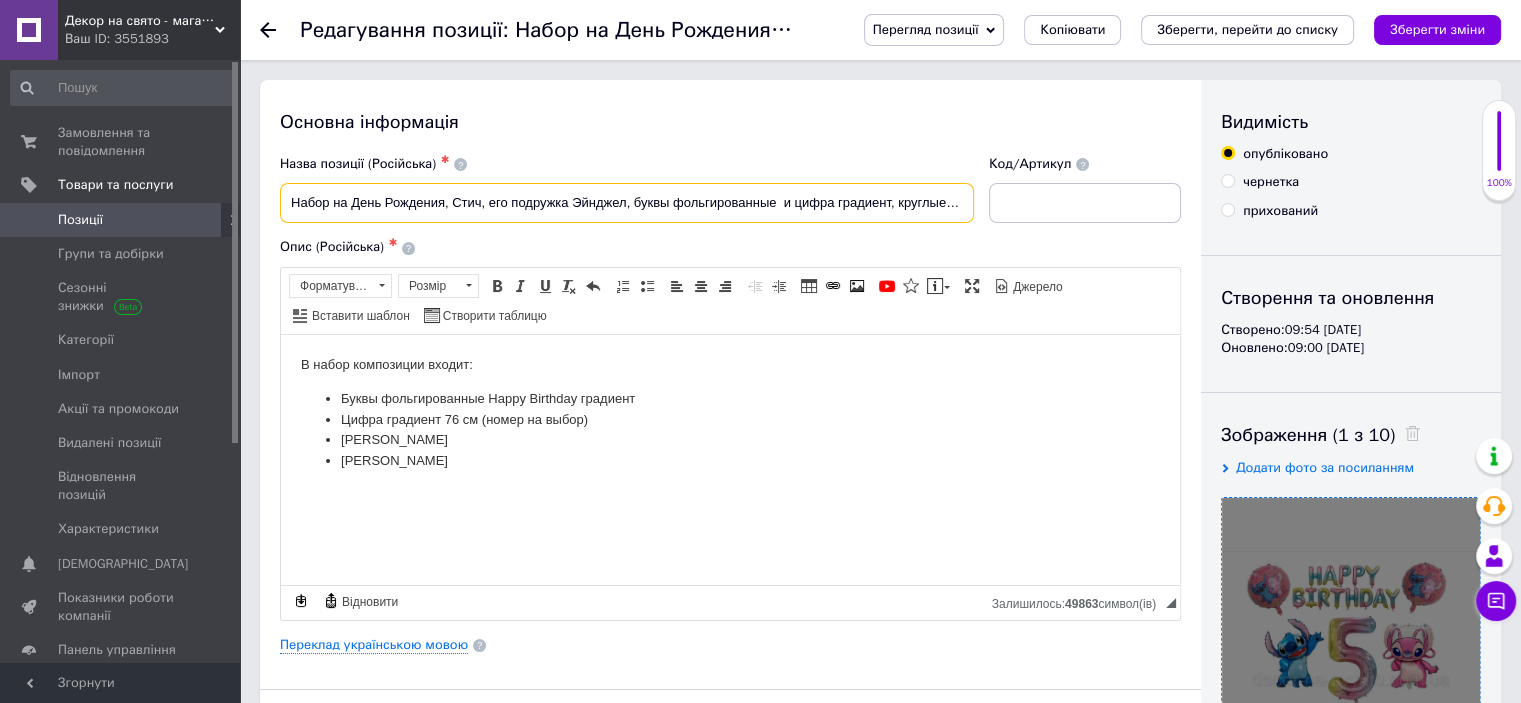 drag, startPoint x: 897, startPoint y: 208, endPoint x: 1072, endPoint y: 227, distance: 176.02841 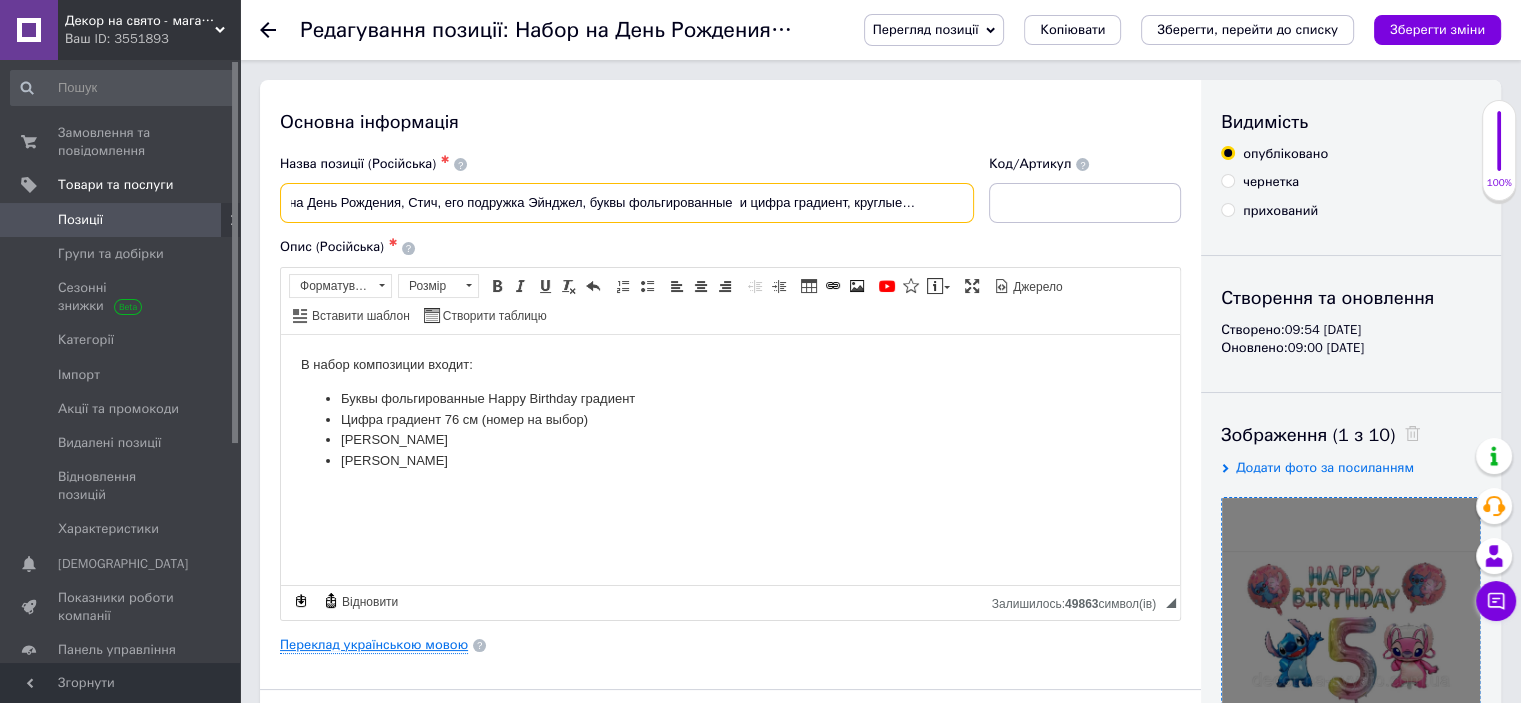 type on "Набор на День Рождения, Стич, его подружка Эйнджел, буквы фольгированные  и цифра градиент, круглые с рисунком" 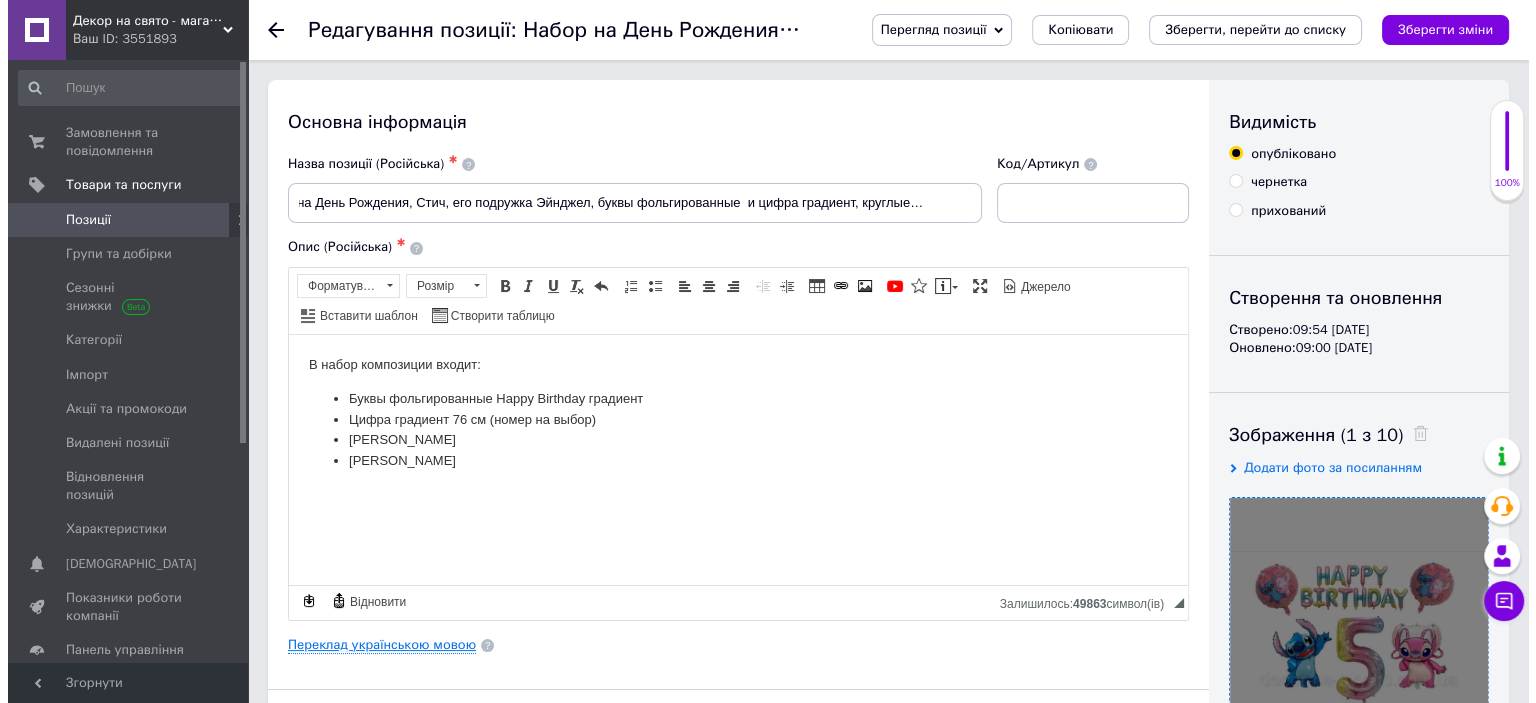 scroll, scrollTop: 0, scrollLeft: 0, axis: both 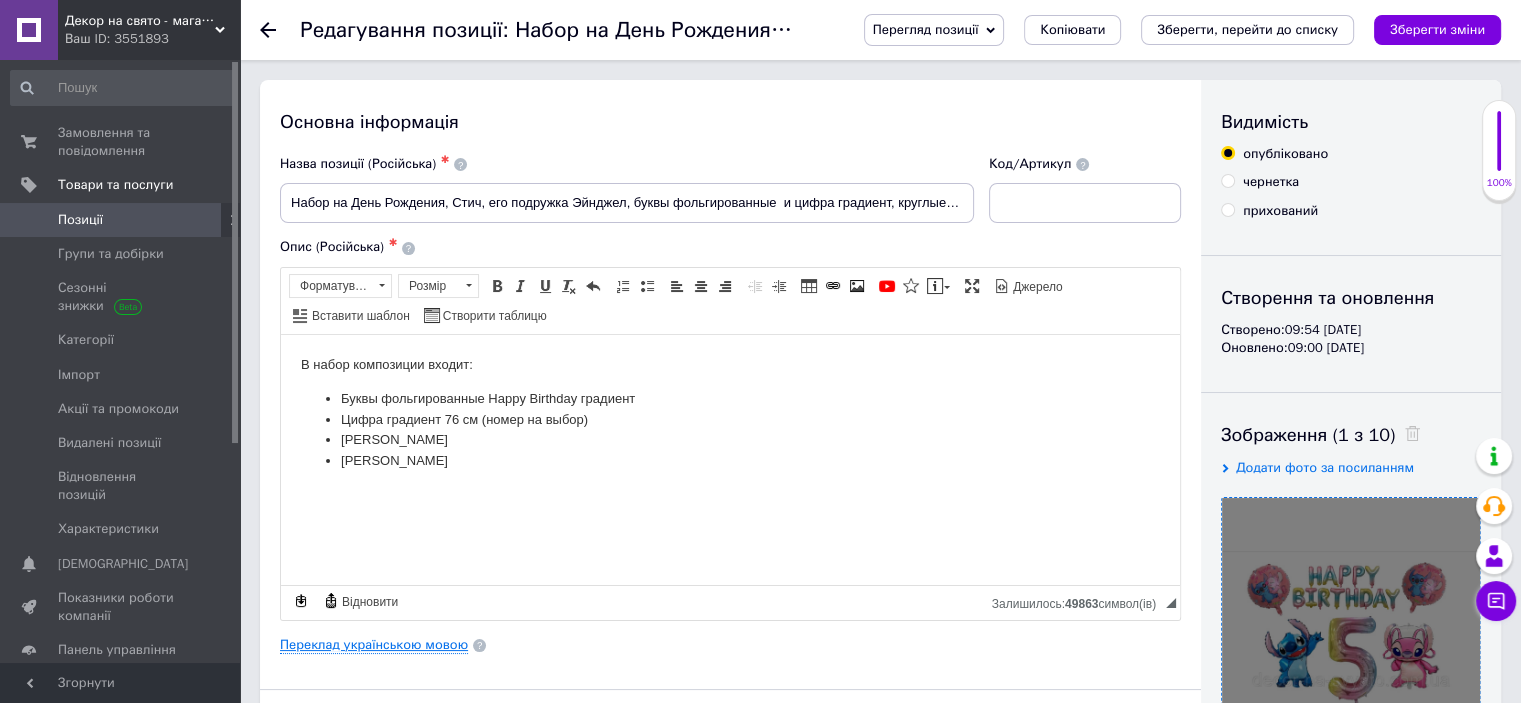 click on "Переклад українською мовою" at bounding box center (374, 645) 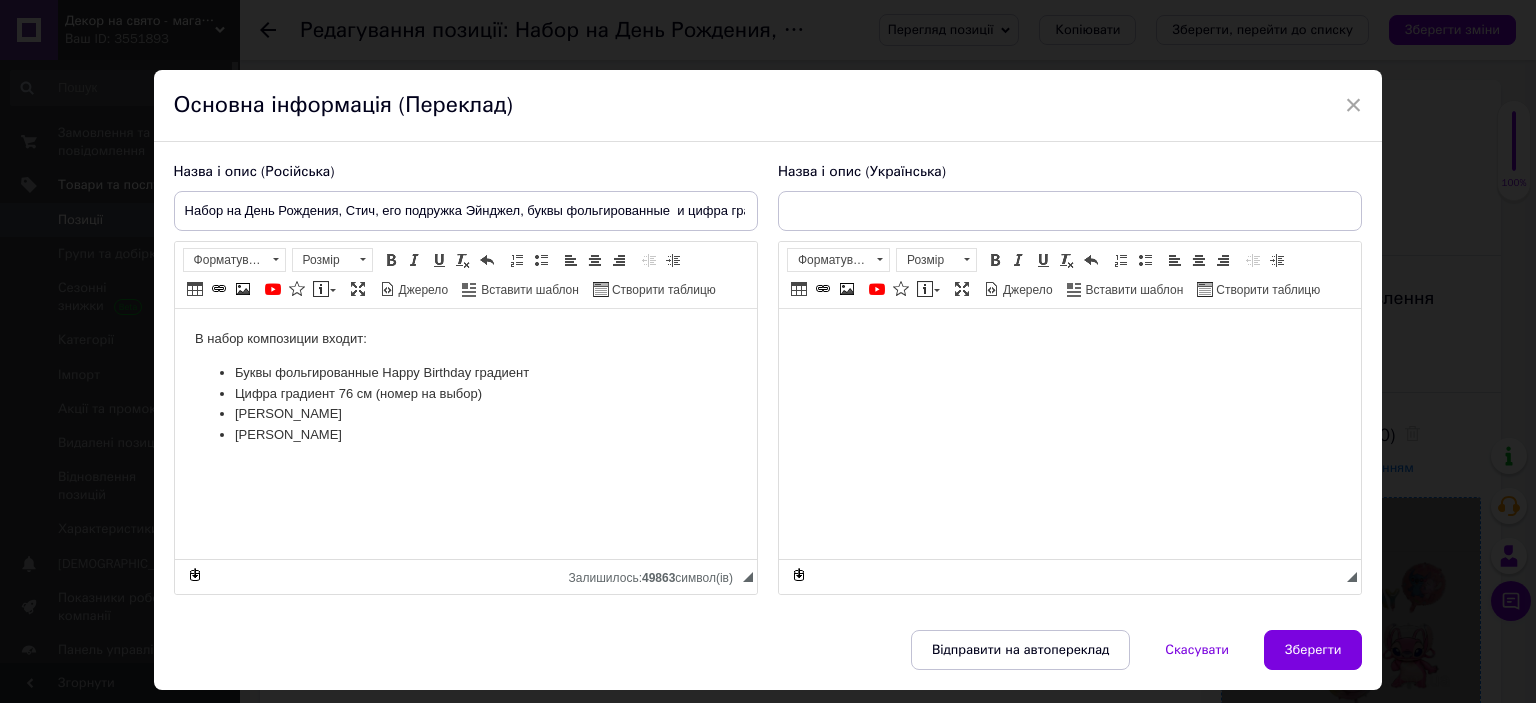 scroll, scrollTop: 0, scrollLeft: 0, axis: both 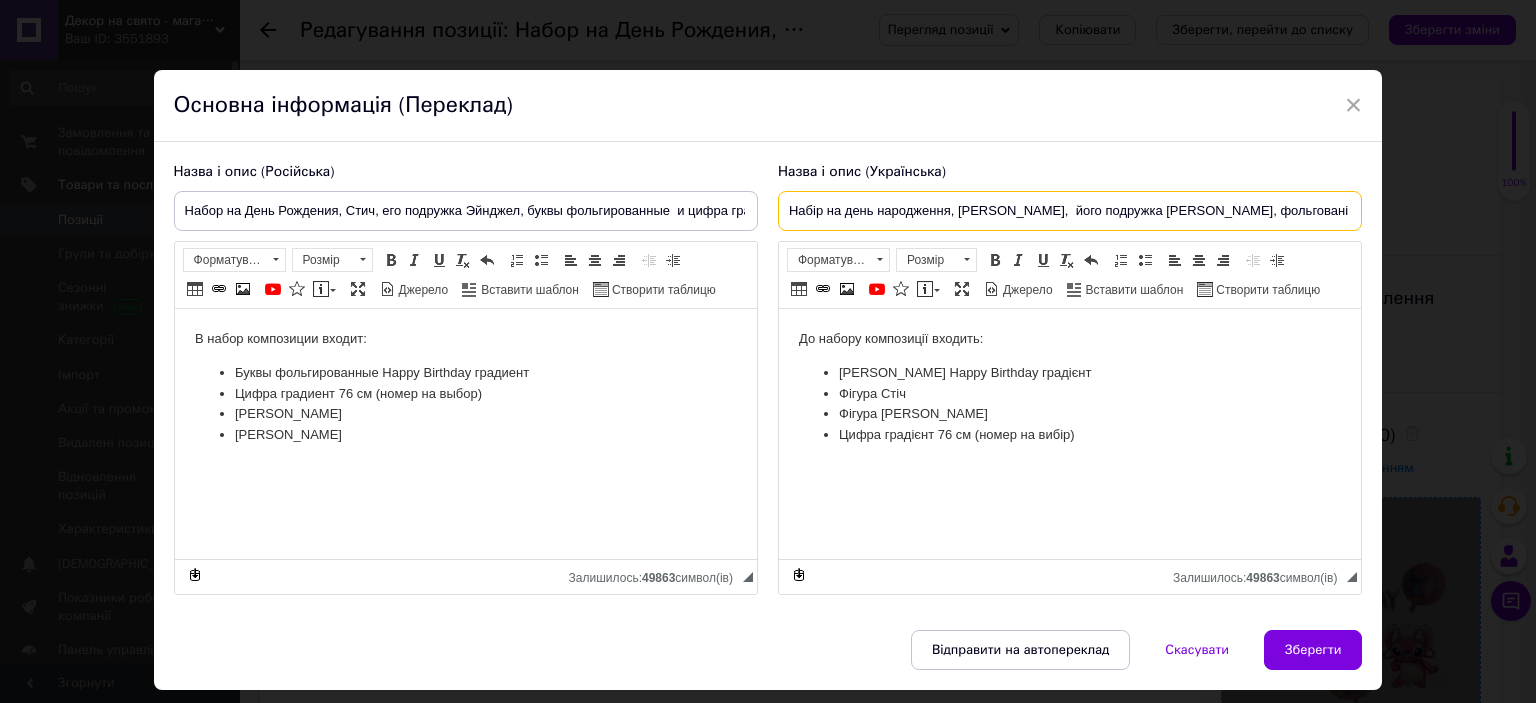 click on "Набір на день народження, Стіч,  його подружка Ейнджел, фольговані літери градієнт, цифра градієнт" at bounding box center [1070, 211] 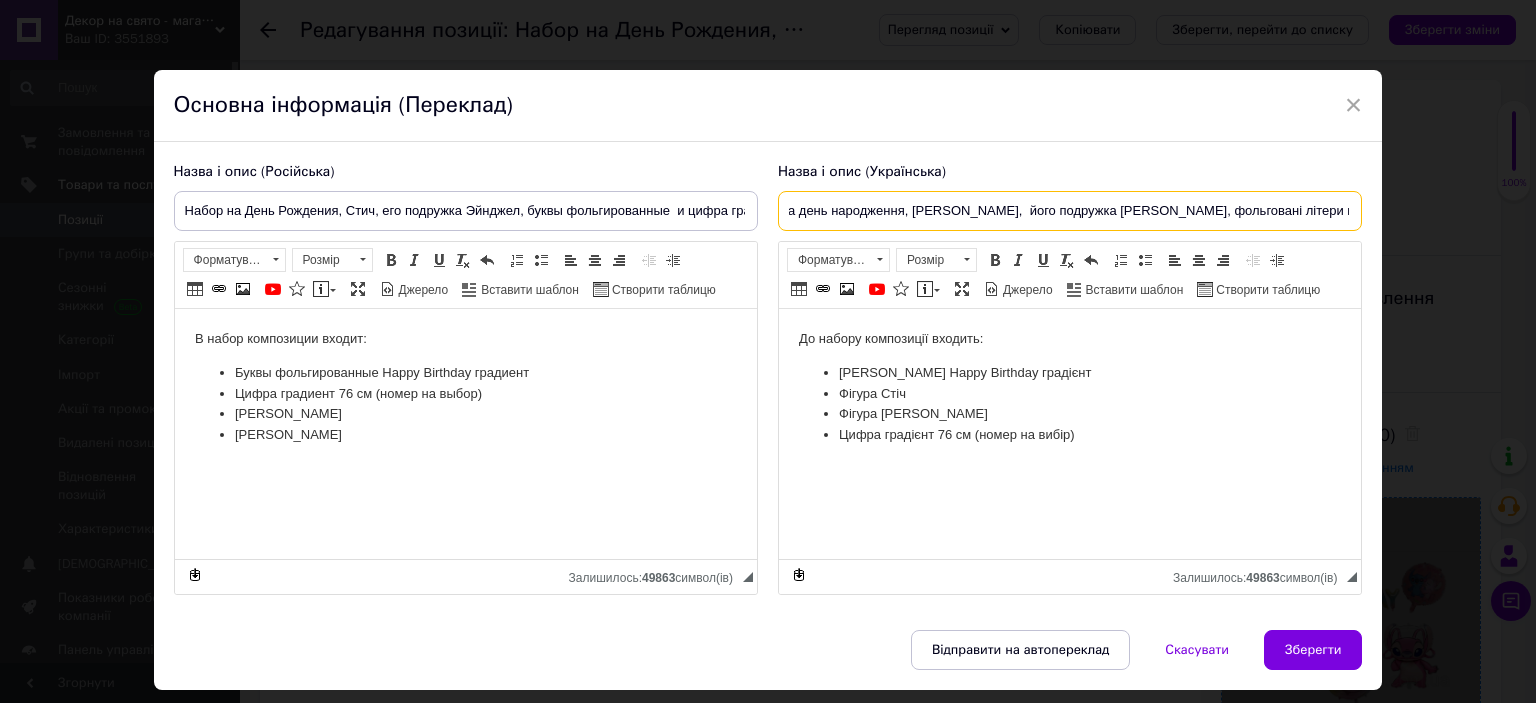 scroll, scrollTop: 0, scrollLeft: 58, axis: horizontal 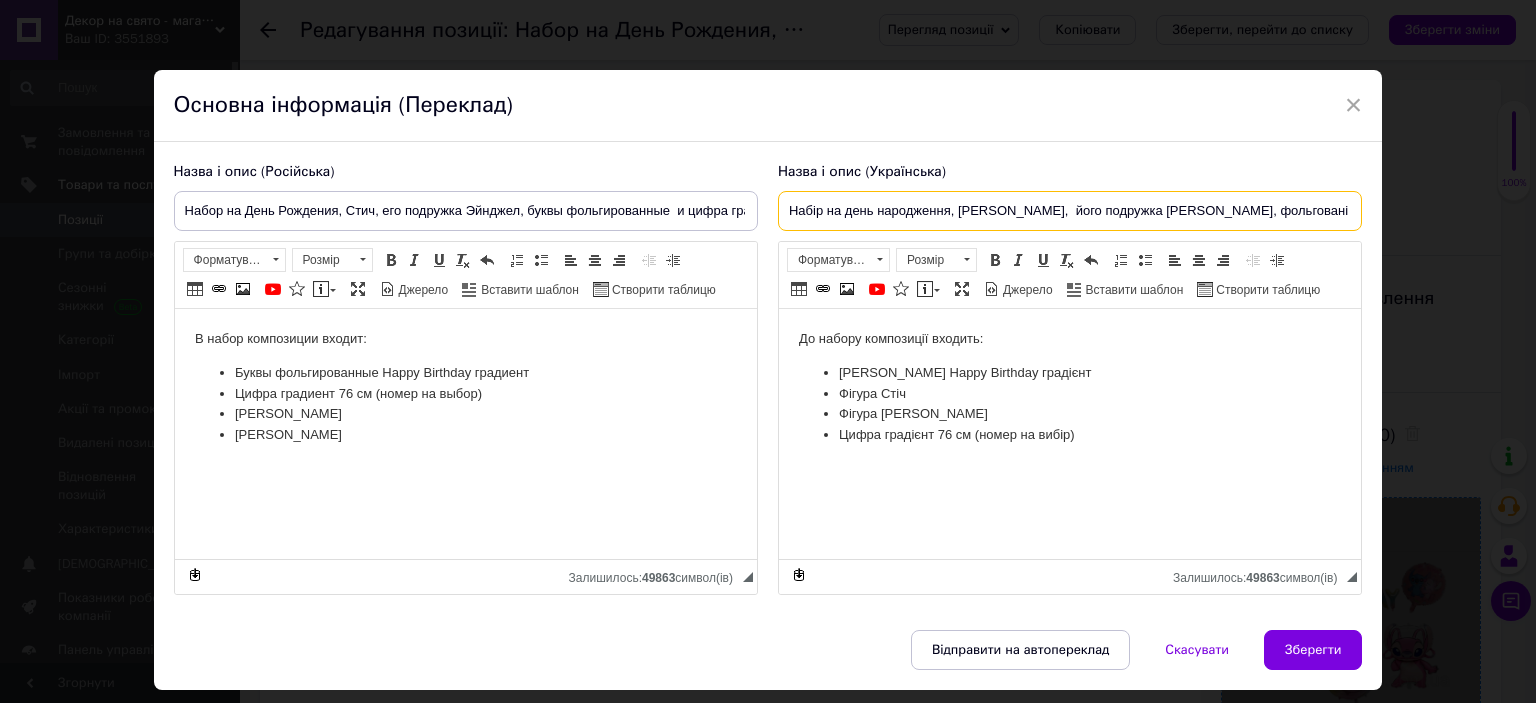 drag, startPoint x: 1258, startPoint y: 211, endPoint x: 1312, endPoint y: 219, distance: 54.589375 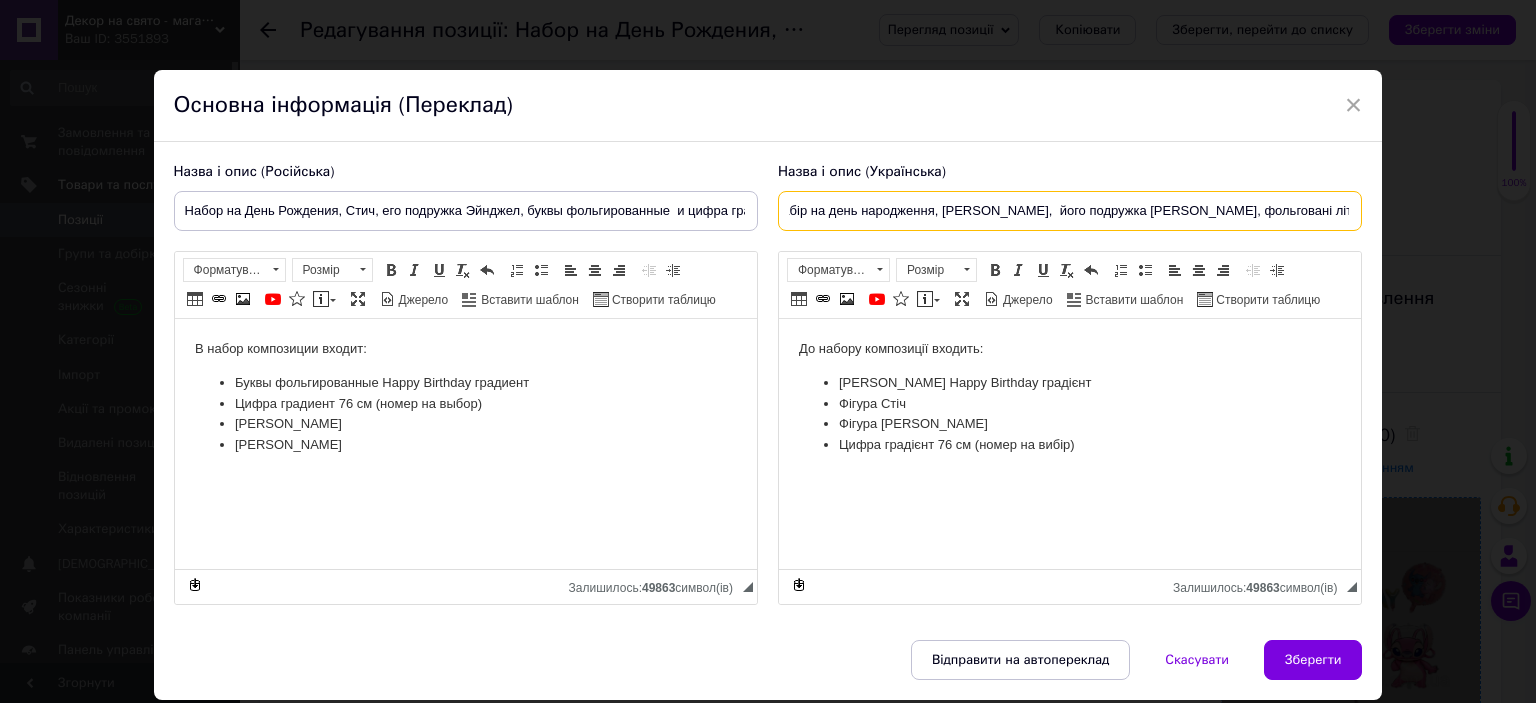 scroll, scrollTop: 0, scrollLeft: 20, axis: horizontal 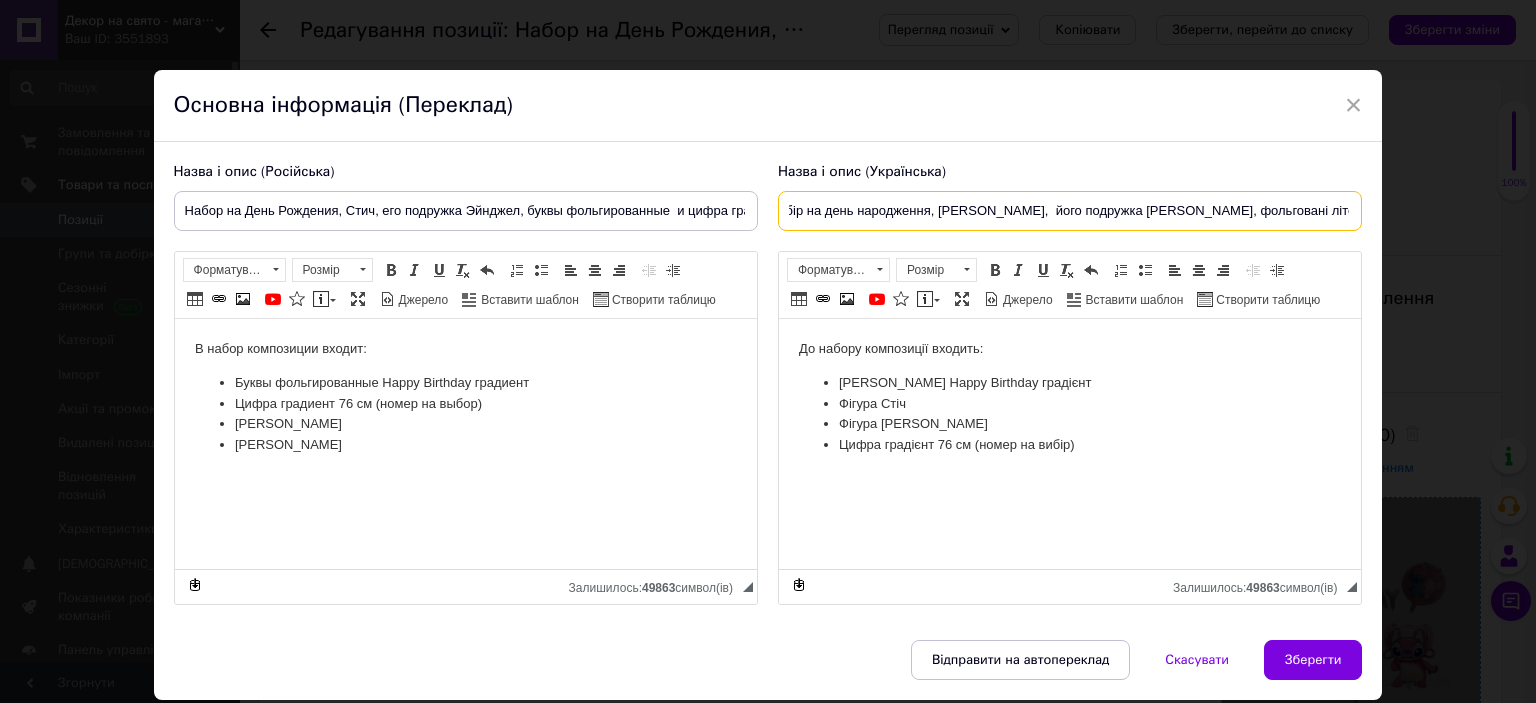paste on "круглі з малюнком" 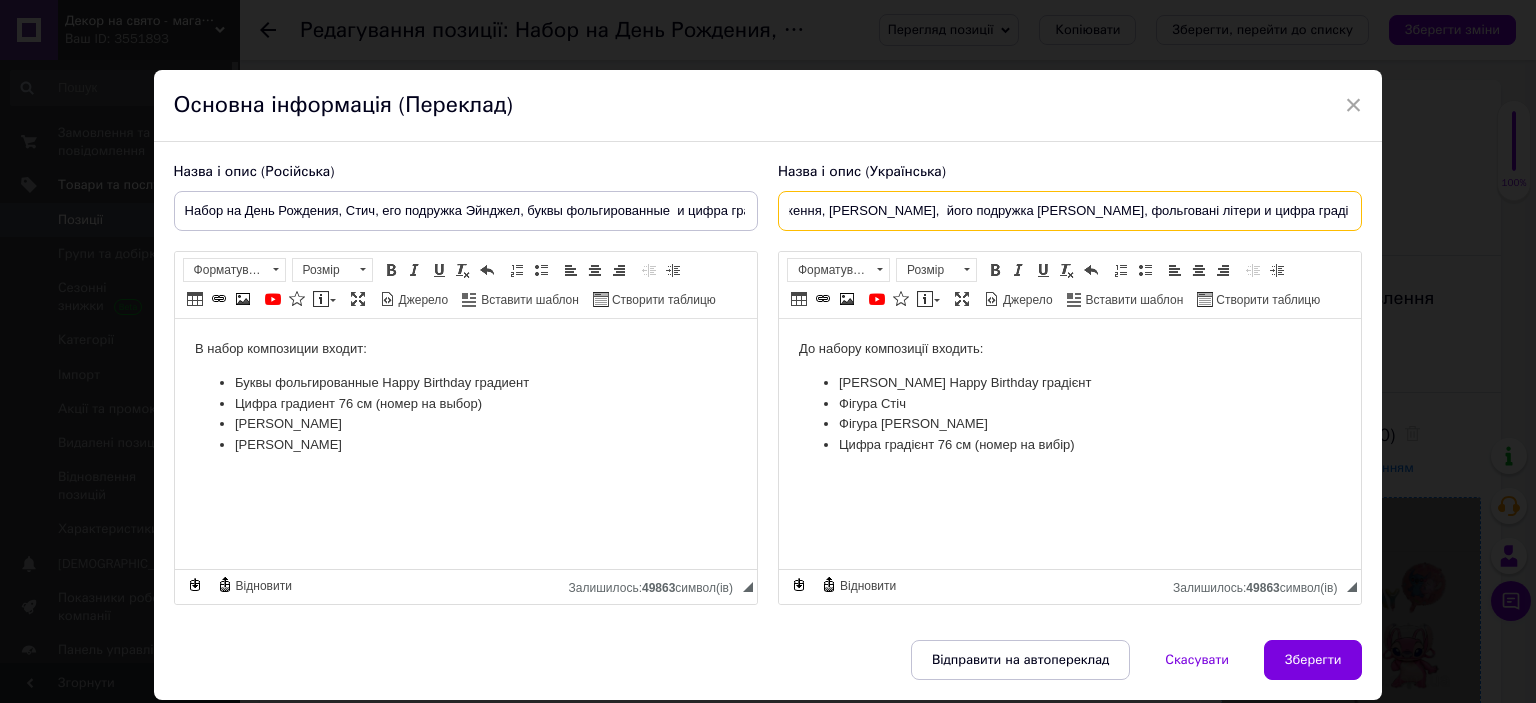 type on "Набір на день народження, Стіч,  його подружка Ейнджел, фольговані літери и цифра градієнт, круглі з малюнком" 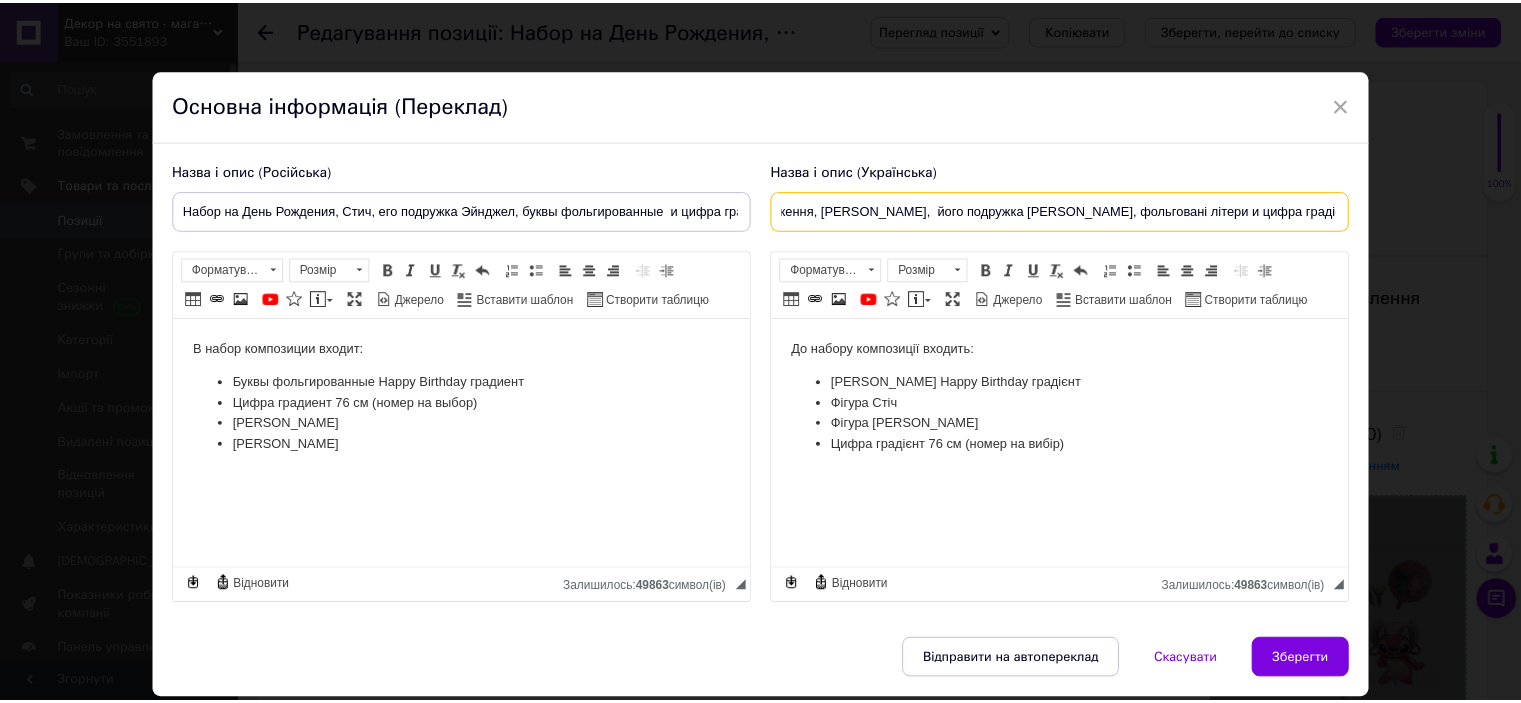 scroll, scrollTop: 0, scrollLeft: 0, axis: both 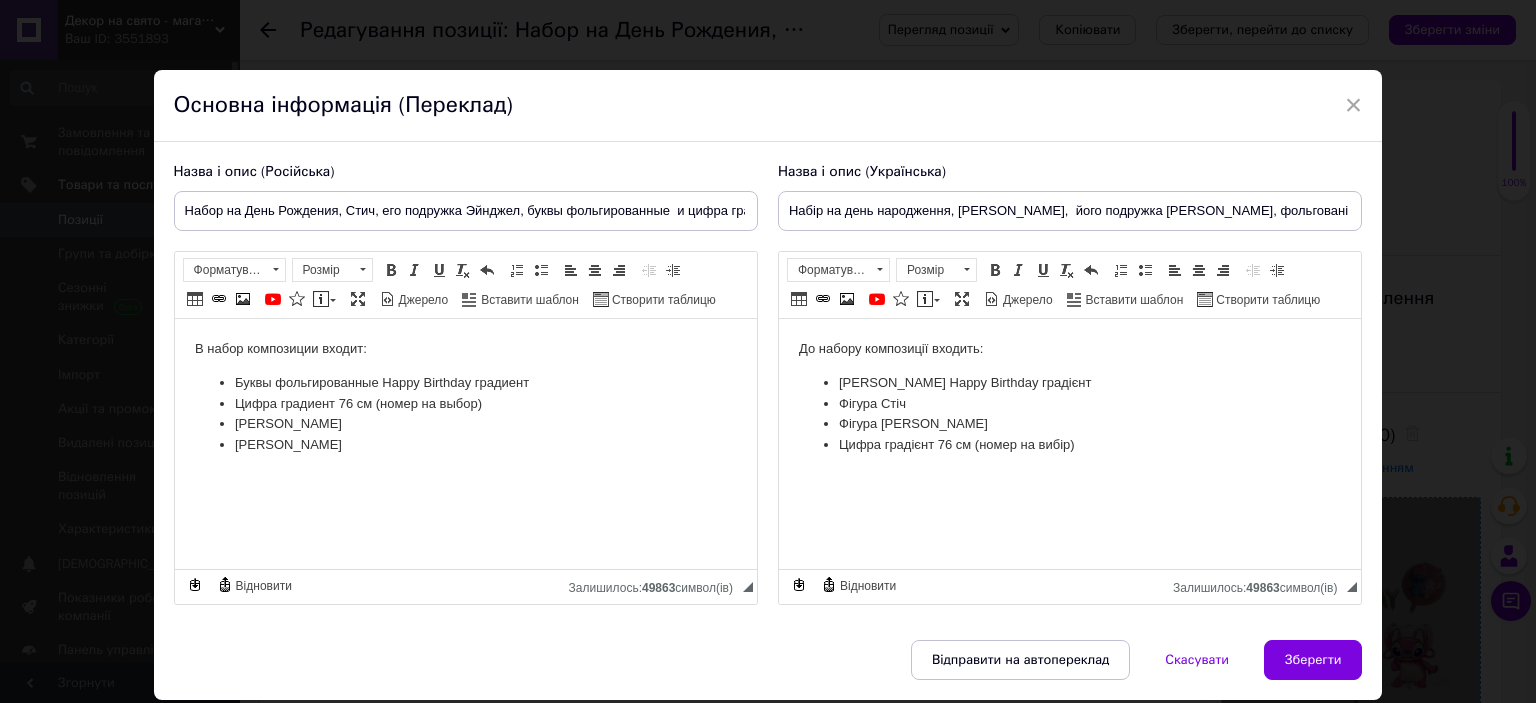 click on "Фигура Эйнджел" at bounding box center (465, 445) 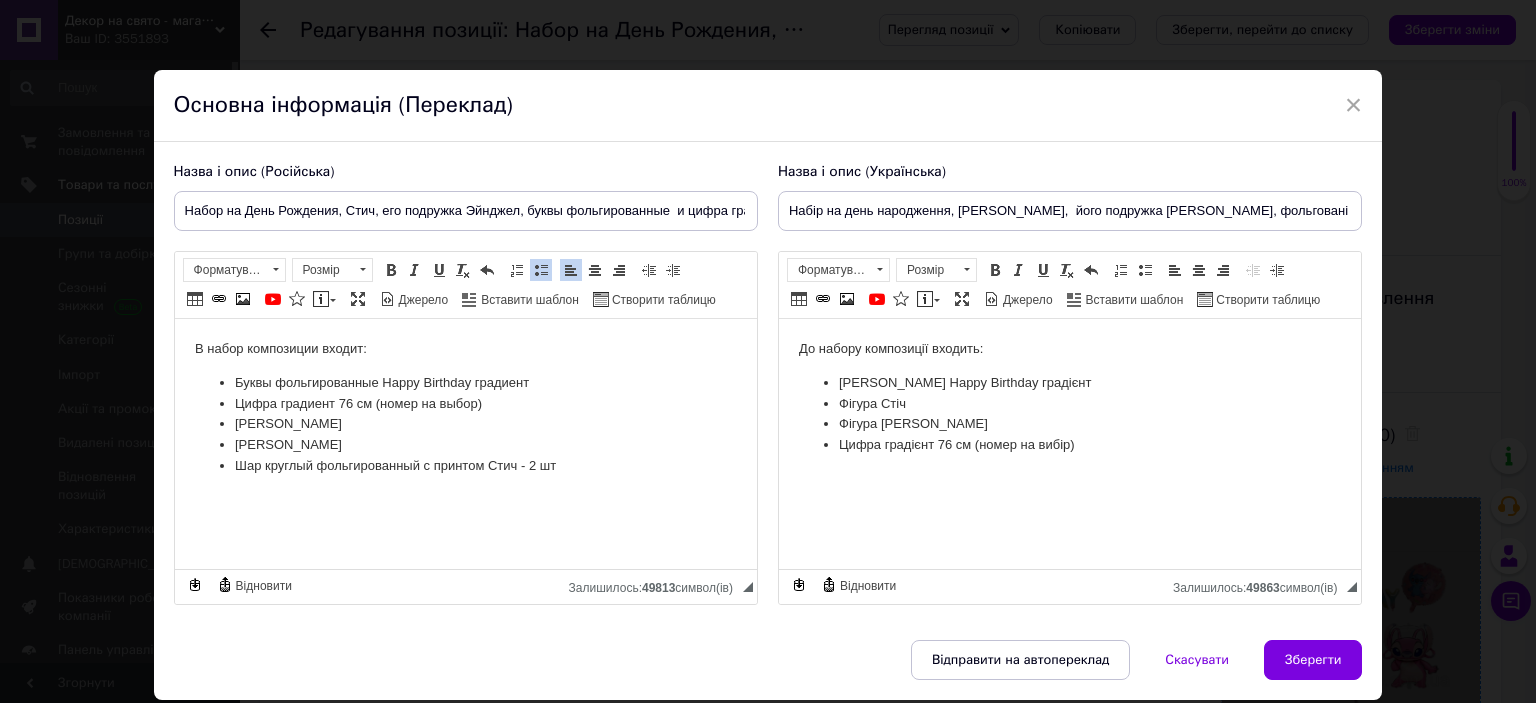 click on "Цифра градієнт 76 см (номер на вибір)" at bounding box center [1069, 445] 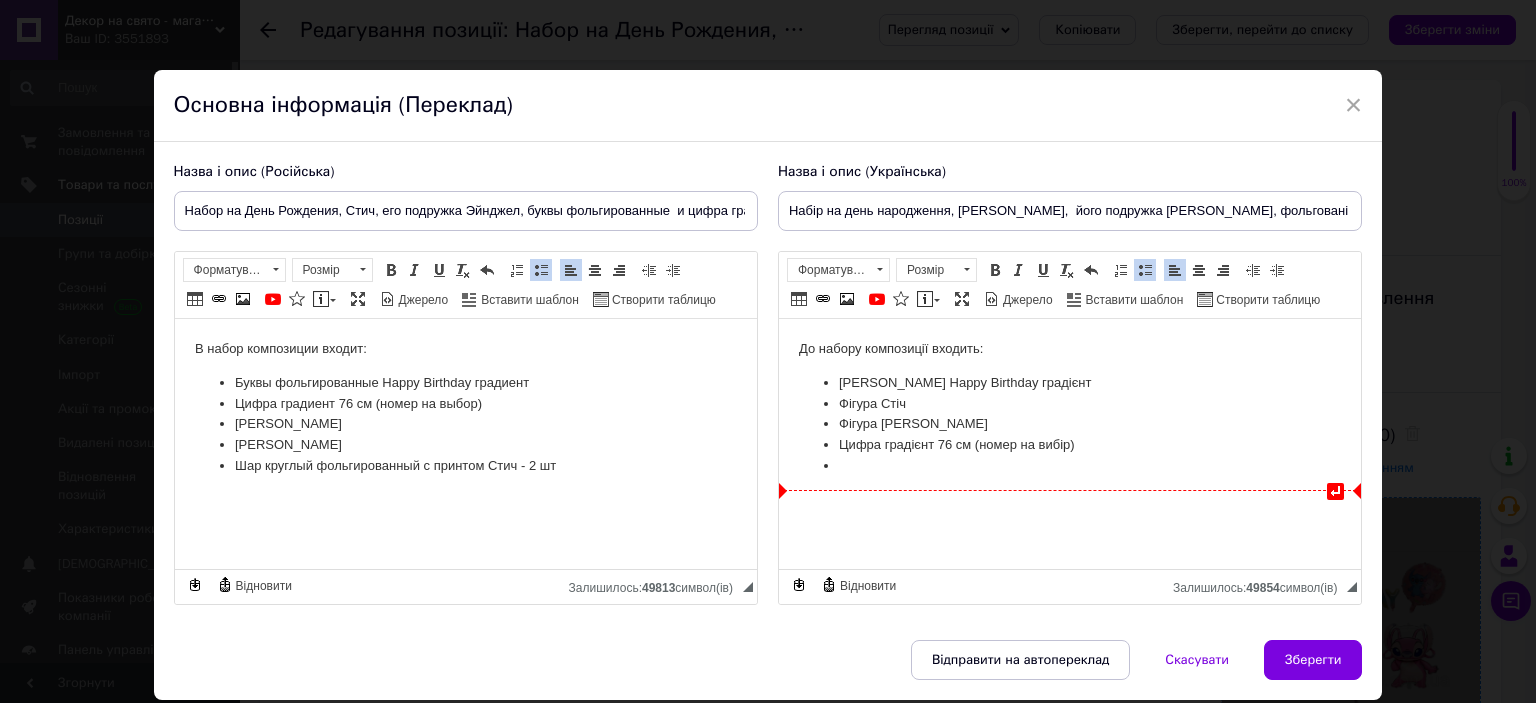 click at bounding box center (1069, 466) 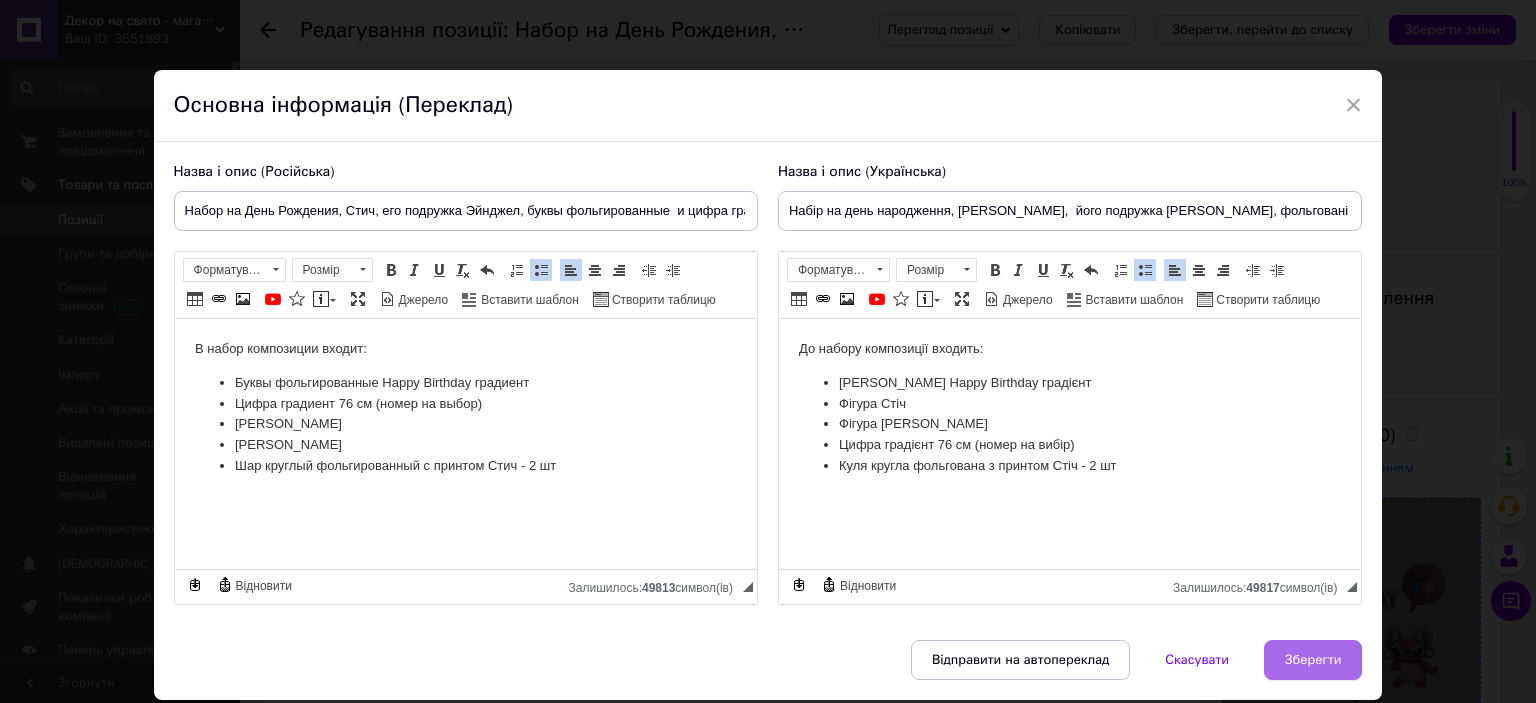 click on "Зберегти" at bounding box center [1313, 660] 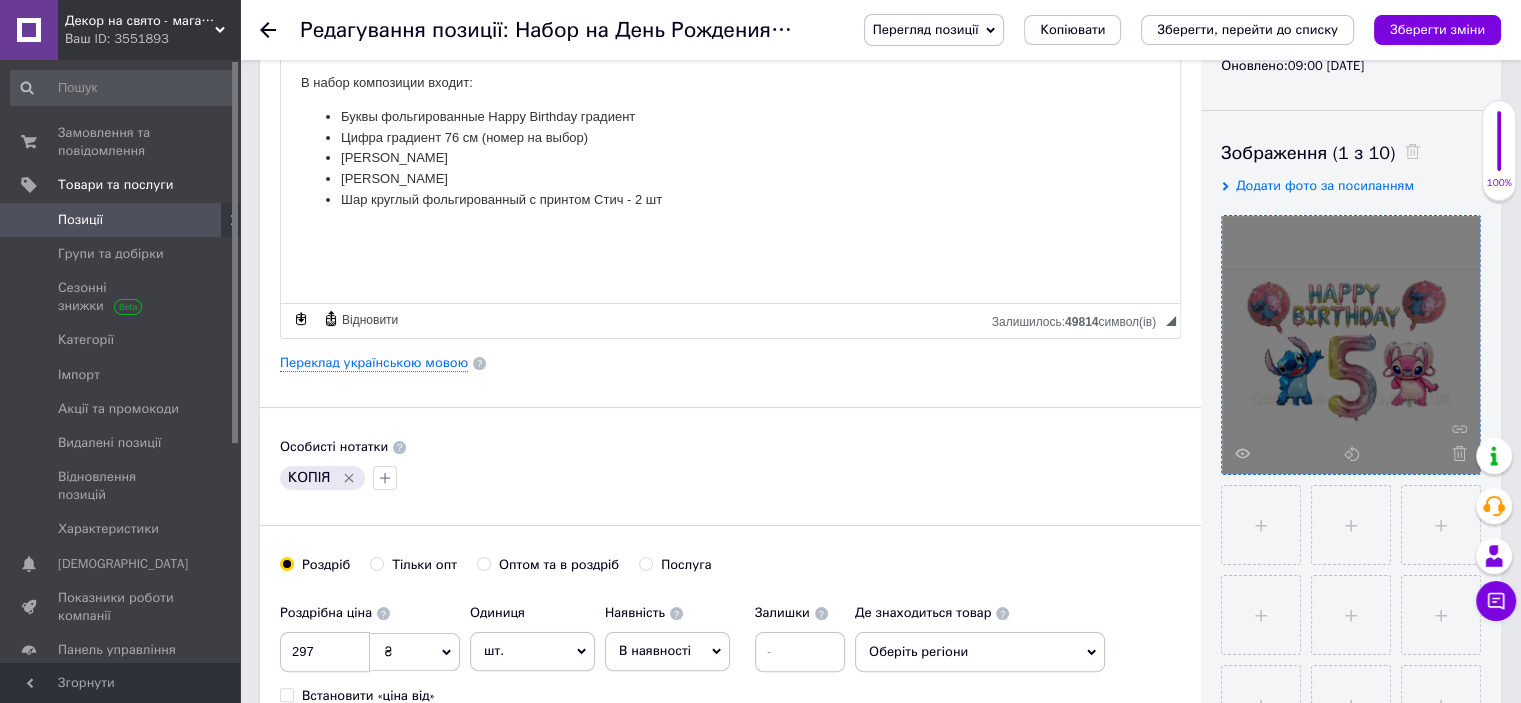 scroll, scrollTop: 400, scrollLeft: 0, axis: vertical 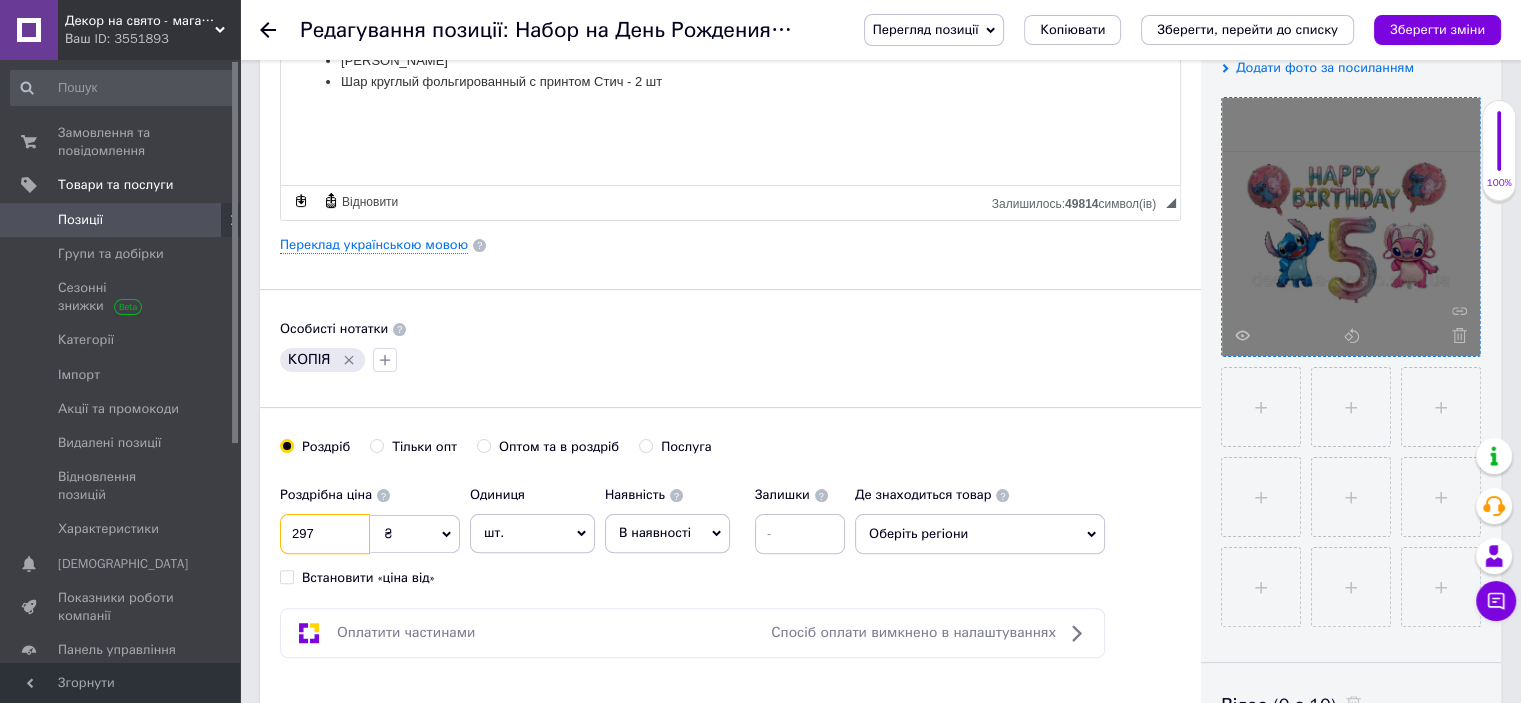 drag, startPoint x: 290, startPoint y: 536, endPoint x: 280, endPoint y: 538, distance: 10.198039 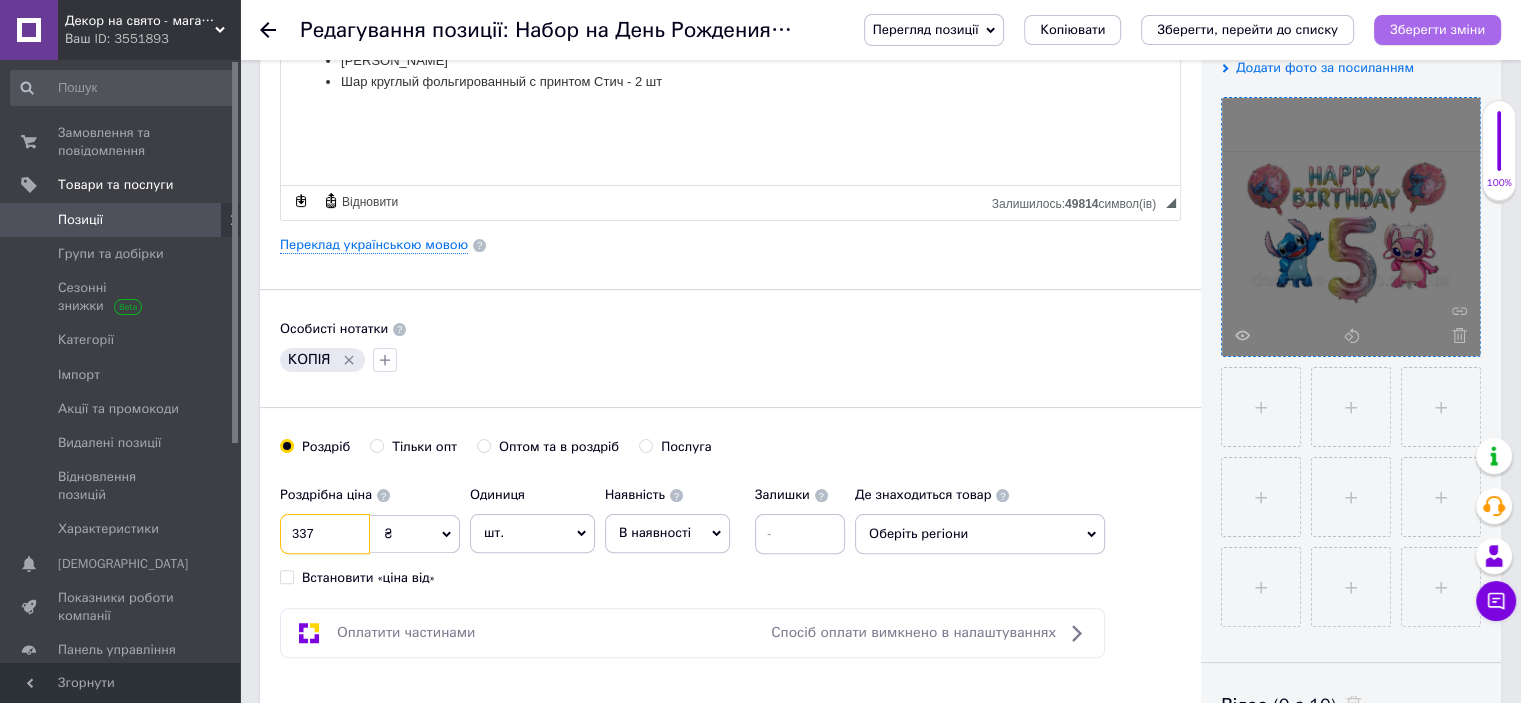 type on "337" 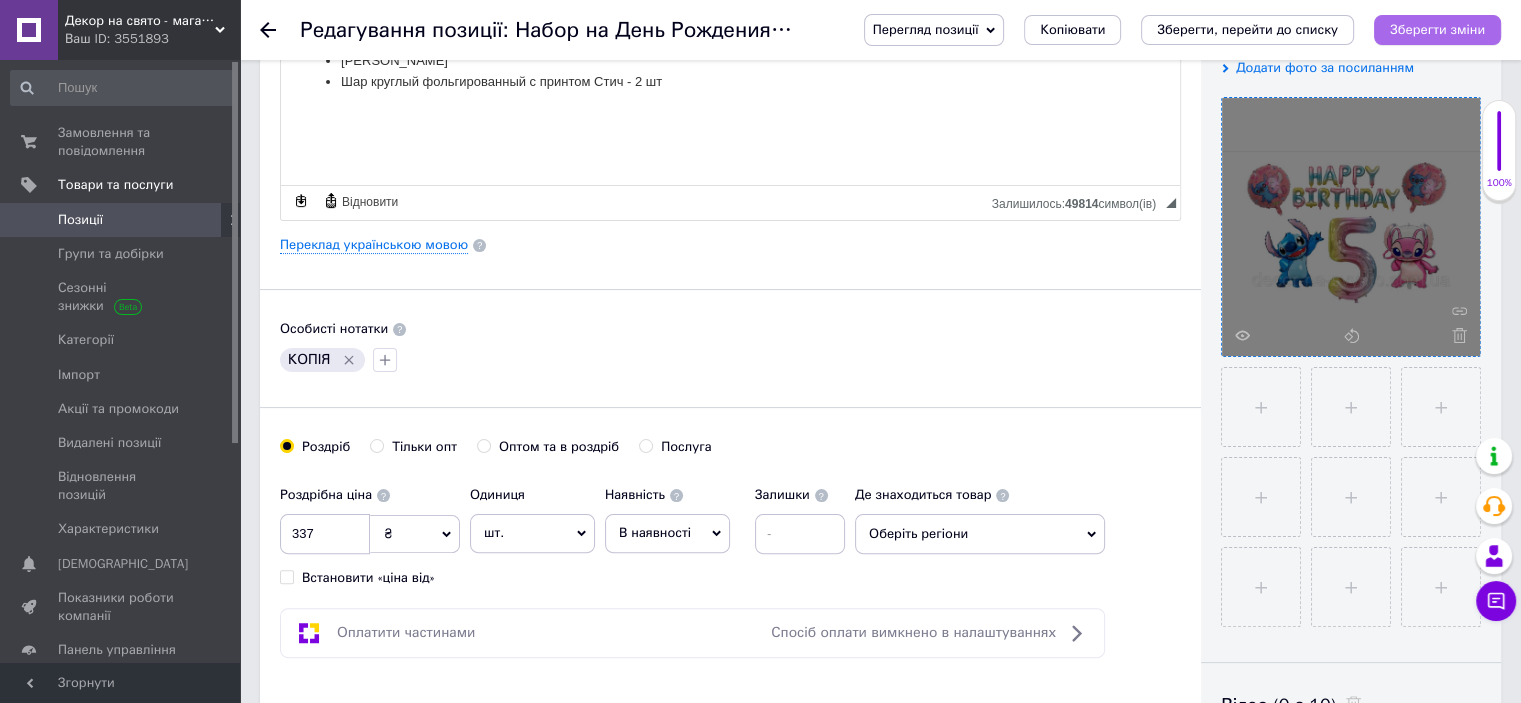 click on "Зберегти зміни" at bounding box center (1437, 29) 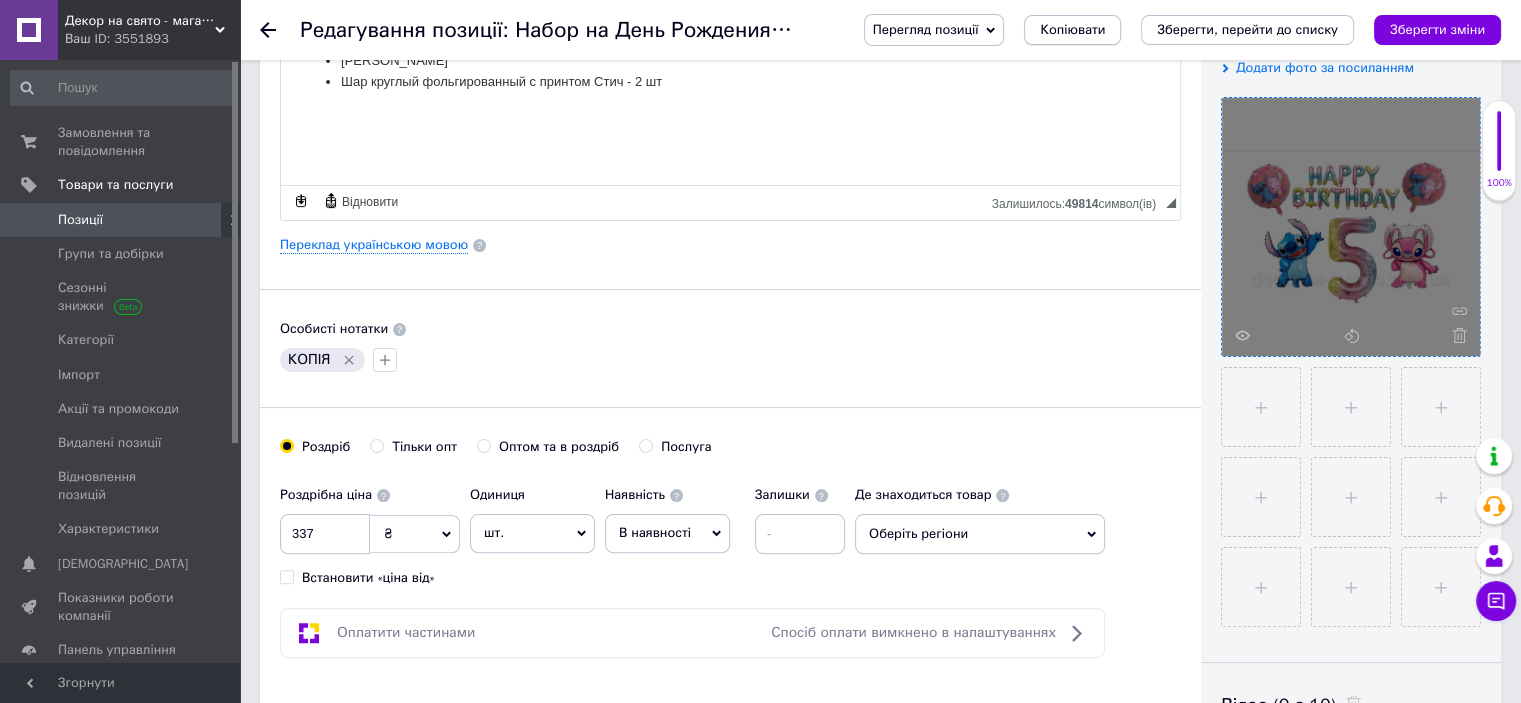 click on "Копіювати" at bounding box center [1072, 30] 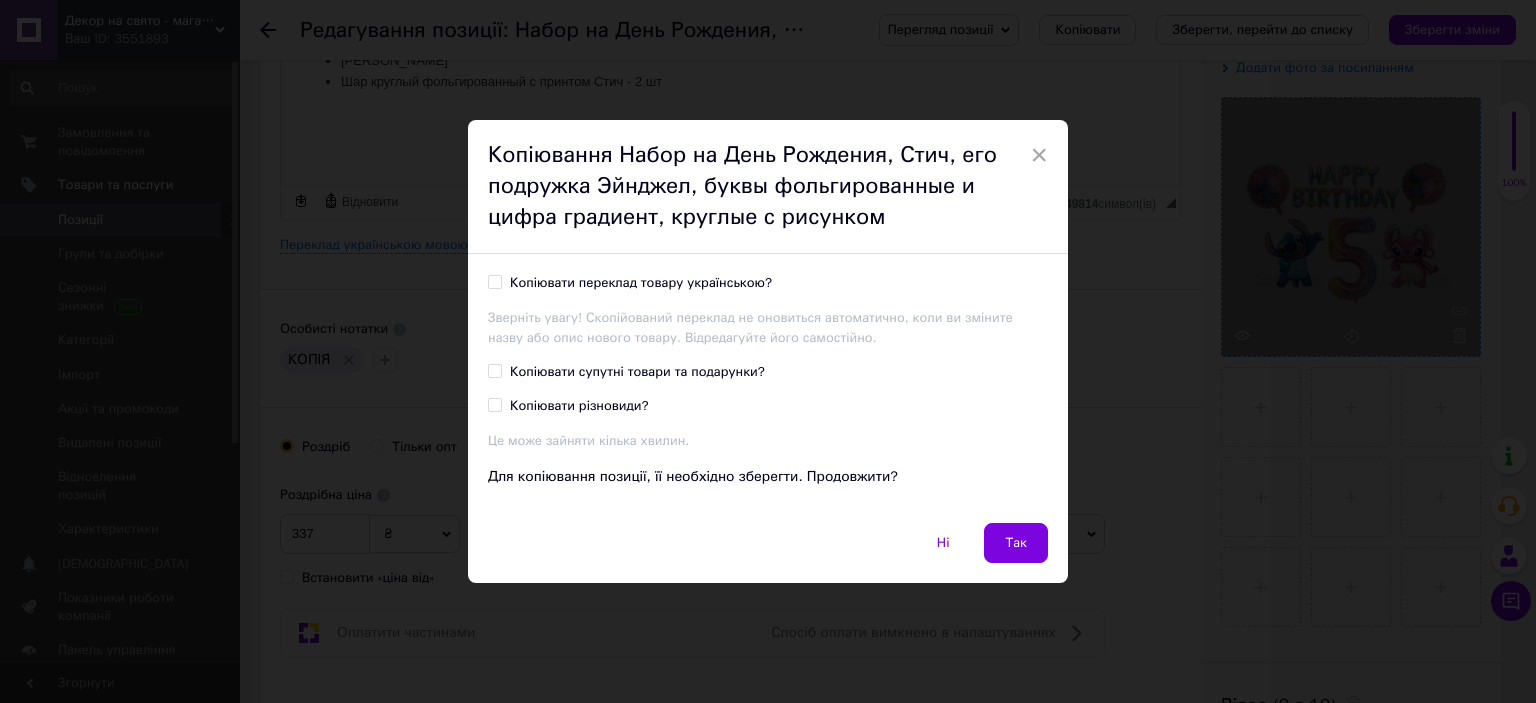 click on "Копіювати переклад товару українською?" at bounding box center (641, 283) 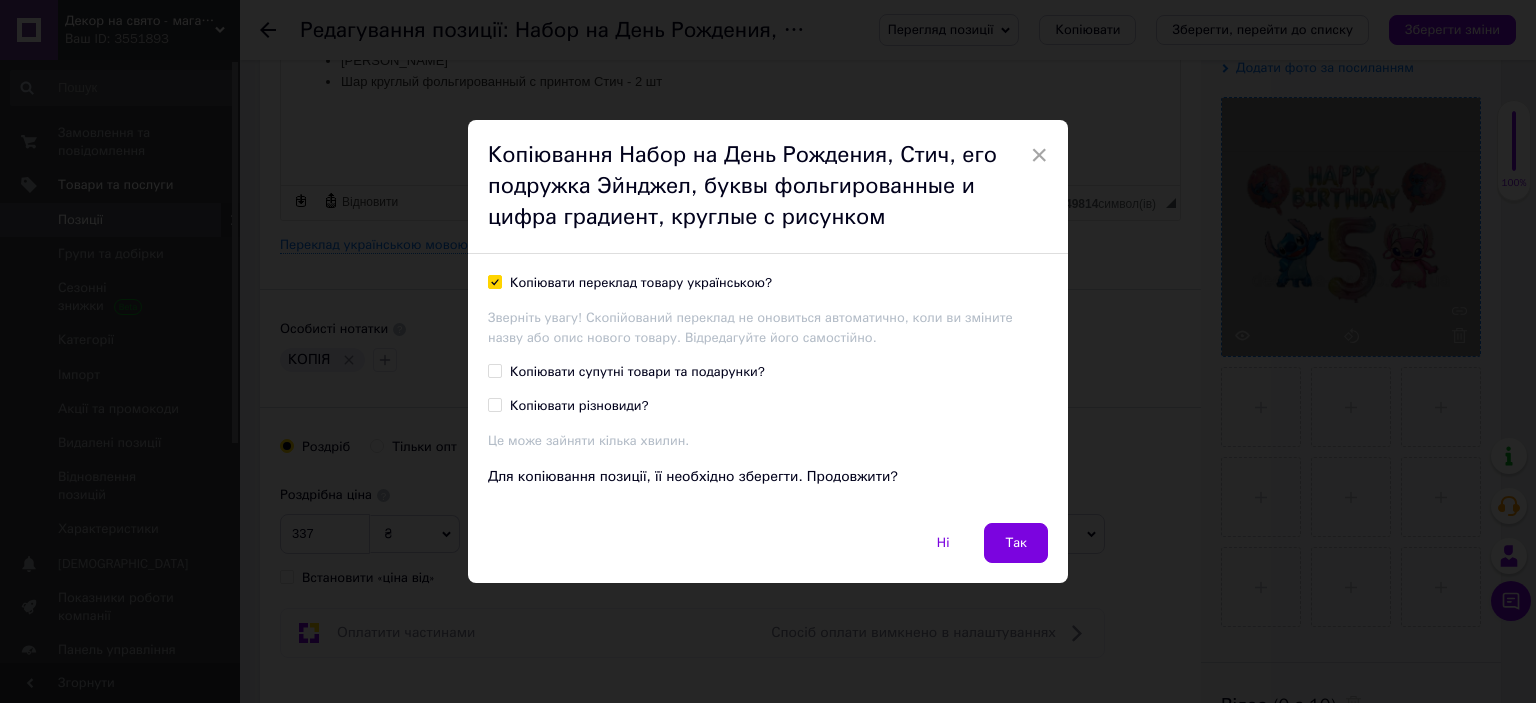 checkbox on "true" 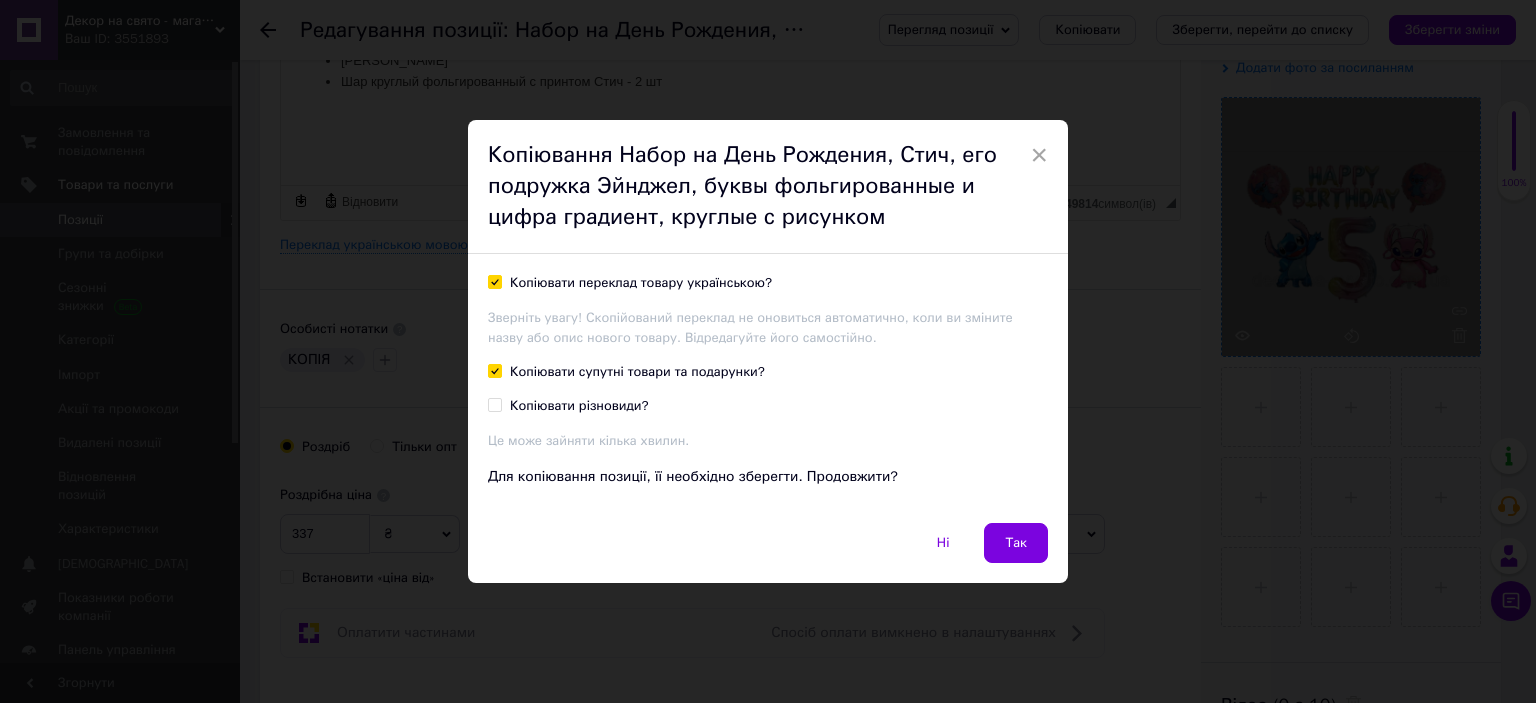 checkbox on "true" 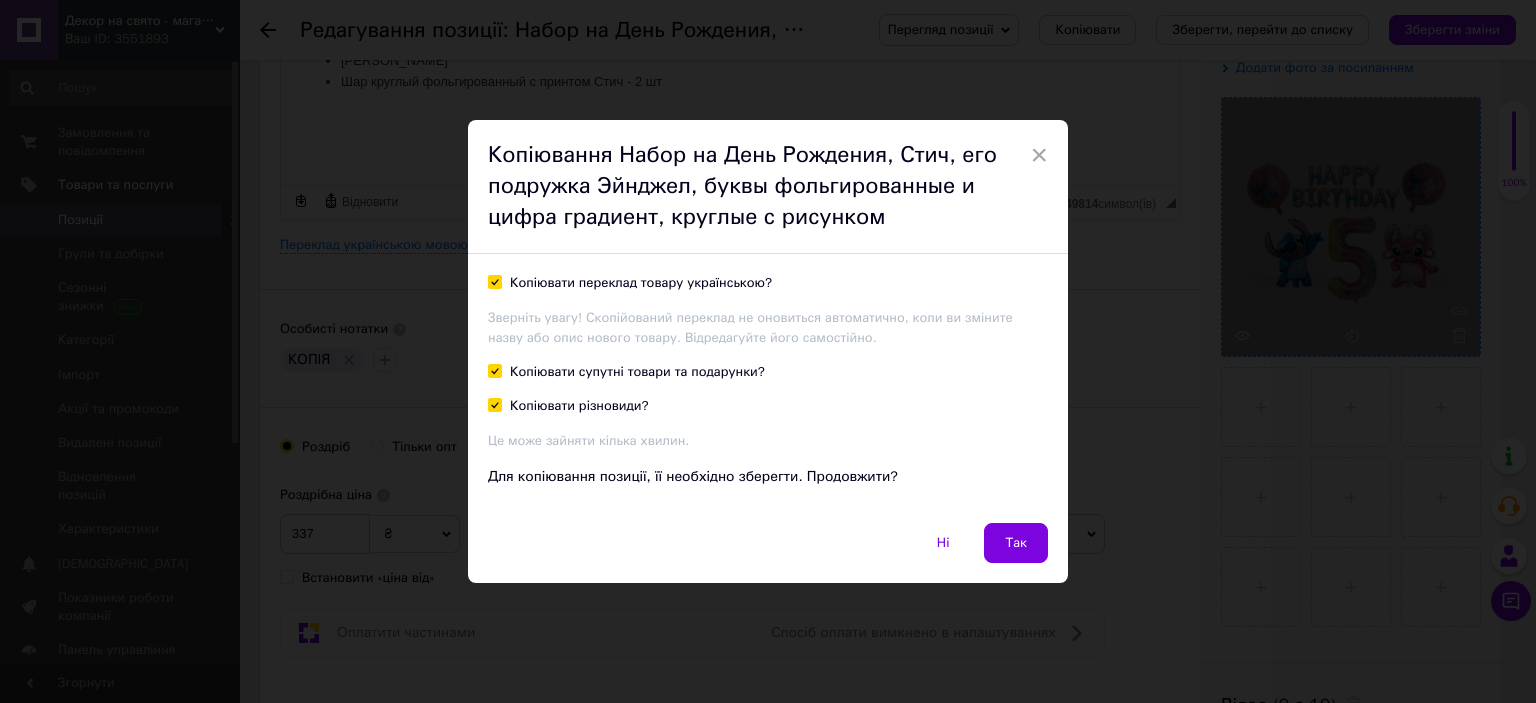 checkbox on "true" 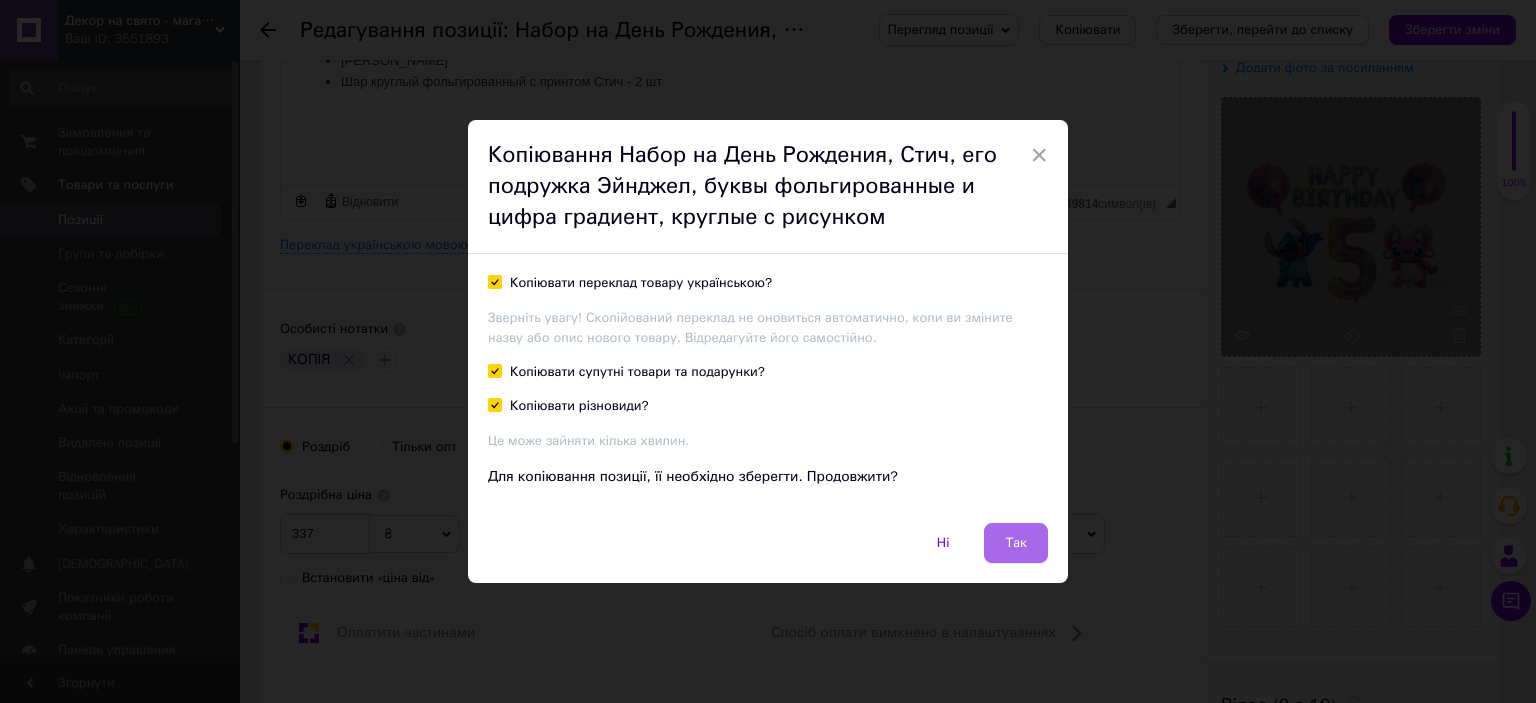 click on "Так" at bounding box center [1016, 543] 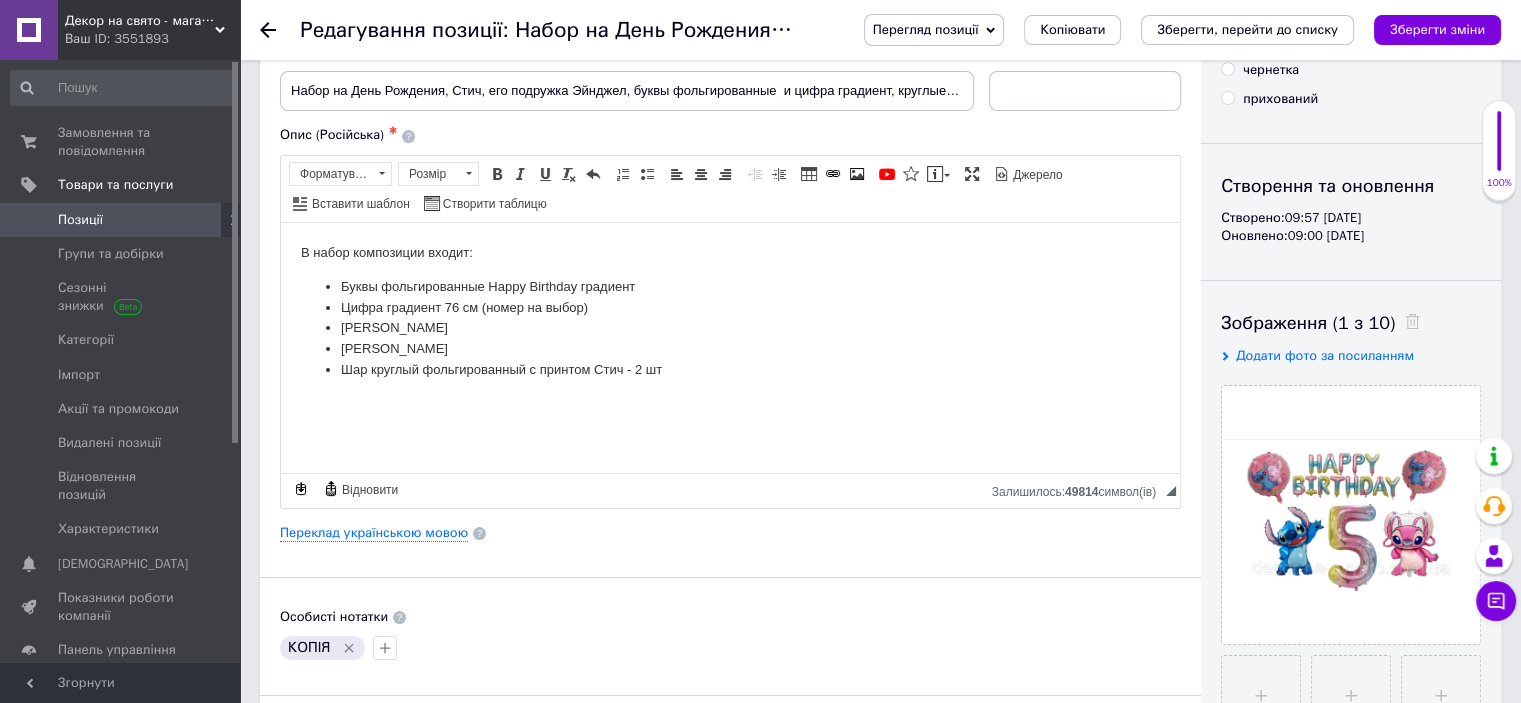 scroll, scrollTop: 0, scrollLeft: 0, axis: both 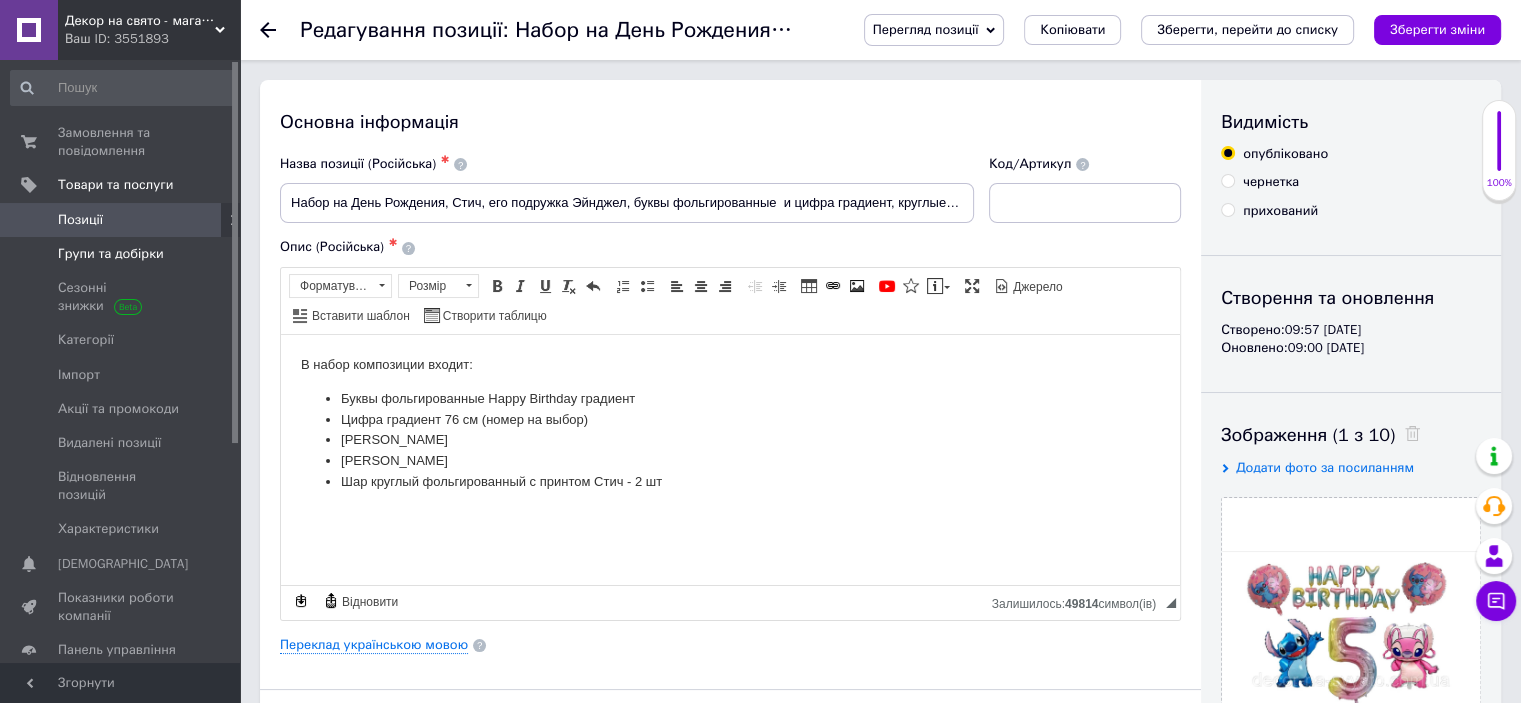 click on "Групи та добірки" at bounding box center (111, 254) 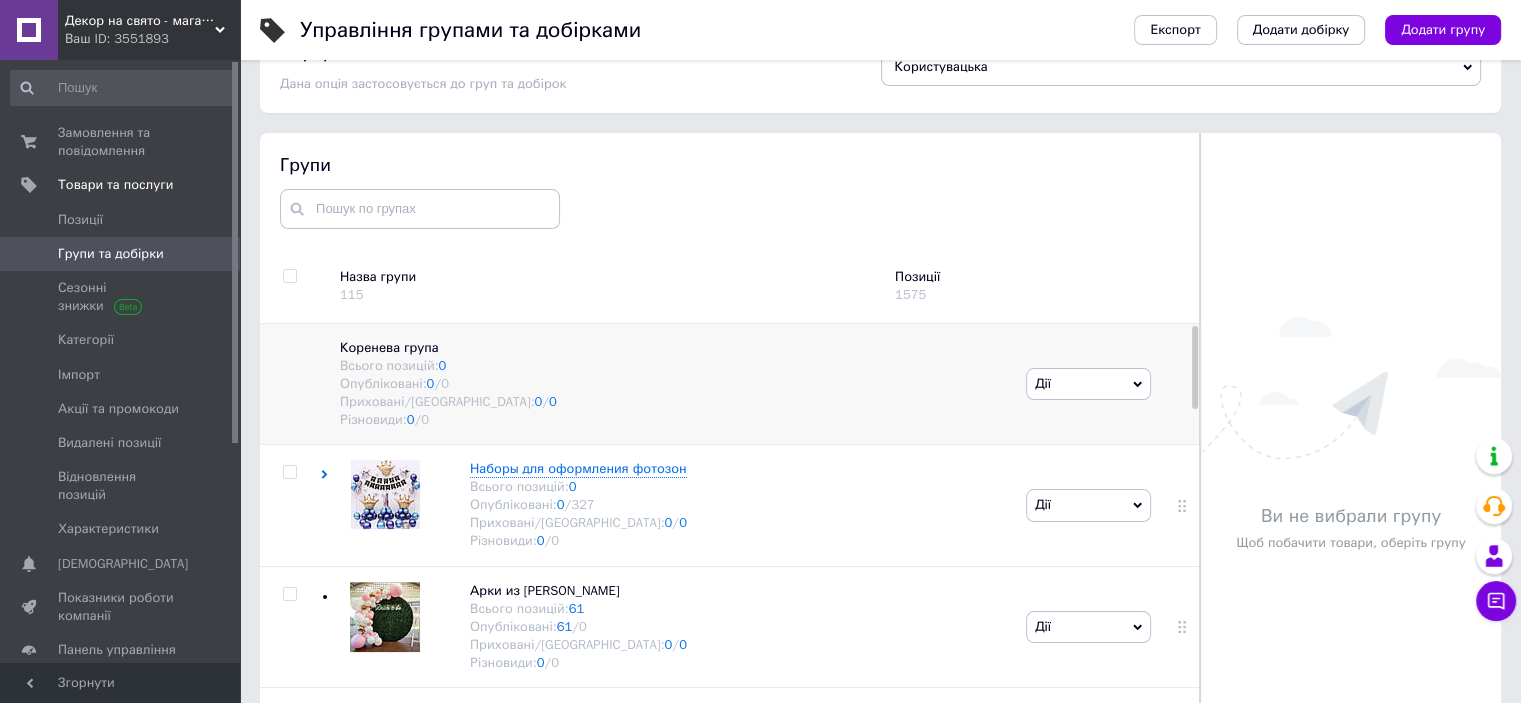 scroll, scrollTop: 113, scrollLeft: 0, axis: vertical 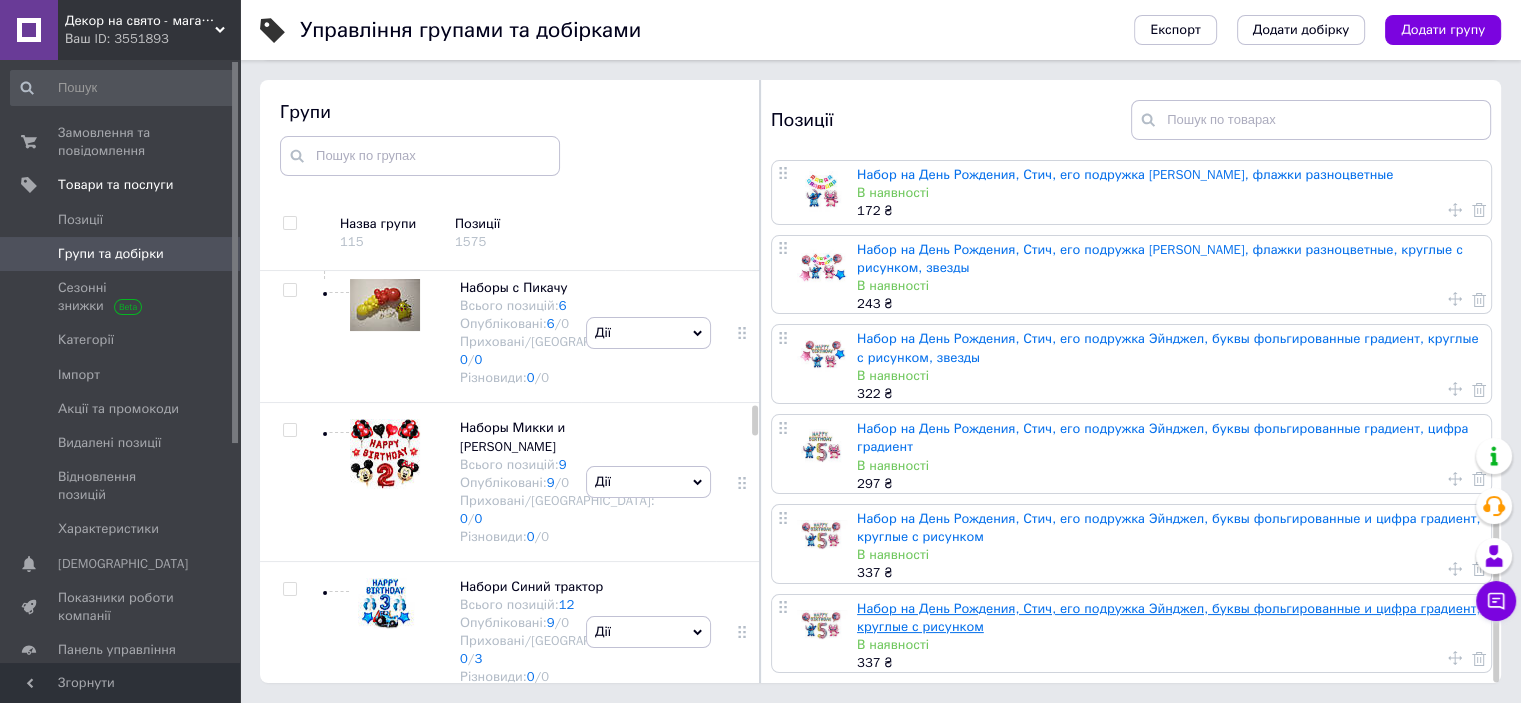 click on "Набор на День Рождения, Стич, его подружка Эйнджел, буквы фольгированные  и цифра градиент, круглые с рисунком" at bounding box center (1168, 617) 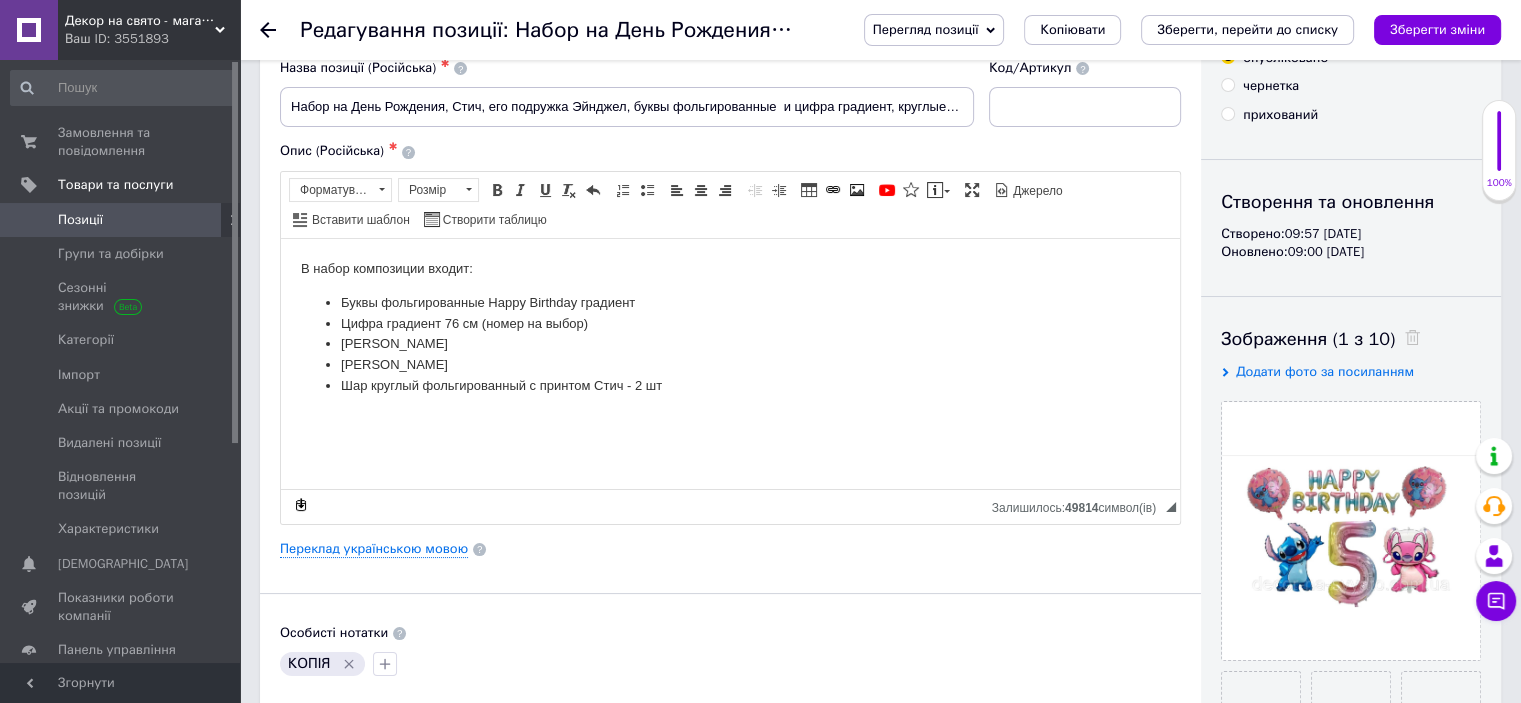 scroll, scrollTop: 400, scrollLeft: 0, axis: vertical 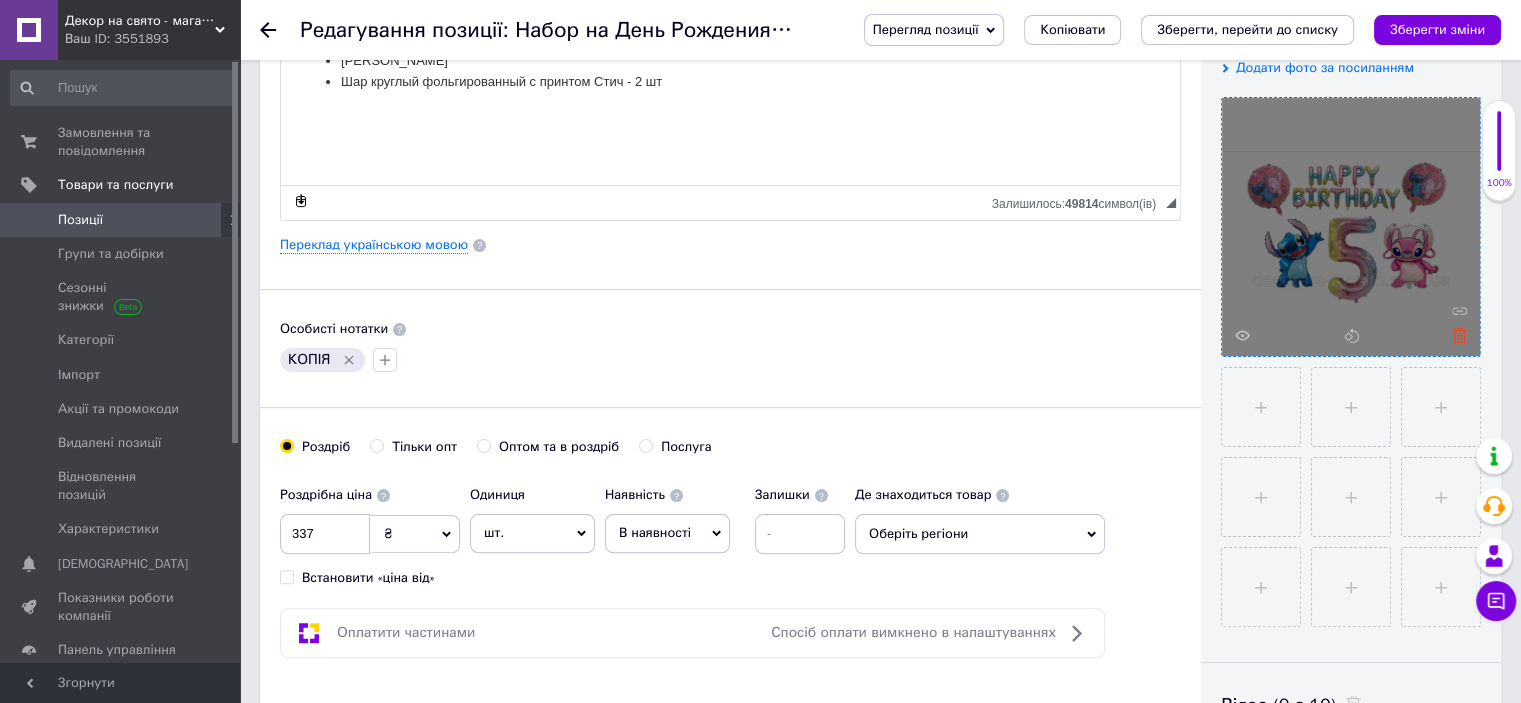 click 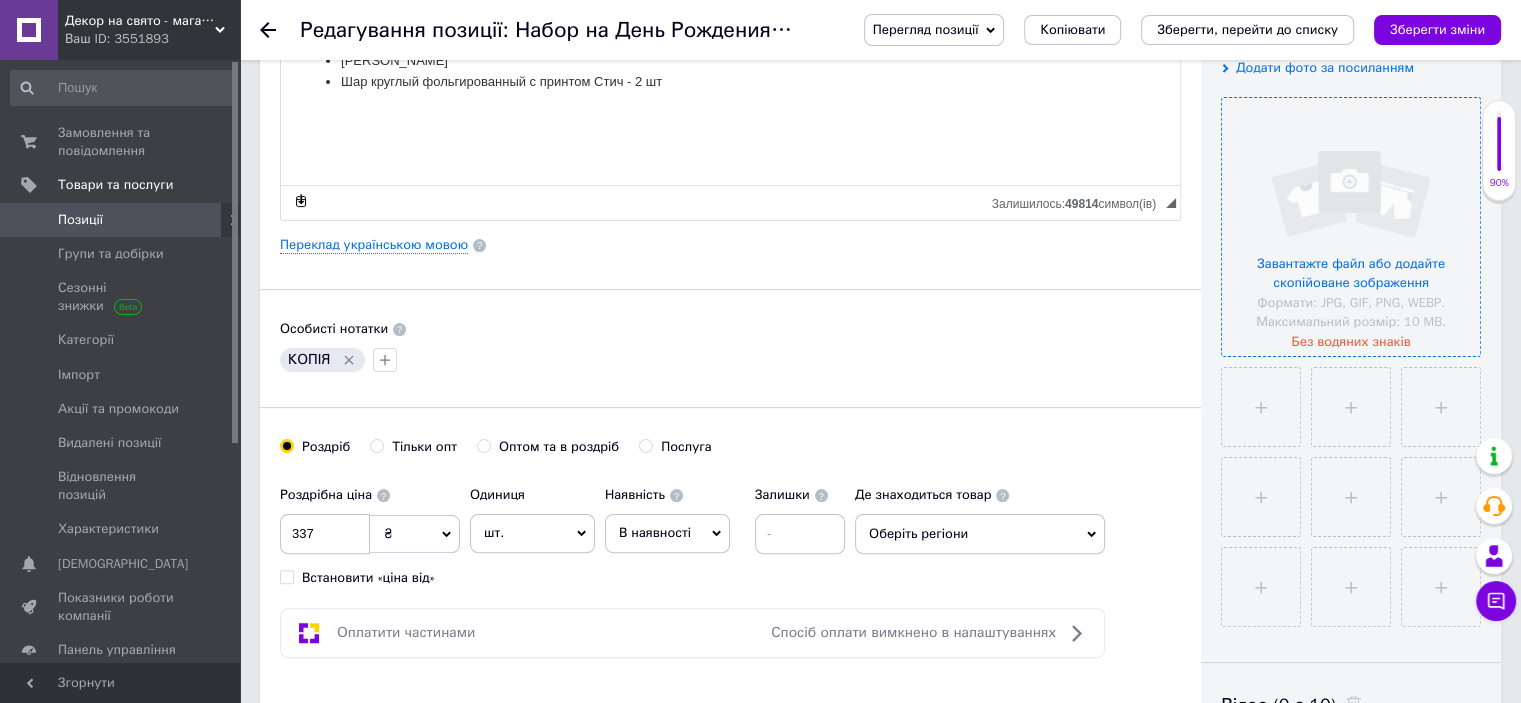 click at bounding box center [1351, 227] 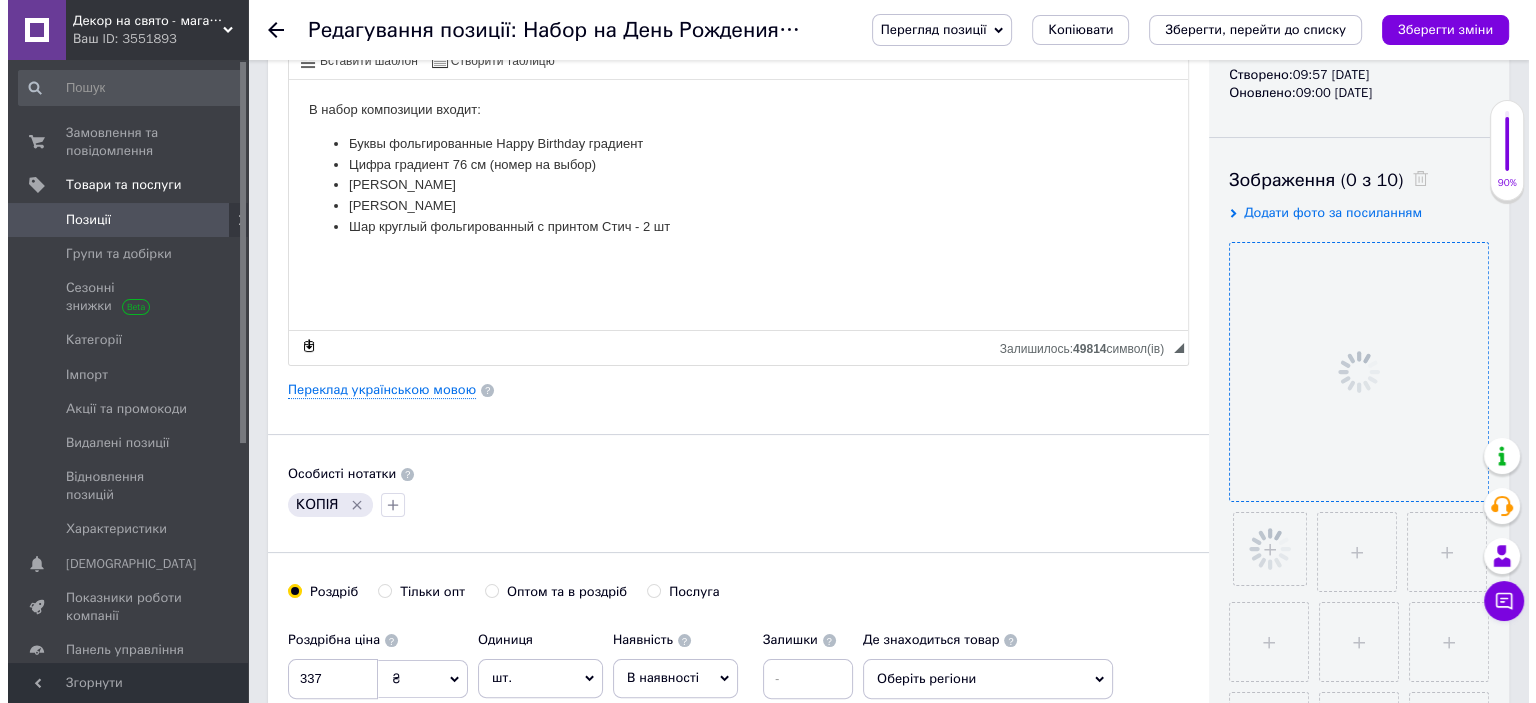 scroll, scrollTop: 0, scrollLeft: 0, axis: both 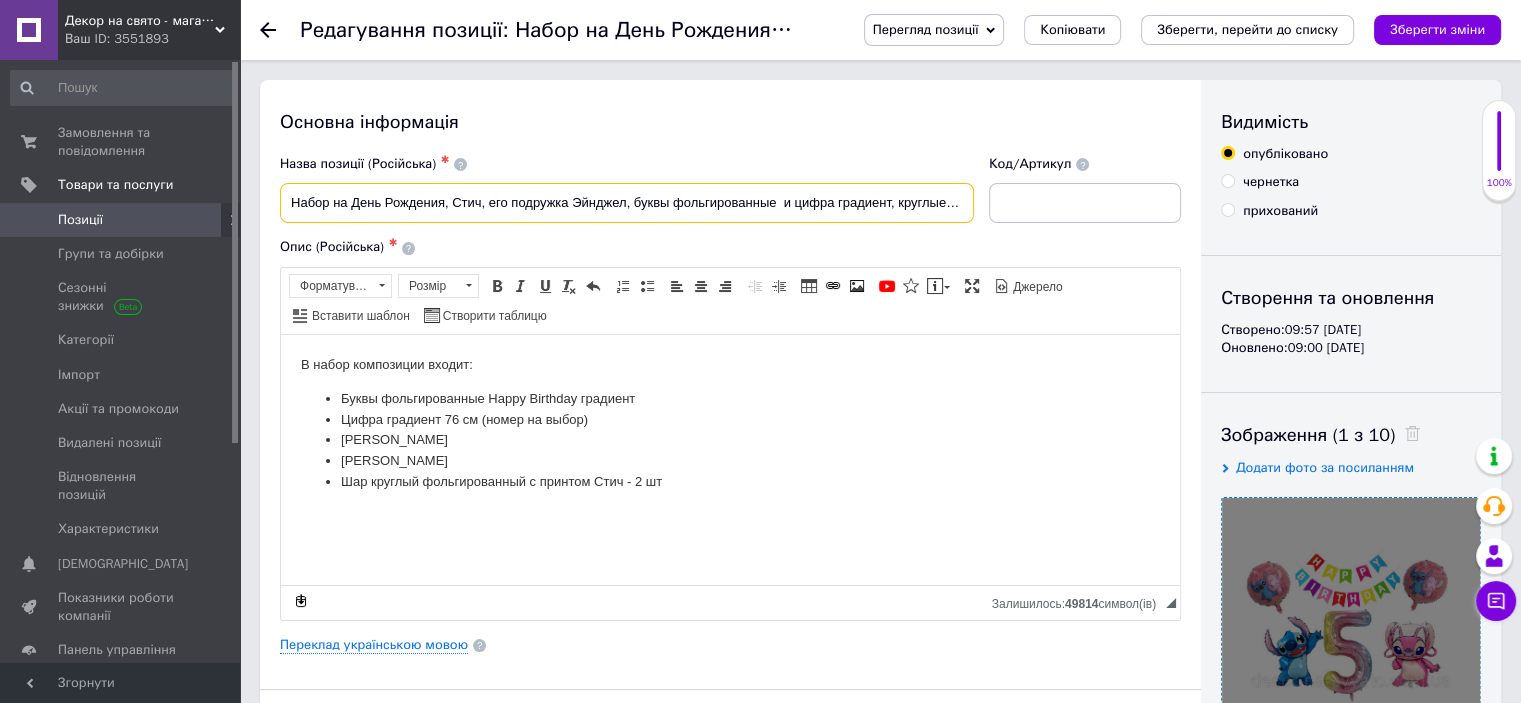 drag, startPoint x: 635, startPoint y: 203, endPoint x: 793, endPoint y: 202, distance: 158.00316 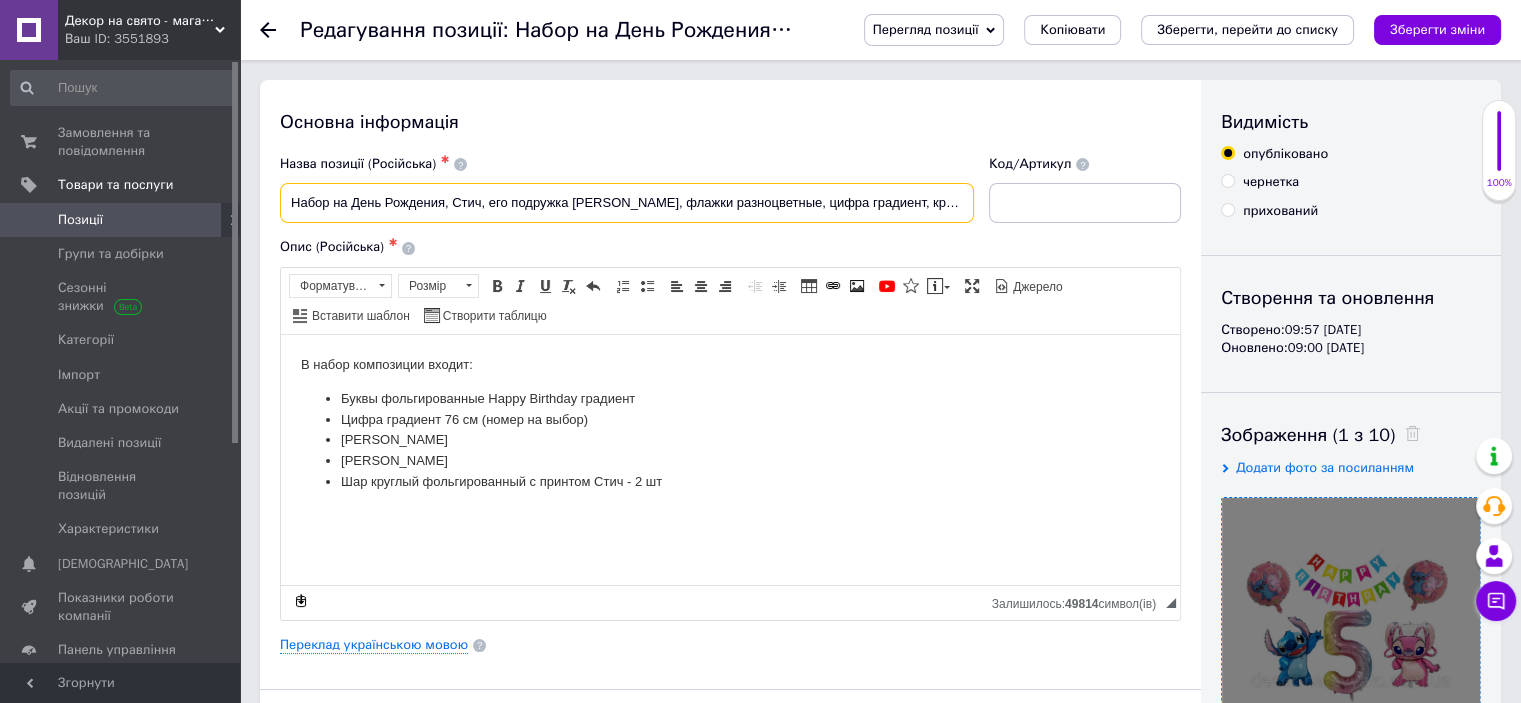 type on "Набор на День Рождения, Стич, его подружка Эйнджел, флажки разноцветные, цифра градиент, круглые с рисунком" 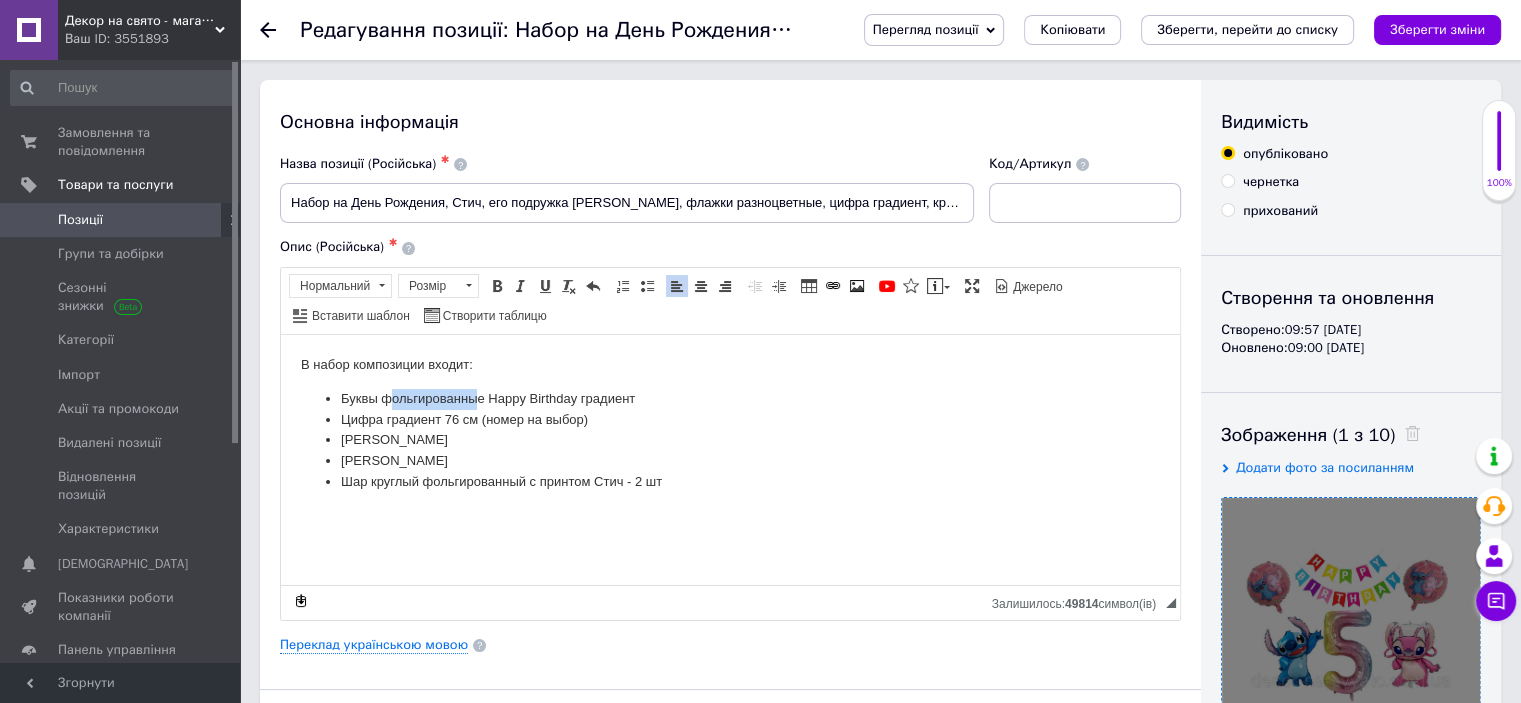 drag, startPoint x: 480, startPoint y: 396, endPoint x: 413, endPoint y: 403, distance: 67.36468 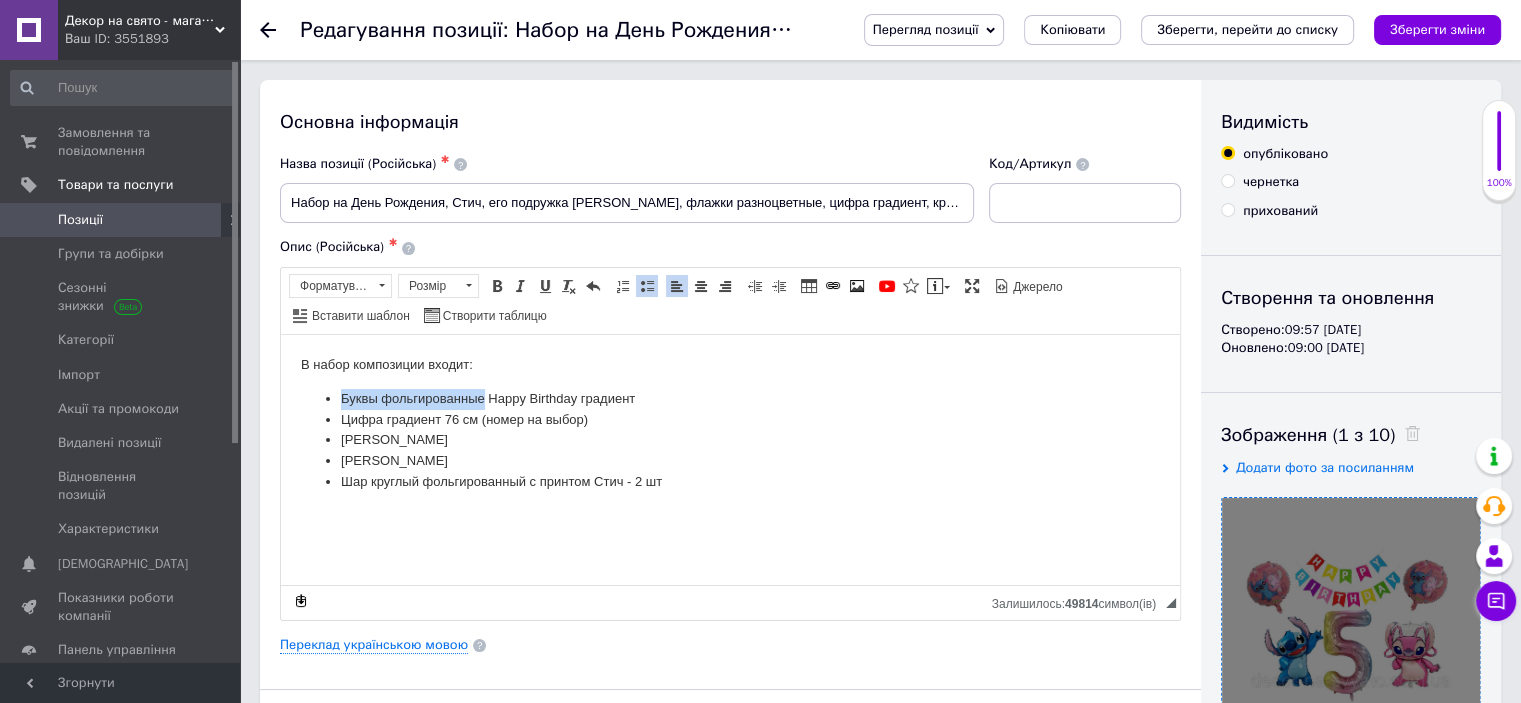 drag, startPoint x: 480, startPoint y: 397, endPoint x: 342, endPoint y: 400, distance: 138.03261 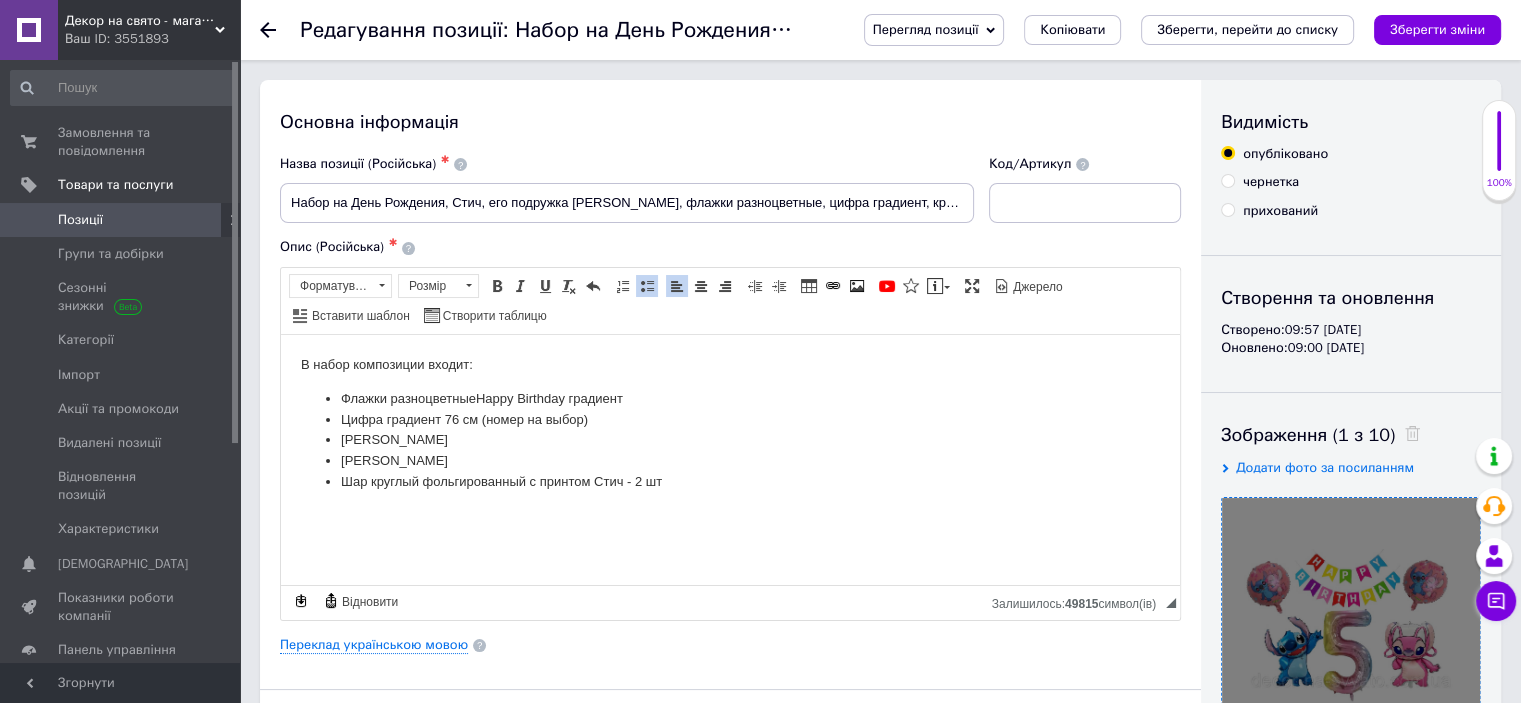 drag, startPoint x: 576, startPoint y: 396, endPoint x: 645, endPoint y: 390, distance: 69.260376 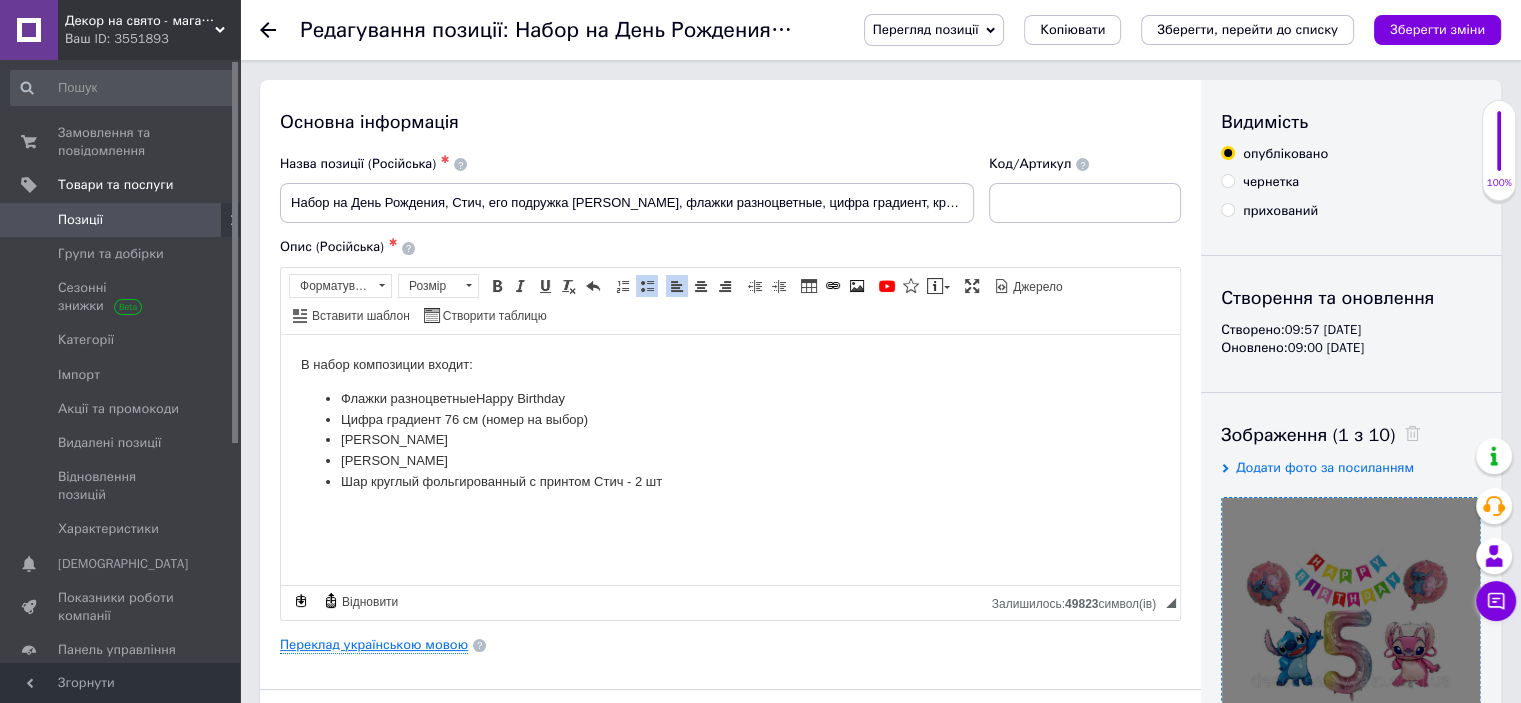 click on "Переклад українською мовою" at bounding box center [374, 645] 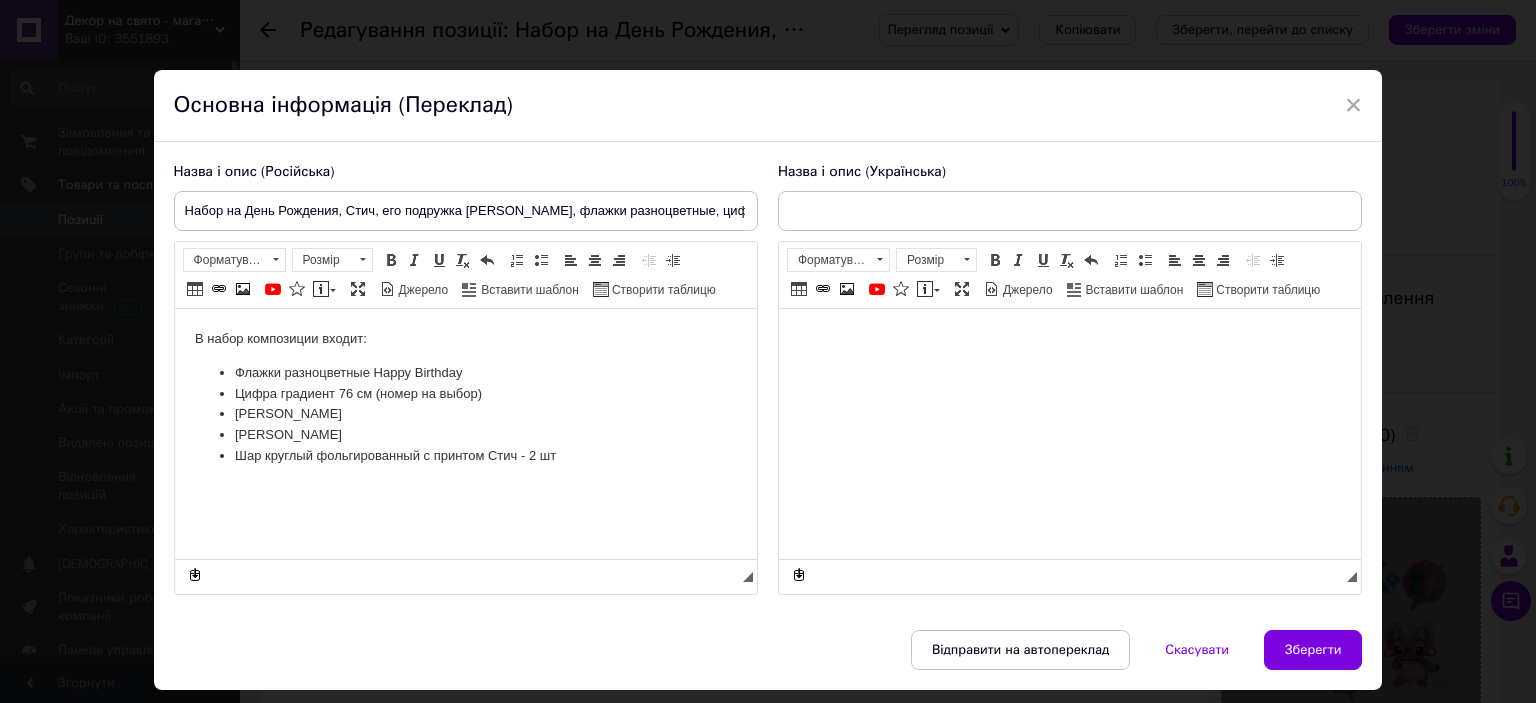 scroll, scrollTop: 0, scrollLeft: 0, axis: both 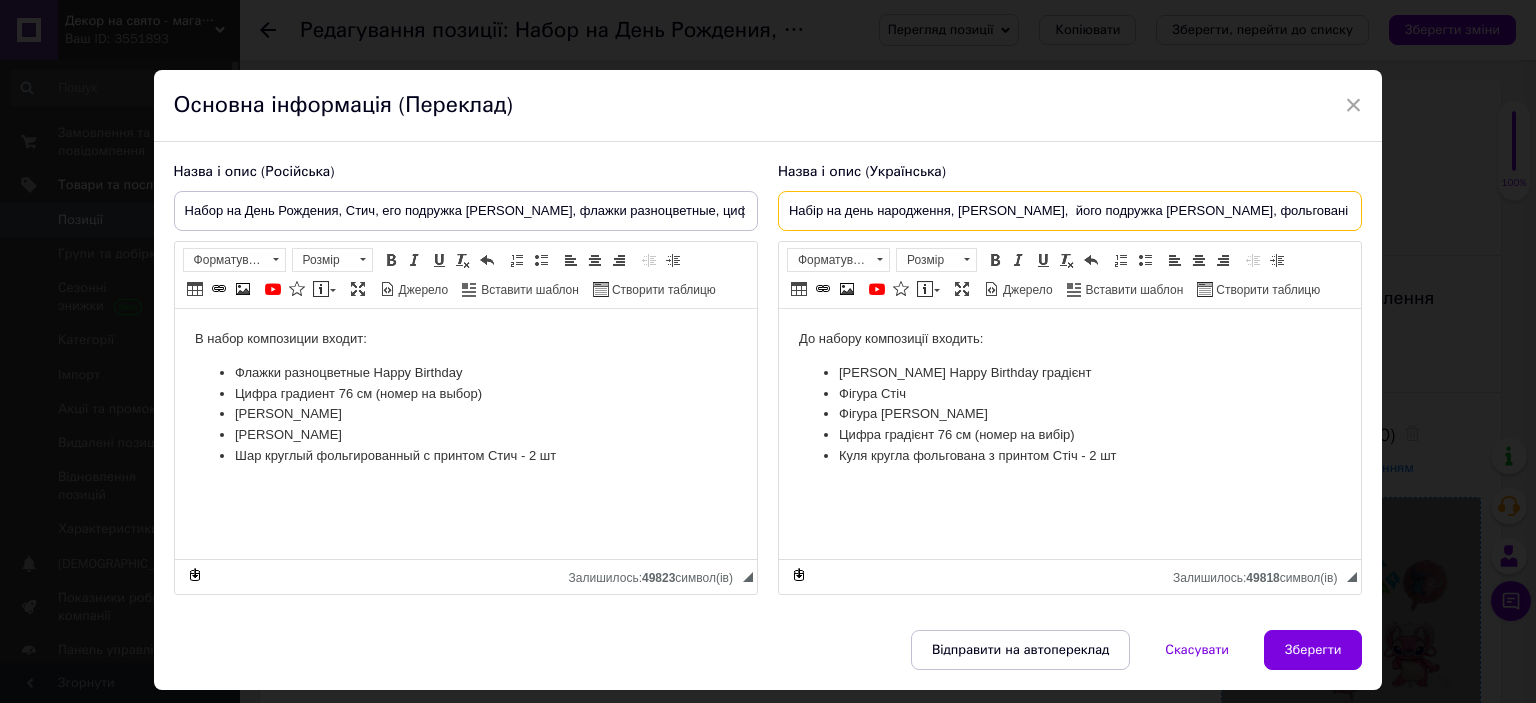 drag, startPoint x: 1145, startPoint y: 211, endPoint x: 1273, endPoint y: 214, distance: 128.03516 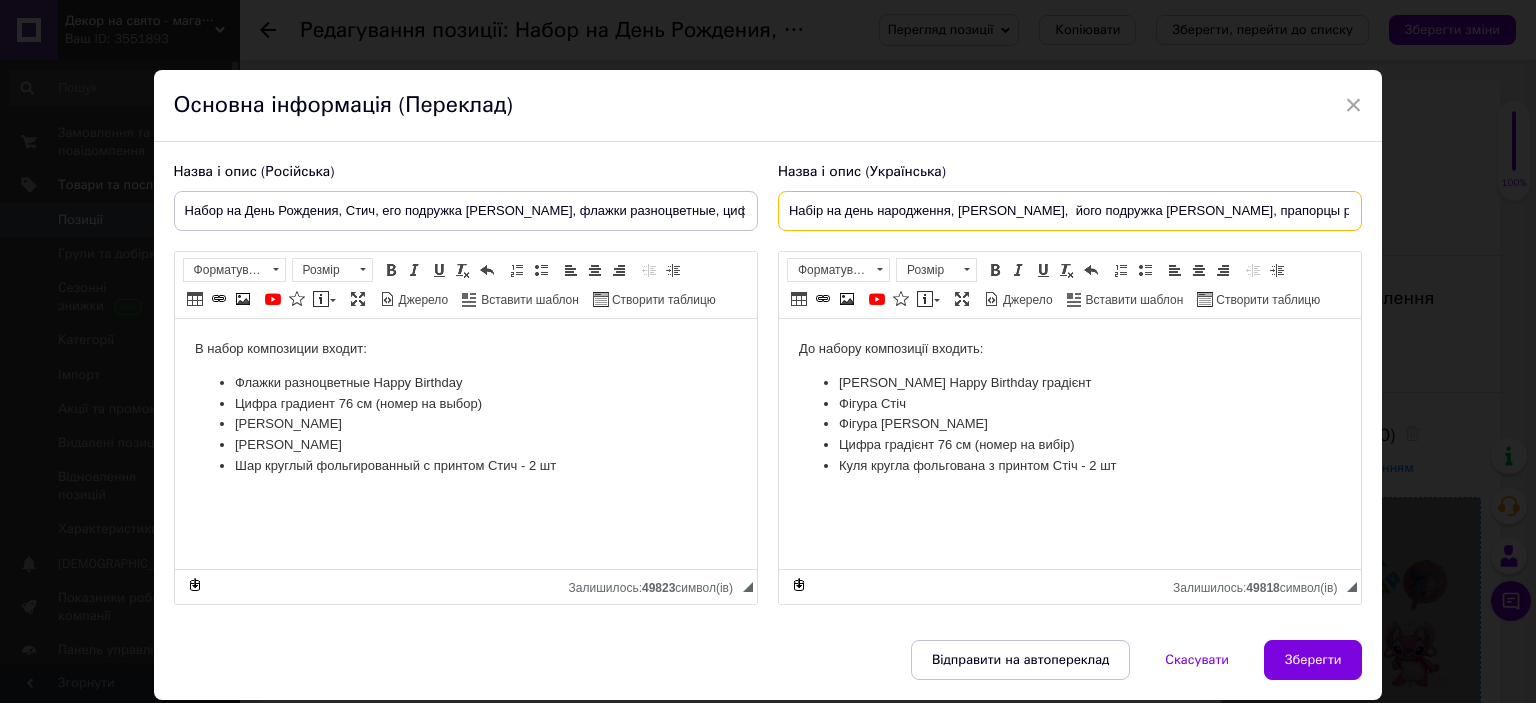 click on "Набір на день народження, Стіч,  його подружка Ейнджел, прапорцы рызнокольороі, цифра градієнт, круглі з малюнком" at bounding box center [1070, 211] 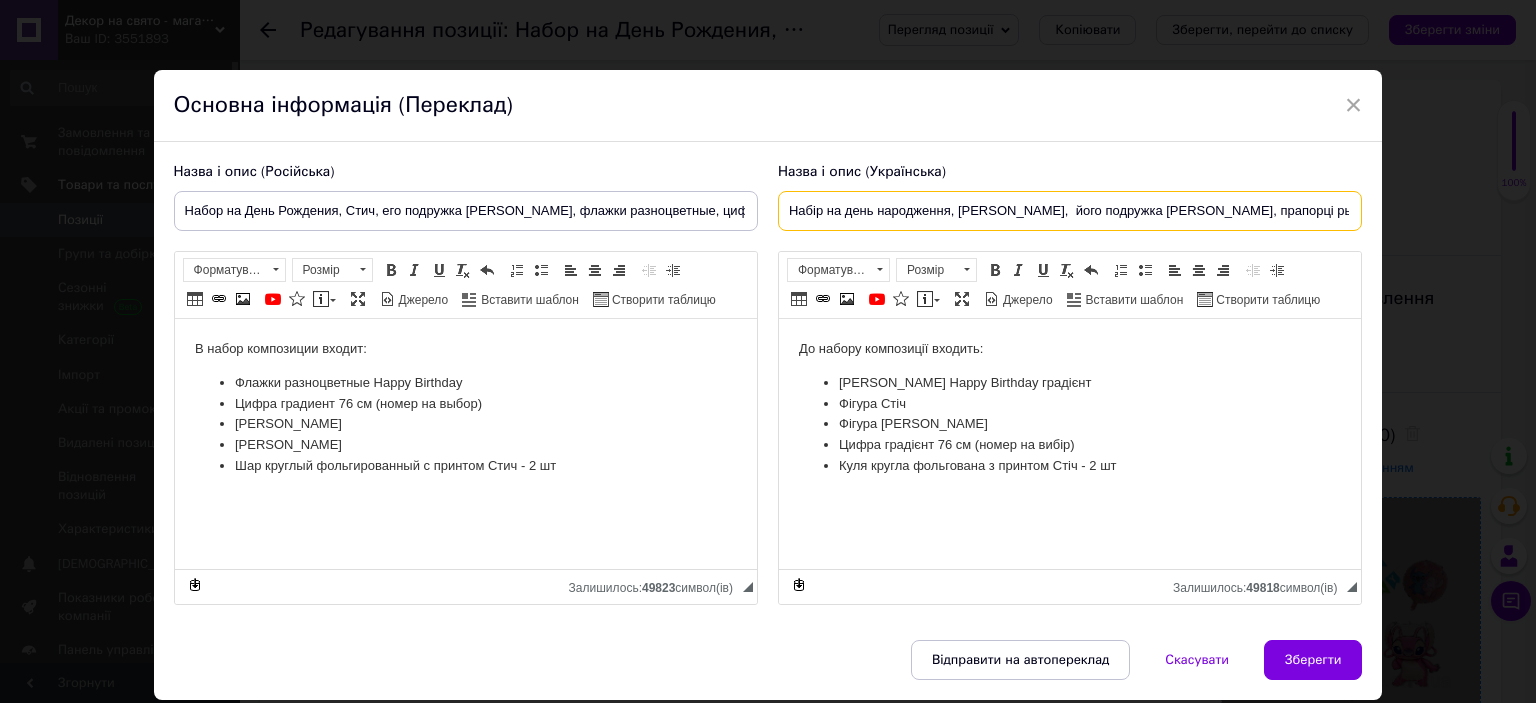type on "Набір на день народження, Стіч,  його подружка Ейнджел, прапорці рызнокольороі, цифра градієнт, круглі з малюнком" 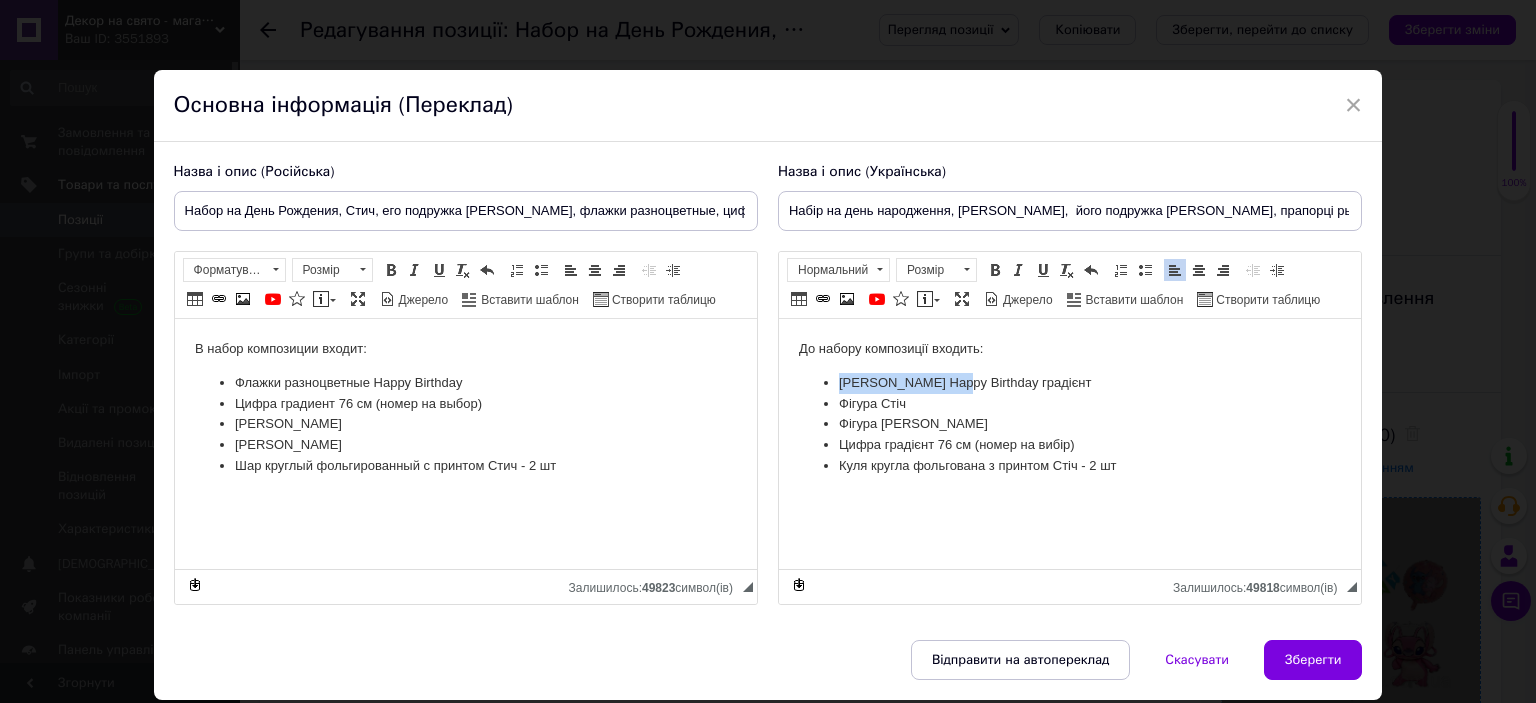 drag, startPoint x: 840, startPoint y: 378, endPoint x: 948, endPoint y: 388, distance: 108.461975 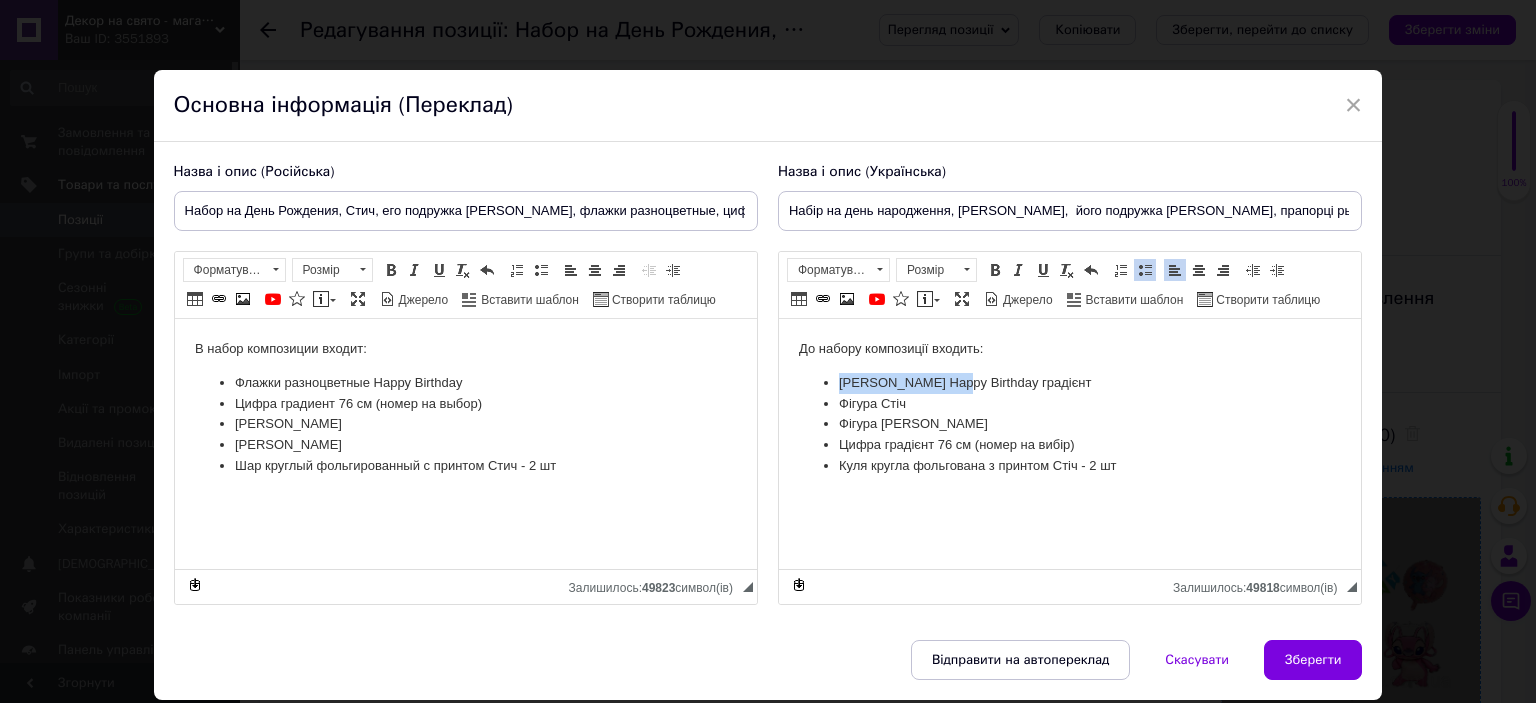 type 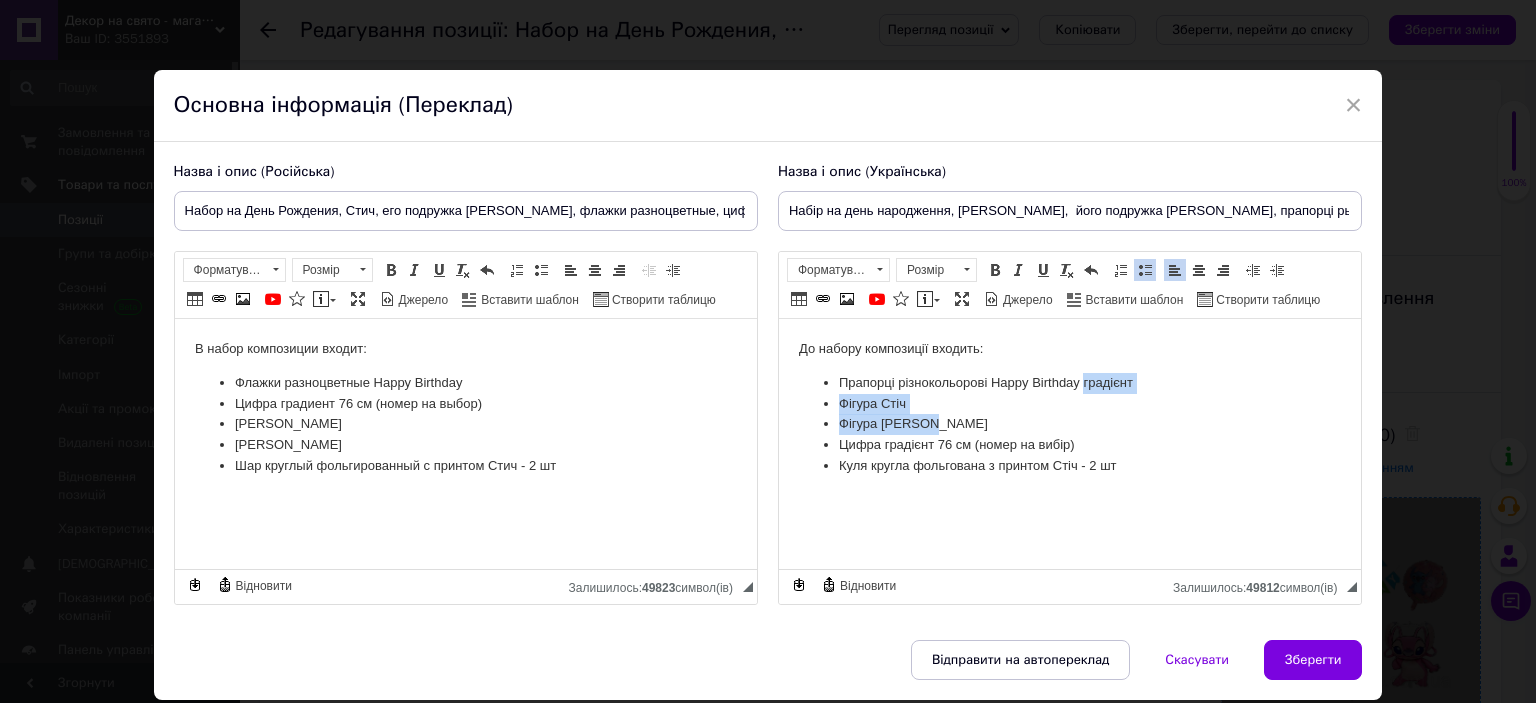drag, startPoint x: 1083, startPoint y: 388, endPoint x: 1147, endPoint y: 414, distance: 69.079666 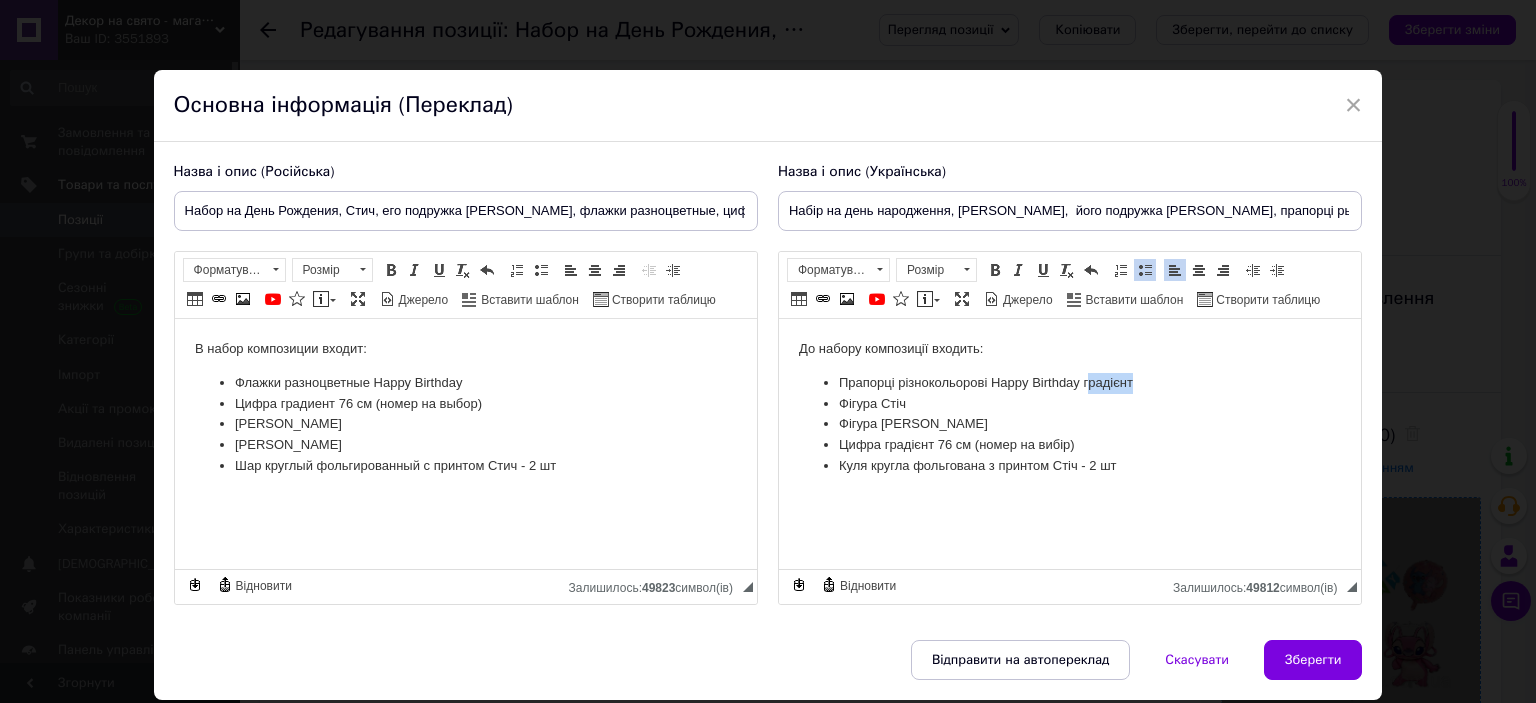 drag, startPoint x: 1090, startPoint y: 386, endPoint x: 1141, endPoint y: 390, distance: 51.156624 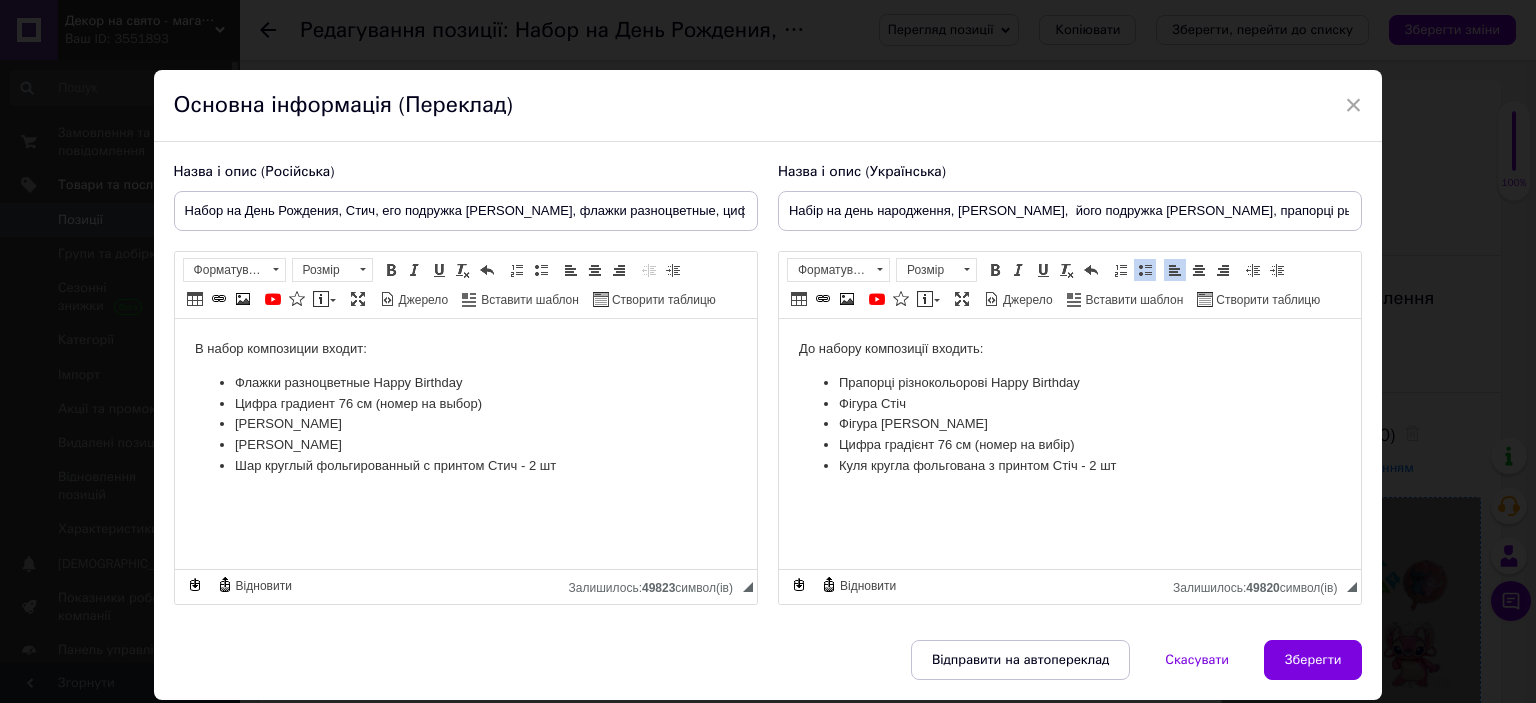 click on "Зберегти" at bounding box center [1313, 660] 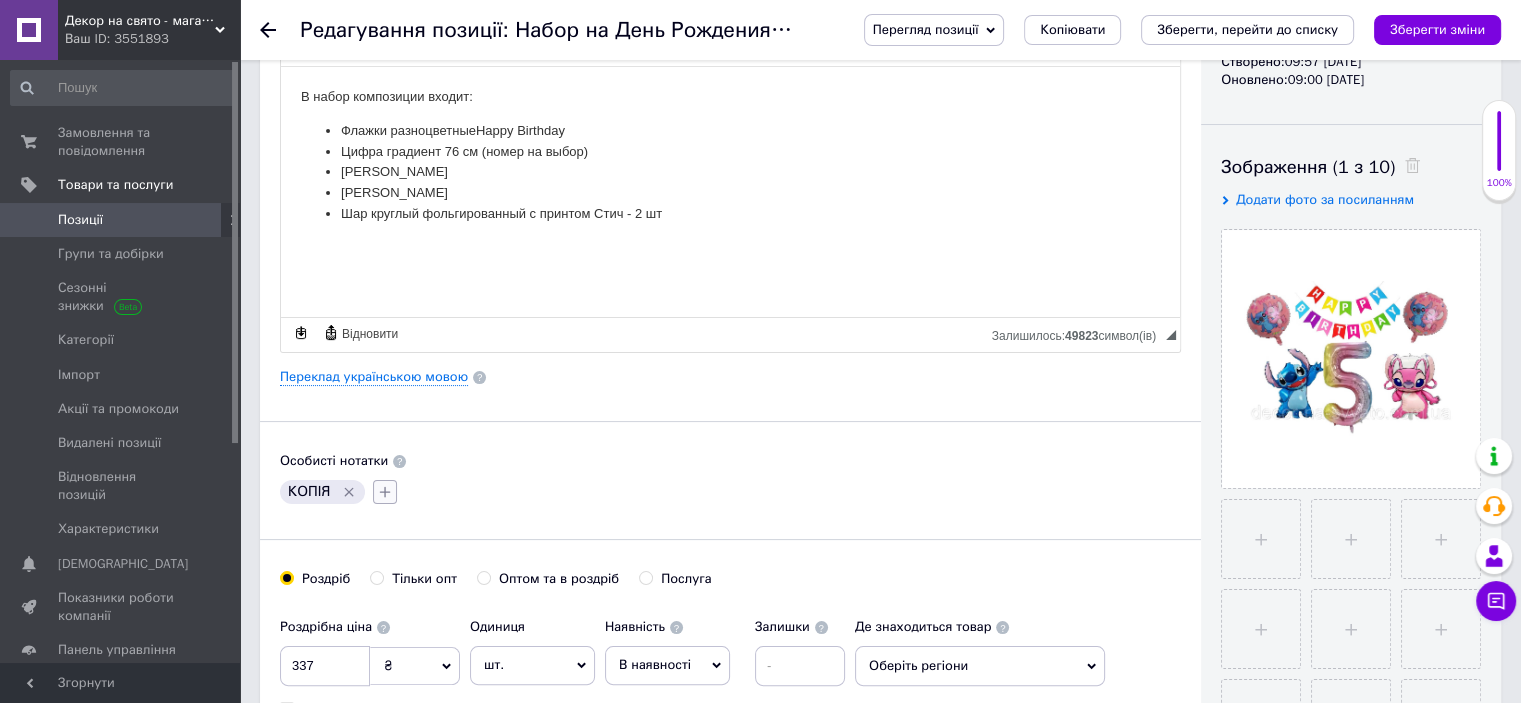 scroll, scrollTop: 300, scrollLeft: 0, axis: vertical 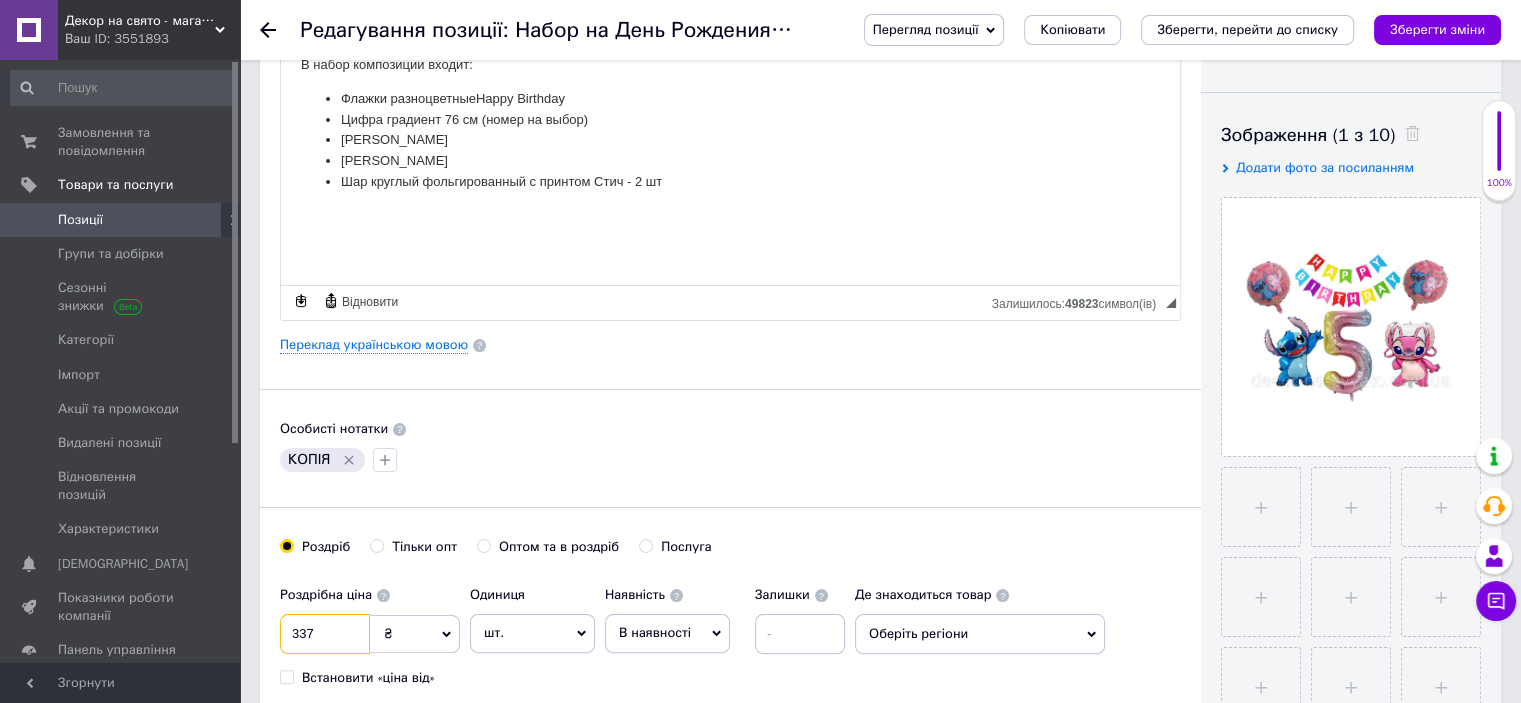 drag, startPoint x: 332, startPoint y: 628, endPoint x: 281, endPoint y: 626, distance: 51.0392 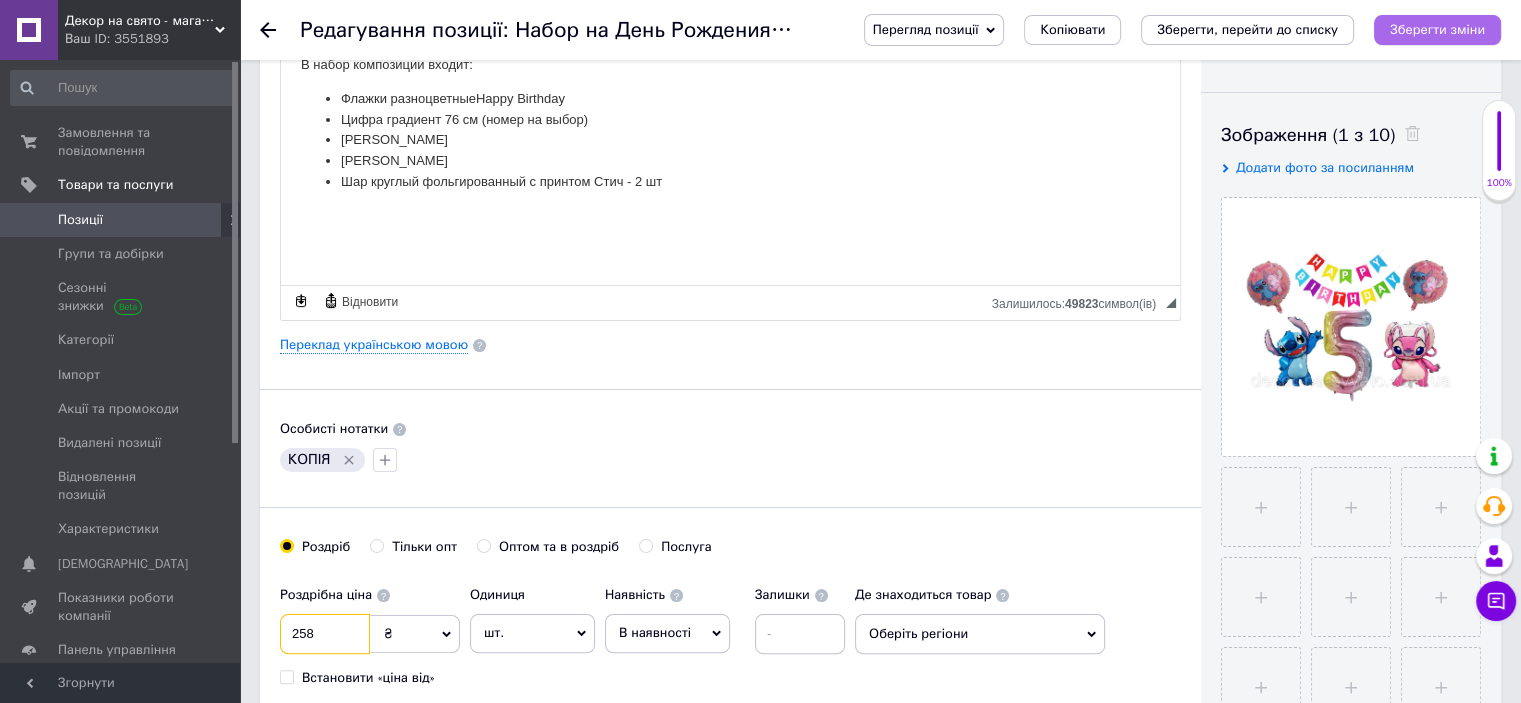 type on "258" 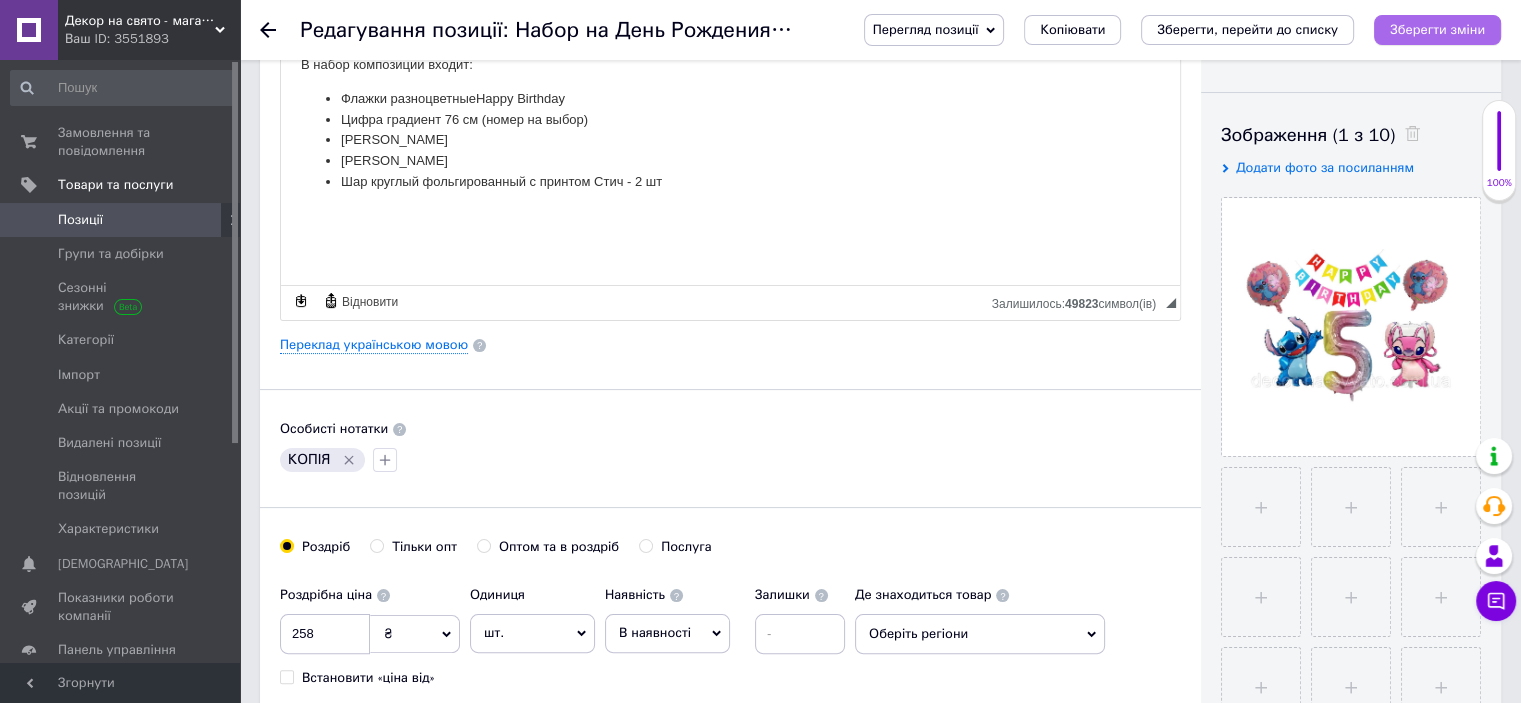 click on "Зберегти зміни" at bounding box center [1437, 30] 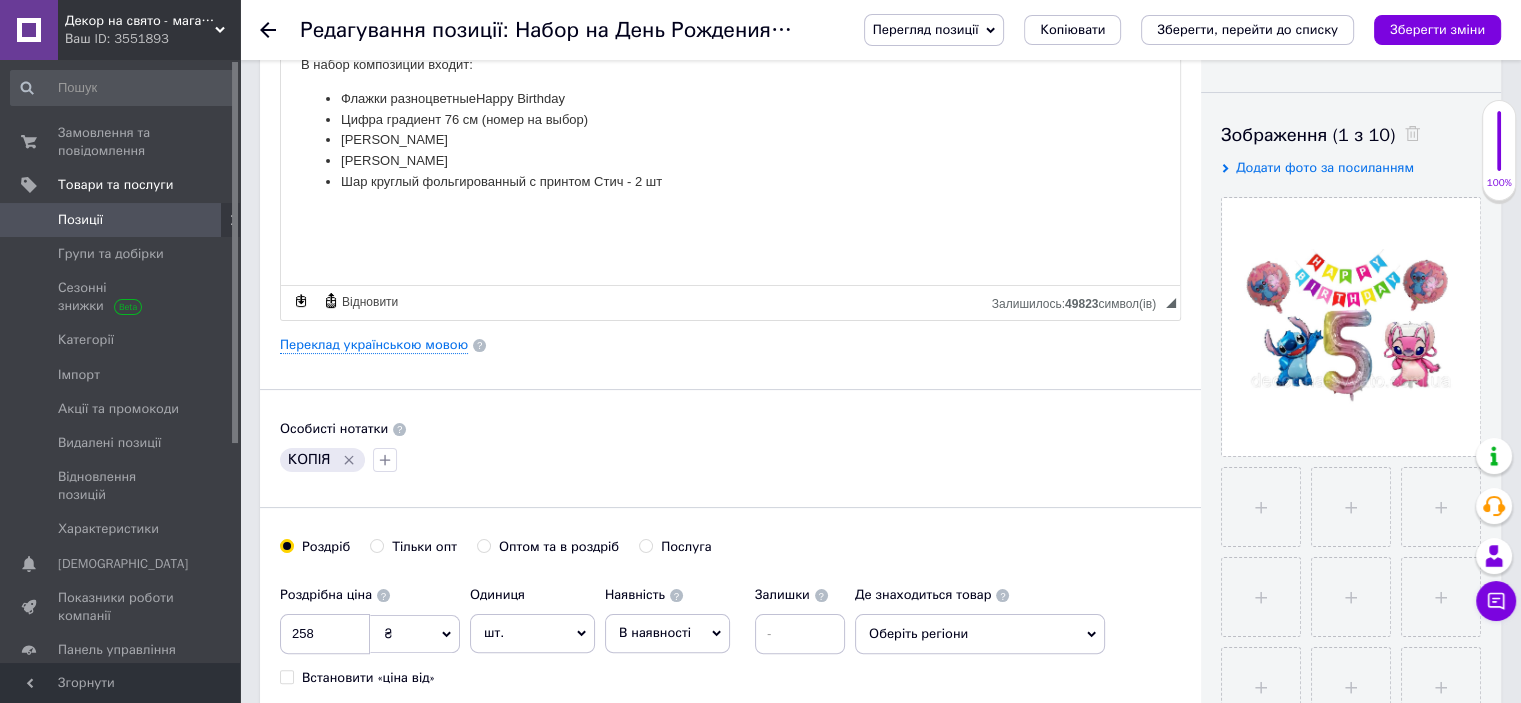 drag, startPoint x: 923, startPoint y: 441, endPoint x: 921, endPoint y: 338, distance: 103.01942 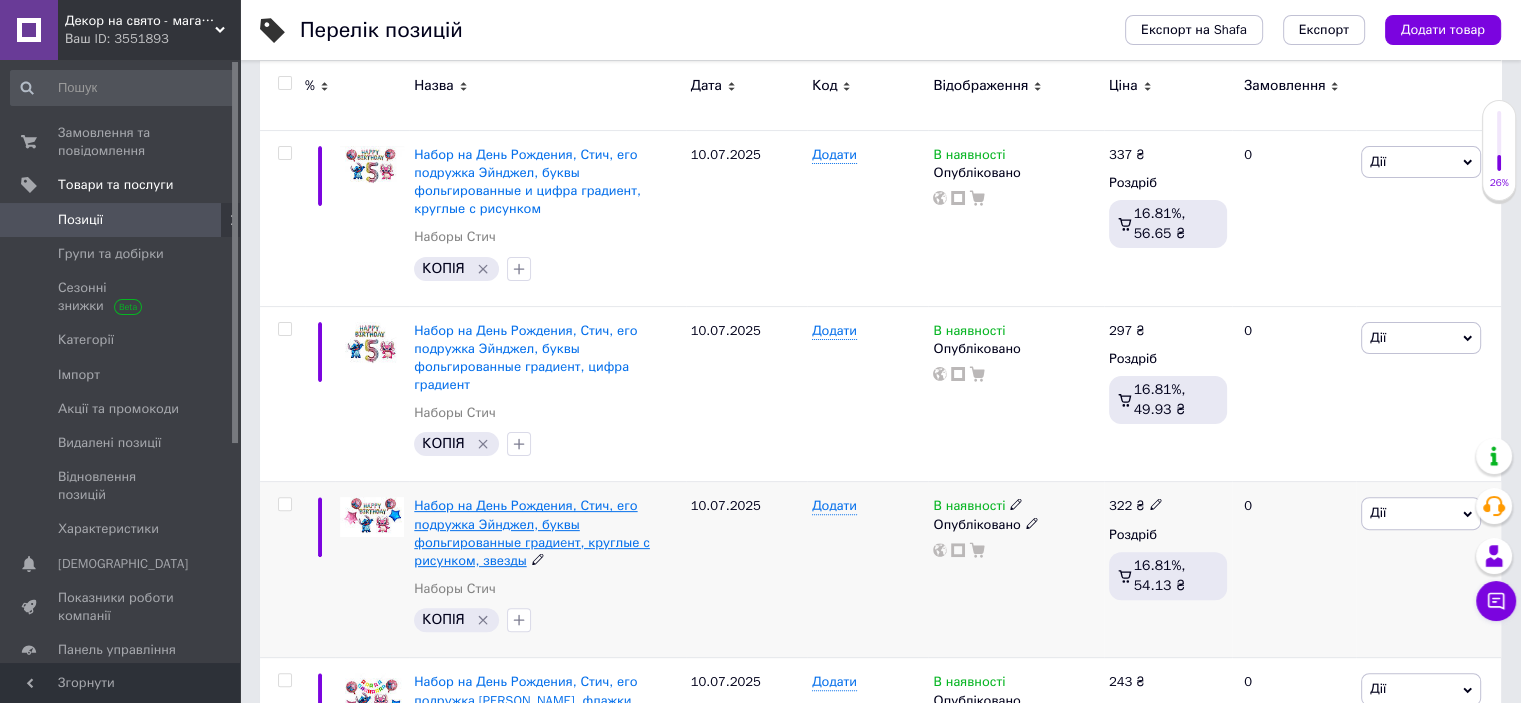 scroll, scrollTop: 500, scrollLeft: 0, axis: vertical 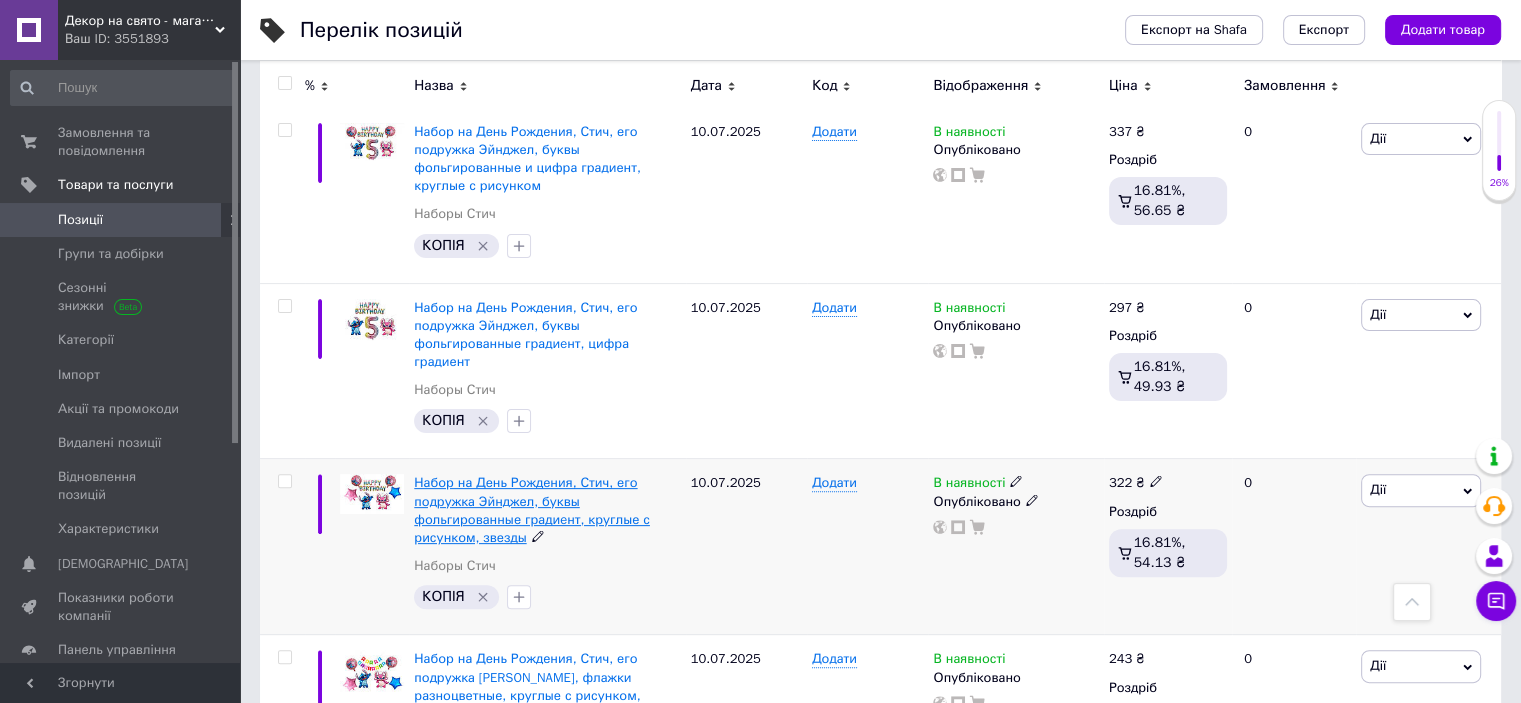 click on "Набор на День Рождения, Стич, его подружка Эйнджел, буквы фольгированные  градиeнт, круглые с рисунком, звезды" at bounding box center (532, 510) 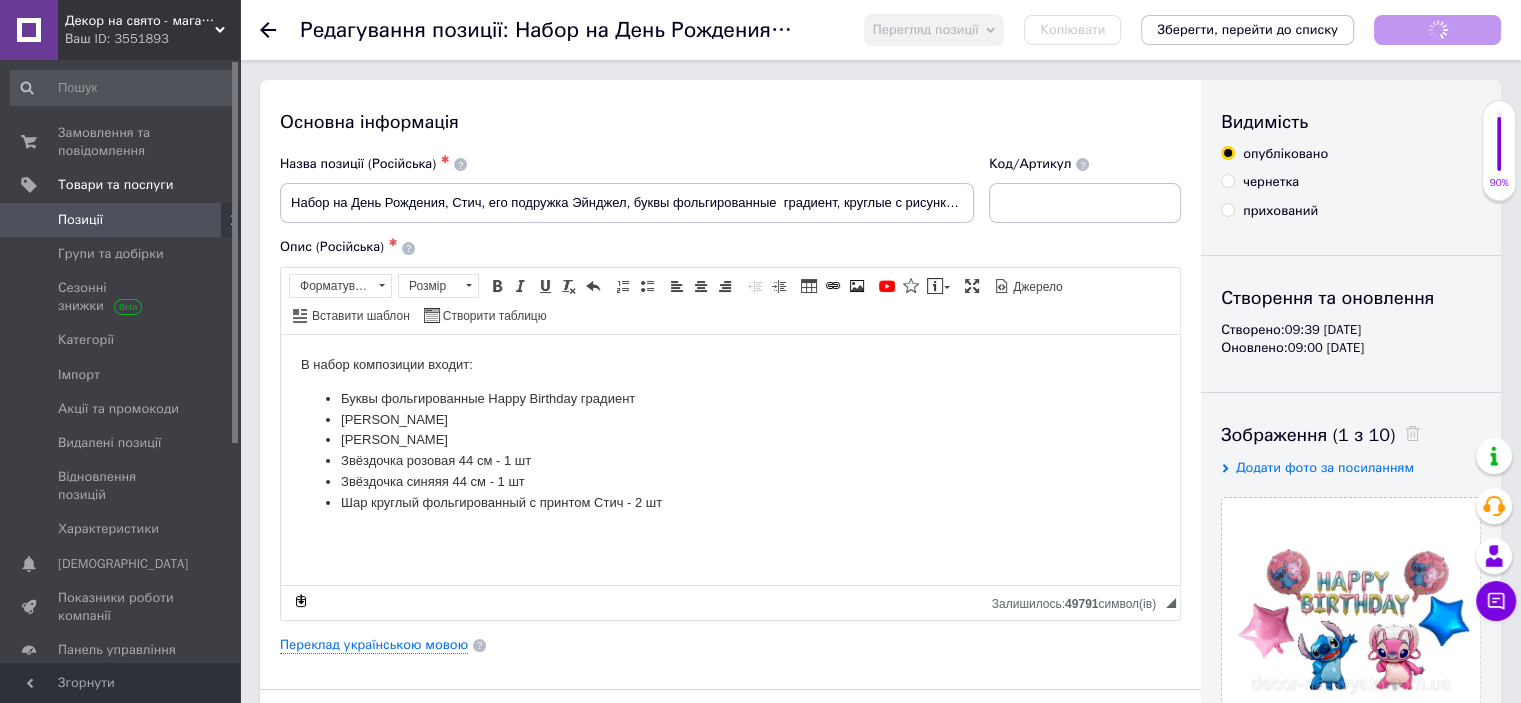 scroll, scrollTop: 0, scrollLeft: 0, axis: both 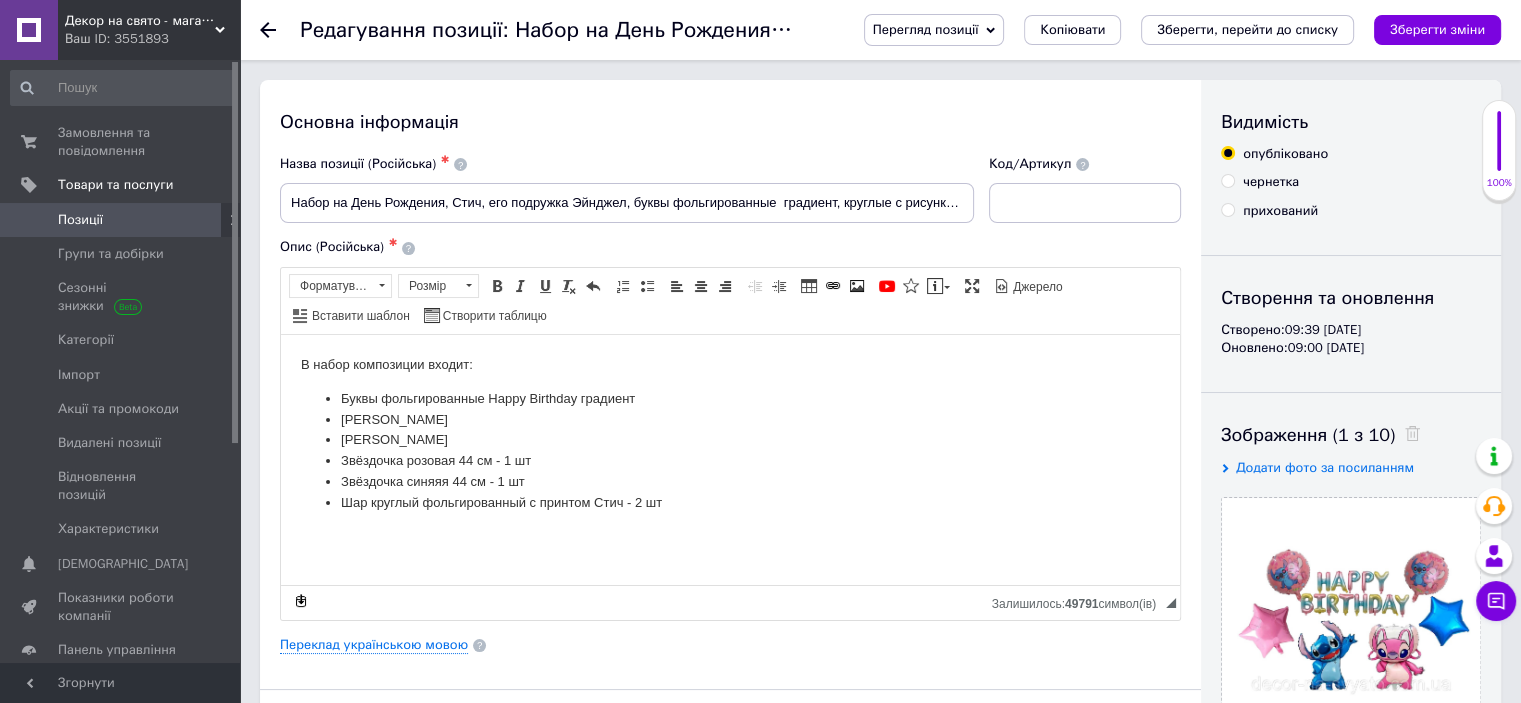 click on "Перегляд позиції Зберегти та переглянути на сайті Зберегти та переглянути на маркетплейсі Копіювати Зберегти, перейти до списку Зберегти зміни" at bounding box center [1162, 30] 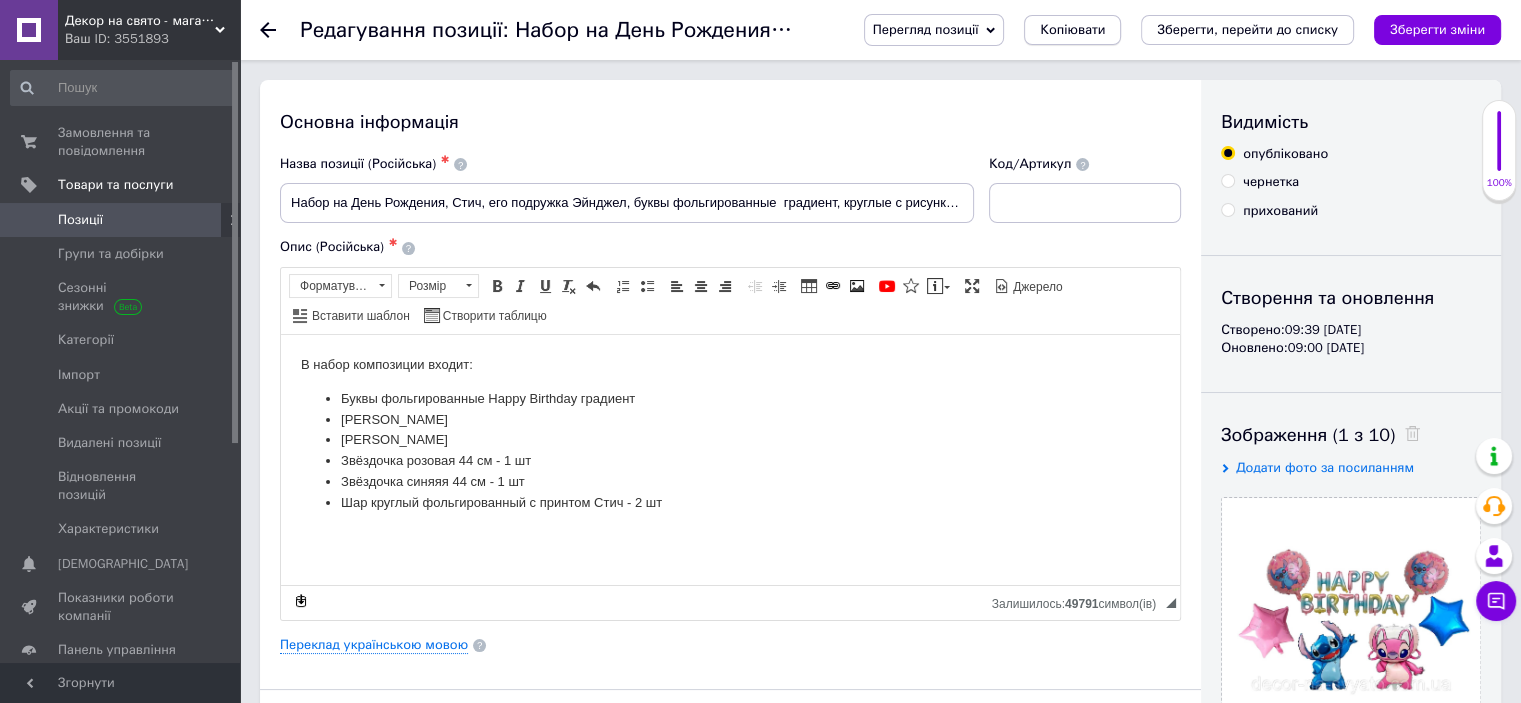 click on "Копіювати" at bounding box center (1072, 30) 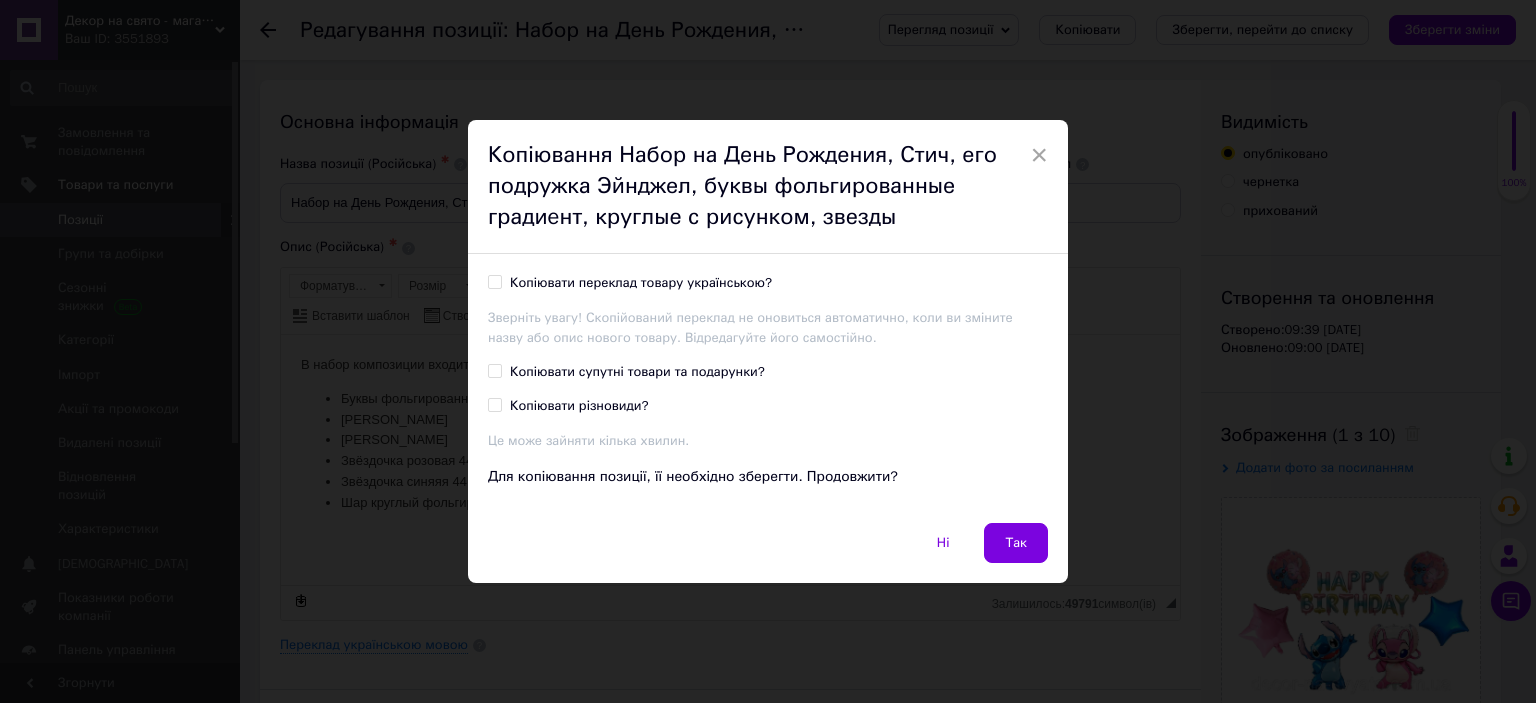click on "Копіювати переклад товару українською?" at bounding box center (641, 283) 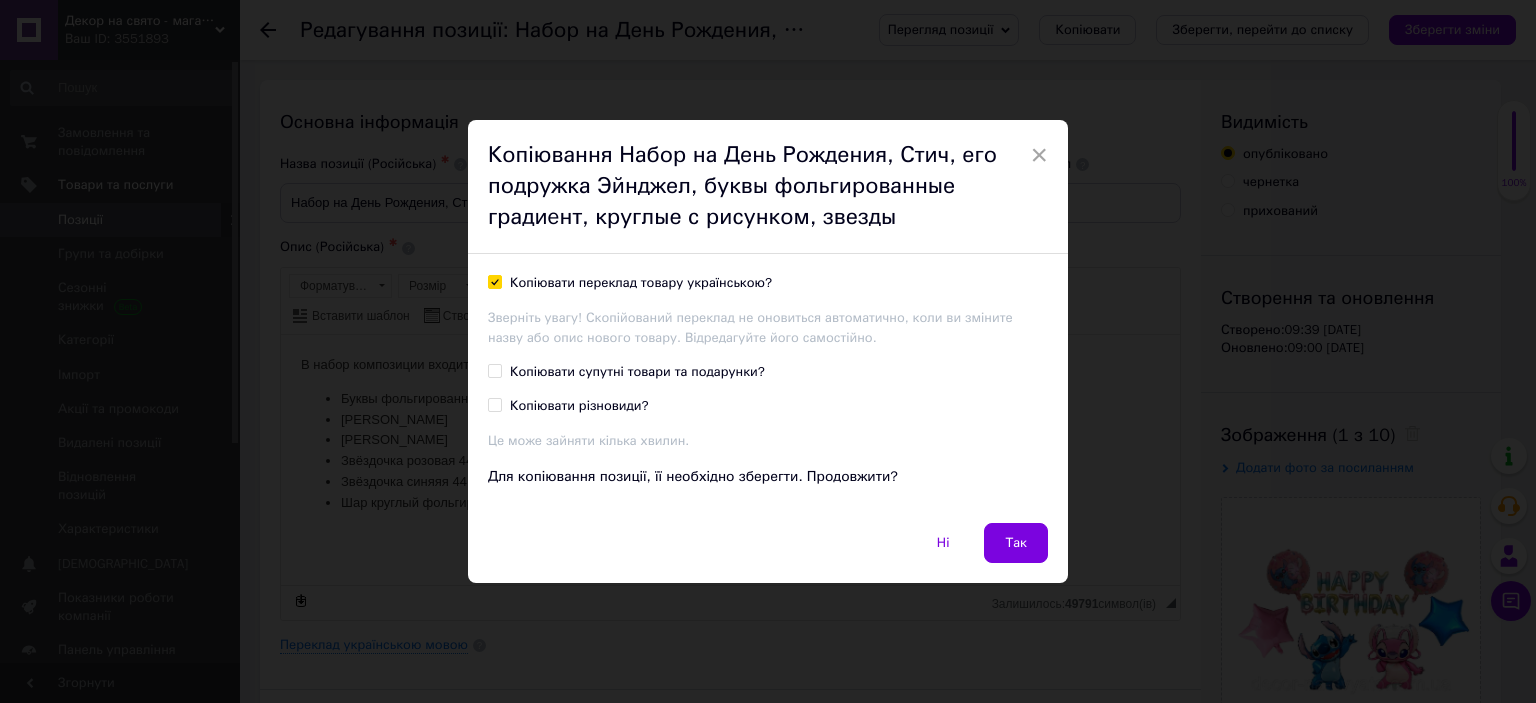 checkbox on "true" 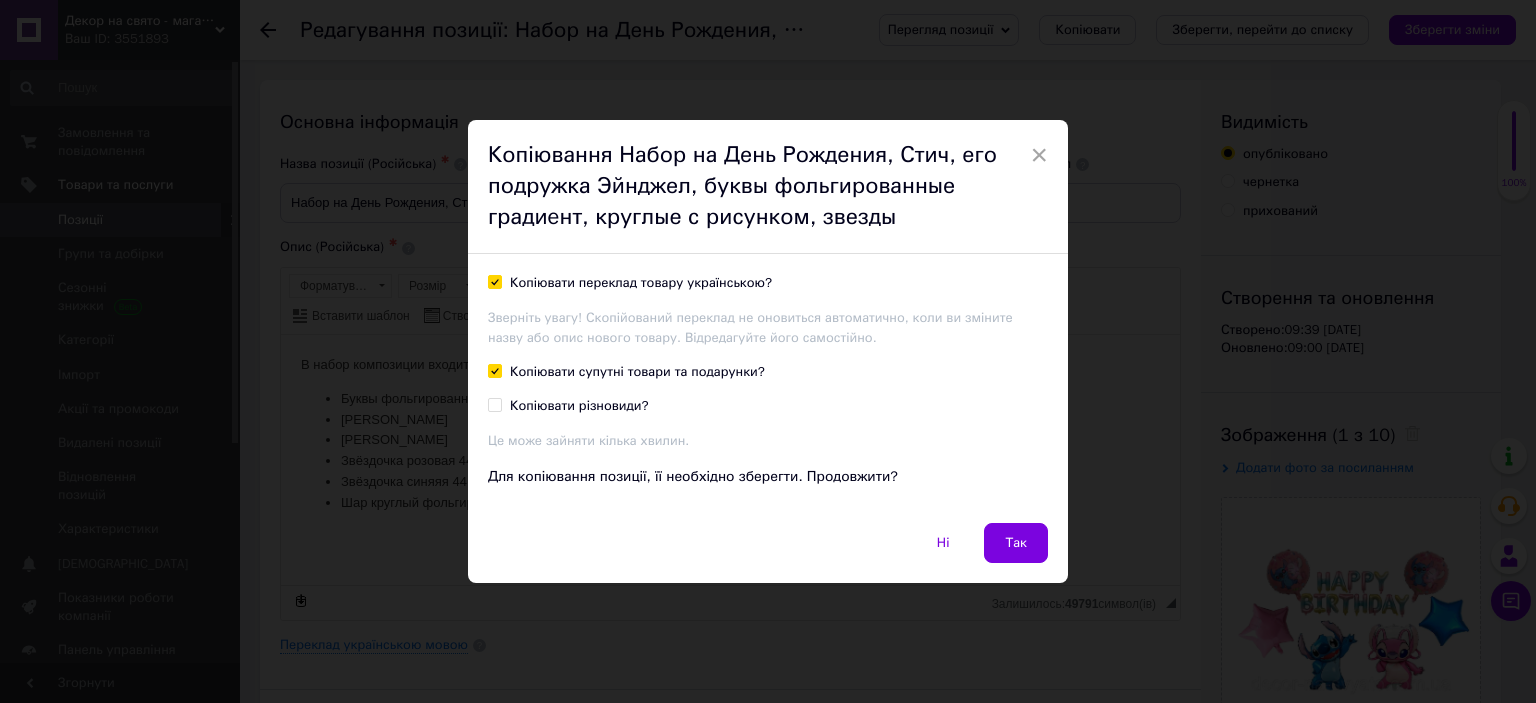 checkbox on "true" 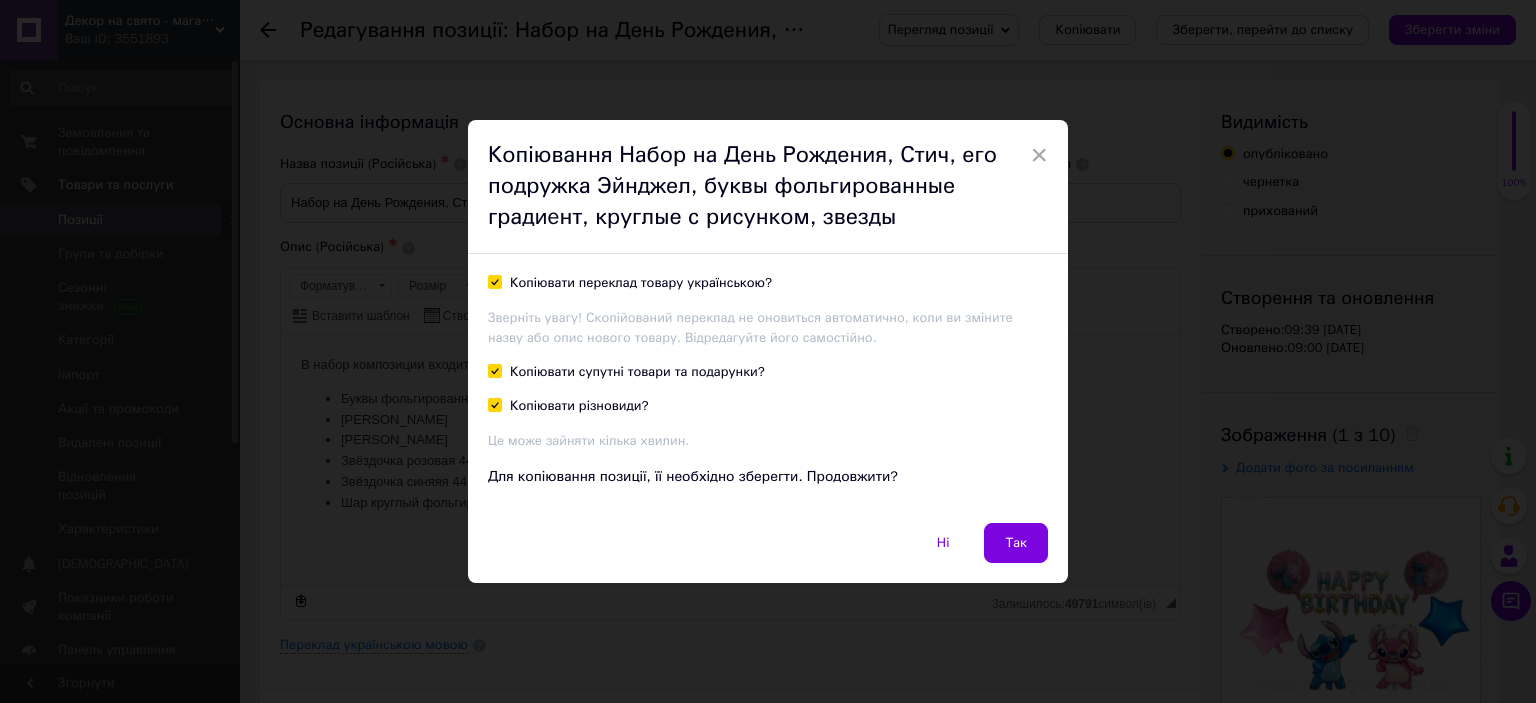 checkbox on "true" 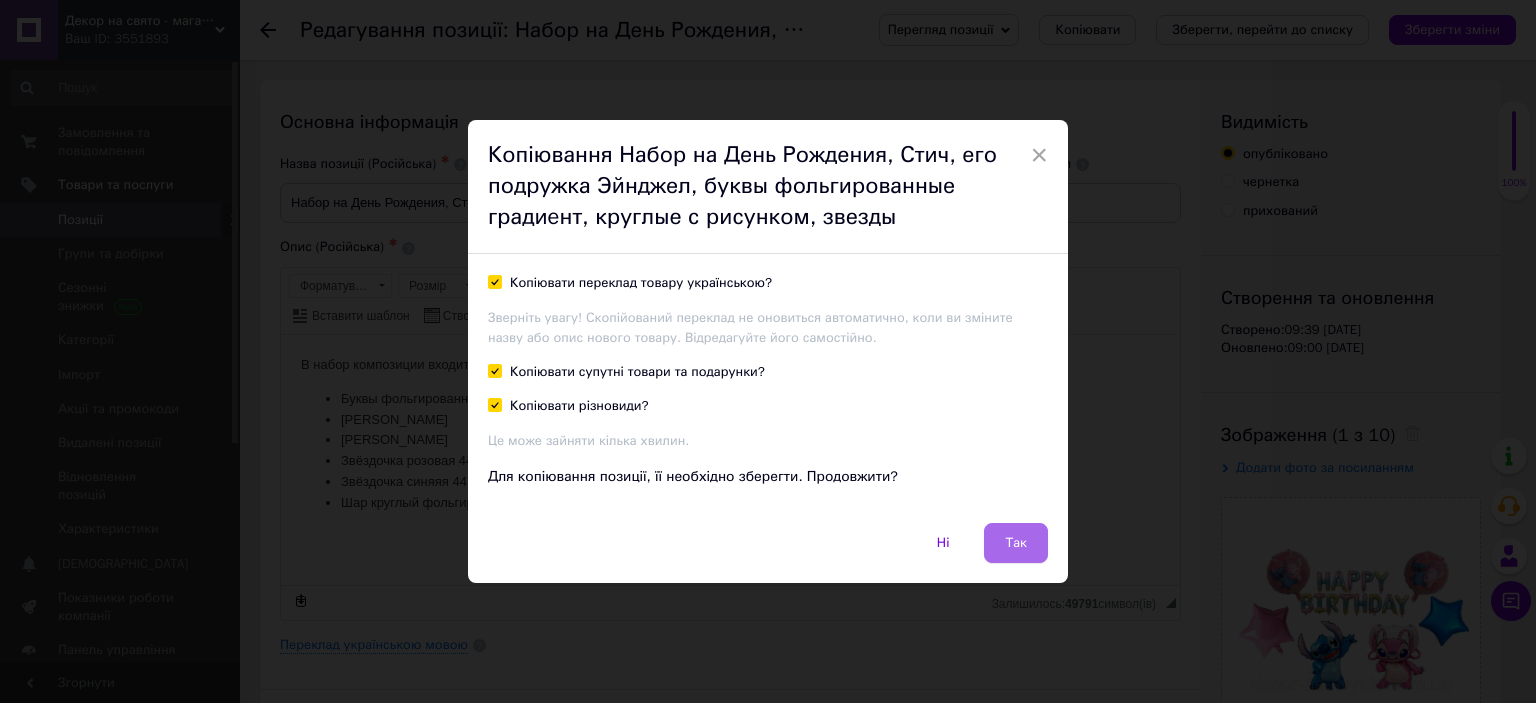 click on "Так" at bounding box center (1016, 543) 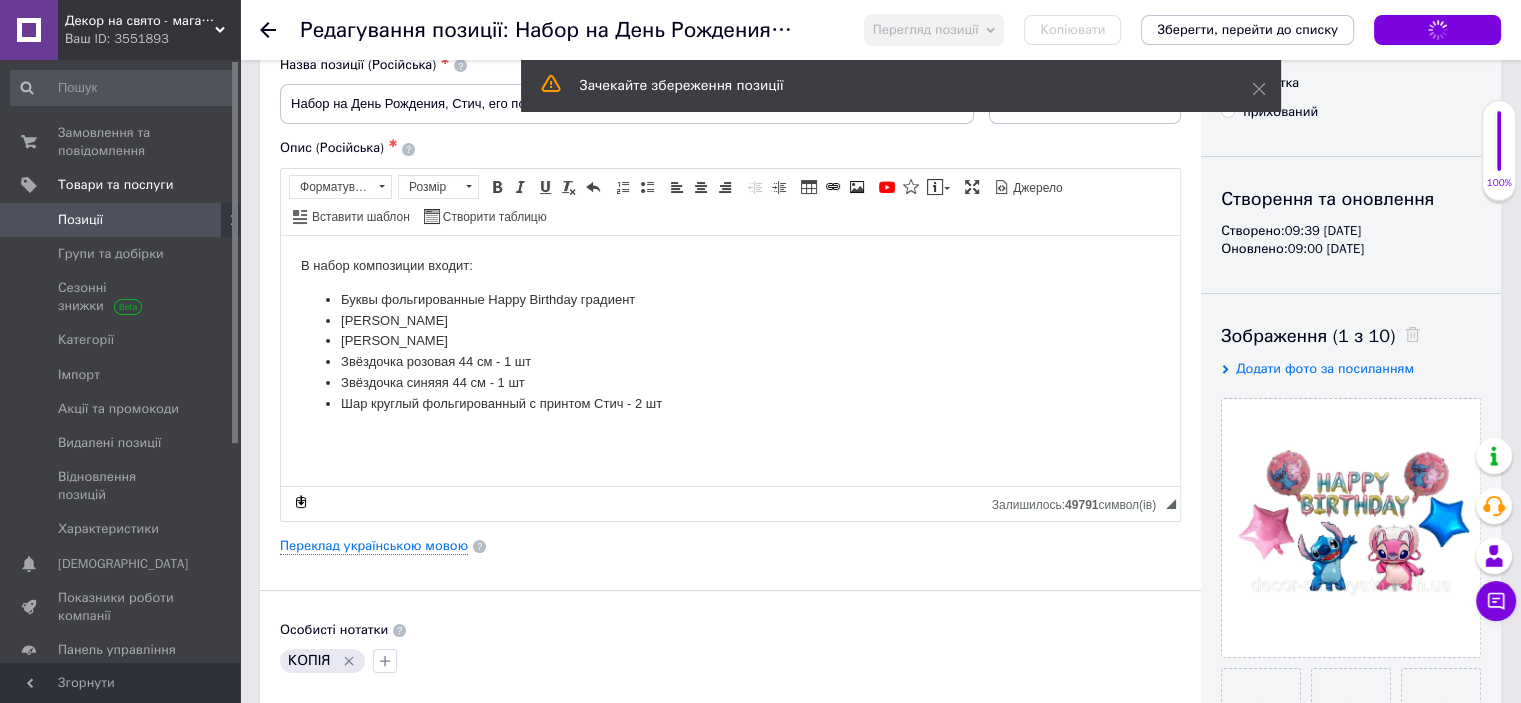 scroll, scrollTop: 200, scrollLeft: 0, axis: vertical 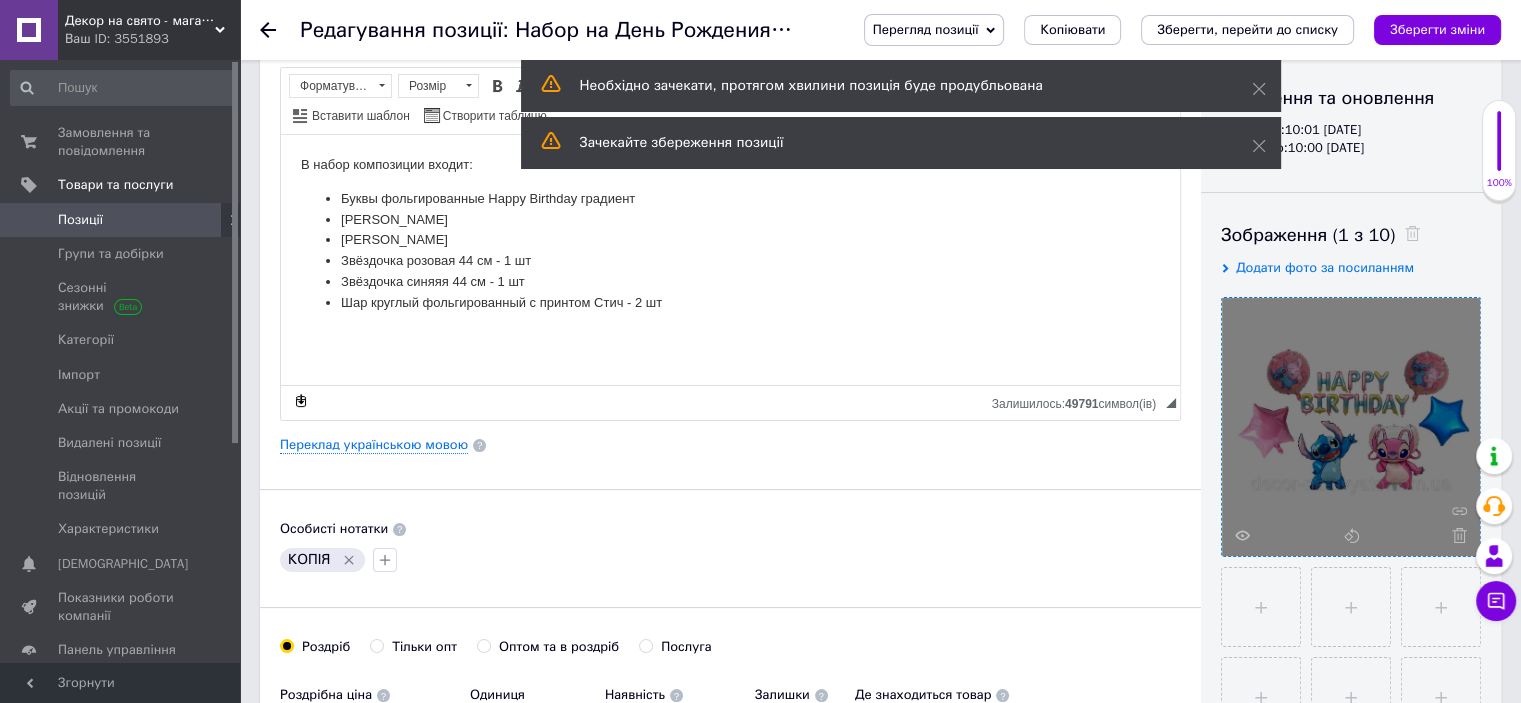 click 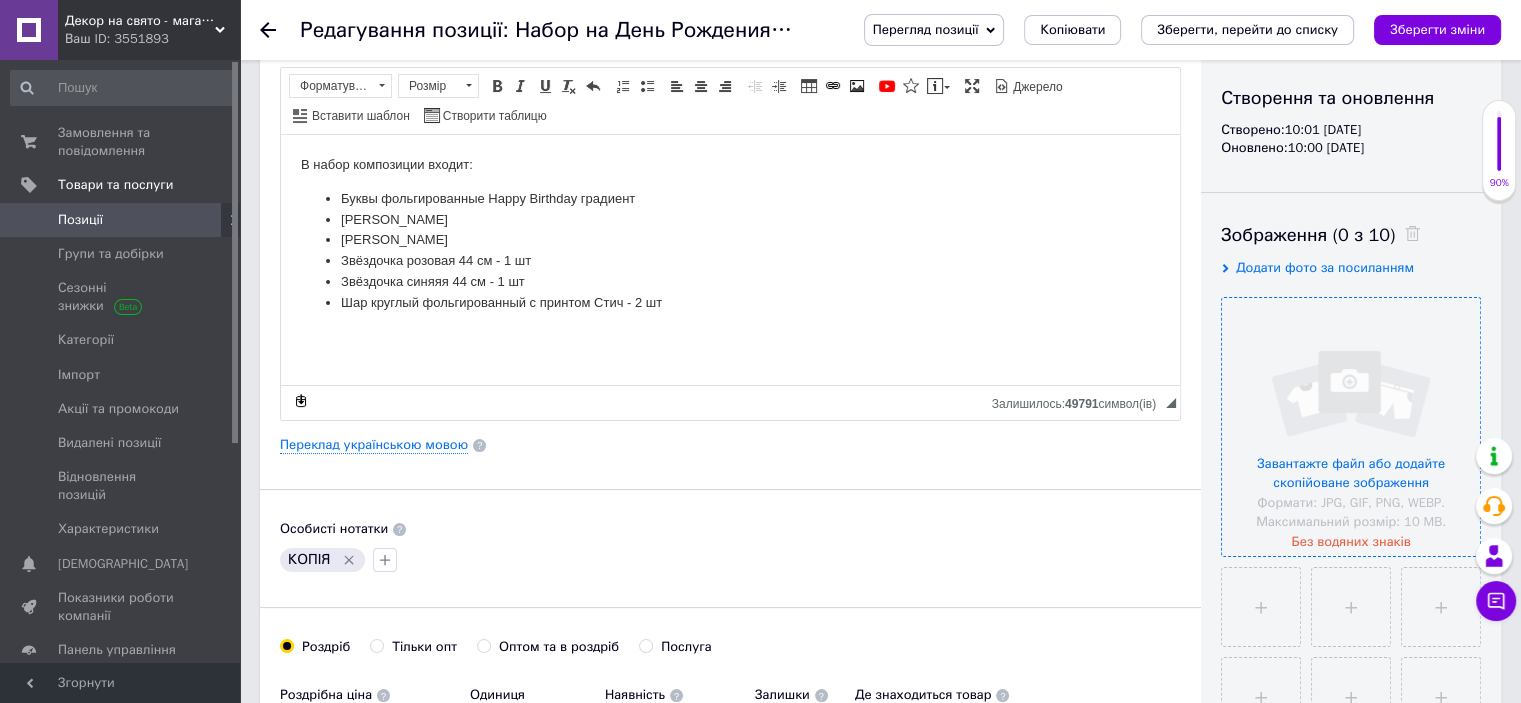 click at bounding box center (1351, 427) 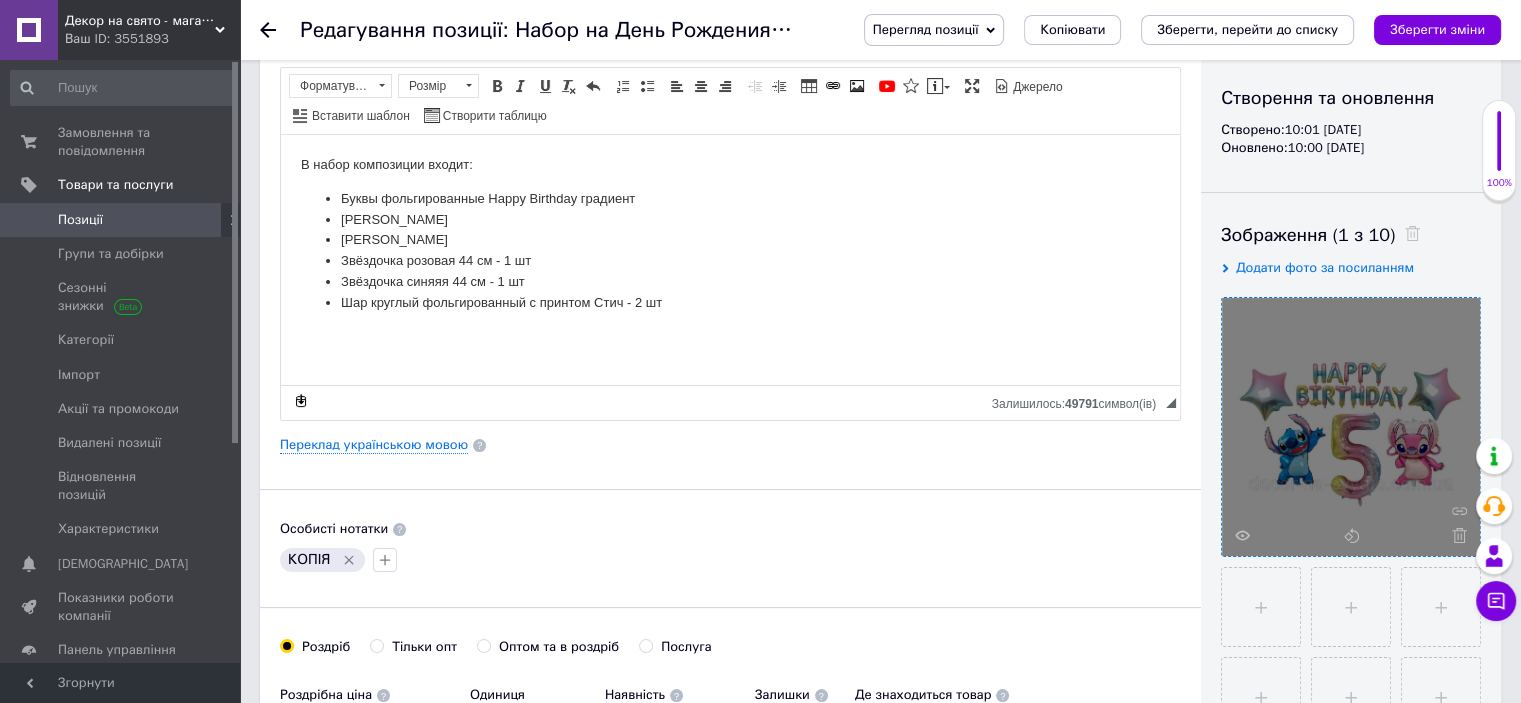 scroll, scrollTop: 0, scrollLeft: 0, axis: both 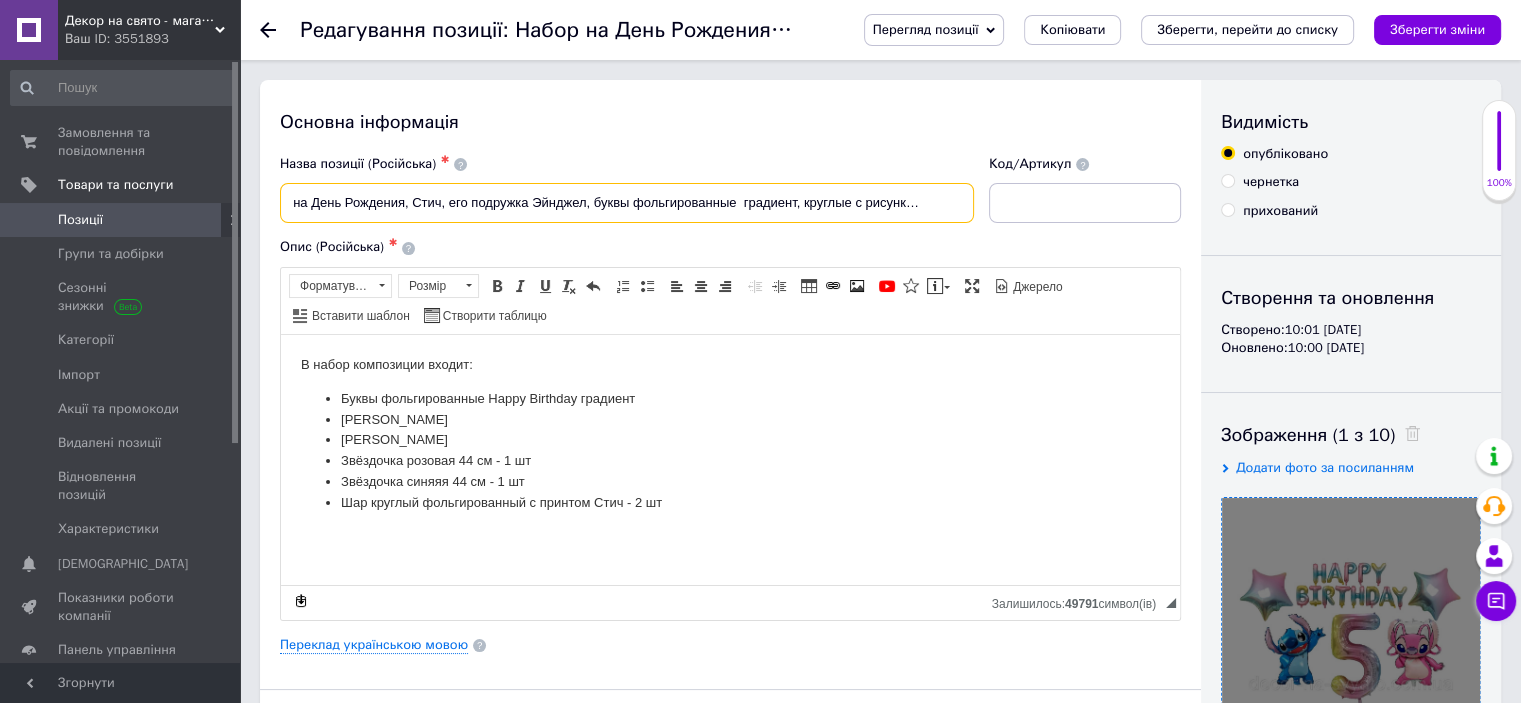 drag, startPoint x: 844, startPoint y: 205, endPoint x: 928, endPoint y: 209, distance: 84.095184 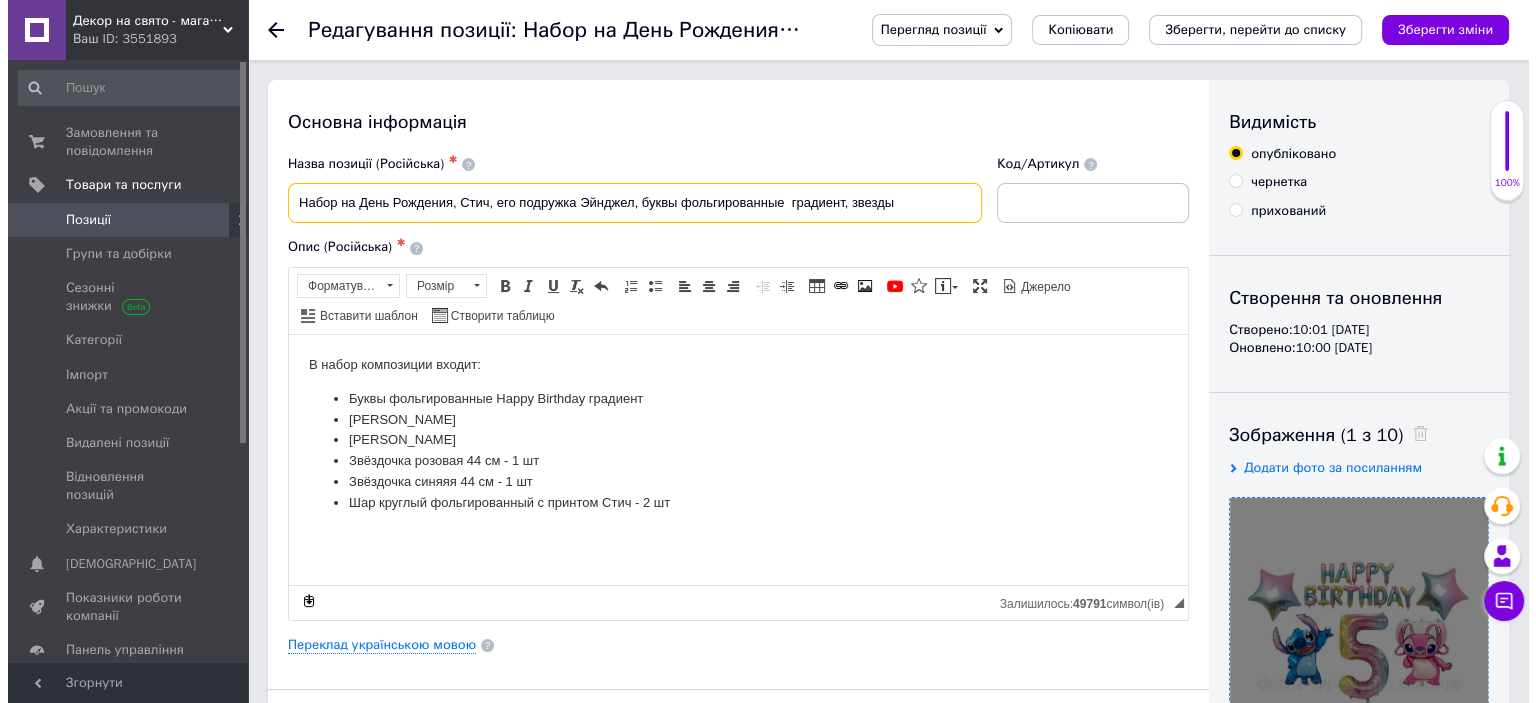 scroll, scrollTop: 0, scrollLeft: 0, axis: both 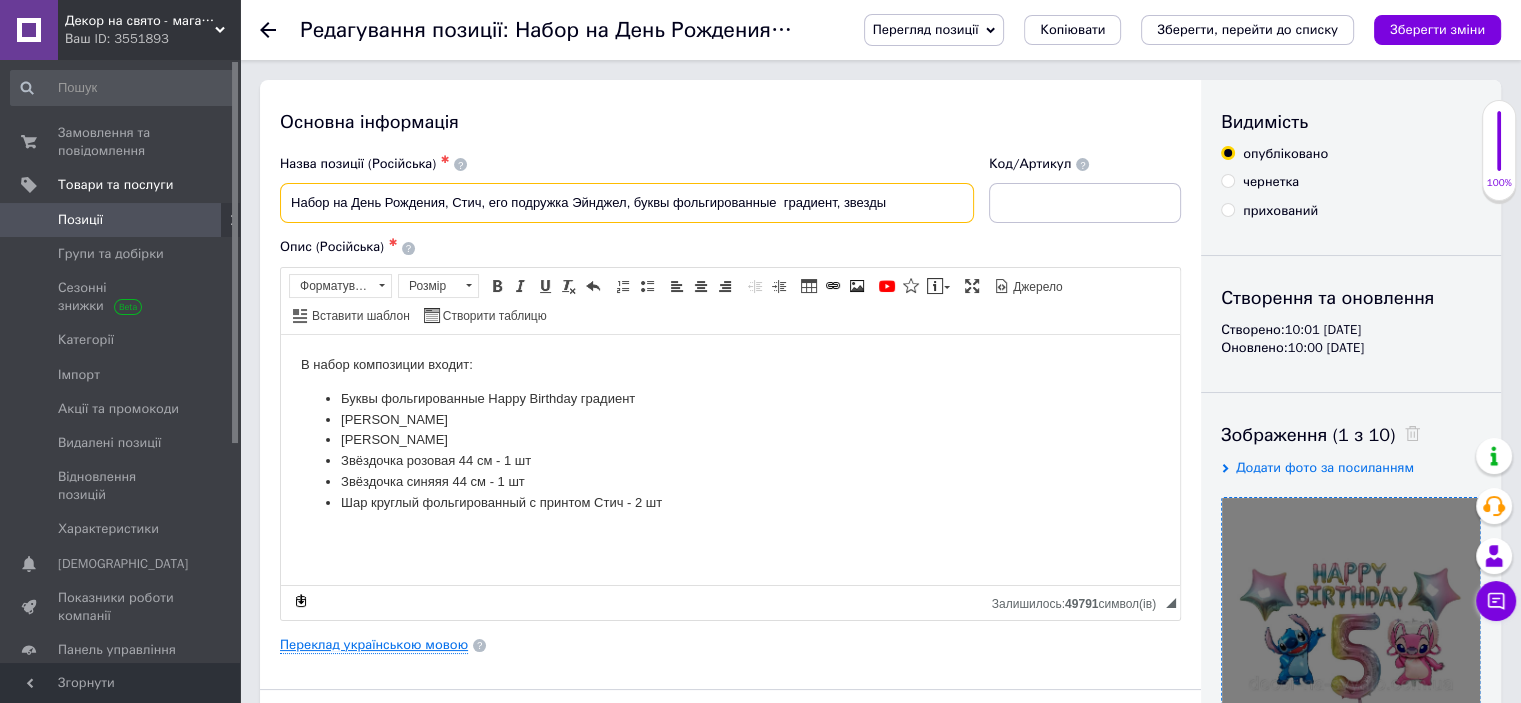 type on "Набор на День Рождения, Стич, его подружка Эйнджел, буквы фольгированные  градиeнт, звезды" 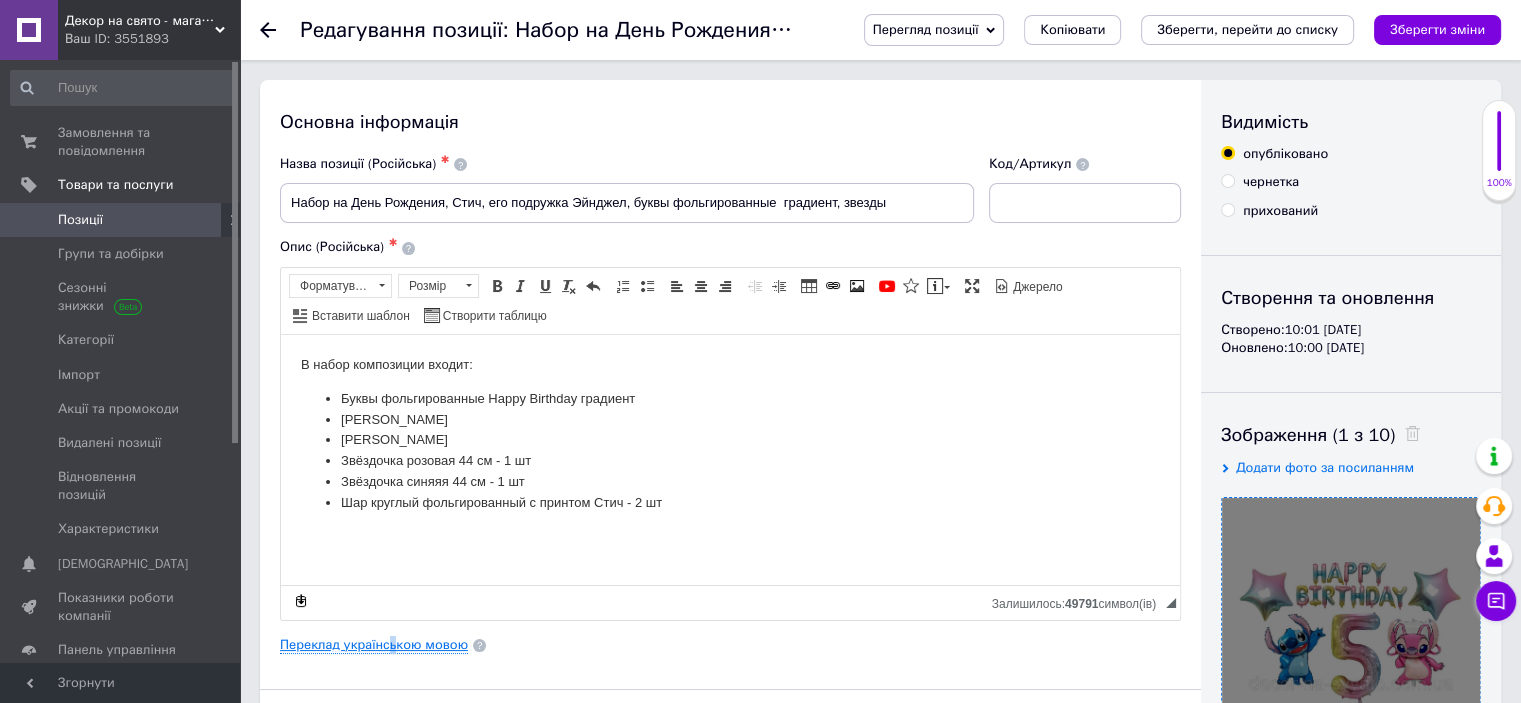 click on "Переклад українською мовою" at bounding box center [374, 645] 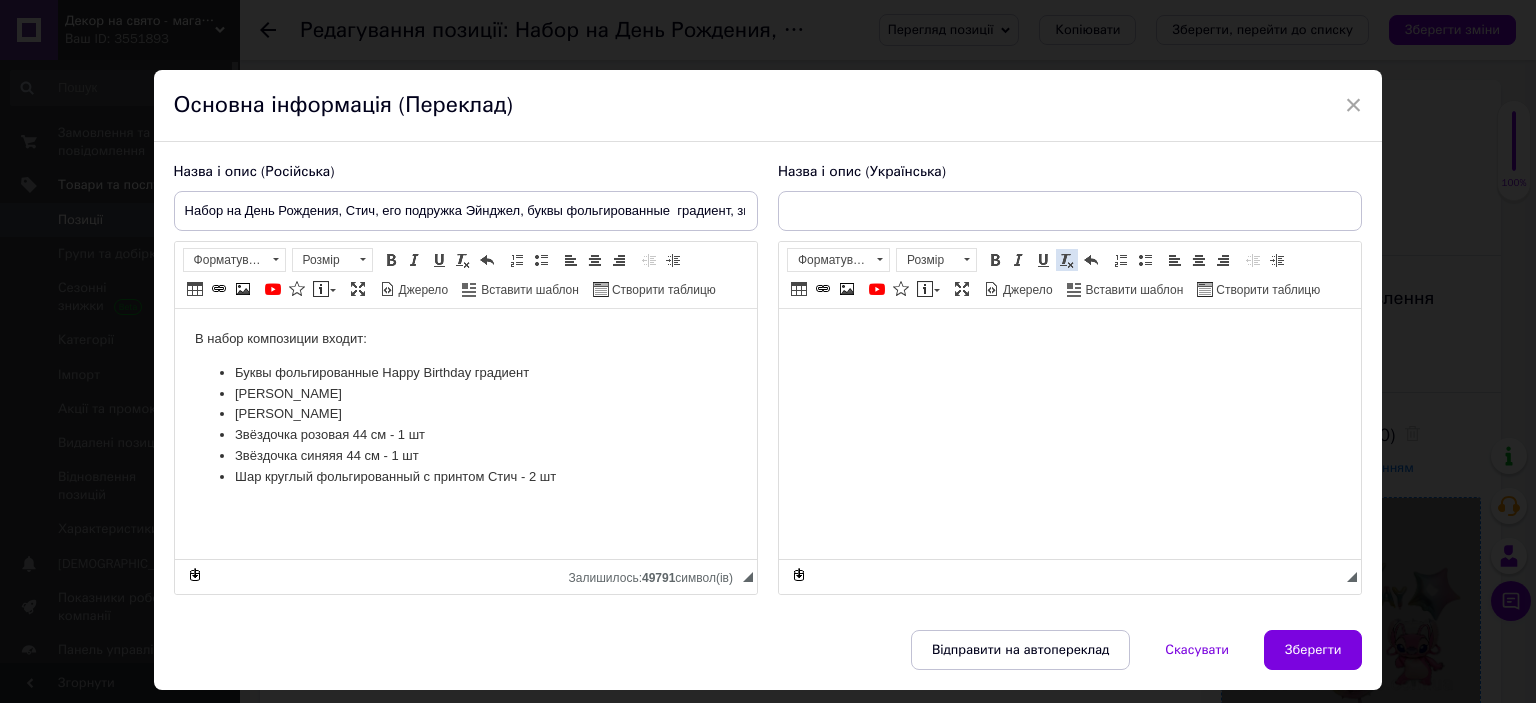 scroll, scrollTop: 0, scrollLeft: 0, axis: both 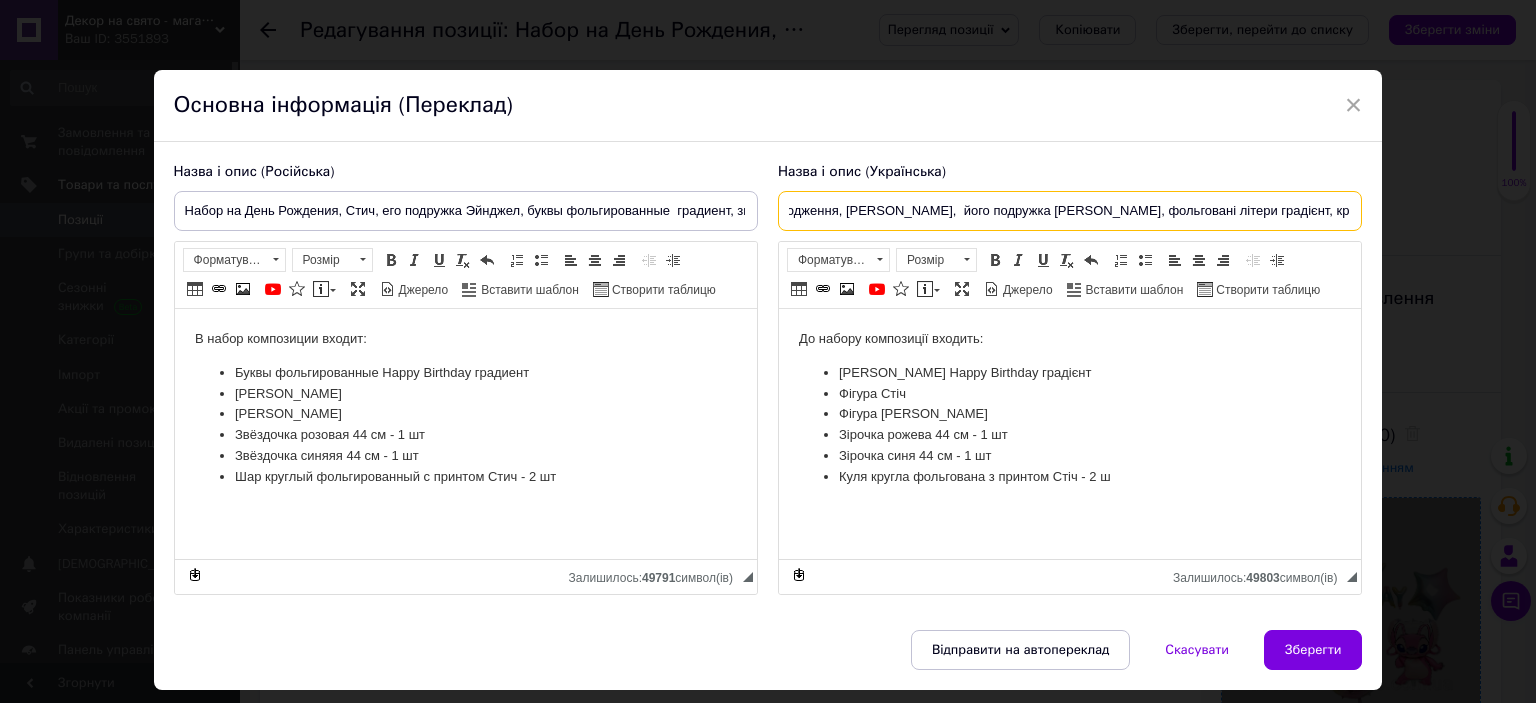 click on "Набір на день народження, Стіч,  його подружка Ейнджел, фольговані літери градієнт, круглі з малюнком, зірки" at bounding box center (1070, 211) 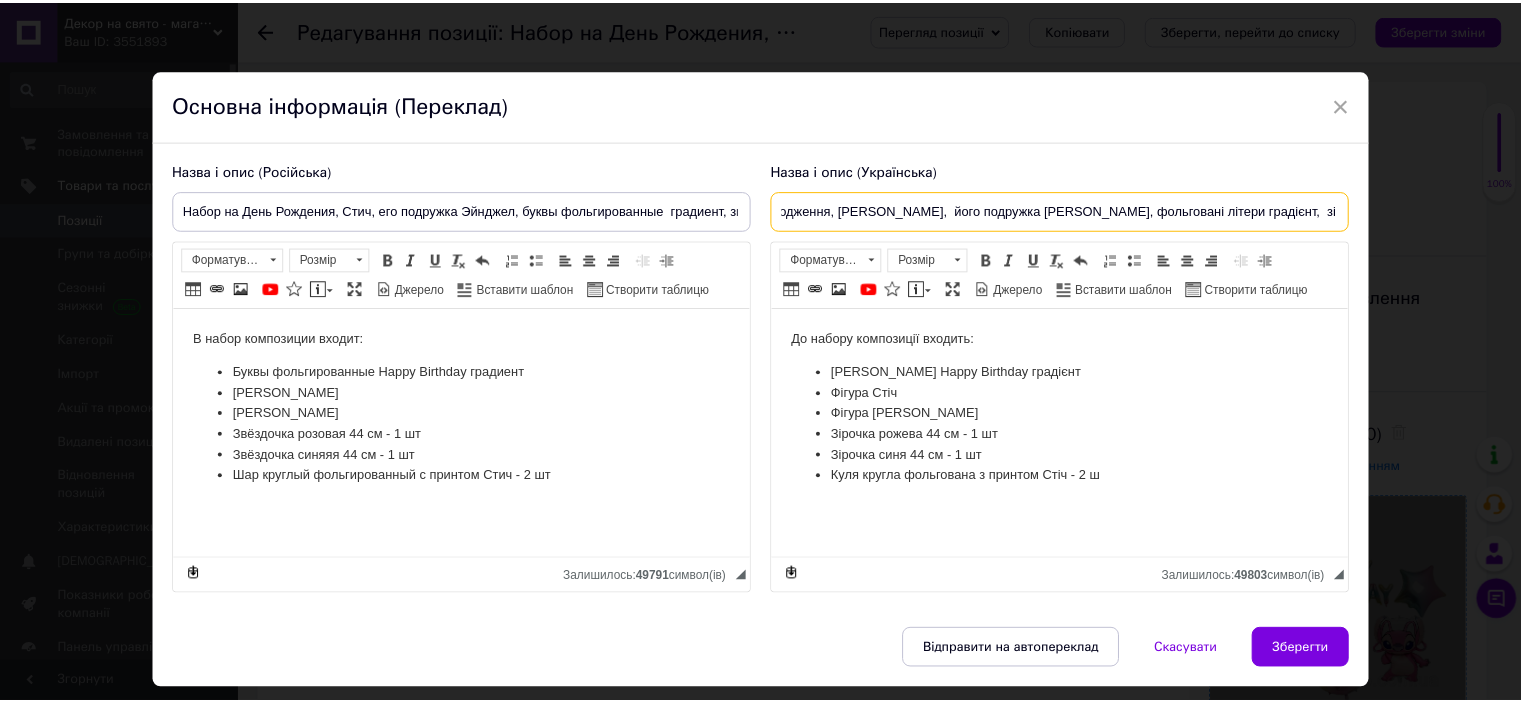 scroll, scrollTop: 0, scrollLeft: 0, axis: both 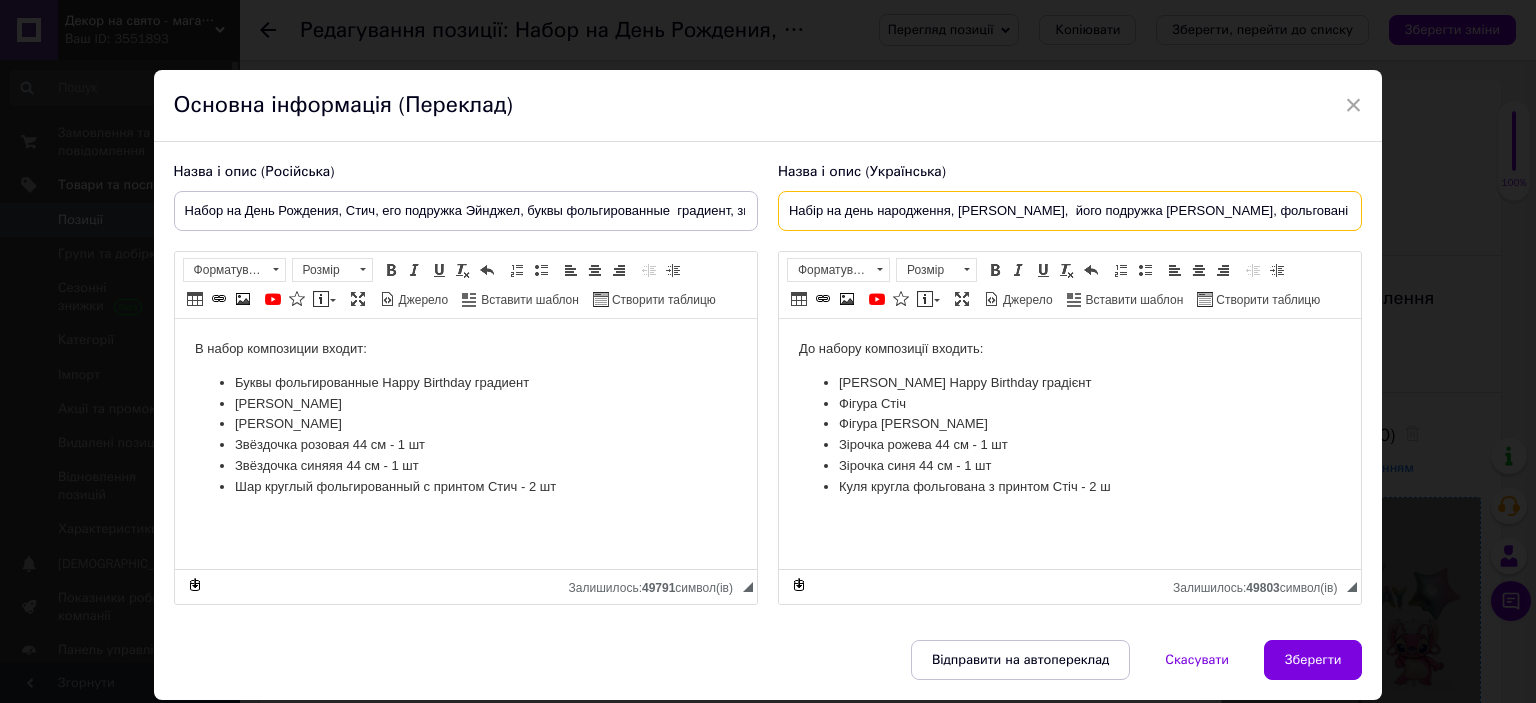 type on "Набір на день народження, Стіч,  його подружка Ейнджел, фольговані літери градієнт, зірки" 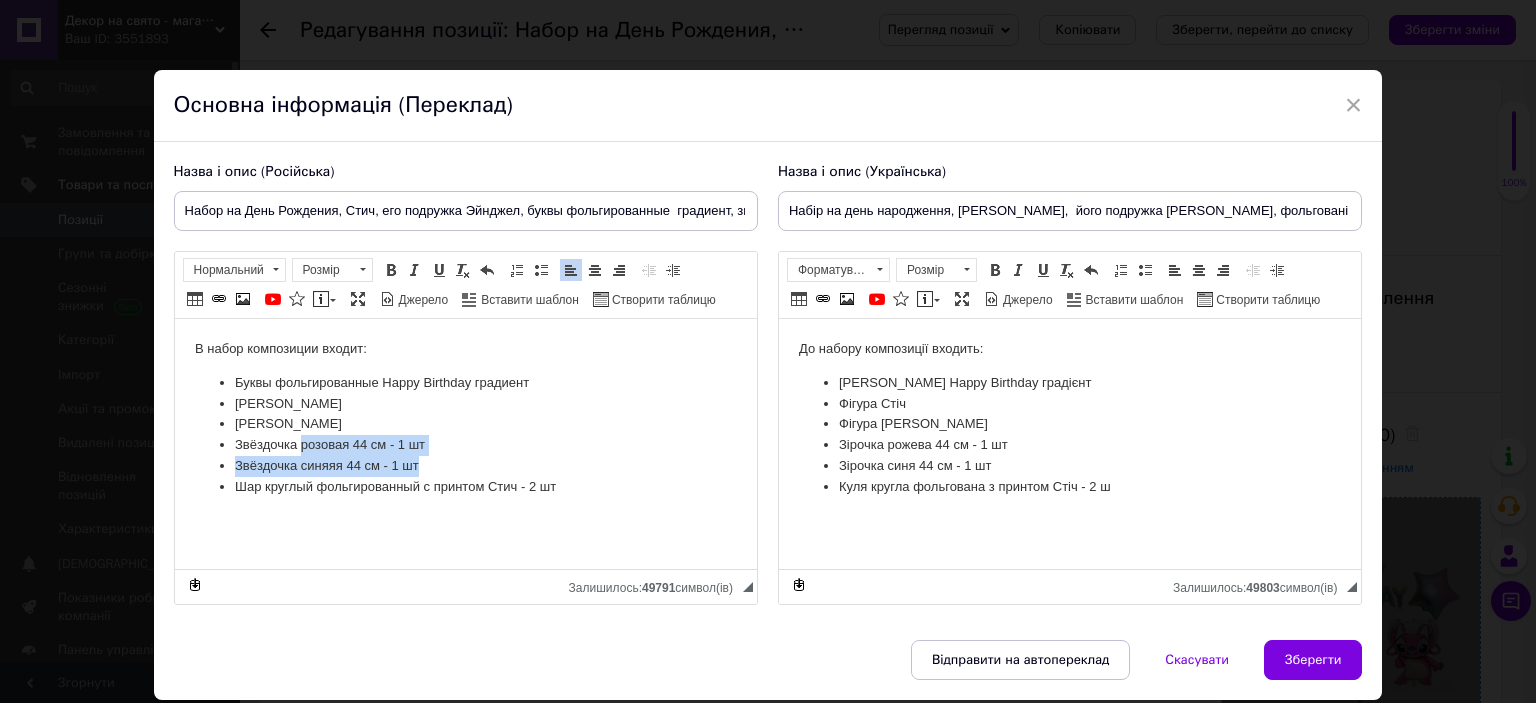 drag, startPoint x: 426, startPoint y: 469, endPoint x: 300, endPoint y: 446, distance: 128.082 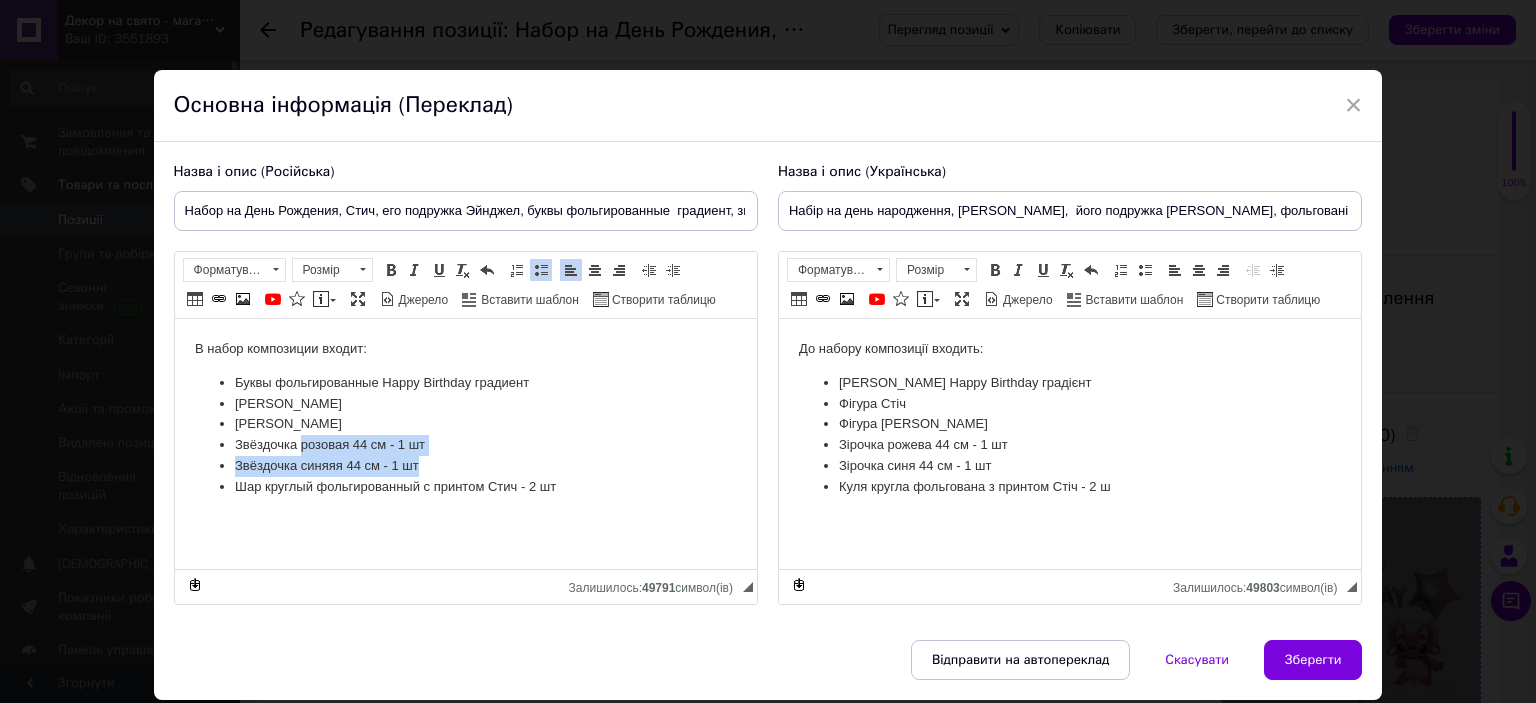 type 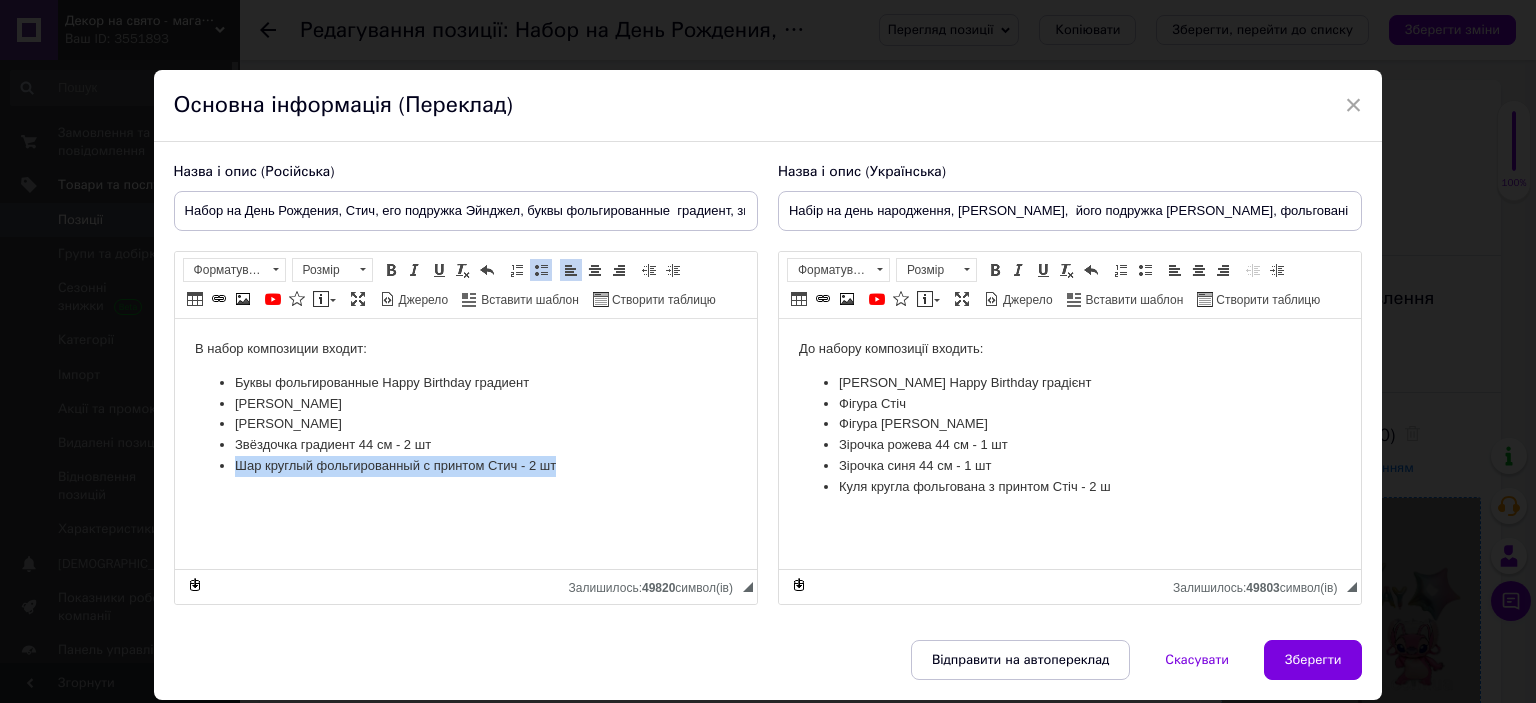 drag, startPoint x: 558, startPoint y: 467, endPoint x: 195, endPoint y: 476, distance: 363.11154 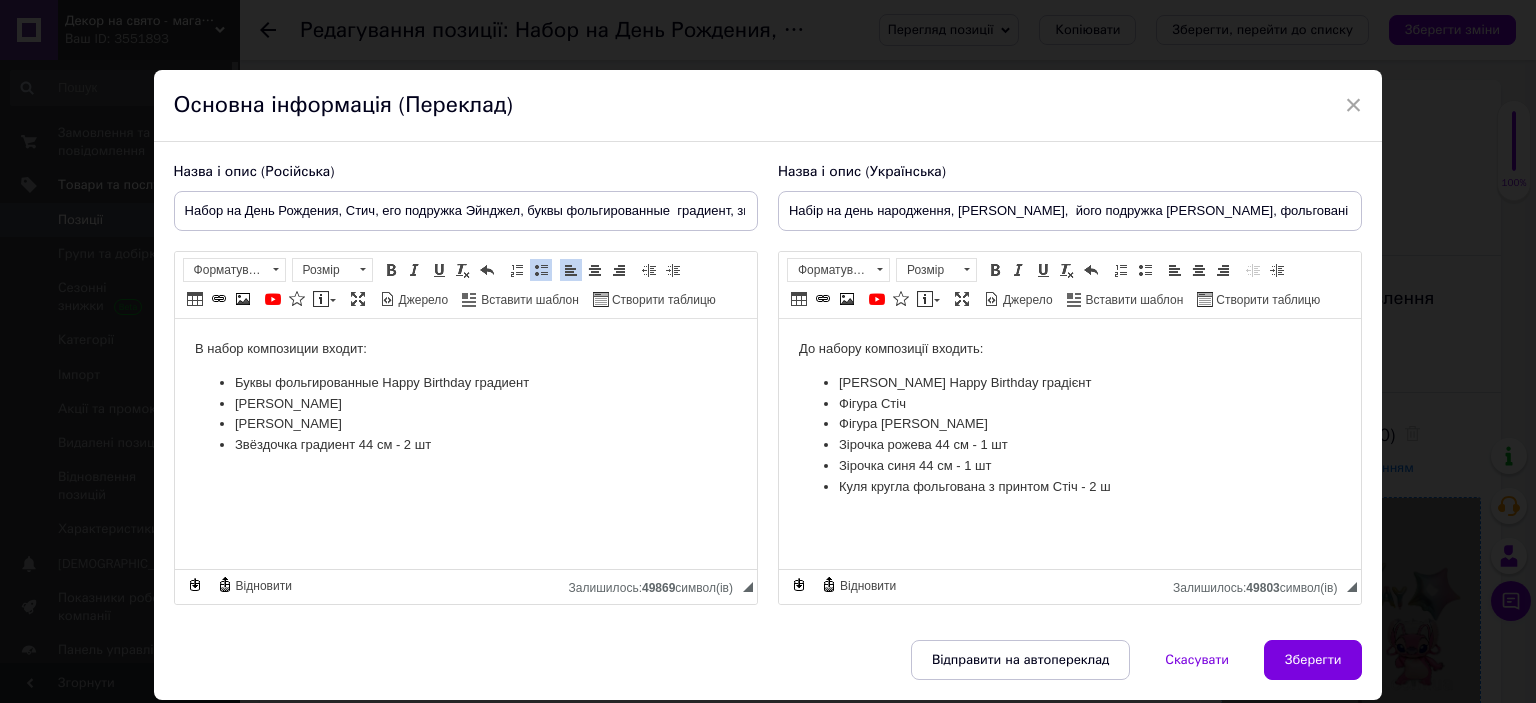 click on "Фигура Эйнджел" at bounding box center [465, 424] 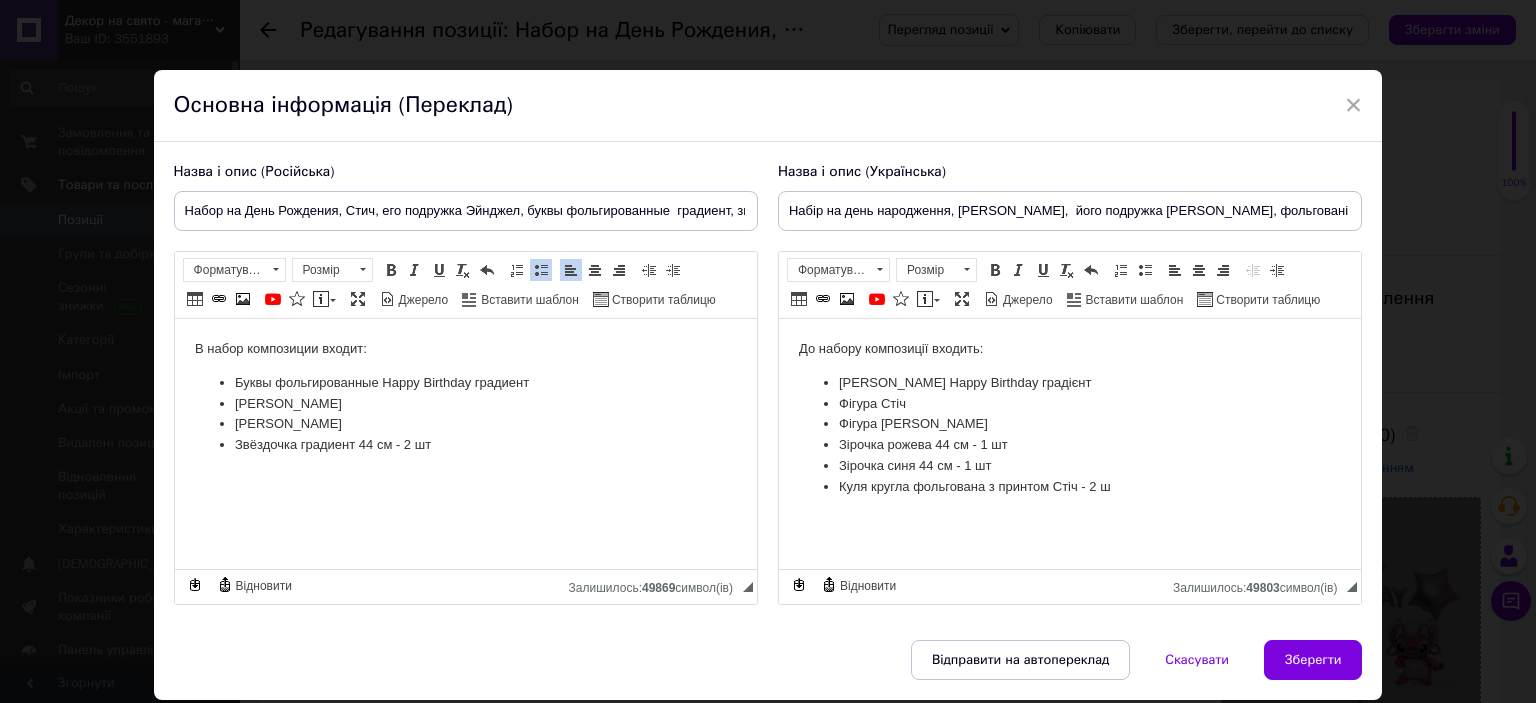 click on "Буквы фольгированные Happy Birthday градиент" at bounding box center [465, 383] 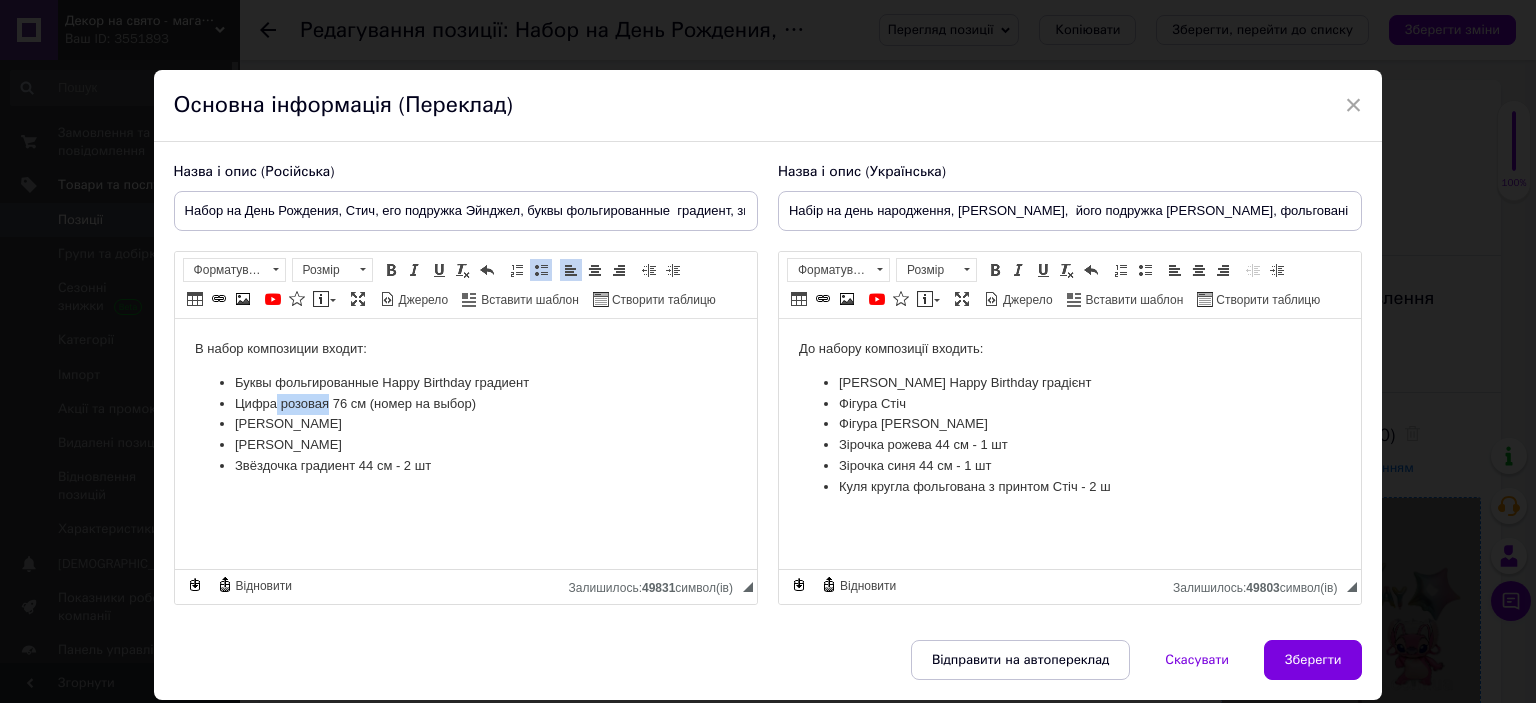 drag, startPoint x: 327, startPoint y: 403, endPoint x: 280, endPoint y: 398, distance: 47.26521 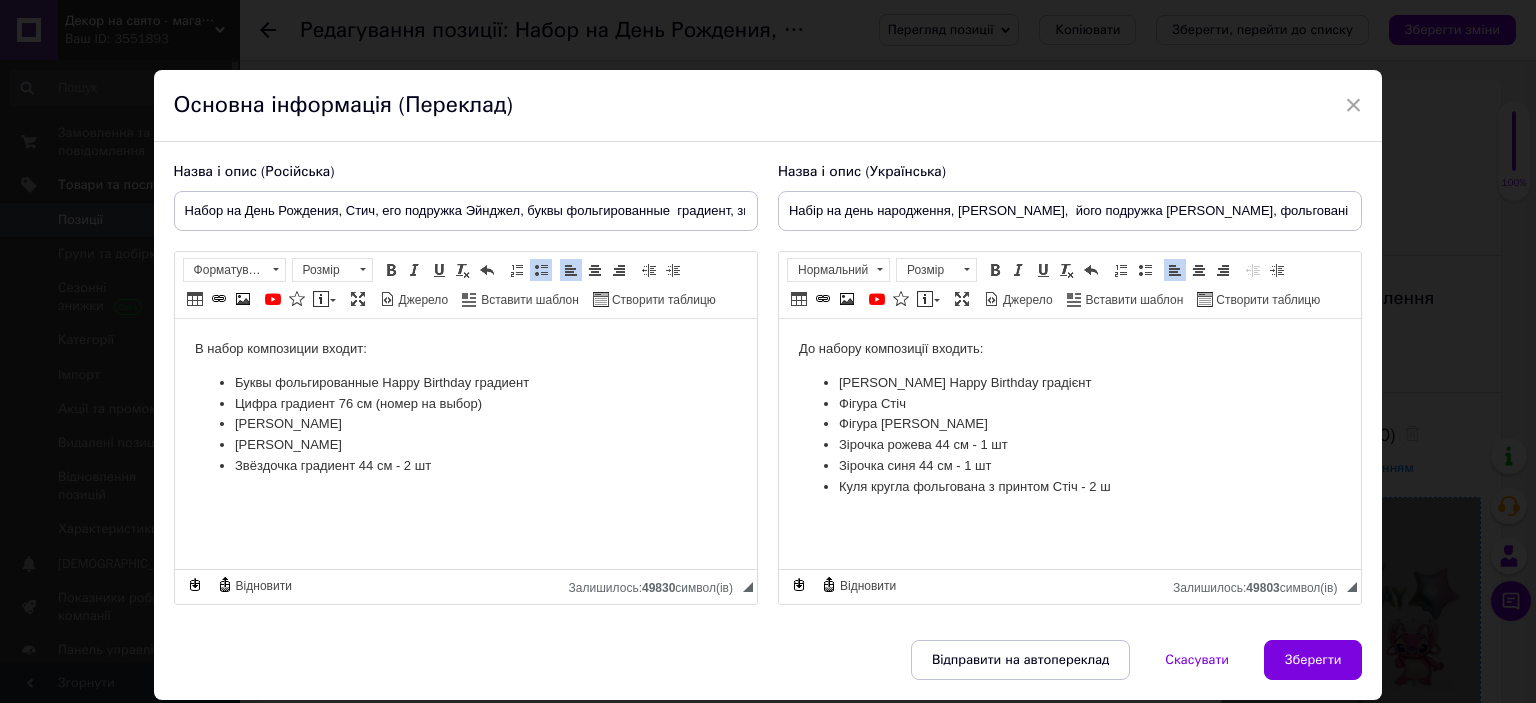 click on "Зірочка рожева 44 см - 1 шт" at bounding box center [1069, 445] 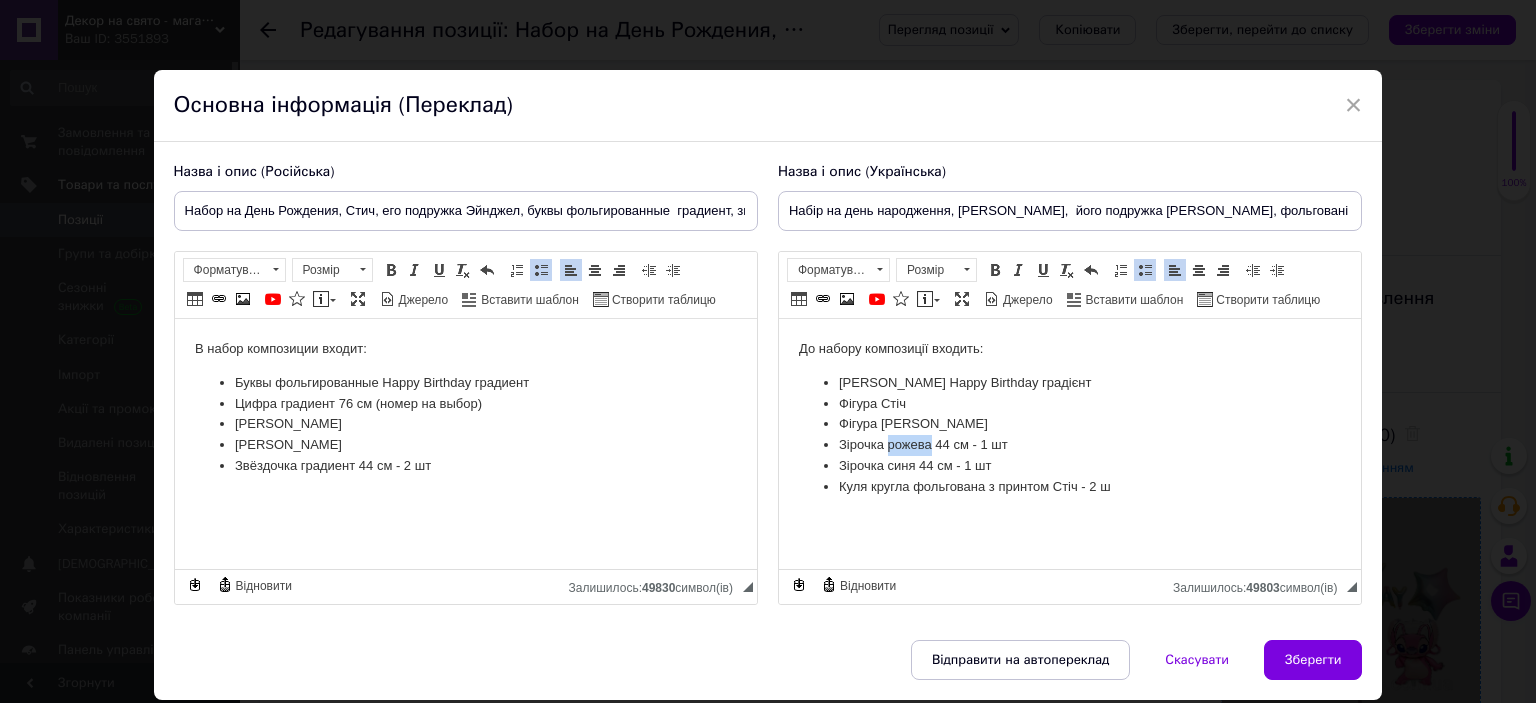 drag, startPoint x: 927, startPoint y: 445, endPoint x: 886, endPoint y: 452, distance: 41.59327 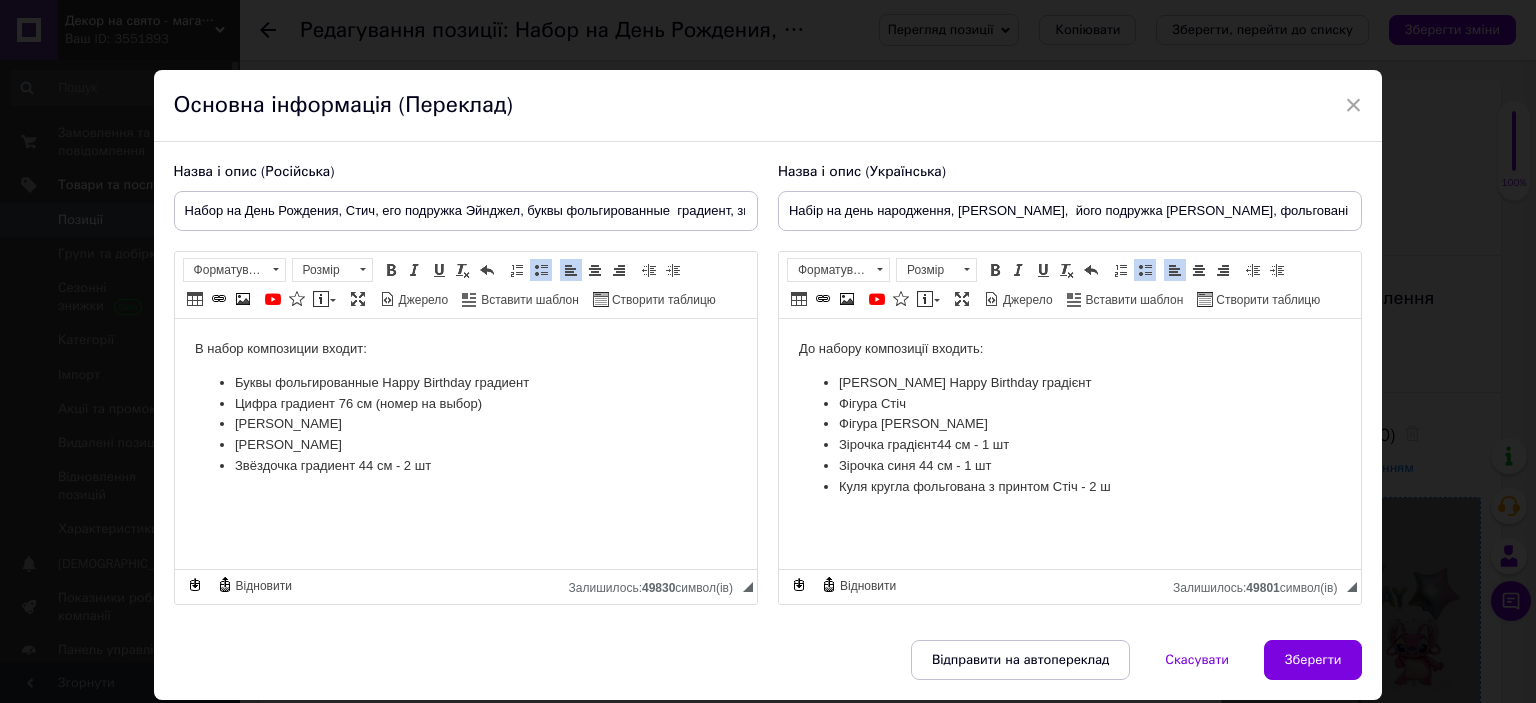 click on "Зірочка градієнт  44 см - 1 шт" at bounding box center (1069, 445) 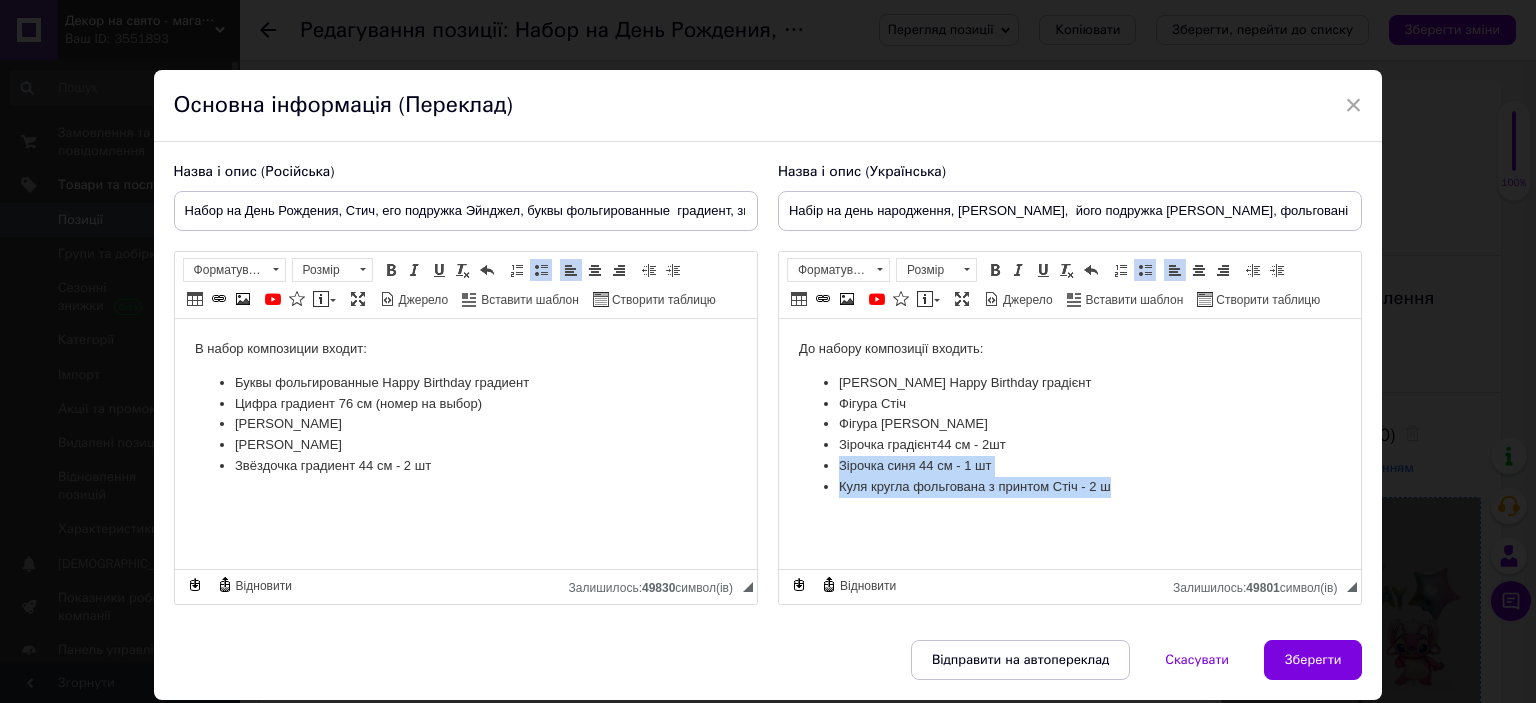 drag, startPoint x: 1120, startPoint y: 488, endPoint x: 826, endPoint y: 456, distance: 295.73636 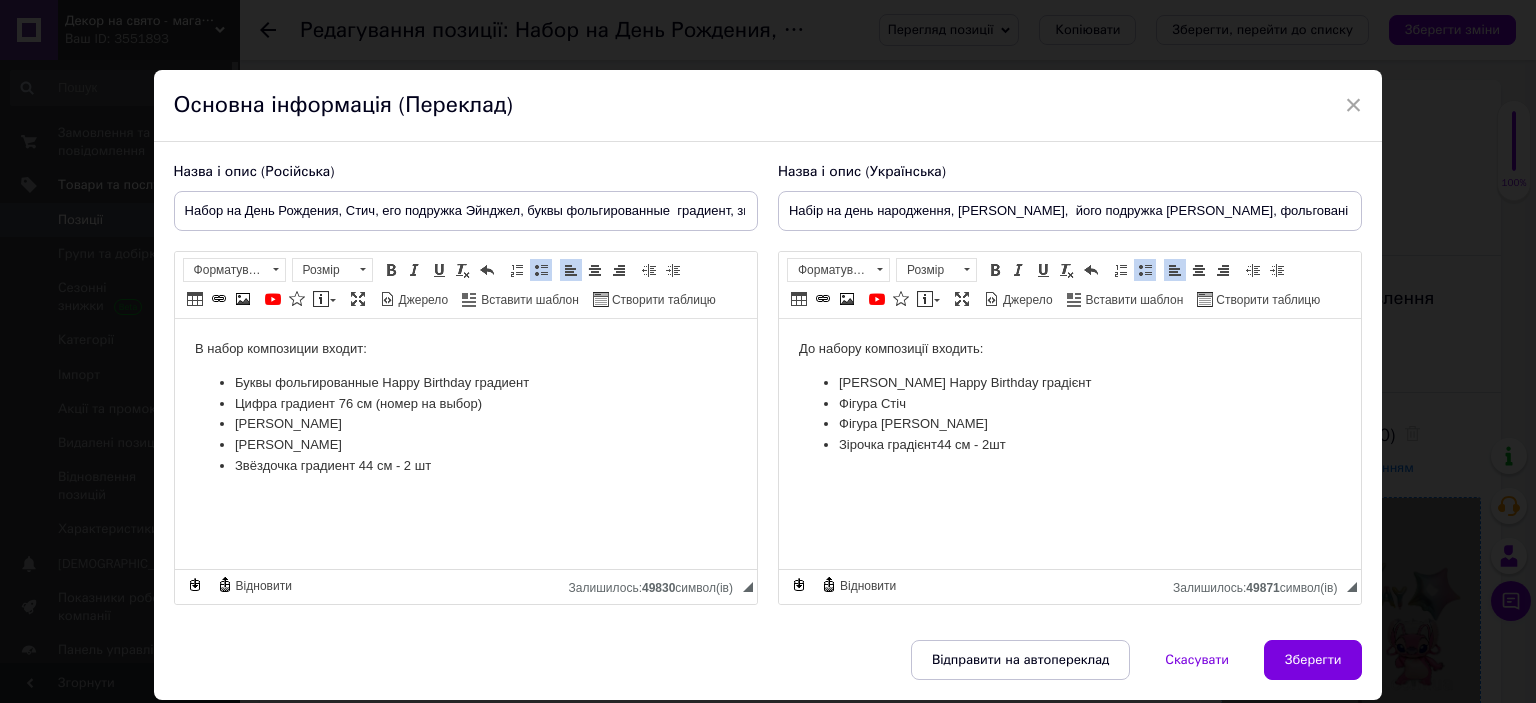 click on "Літери фольговані Happy Birthday градієнт" at bounding box center (1069, 383) 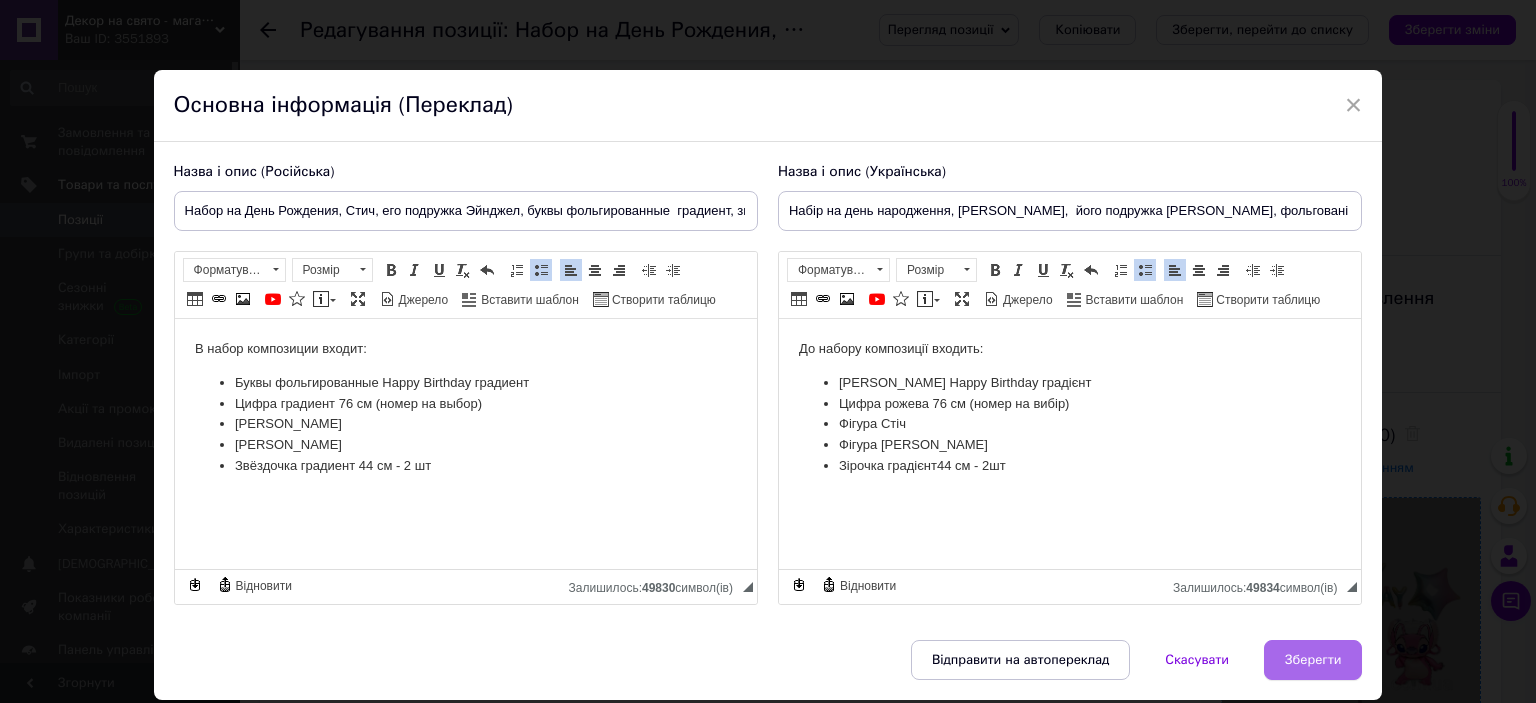 click on "Зберегти" at bounding box center [1313, 660] 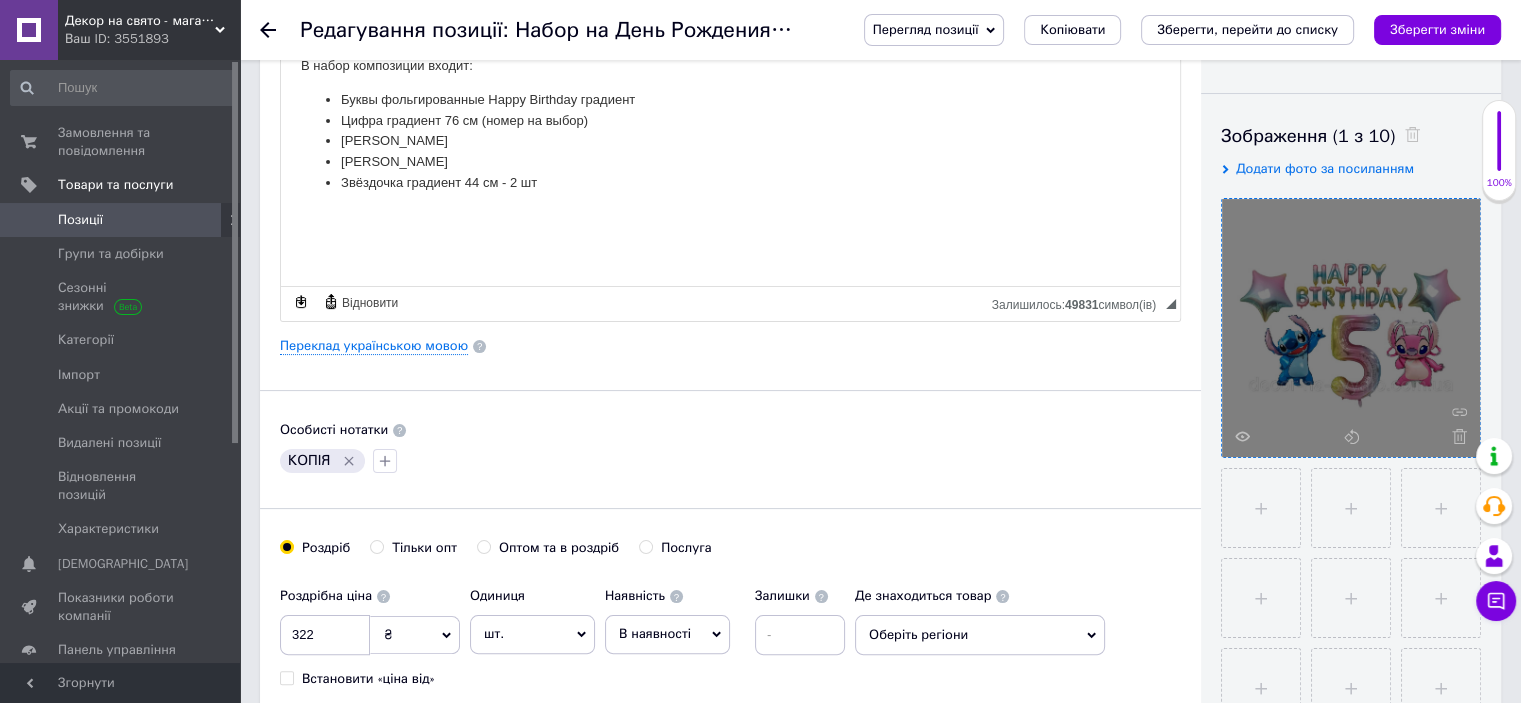 scroll, scrollTop: 300, scrollLeft: 0, axis: vertical 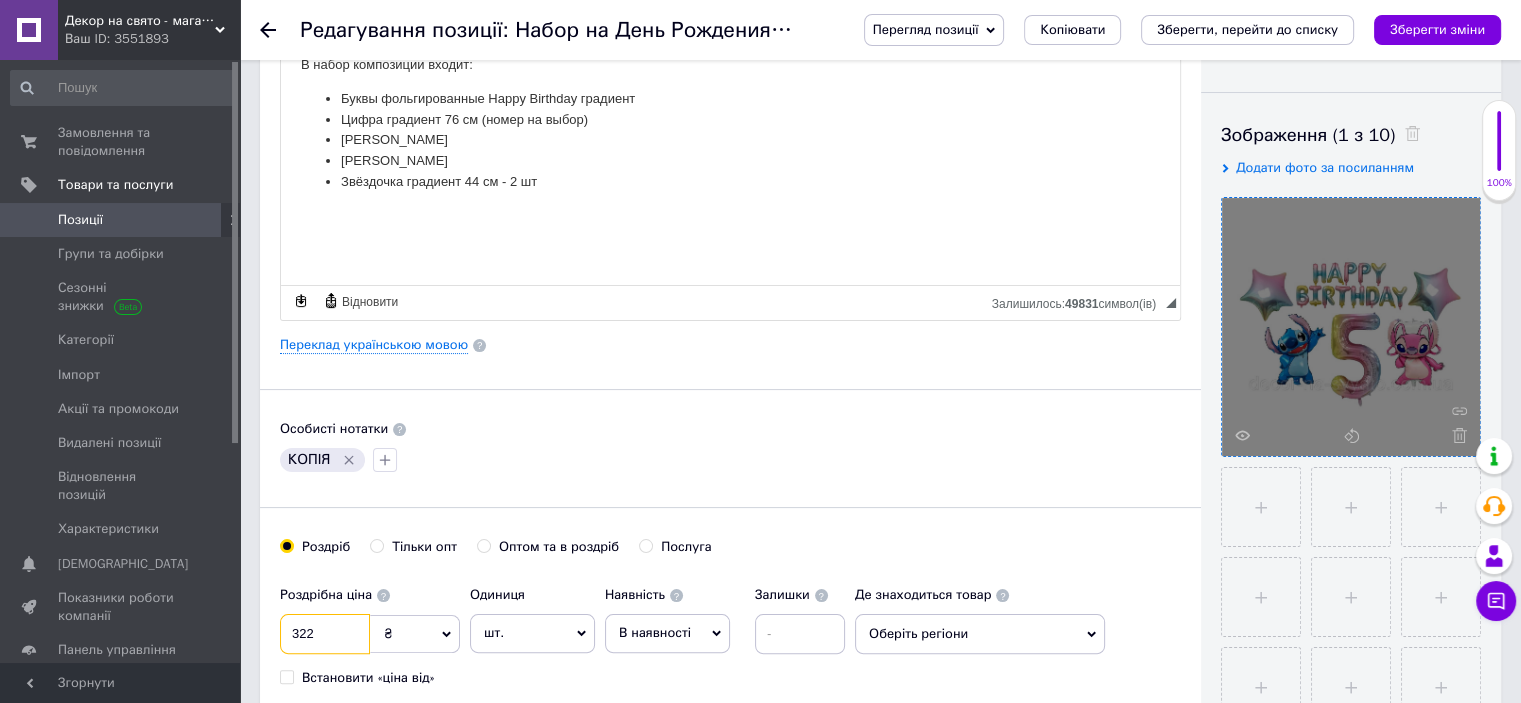 drag, startPoint x: 332, startPoint y: 630, endPoint x: 280, endPoint y: 635, distance: 52.23983 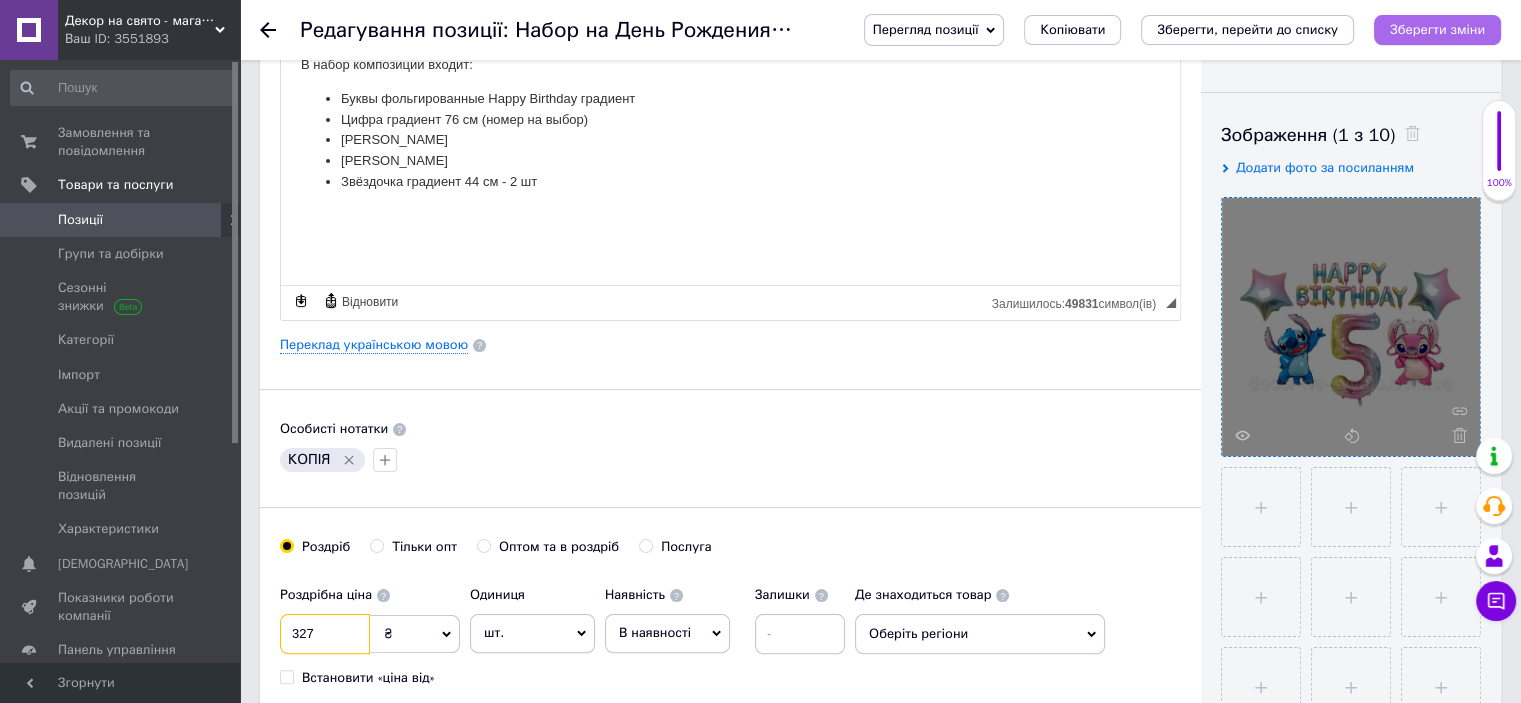type on "327" 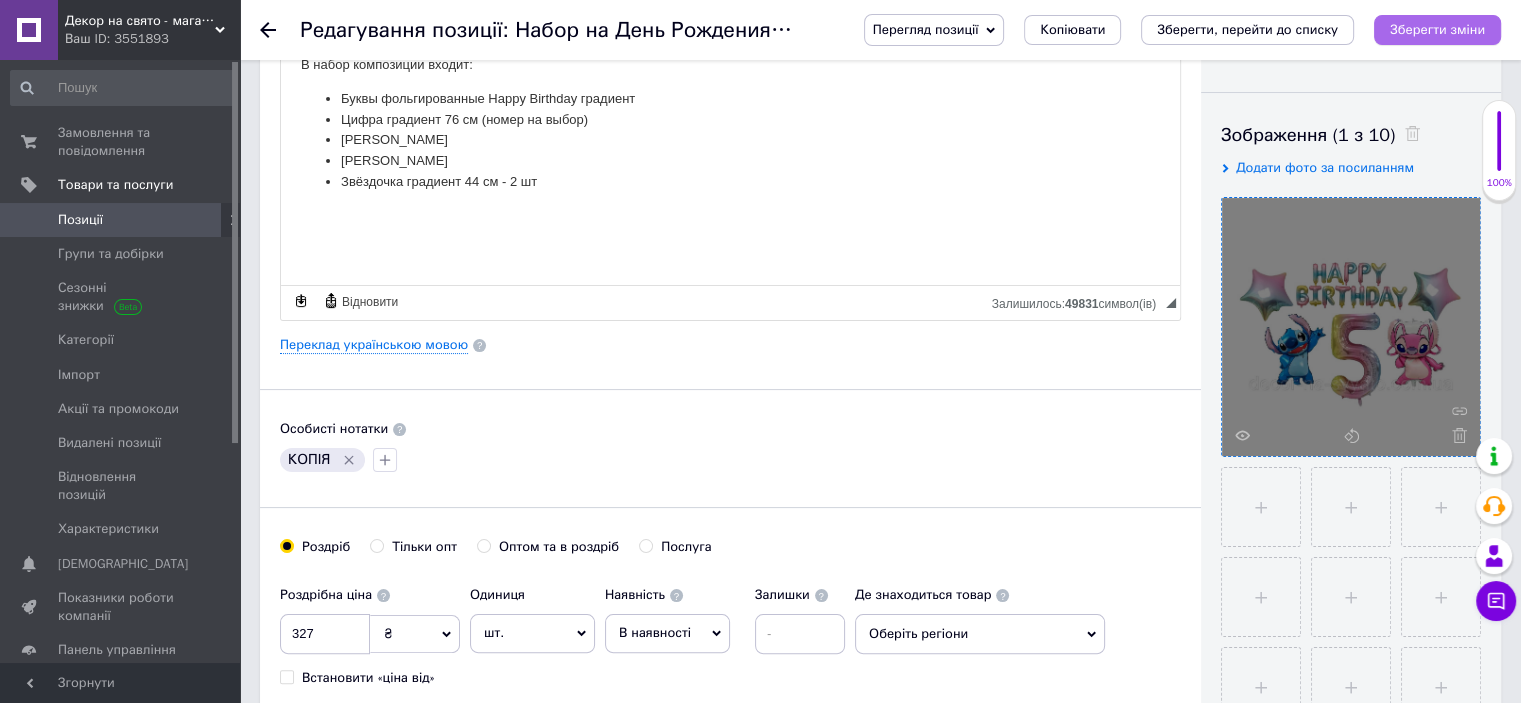 click on "Зберегти зміни" at bounding box center [1437, 29] 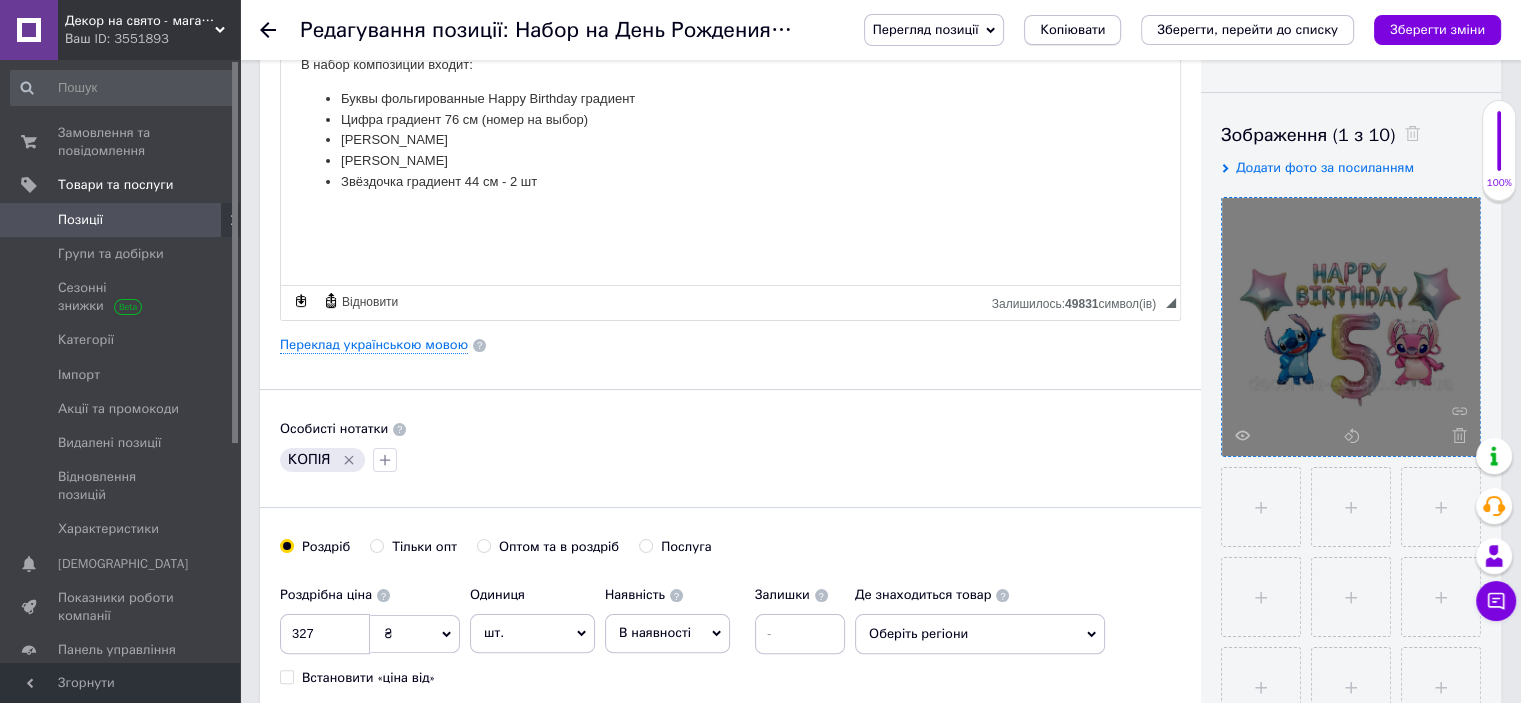 click on "Копіювати" at bounding box center [1072, 30] 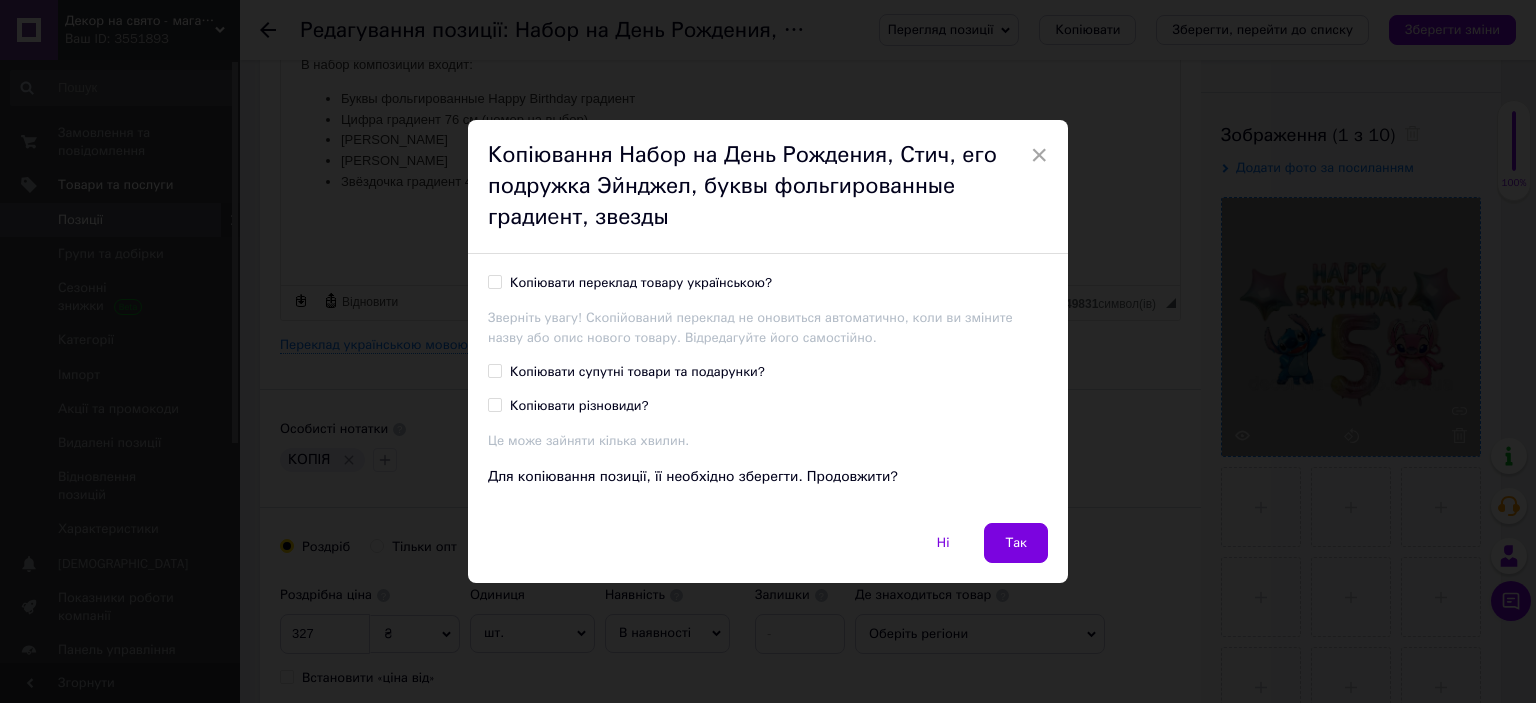 click on "Копіювати переклад товару українською?" at bounding box center (641, 283) 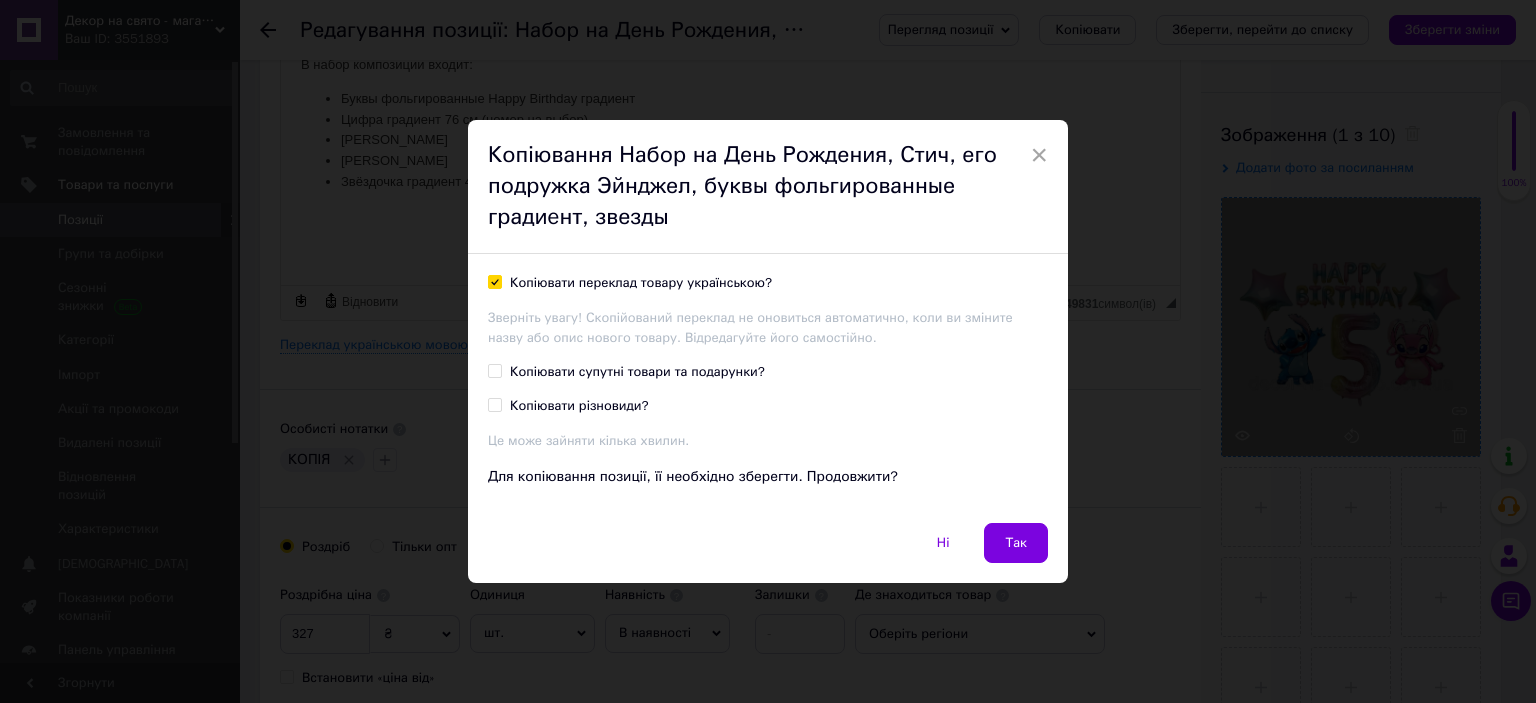 checkbox on "true" 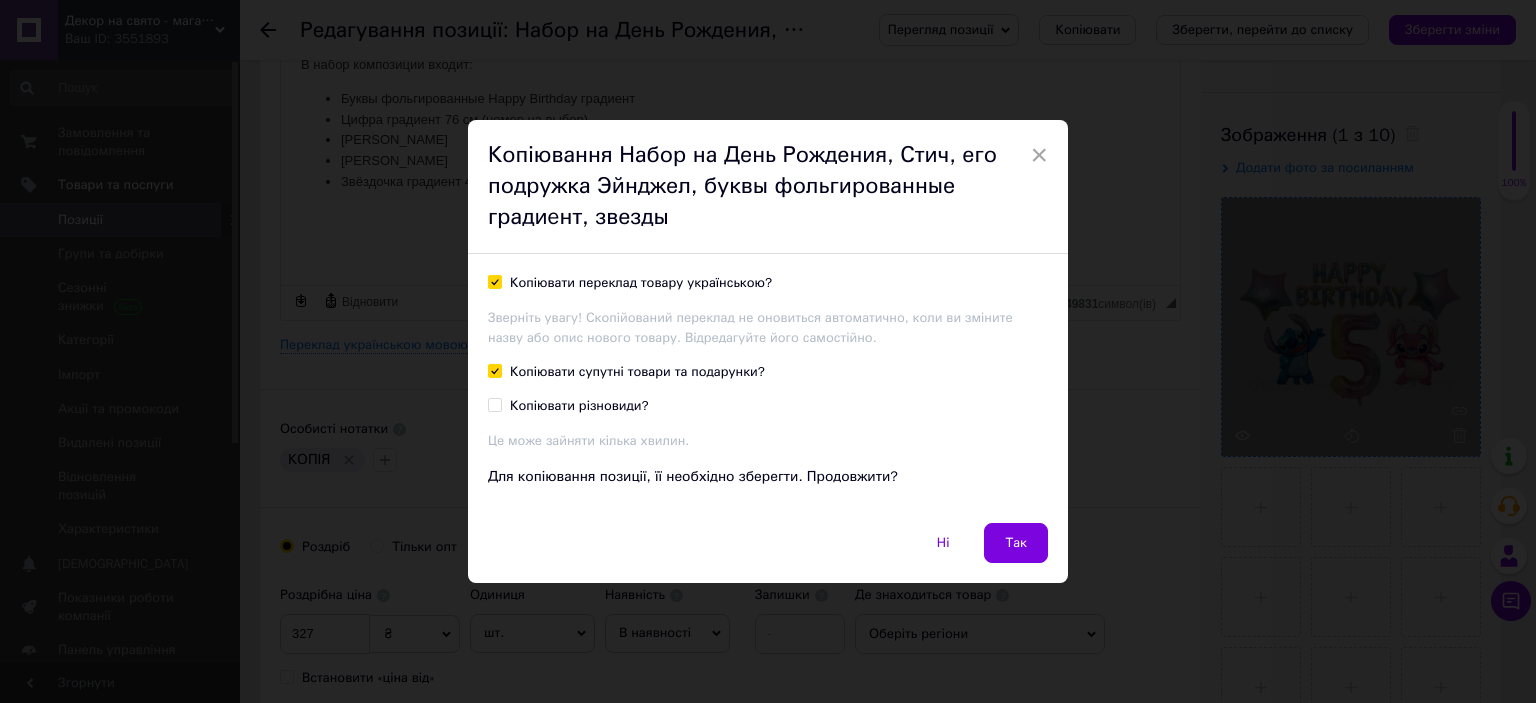 checkbox on "true" 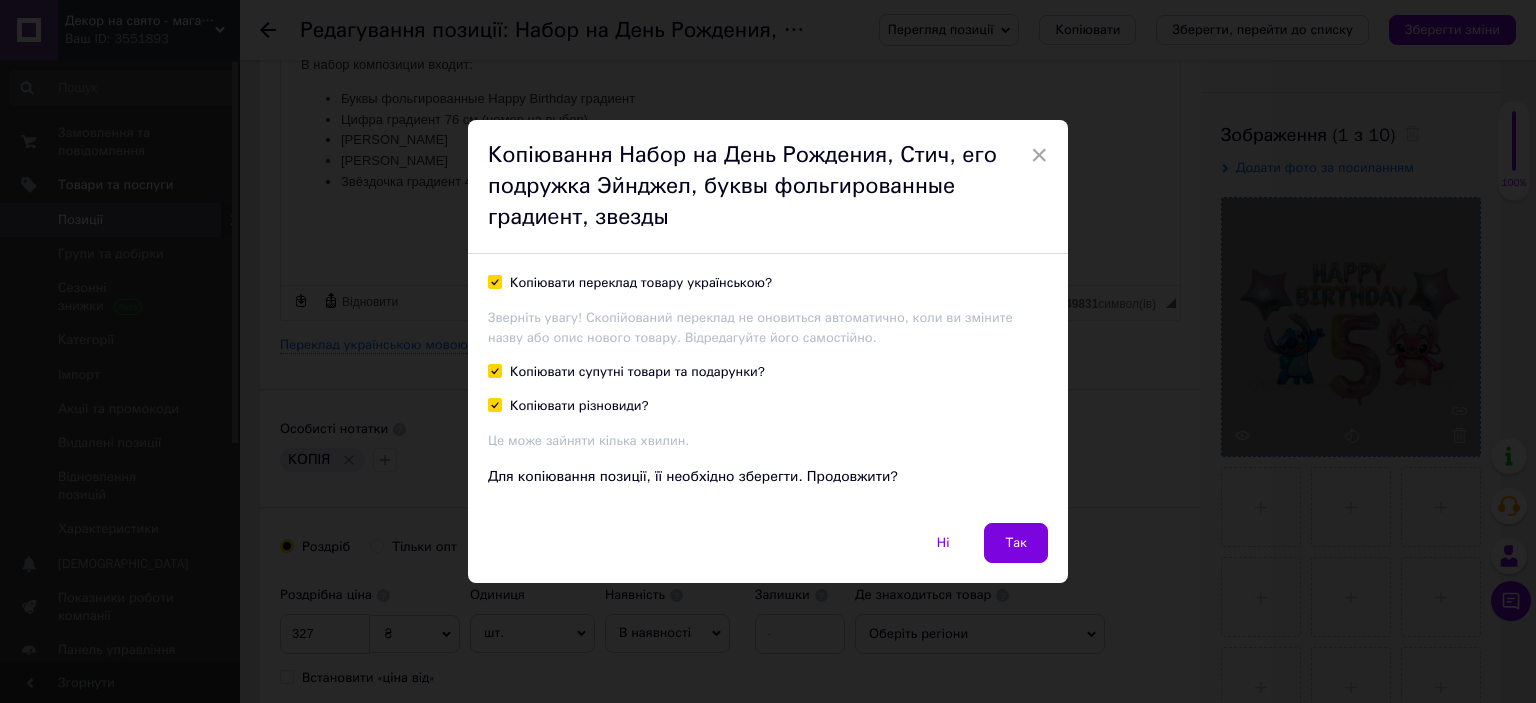checkbox on "true" 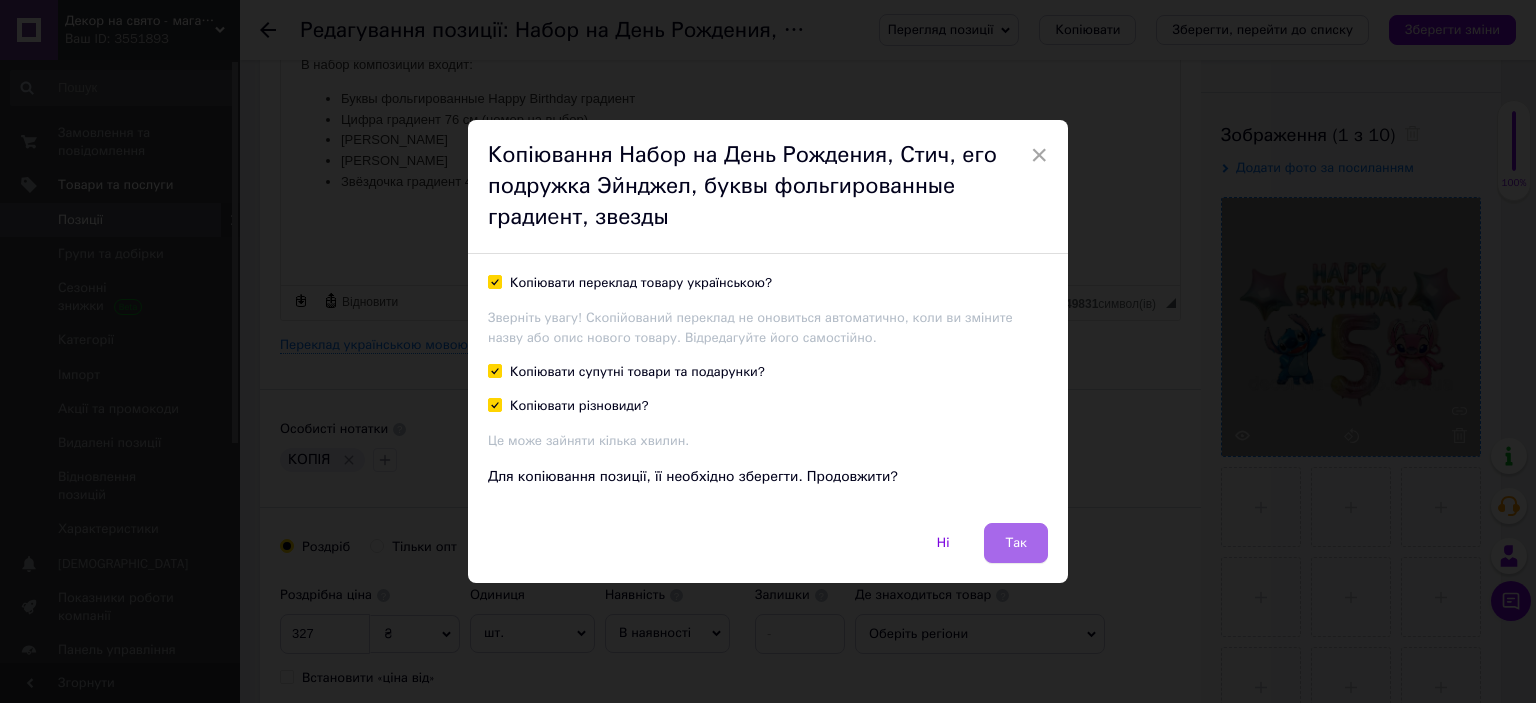 click on "Так" at bounding box center [1016, 543] 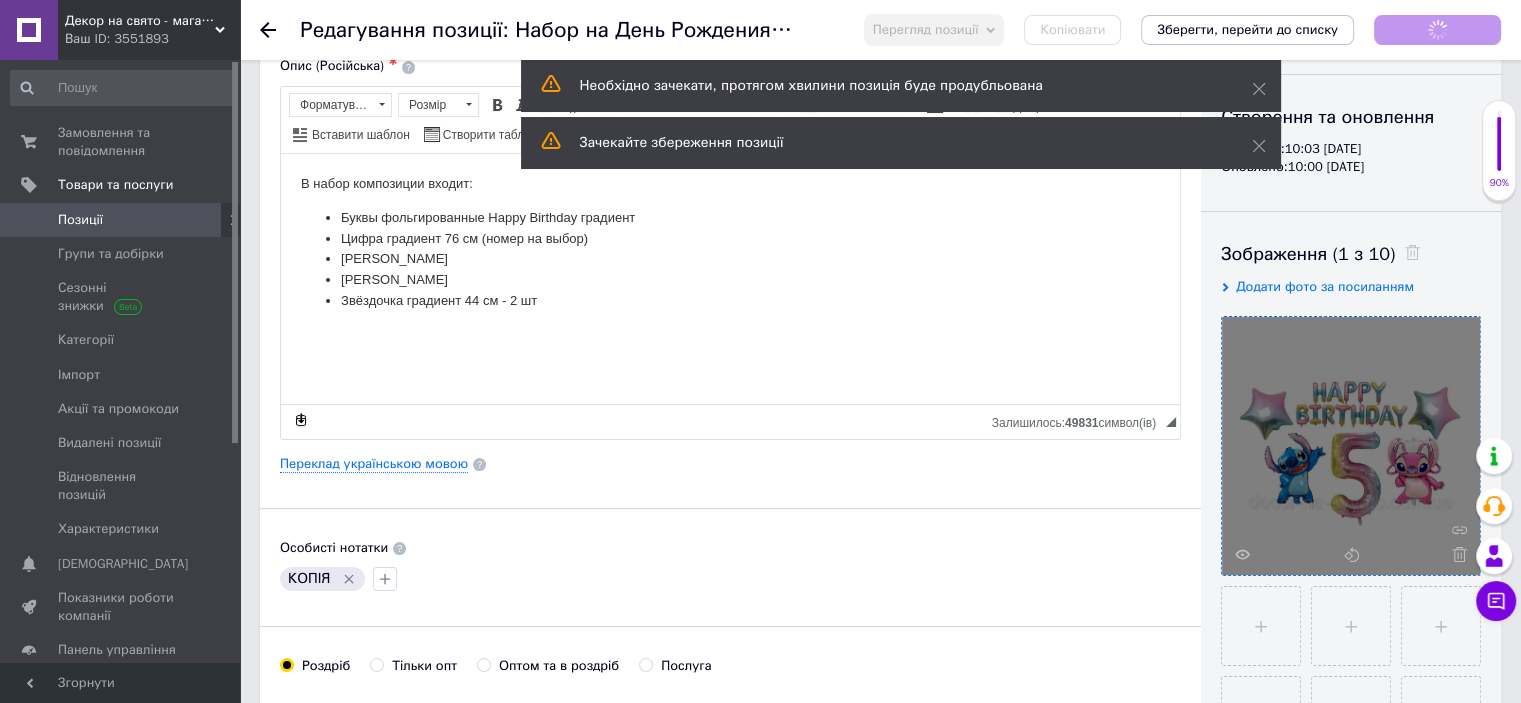 scroll, scrollTop: 200, scrollLeft: 0, axis: vertical 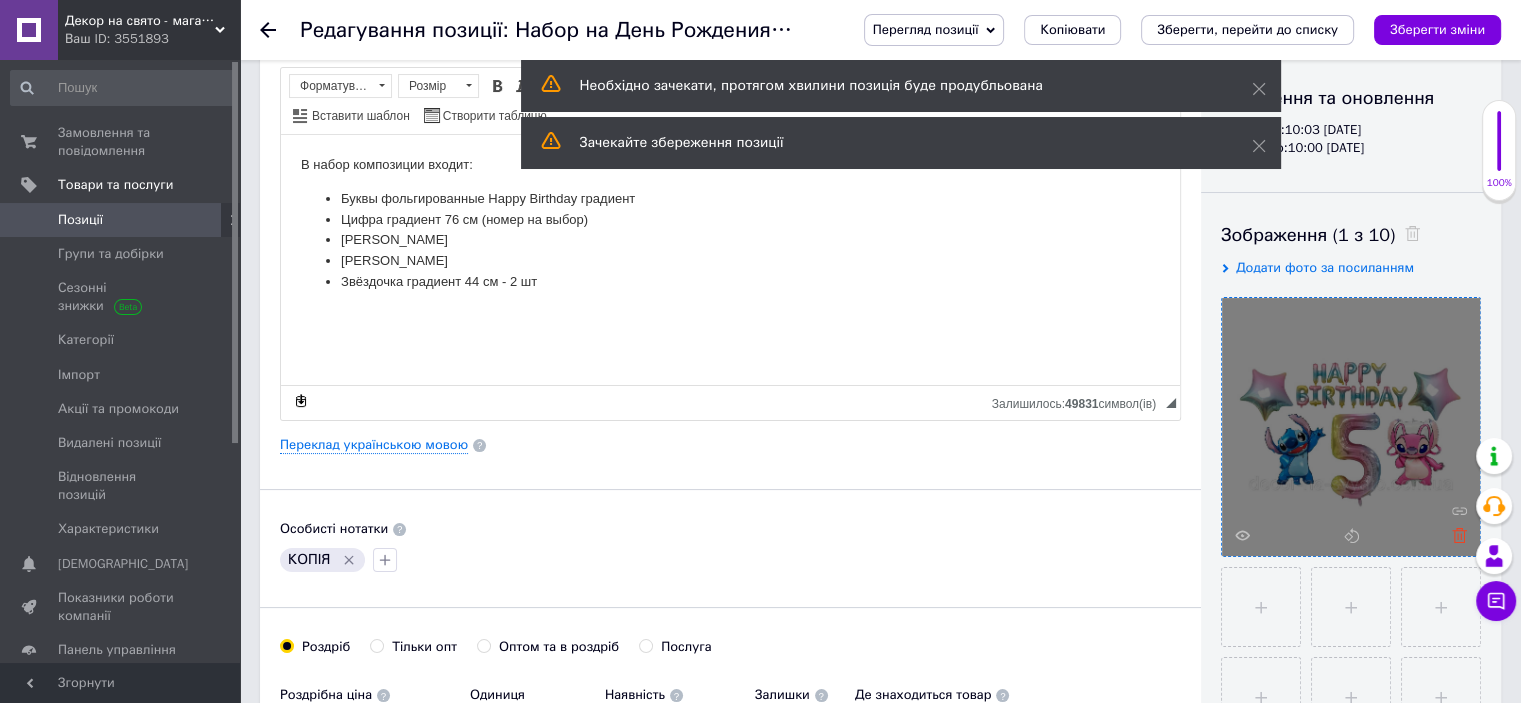 click 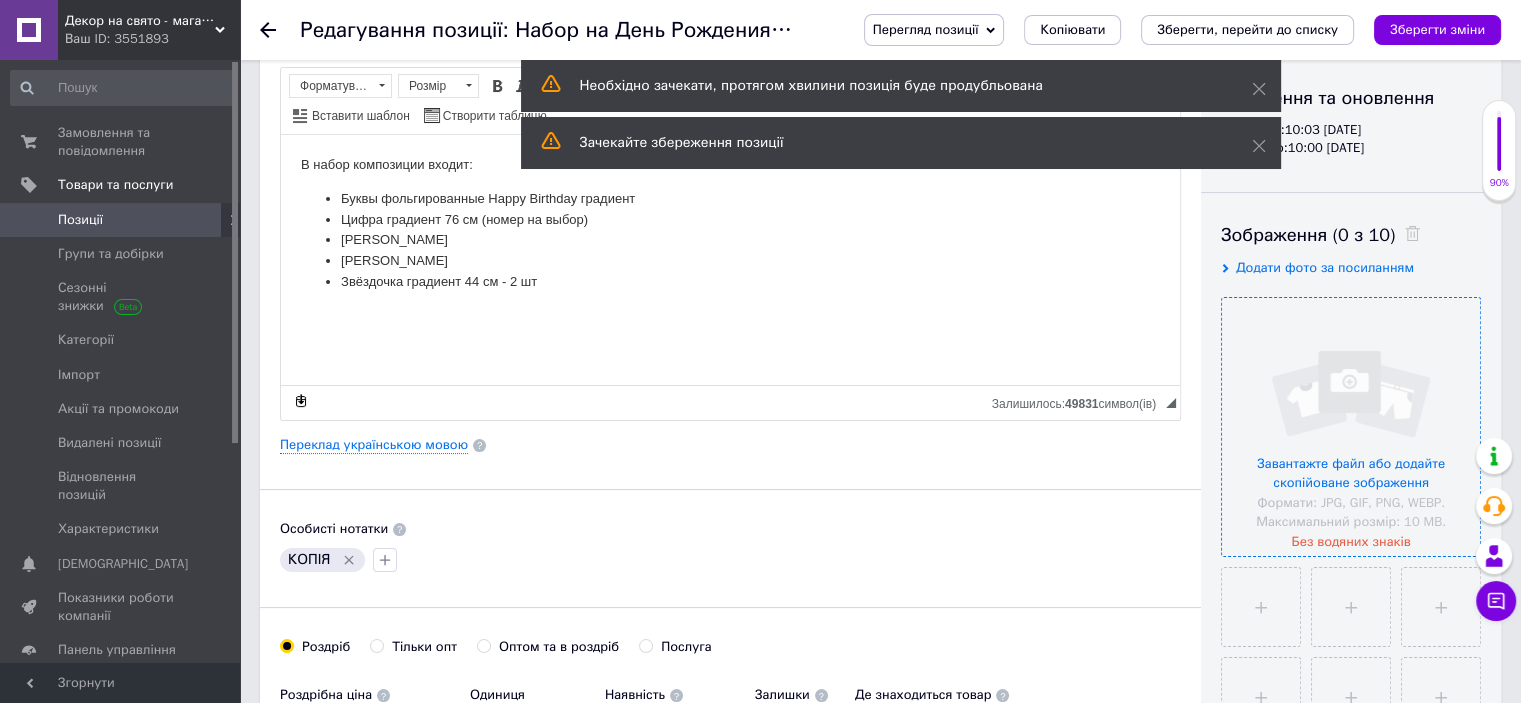 click at bounding box center [1351, 427] 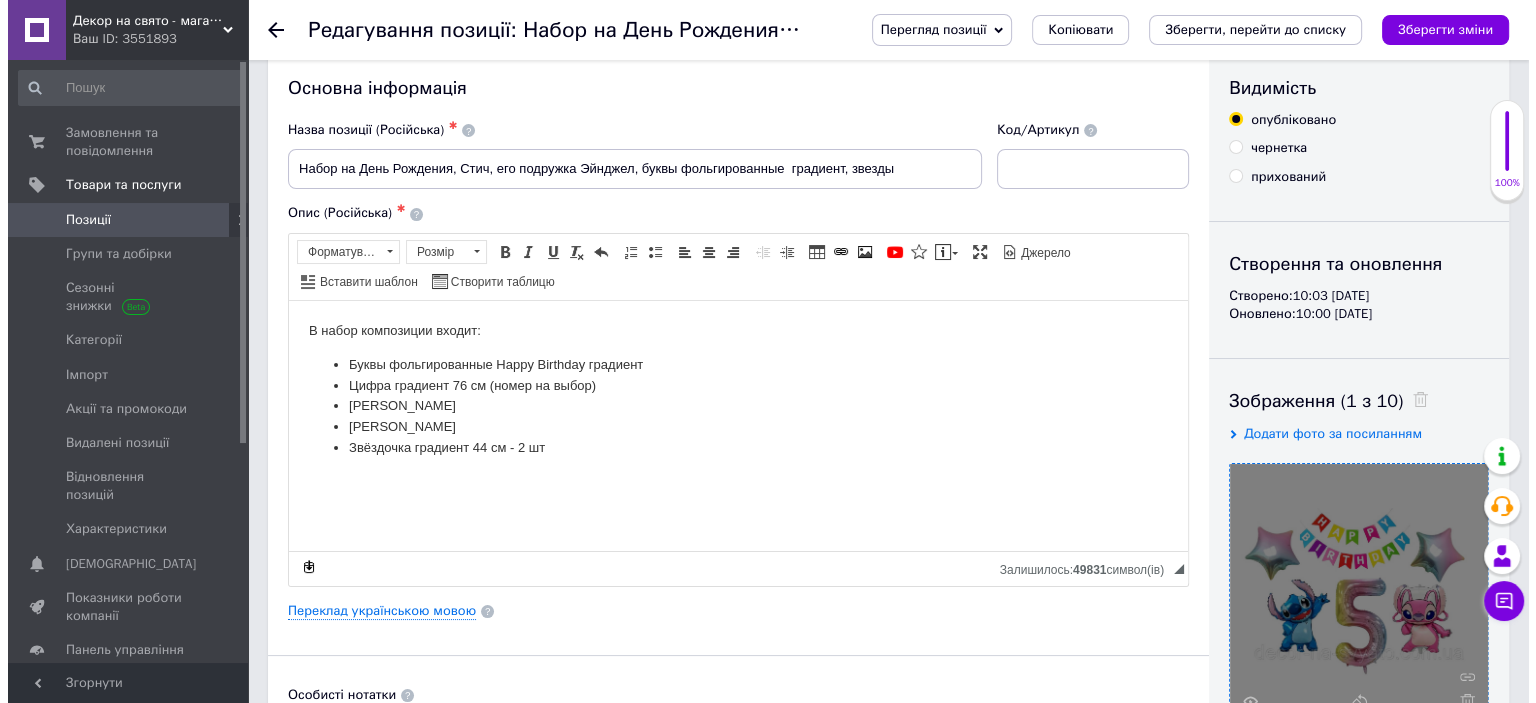 scroll, scrollTop: 0, scrollLeft: 0, axis: both 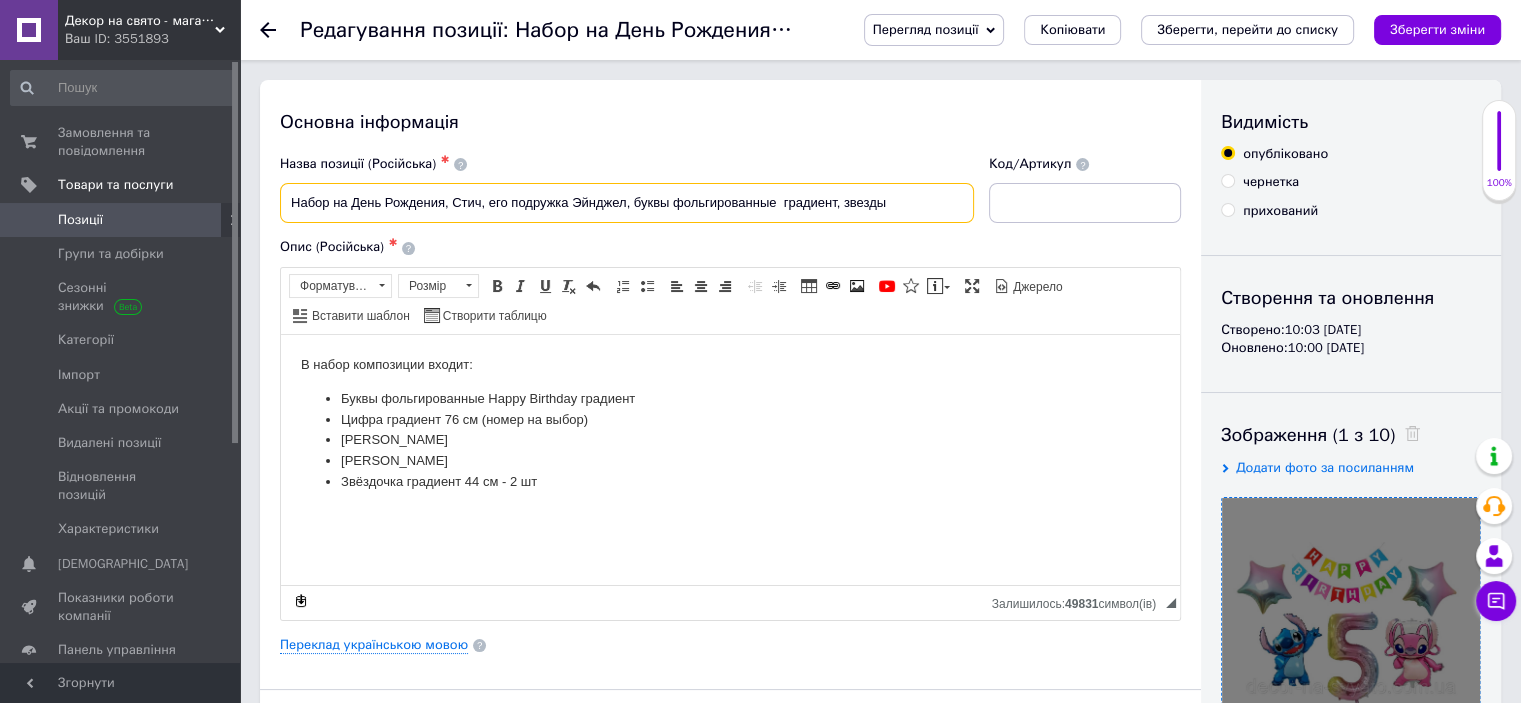 drag, startPoint x: 634, startPoint y: 203, endPoint x: 848, endPoint y: 192, distance: 214.28252 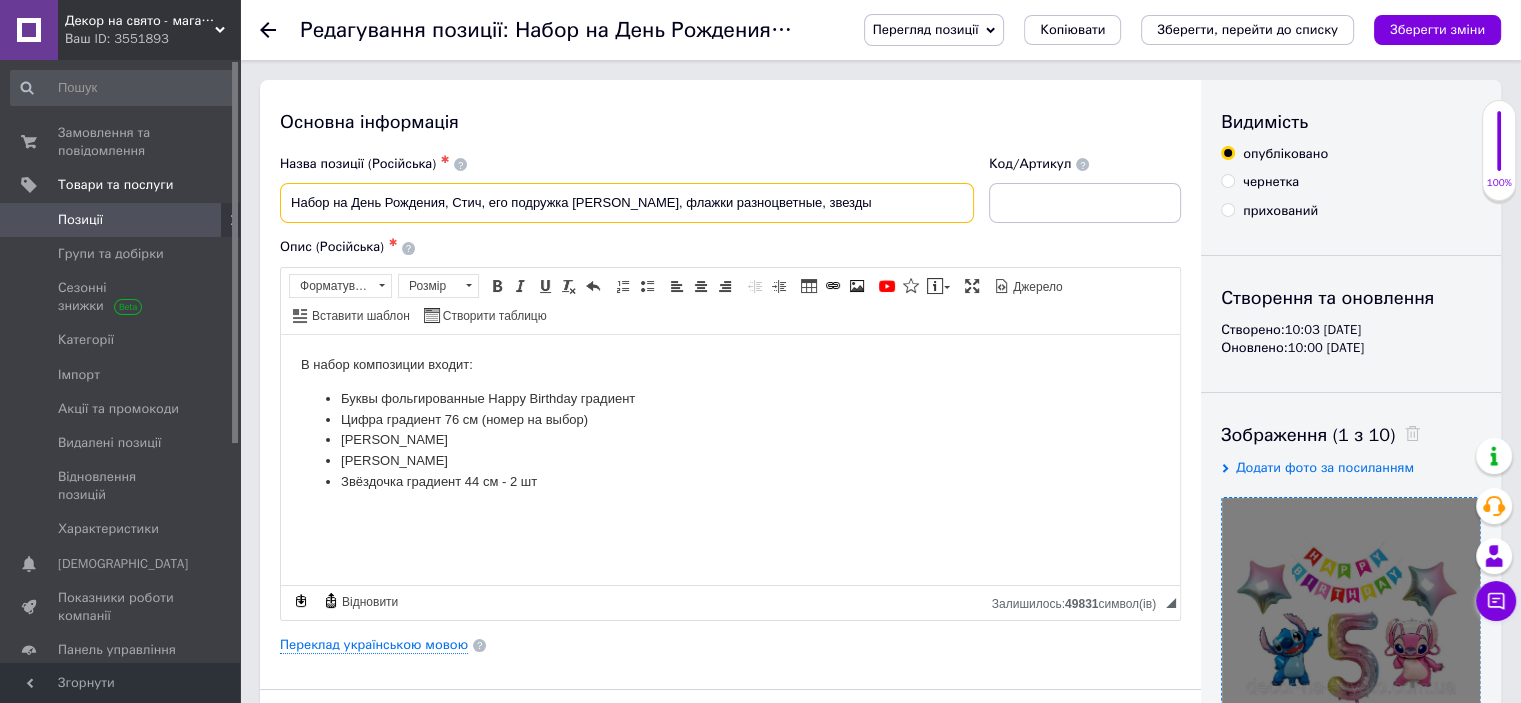 type on "Набор на День Рождения, Стич, его подружка Эйнджел, флажки разноцветные, звезды" 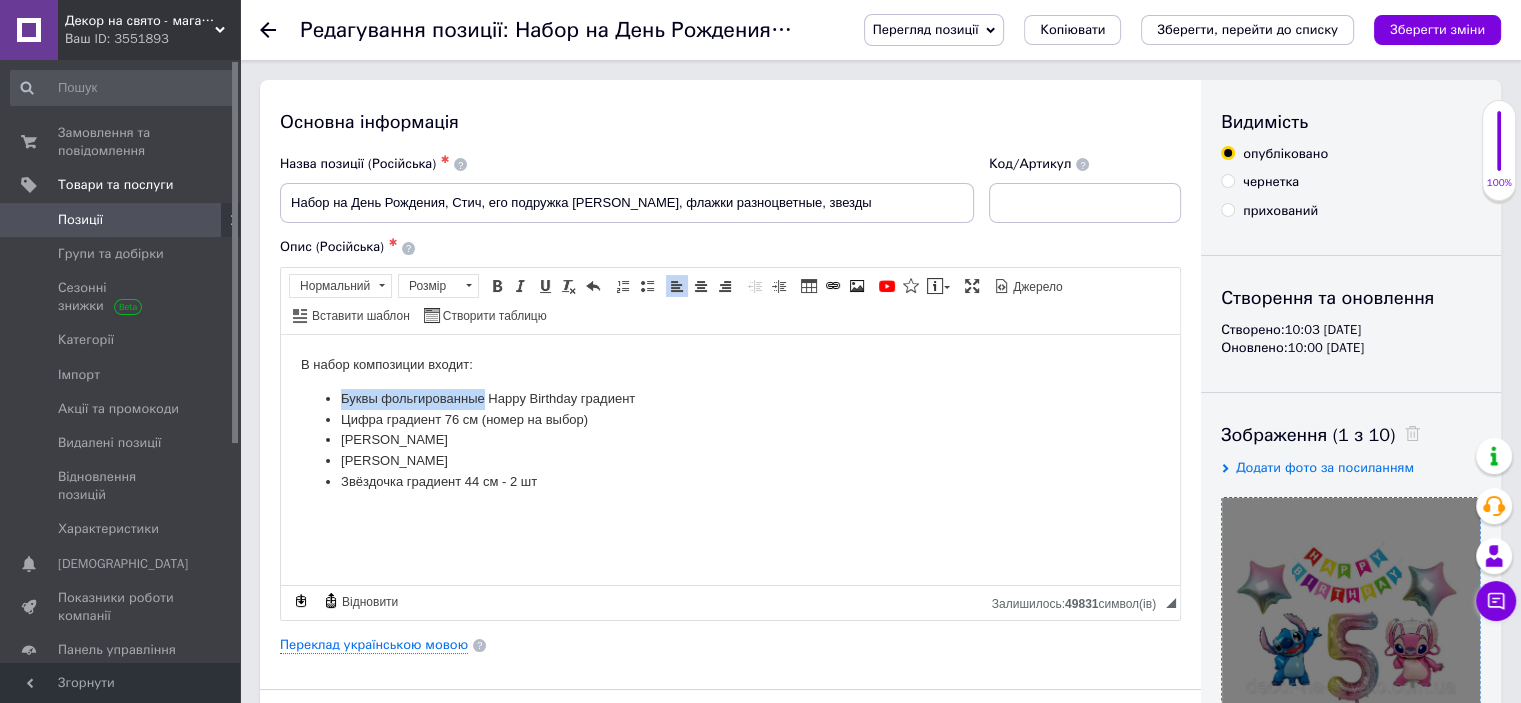 drag, startPoint x: 485, startPoint y: 397, endPoint x: 335, endPoint y: 397, distance: 150 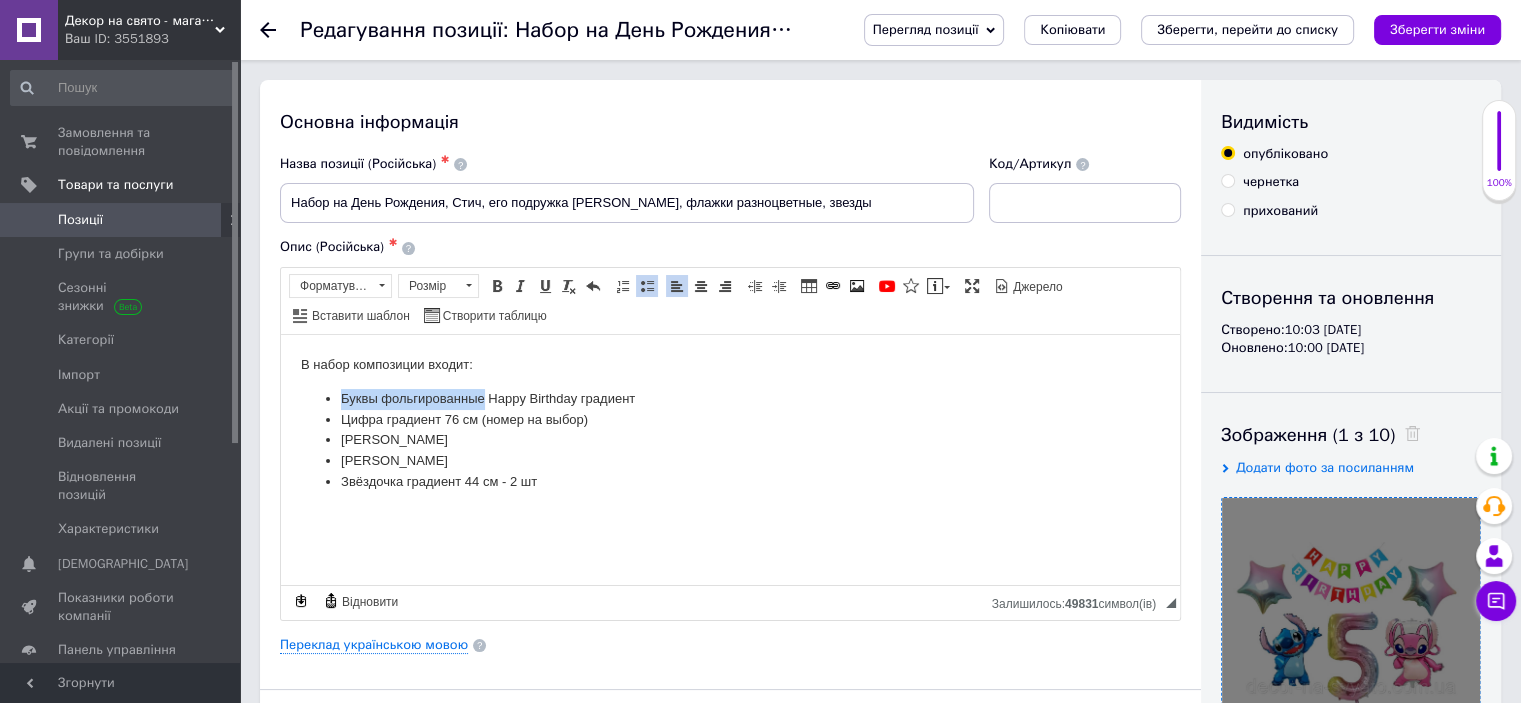 type 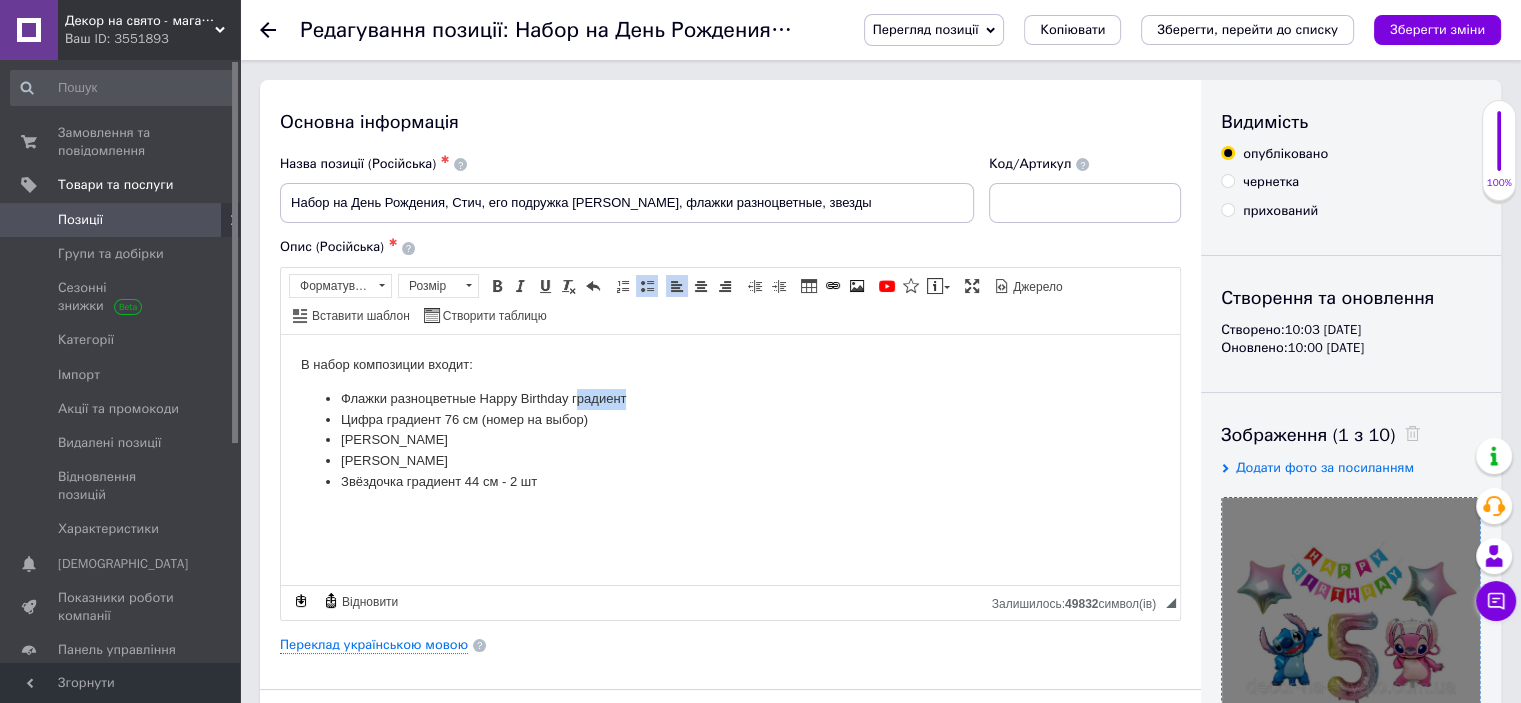 drag, startPoint x: 574, startPoint y: 403, endPoint x: 653, endPoint y: 404, distance: 79.00633 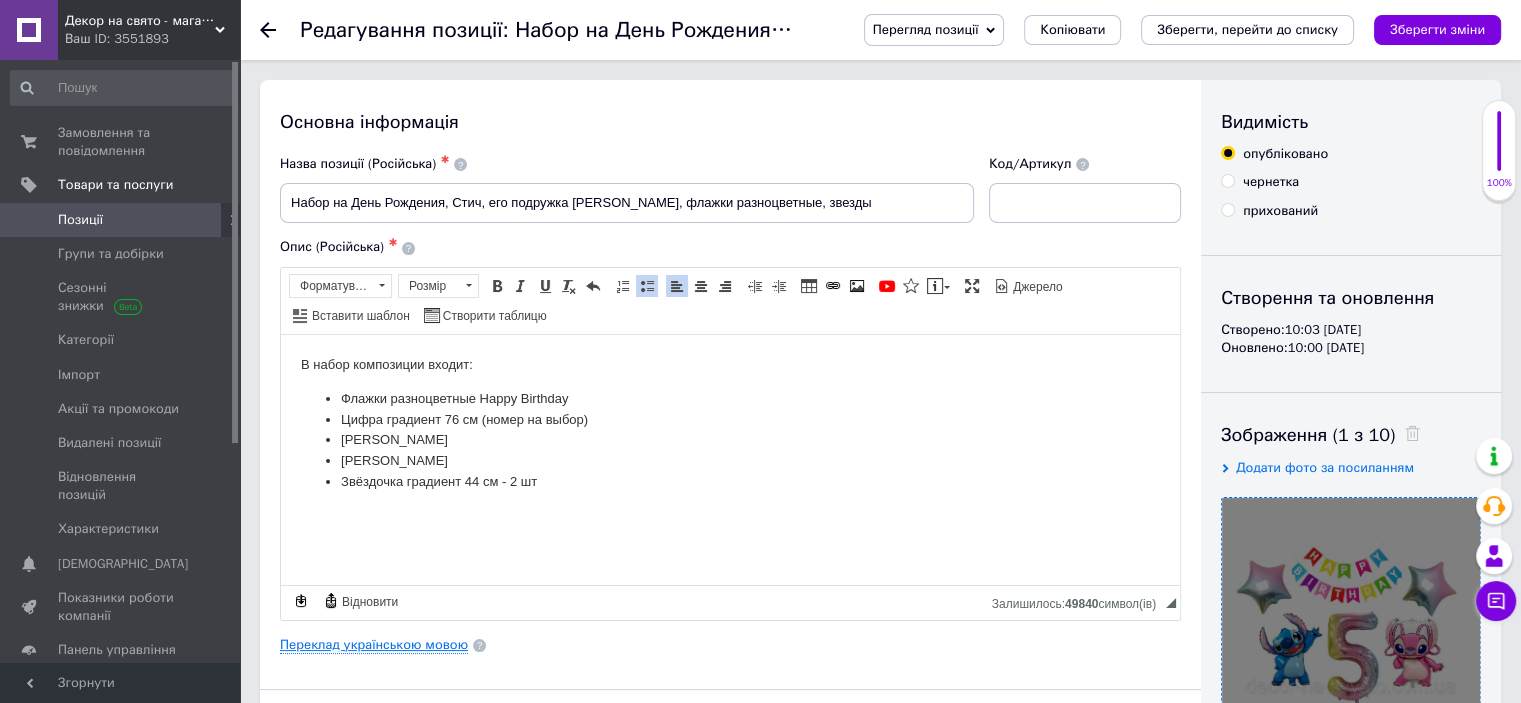 click on "Переклад українською мовою" at bounding box center (374, 645) 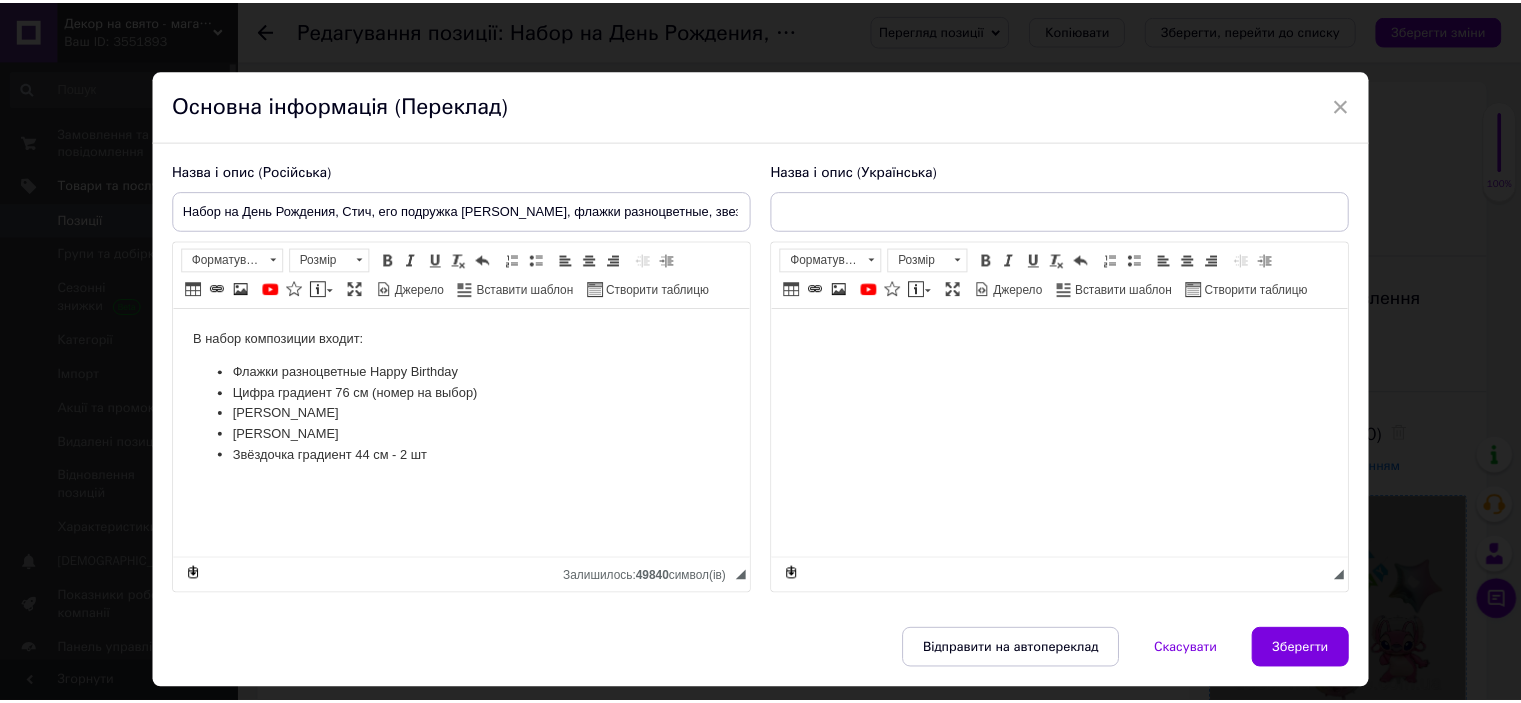 scroll, scrollTop: 0, scrollLeft: 0, axis: both 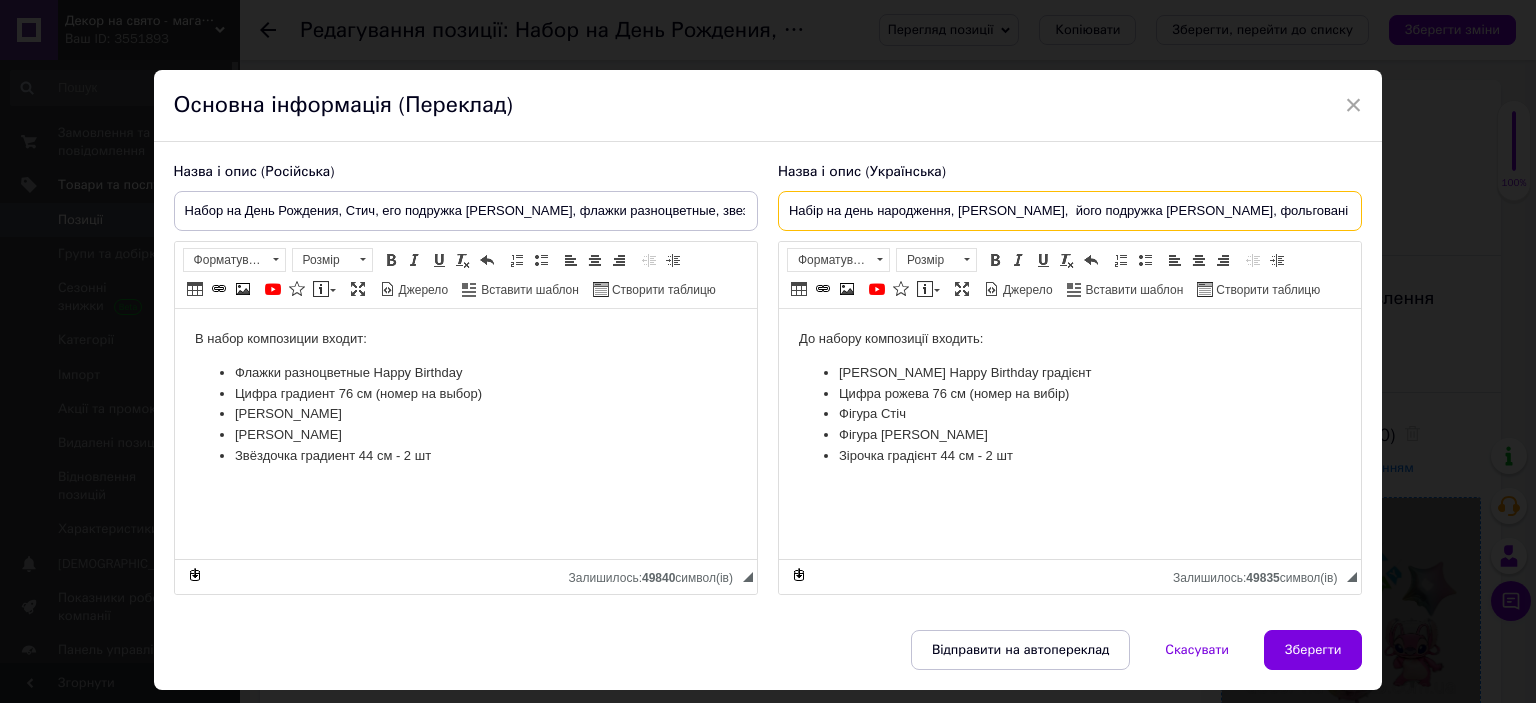 drag, startPoint x: 1145, startPoint y: 208, endPoint x: 1304, endPoint y: 215, distance: 159.154 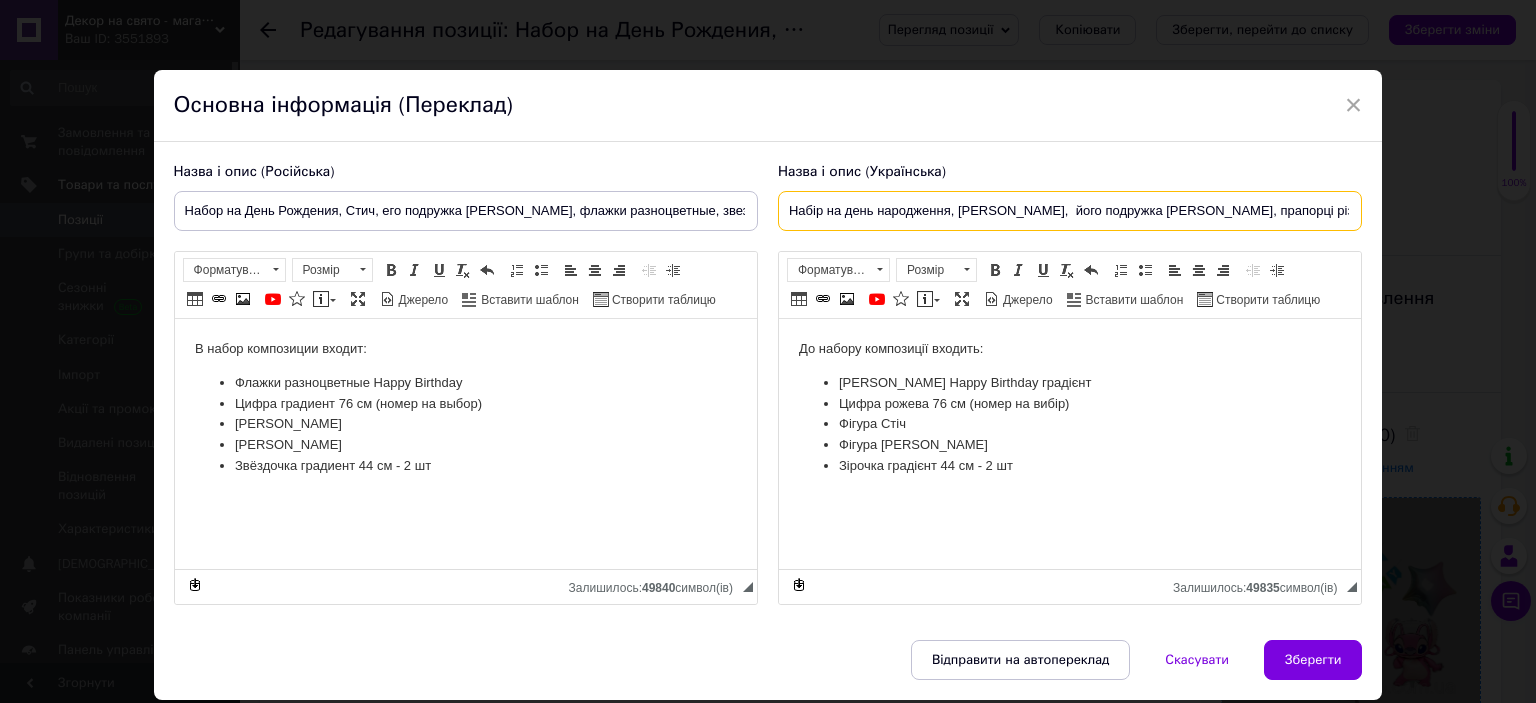 type on "Набір на день народження, Стіч,  його подружка Ейнджел, прапорці різнокольорові, зірки" 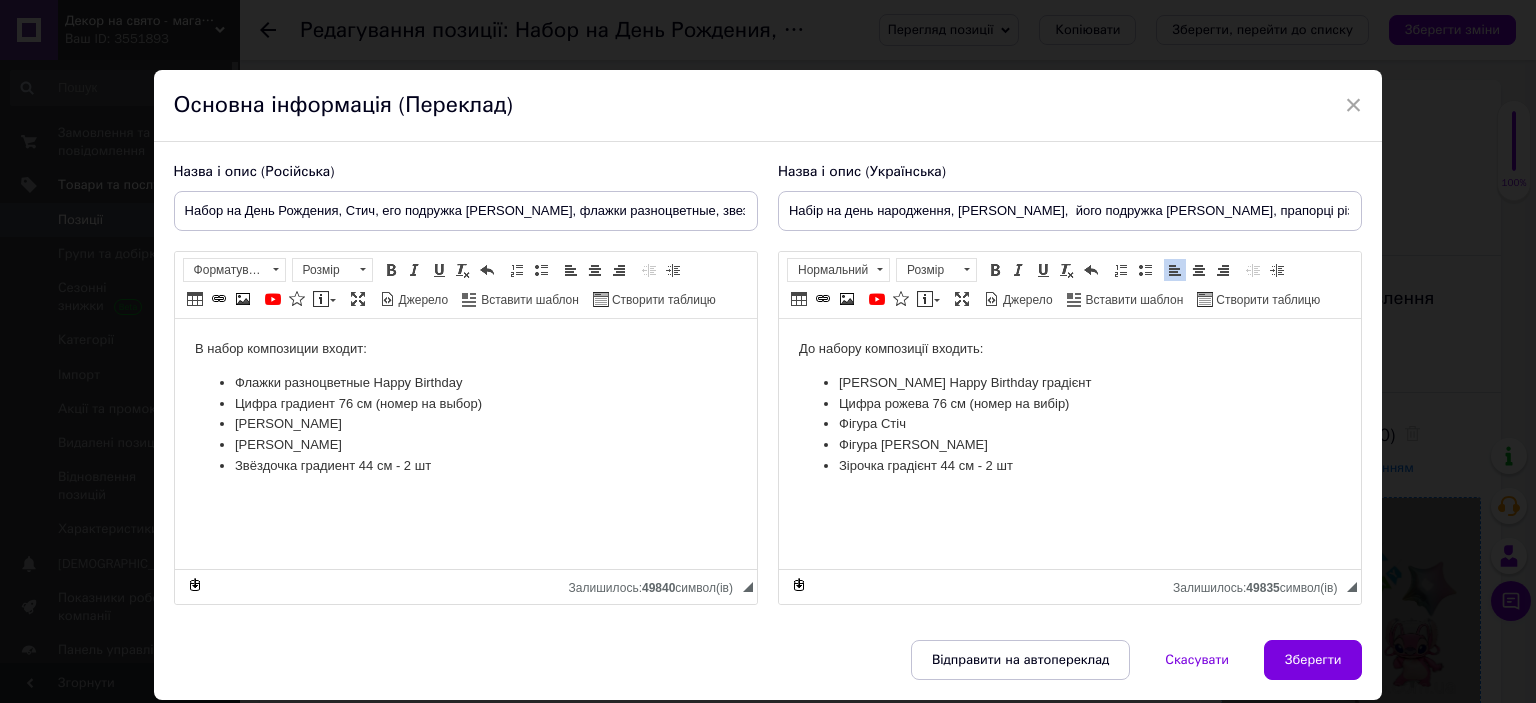 drag, startPoint x: 1043, startPoint y: 386, endPoint x: 1118, endPoint y: 386, distance: 75 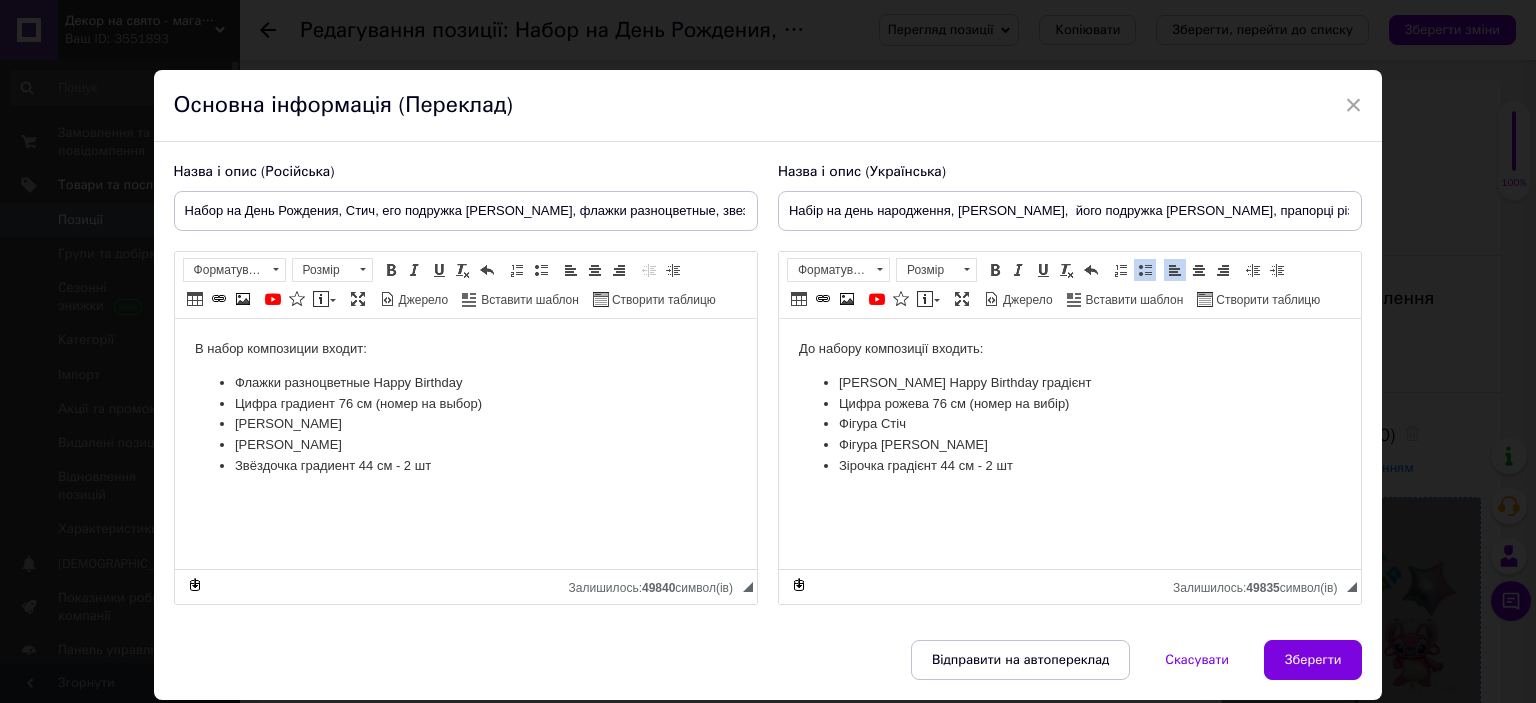 type 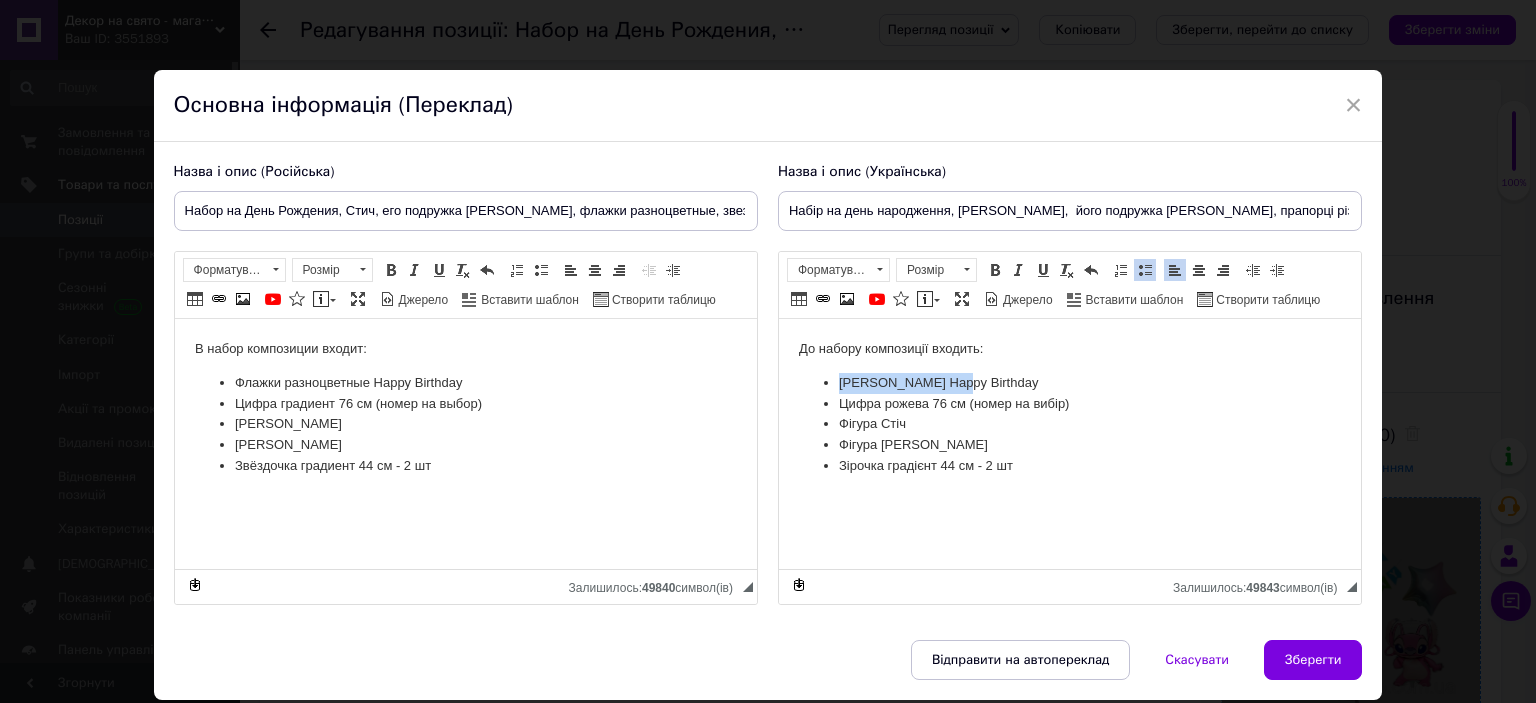 drag, startPoint x: 950, startPoint y: 386, endPoint x: 838, endPoint y: 382, distance: 112.0714 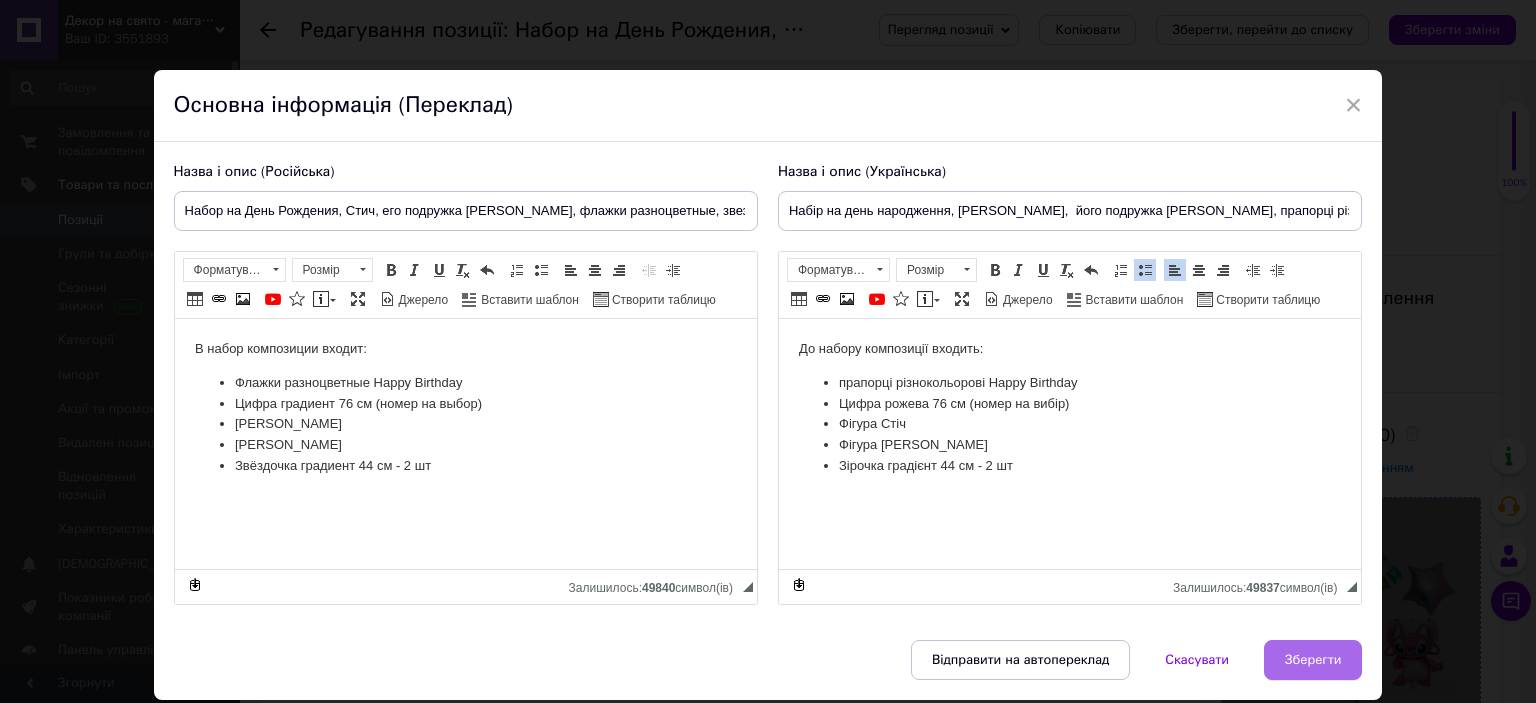 click on "Зберегти" at bounding box center [1313, 660] 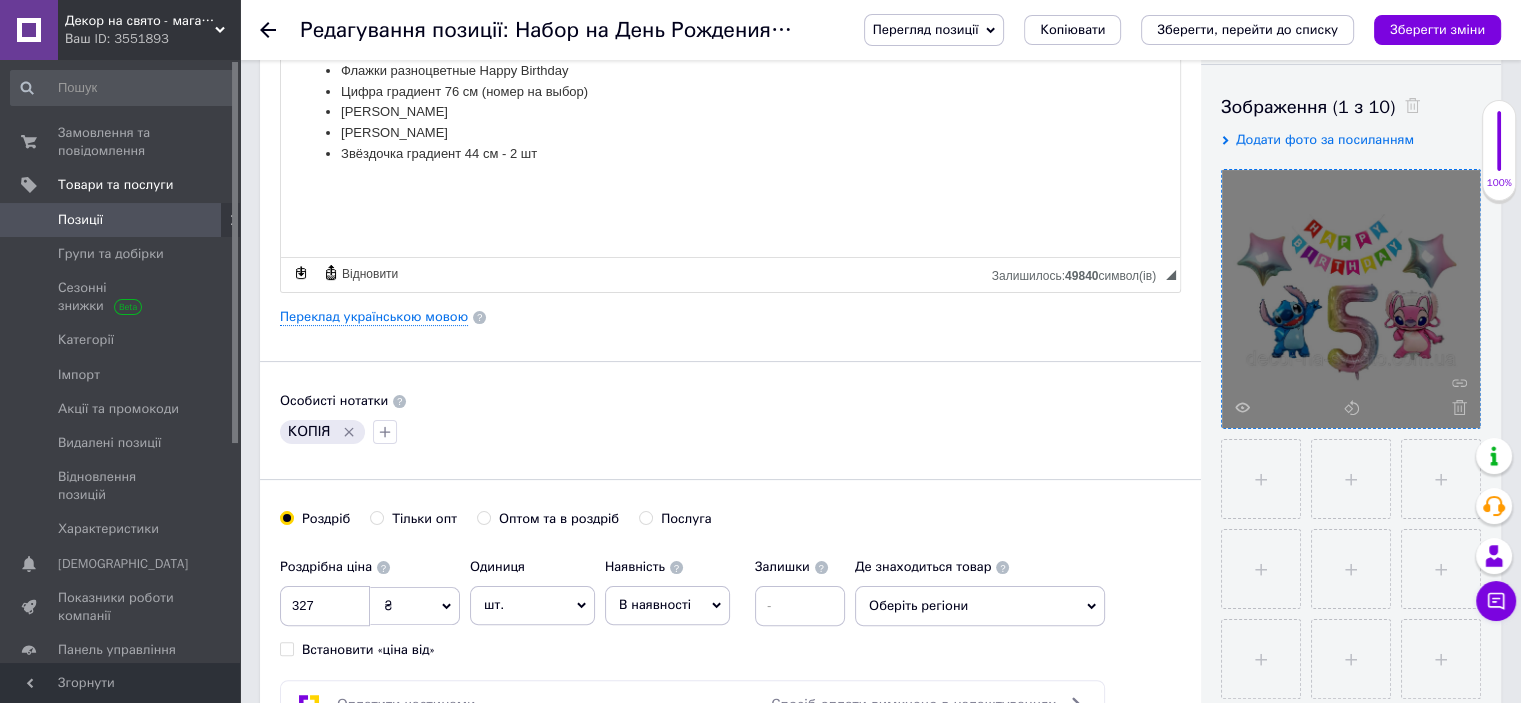 scroll, scrollTop: 400, scrollLeft: 0, axis: vertical 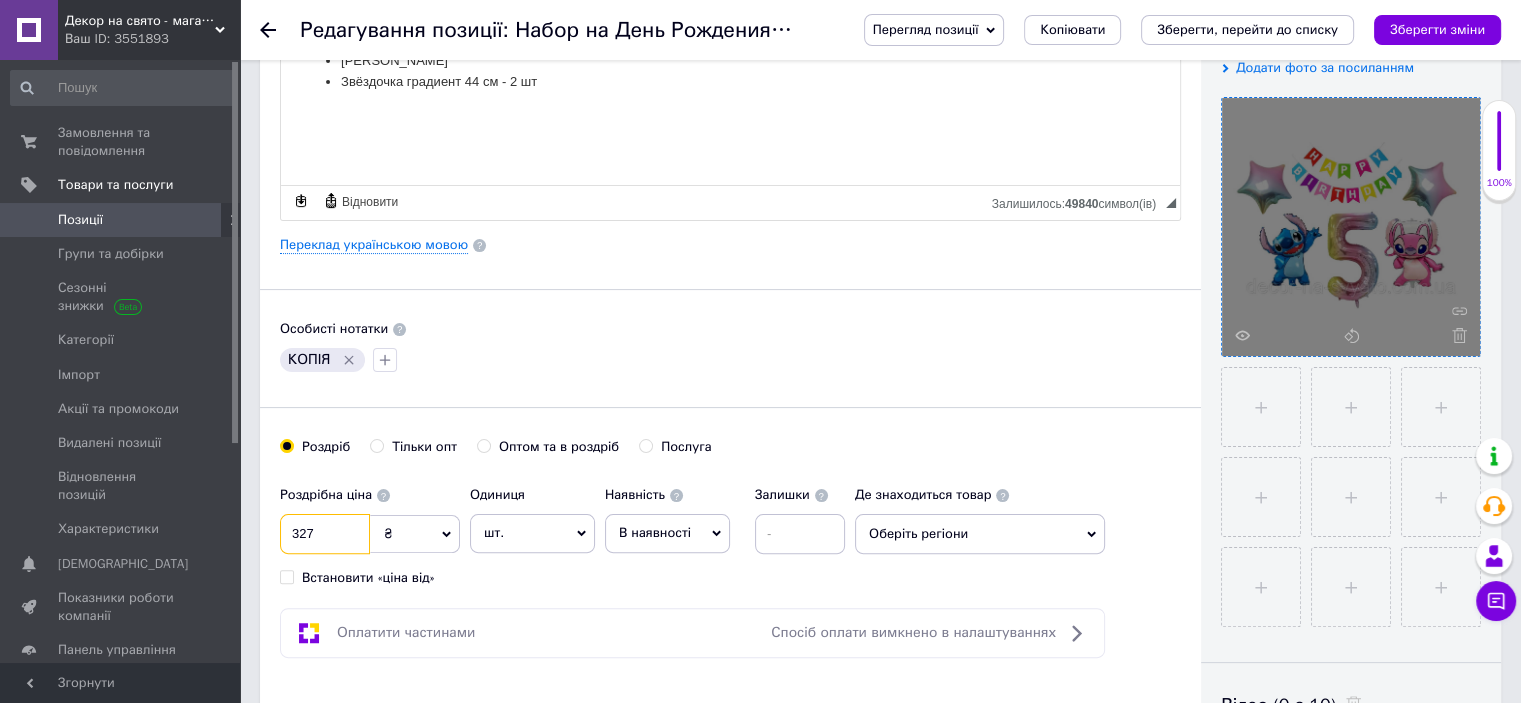 drag, startPoint x: 316, startPoint y: 524, endPoint x: 270, endPoint y: 535, distance: 47.296936 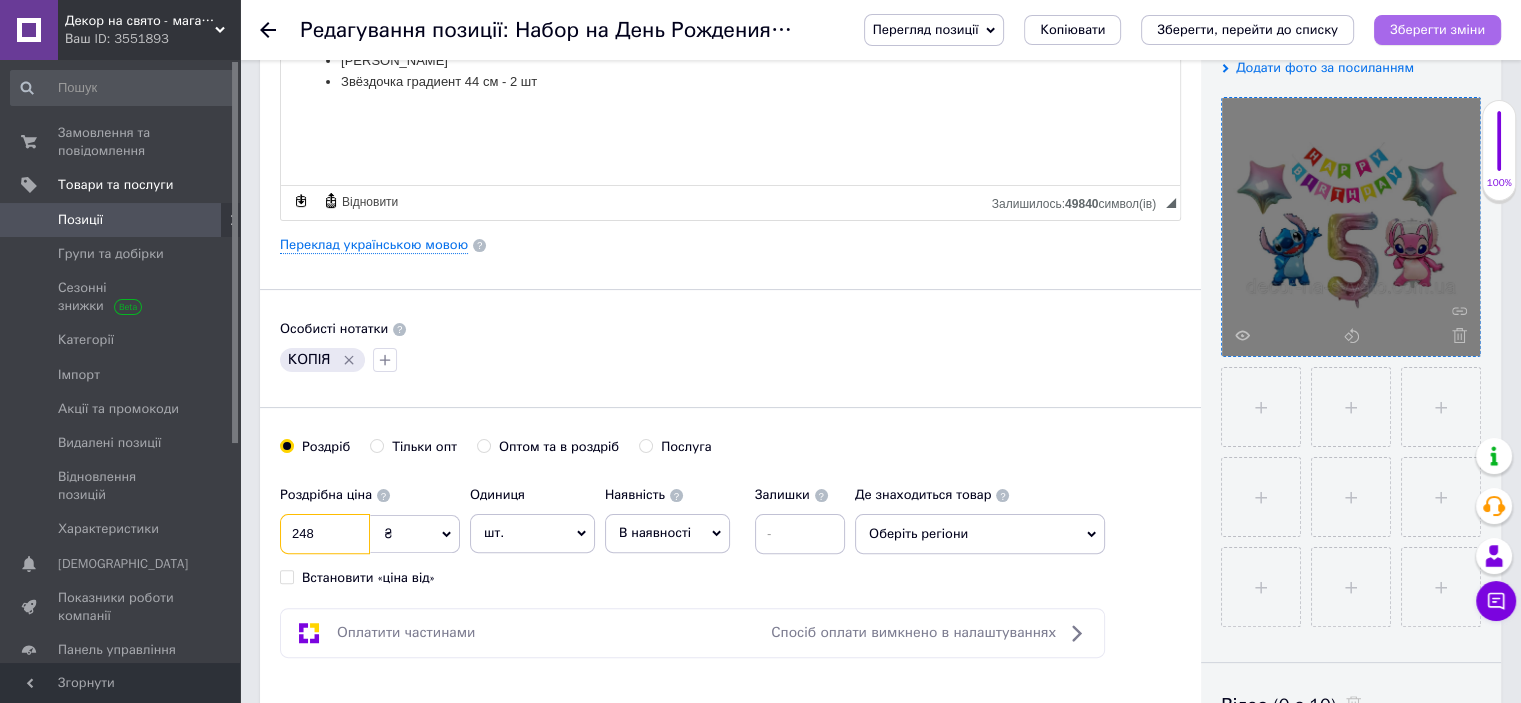 type on "248" 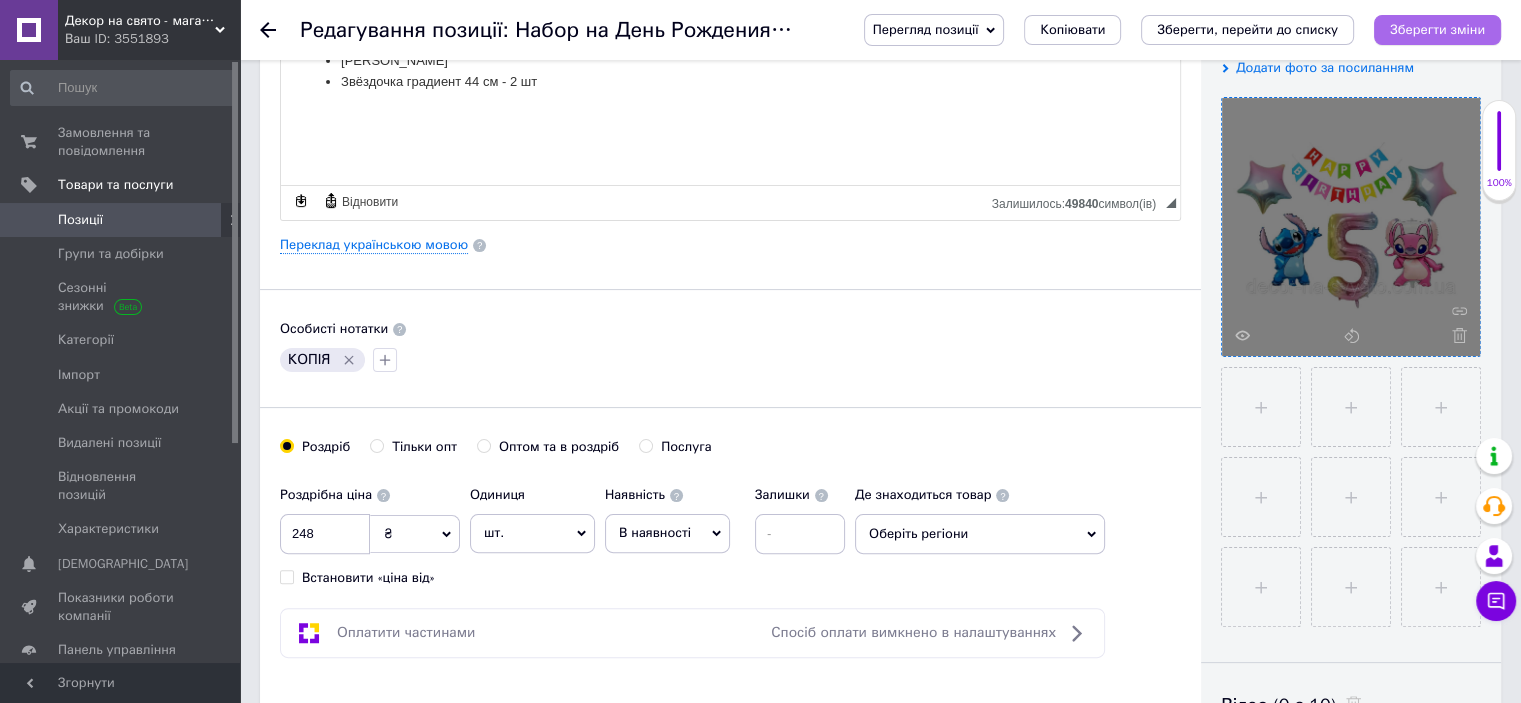 click on "Зберегти зміни" at bounding box center [1437, 29] 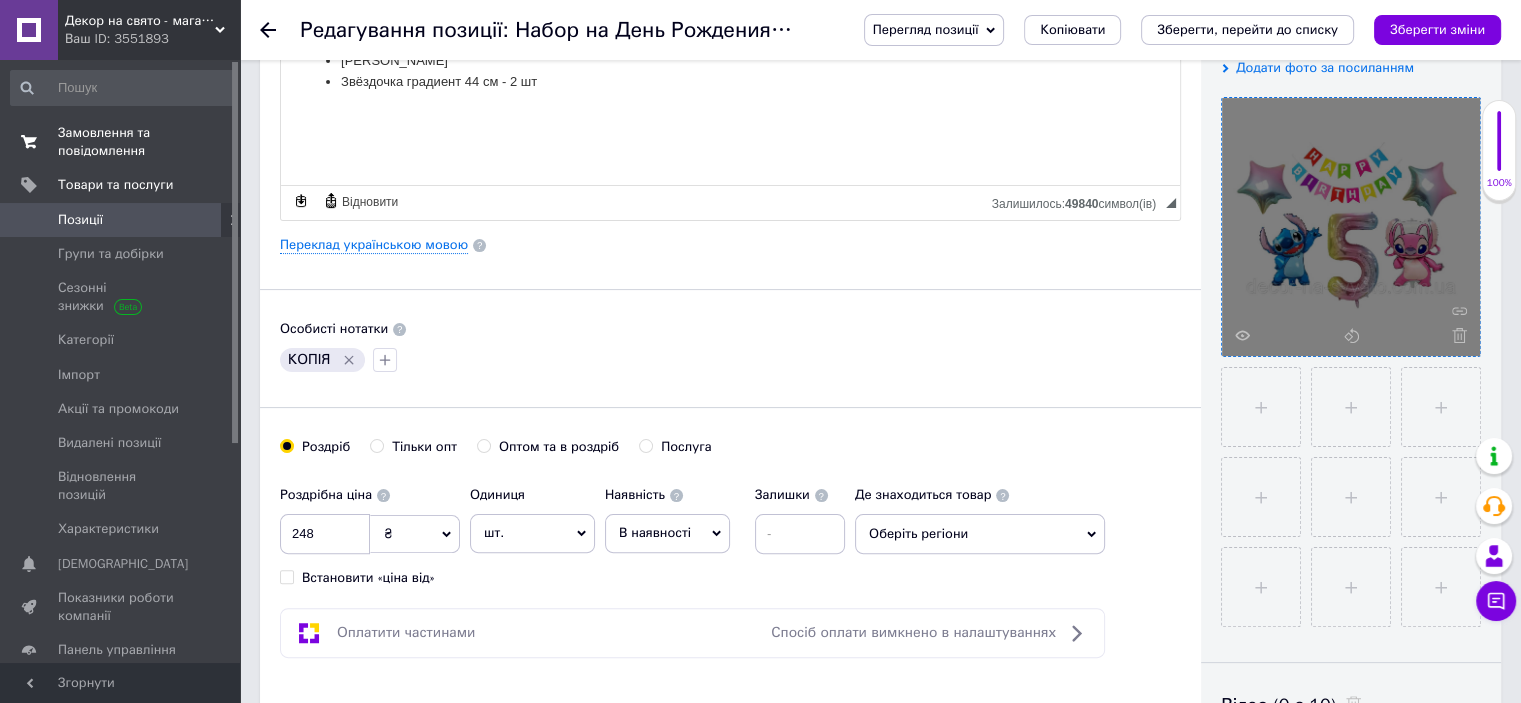 click on "Замовлення та повідомлення" at bounding box center [121, 142] 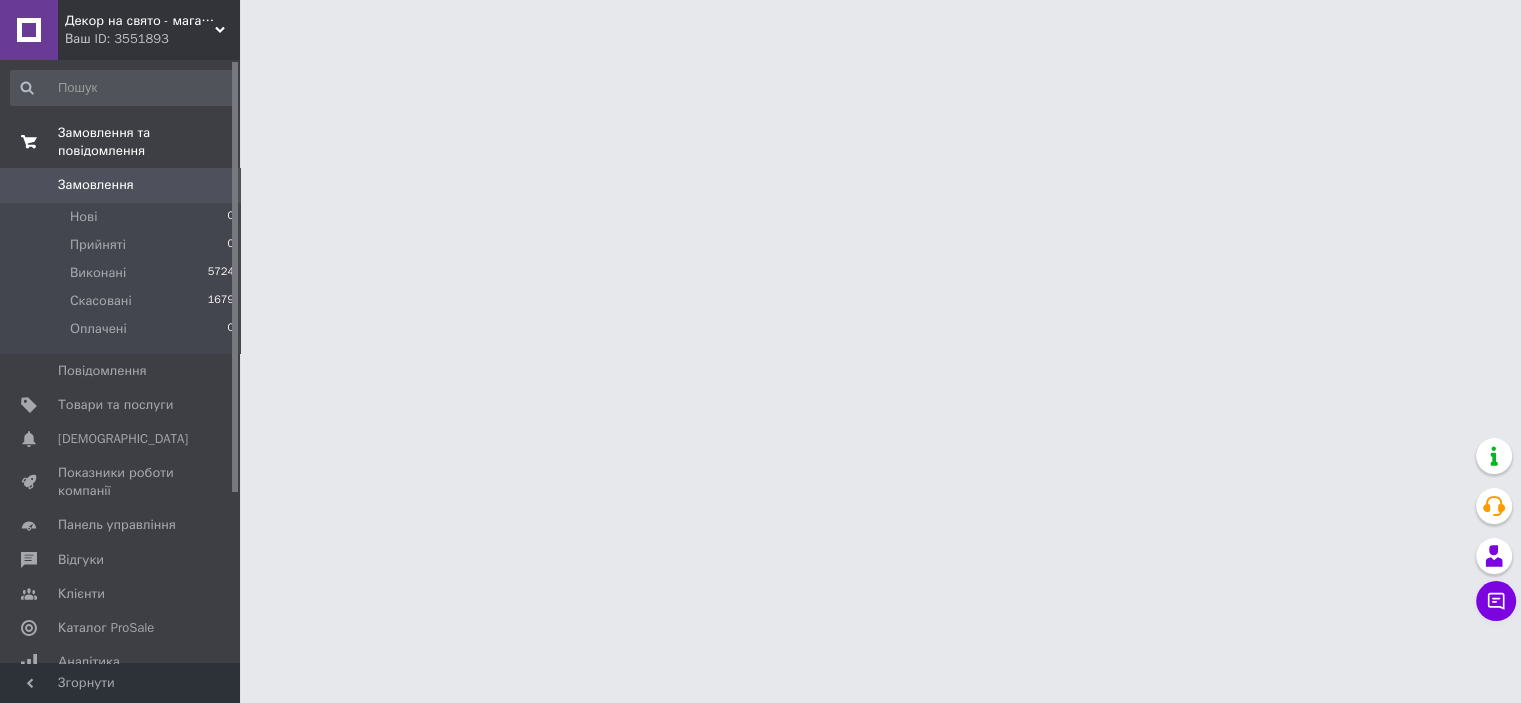 scroll, scrollTop: 0, scrollLeft: 0, axis: both 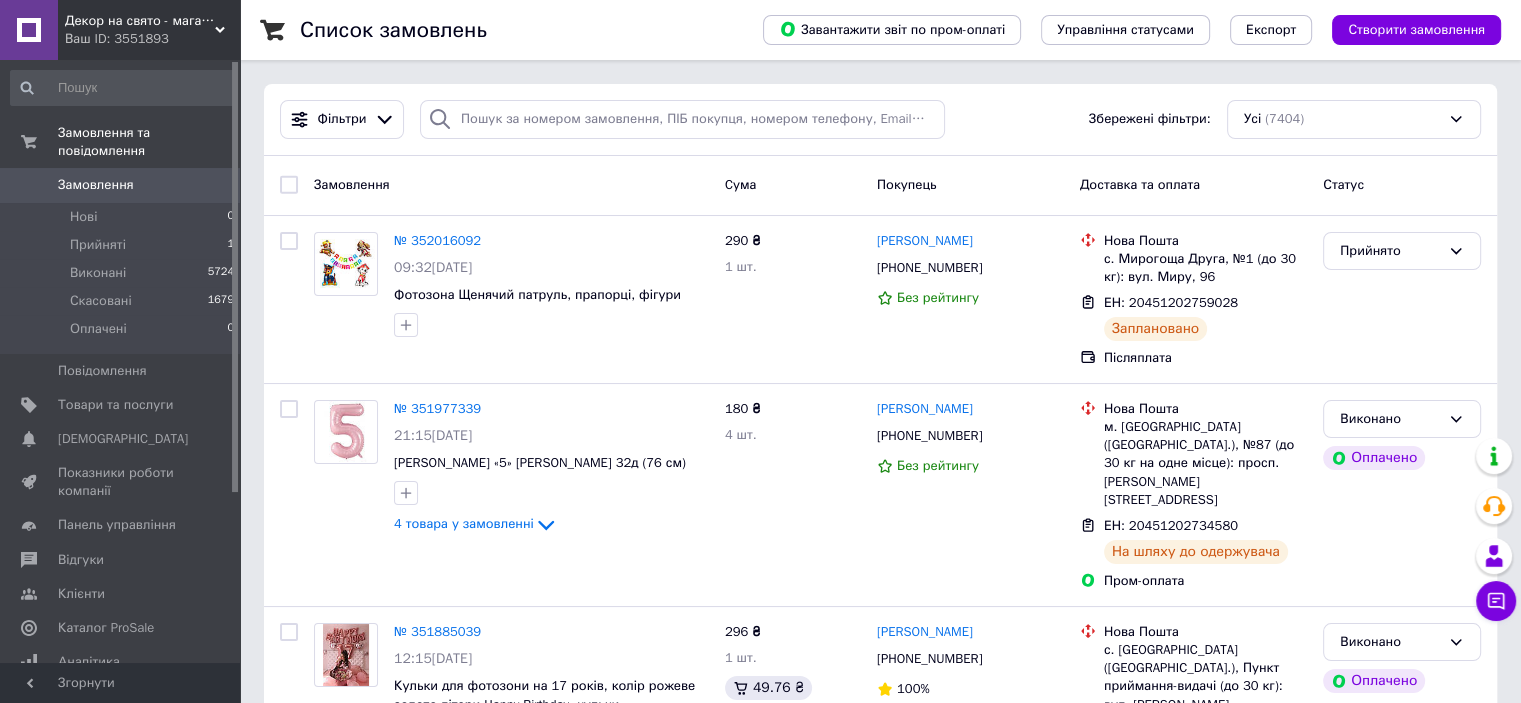 click on "Замовлення" at bounding box center [96, 185] 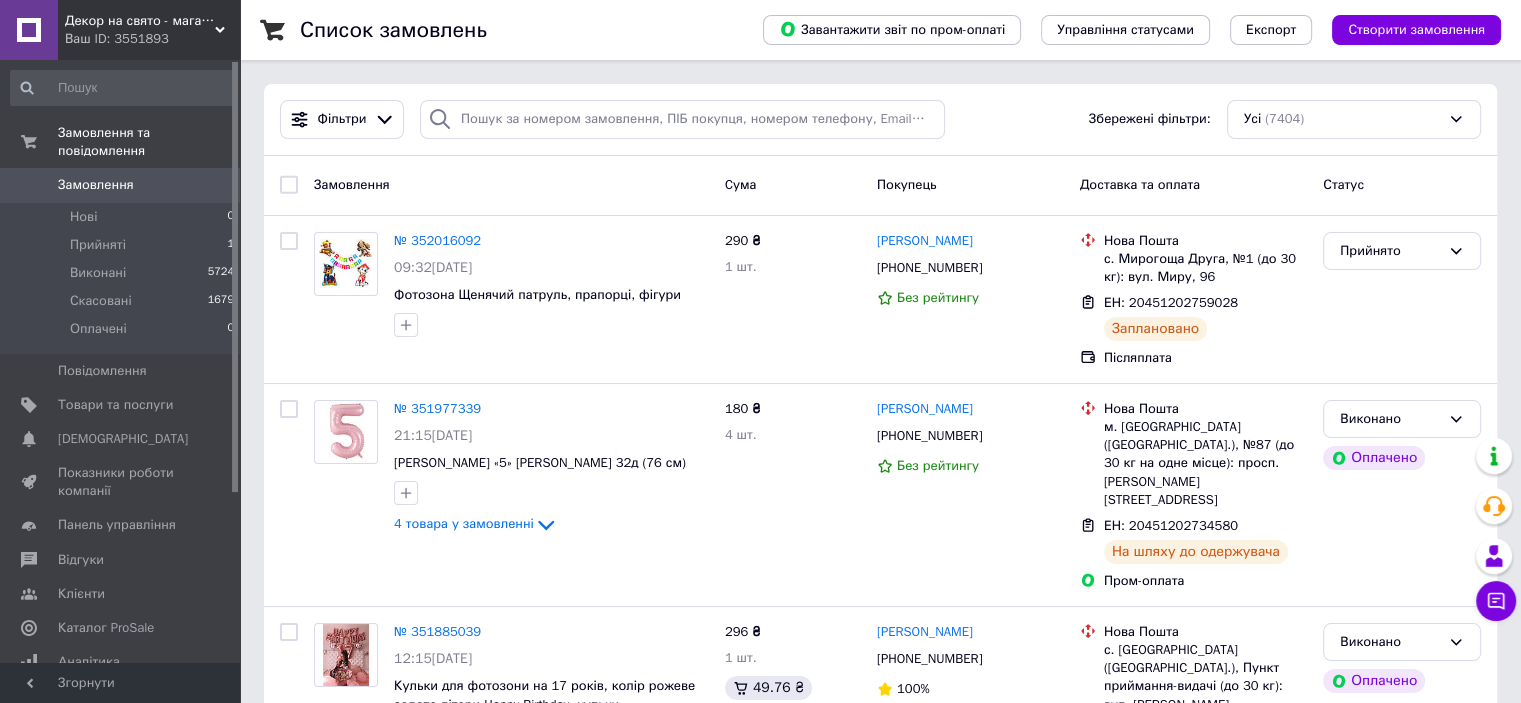 click on "Статус" at bounding box center [1402, 185] 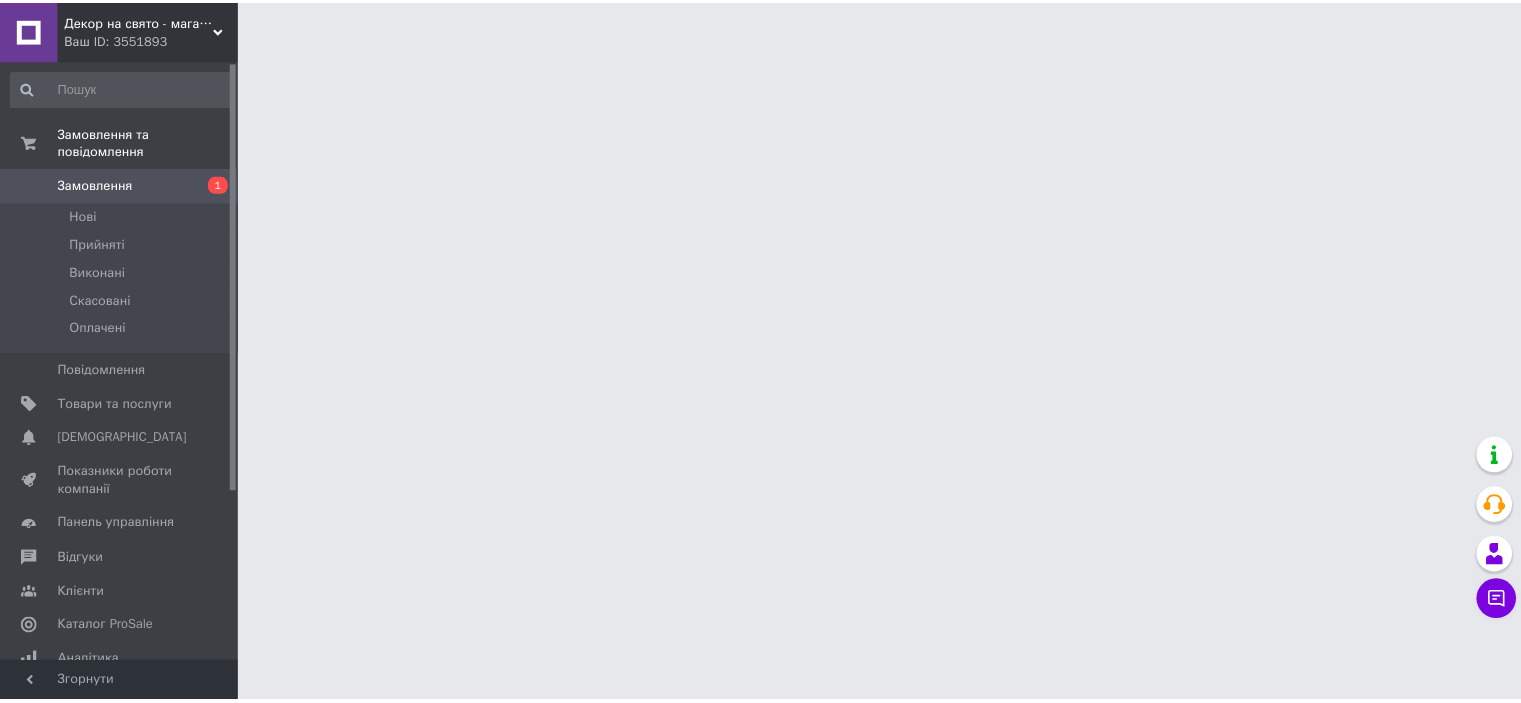 scroll, scrollTop: 0, scrollLeft: 0, axis: both 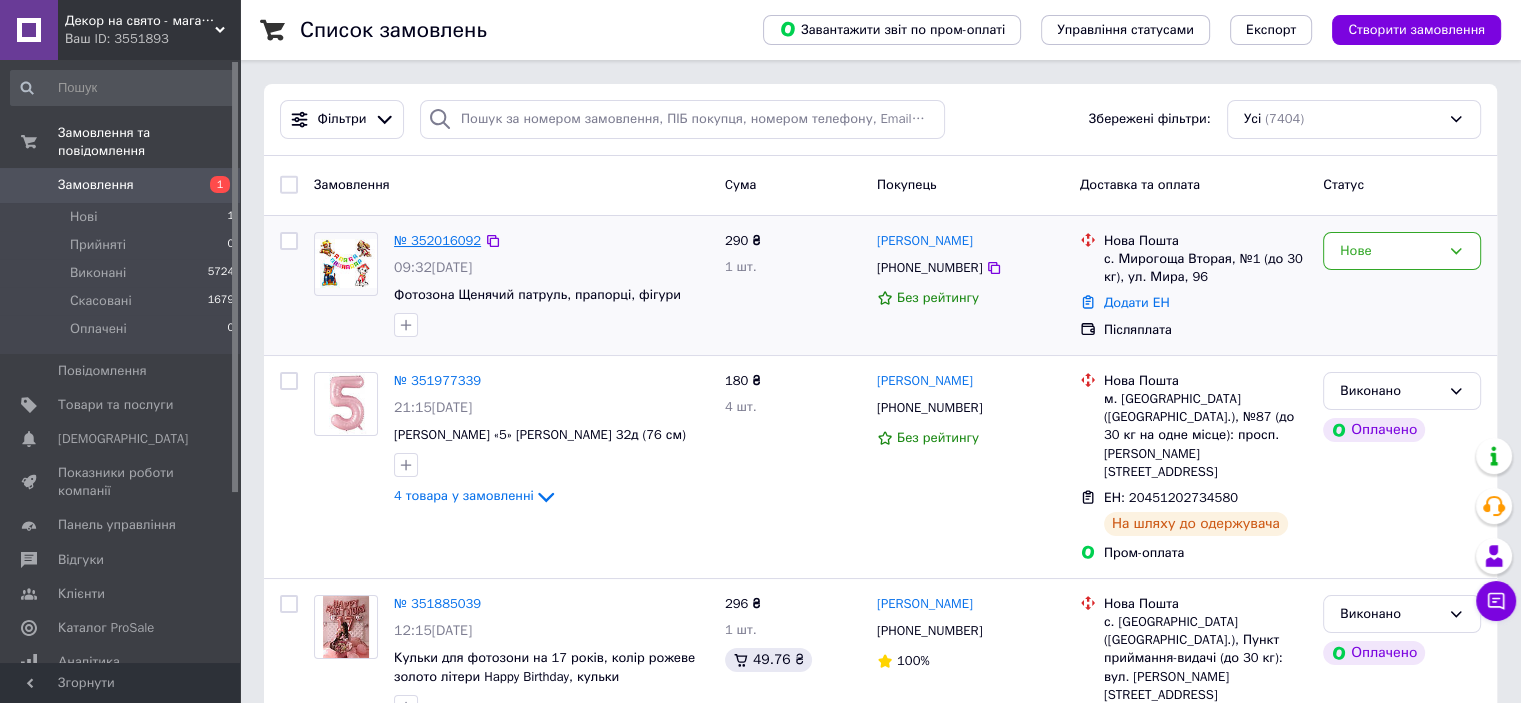 click on "№ 352016092" at bounding box center (437, 240) 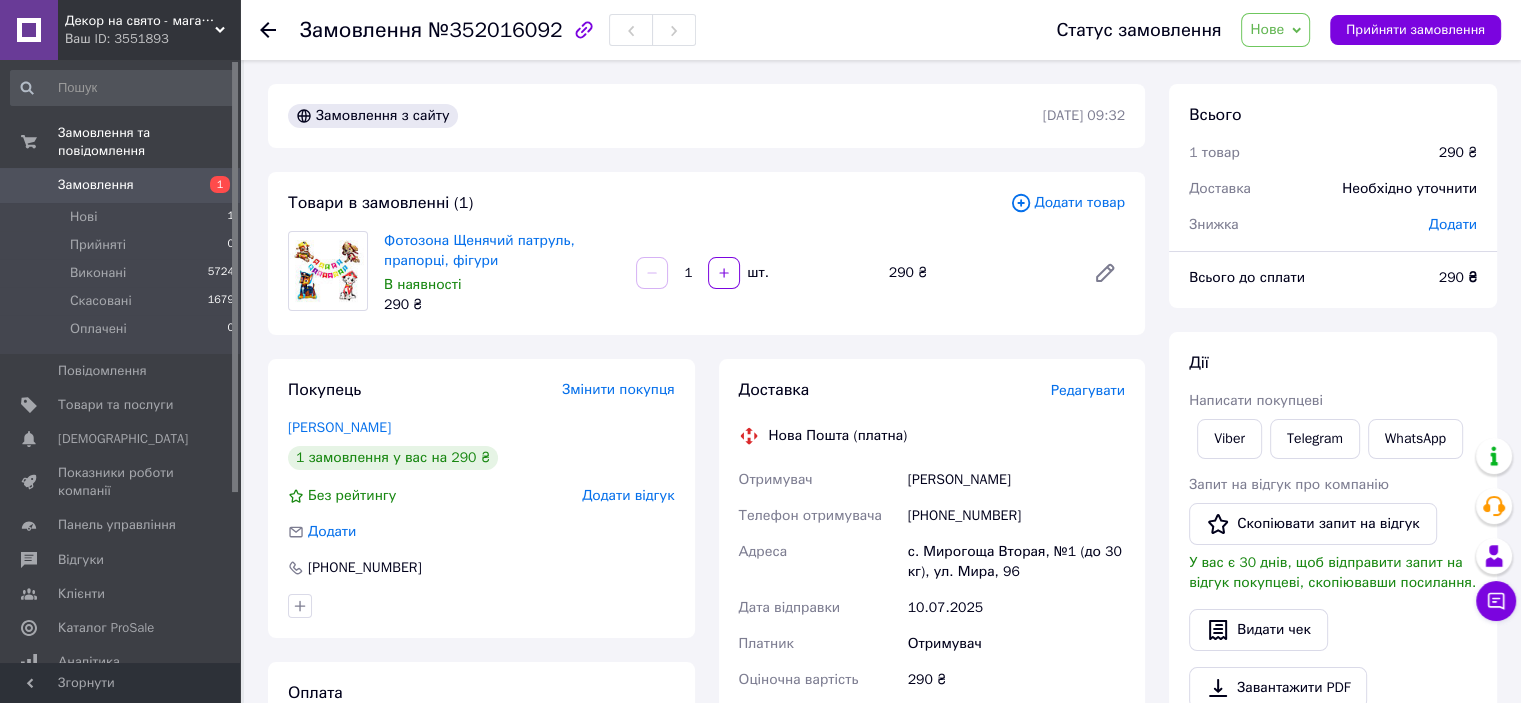 click on "Нове" at bounding box center (1267, 29) 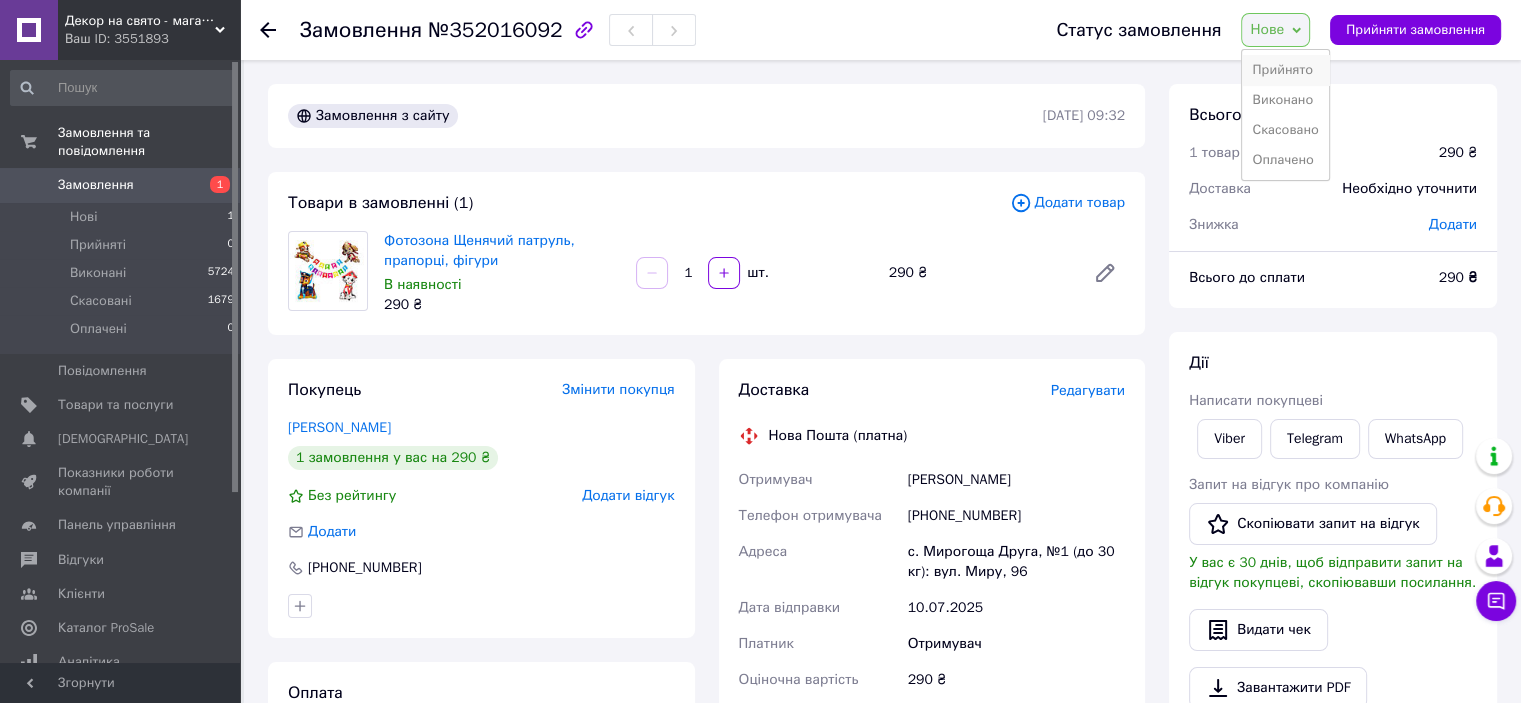 click on "Прийнято" at bounding box center [1285, 70] 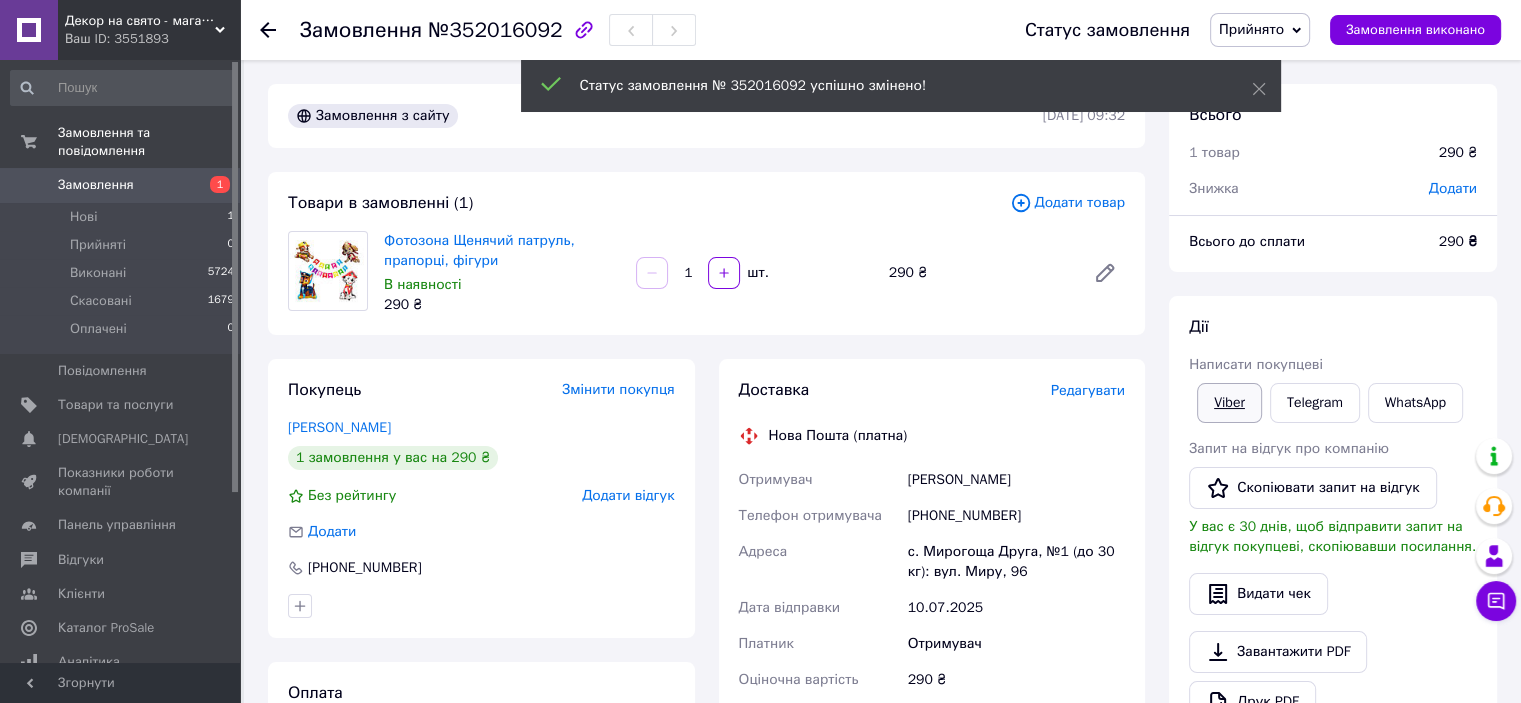 click on "Viber" at bounding box center [1229, 403] 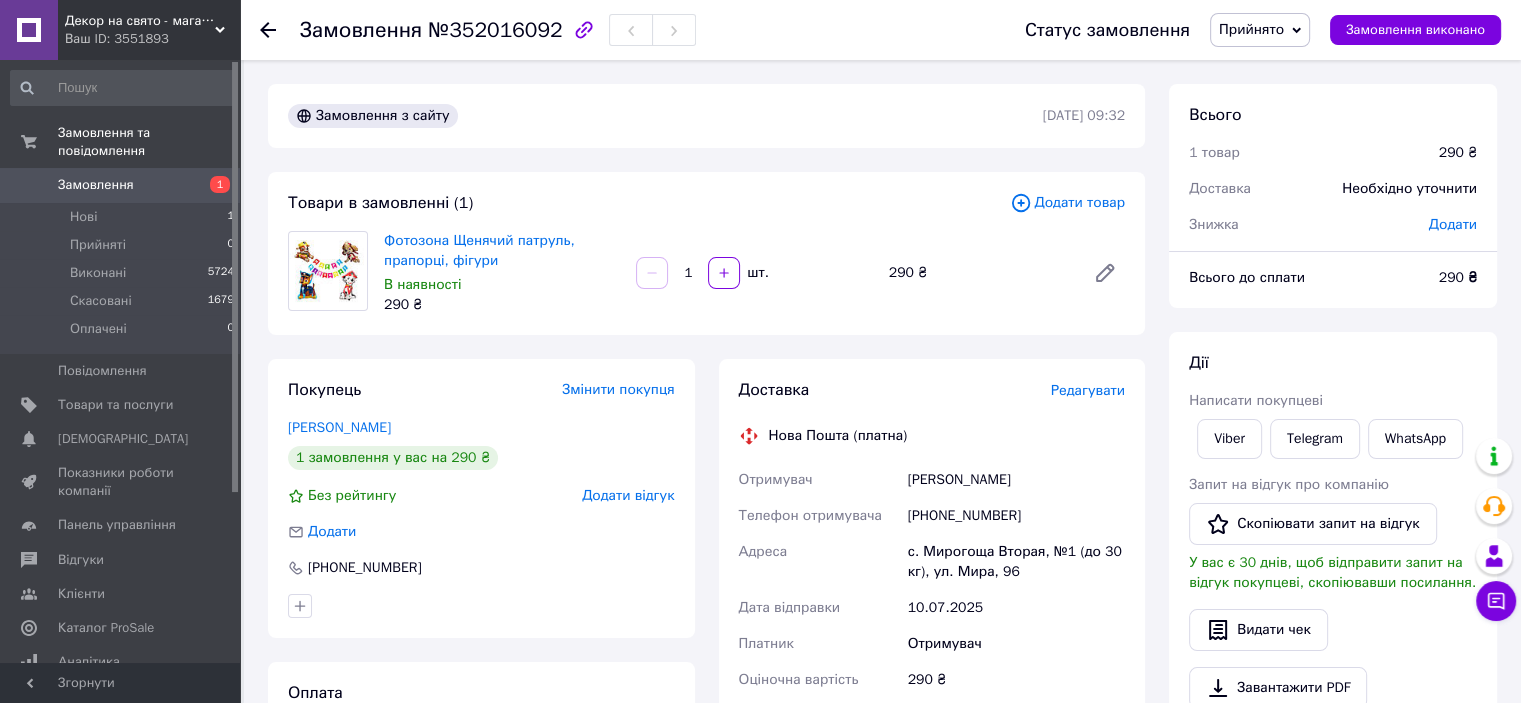 click at bounding box center [1333, 251] 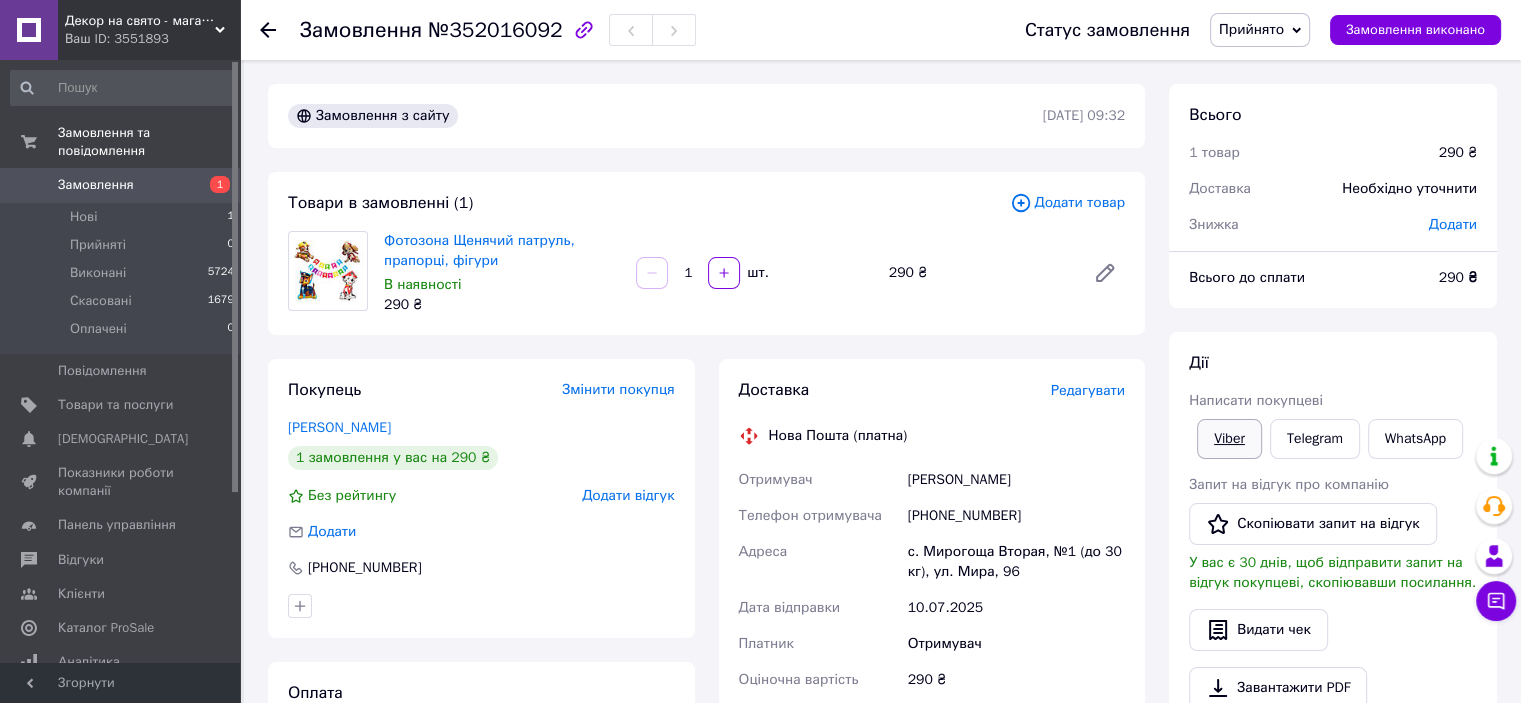 click on "Viber" at bounding box center (1229, 439) 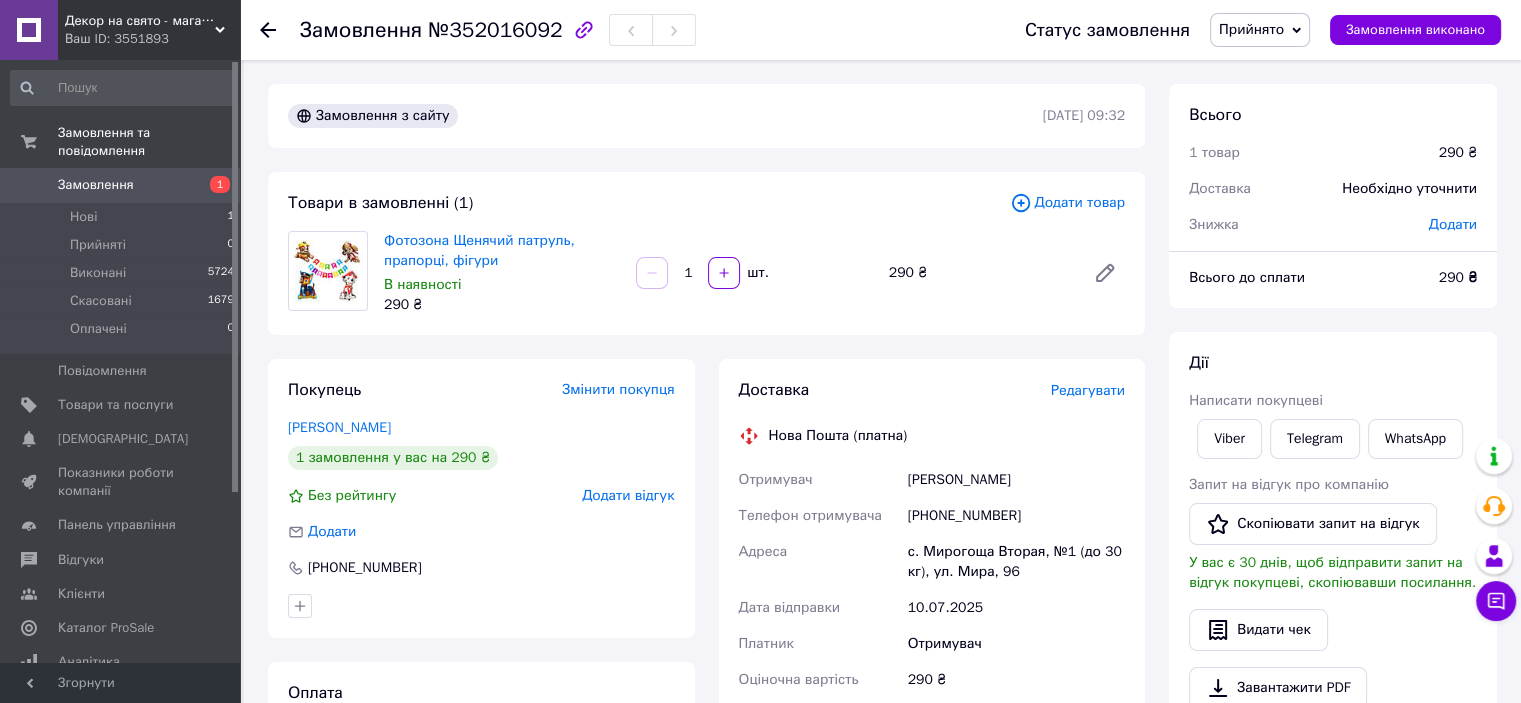 click on "Знижка" at bounding box center [1297, 225] 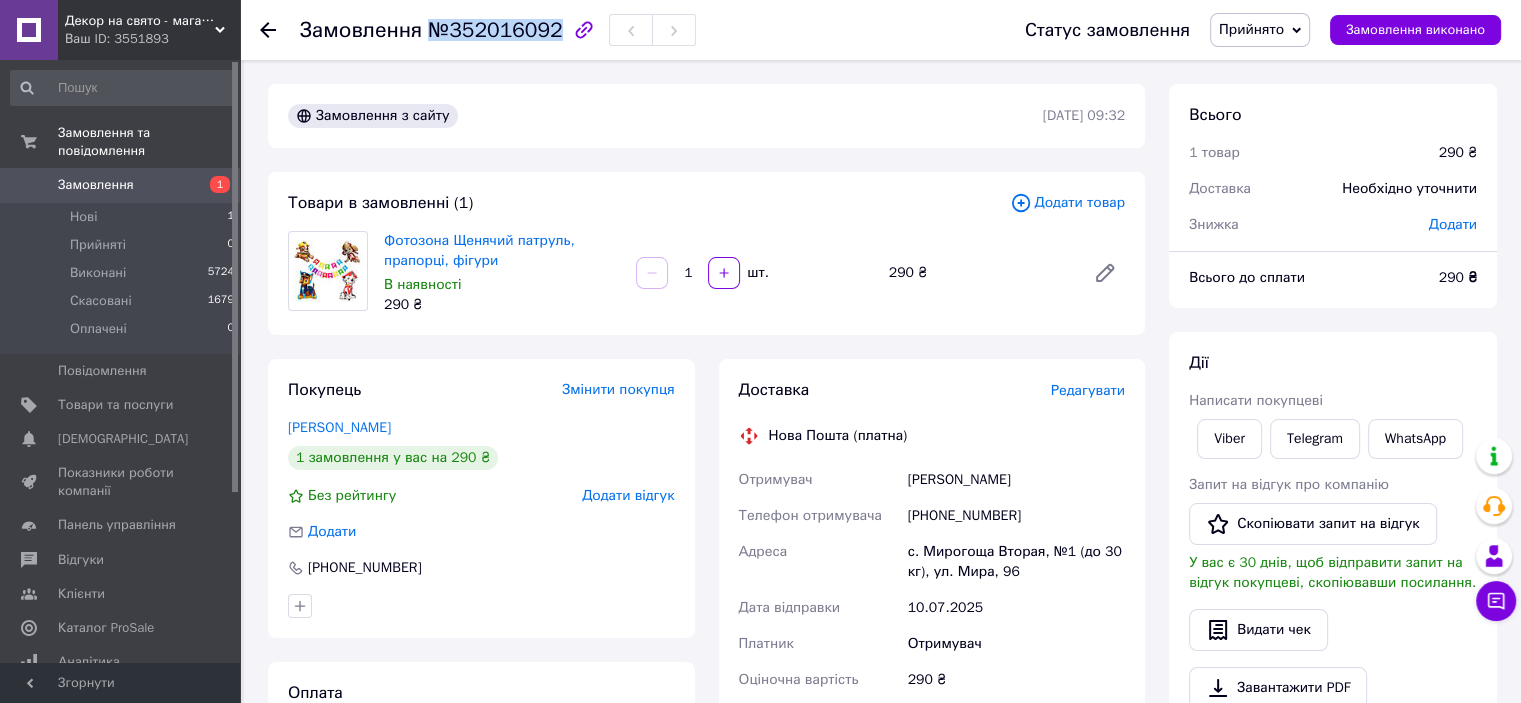 drag, startPoint x: 427, startPoint y: 31, endPoint x: 545, endPoint y: 35, distance: 118.06778 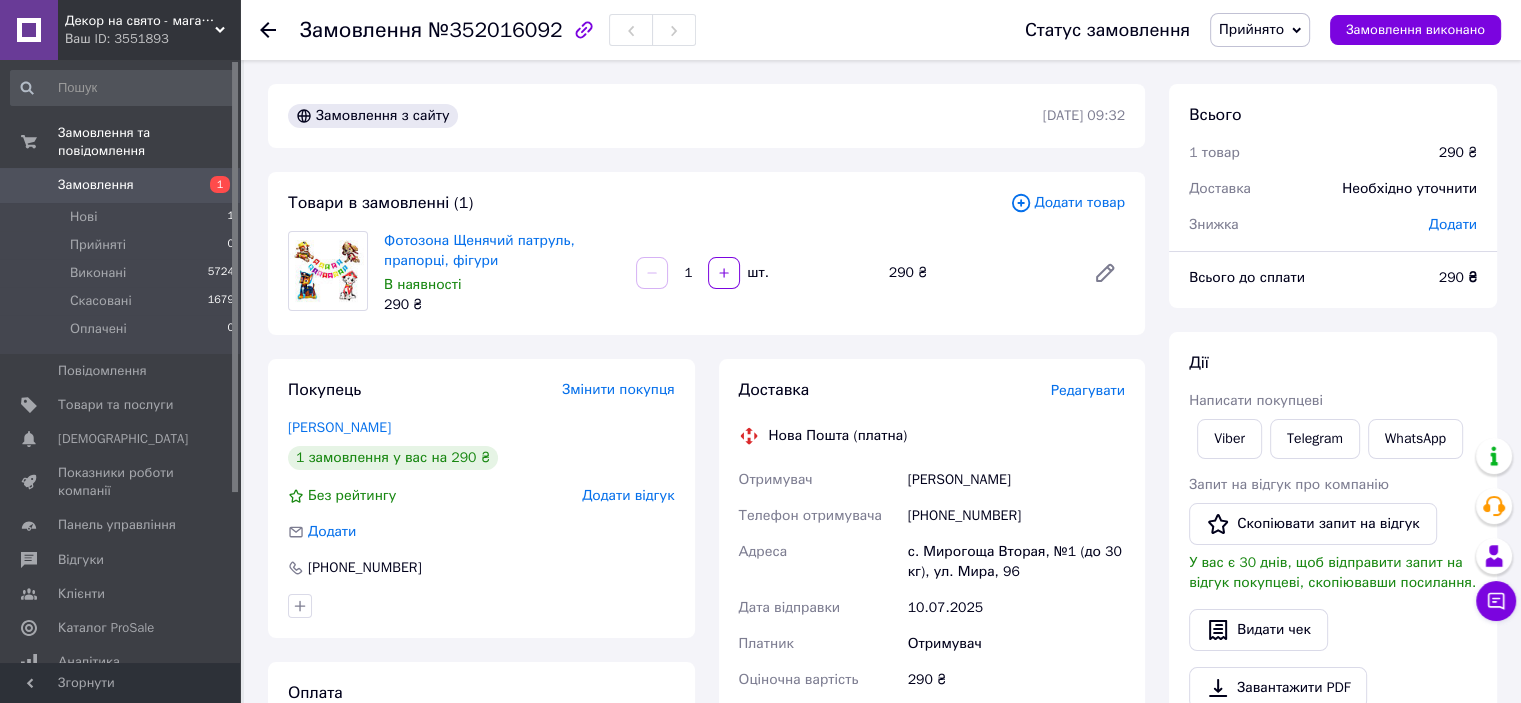 click on "1 товар" at bounding box center [1302, 153] 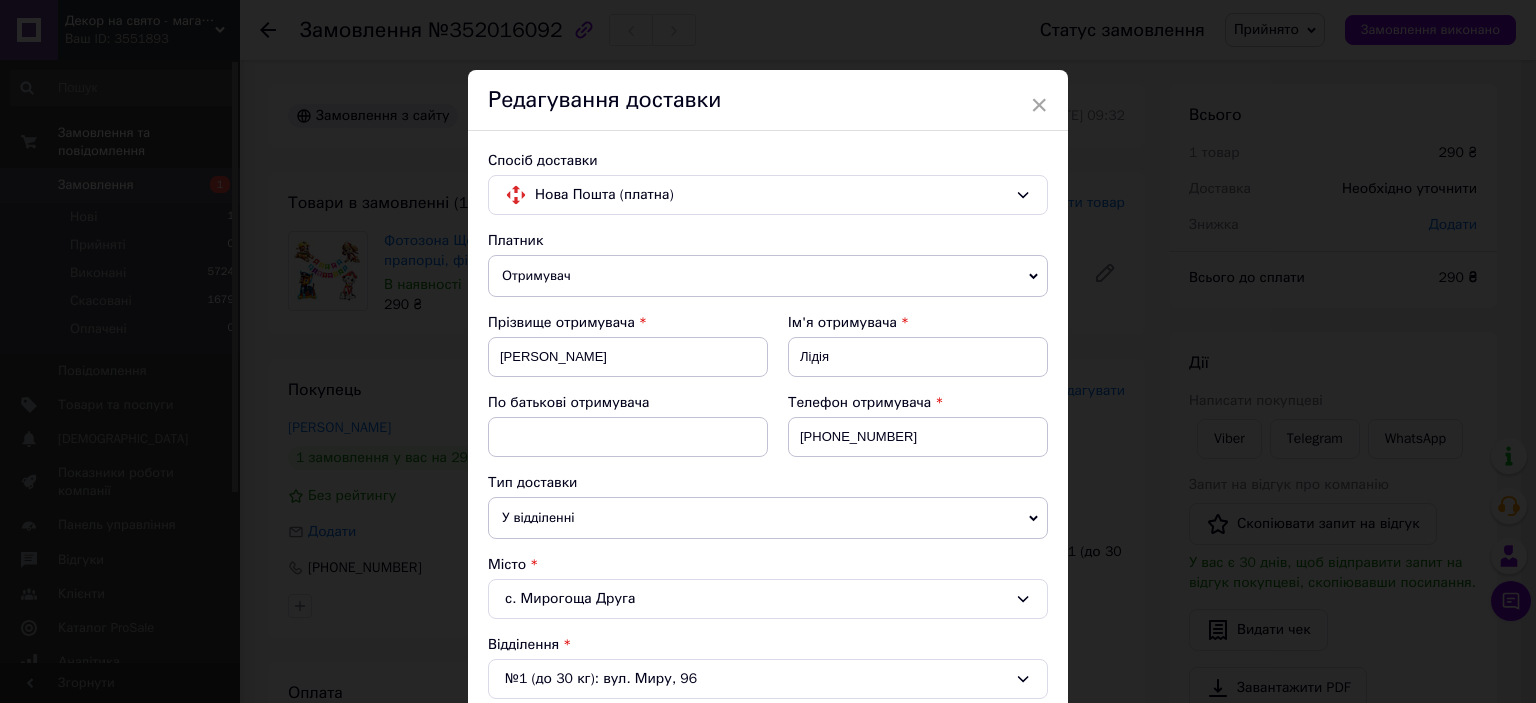 click on "× Редагування доставки Спосіб доставки Нова Пошта (платна) Платник Отримувач Відправник Прізвище отримувача Михальчук Ім'я отримувача Лідія По батькові отримувача Телефон отримувача +380968888893 Тип доставки У відділенні Кур'єром В поштоматі Місто с. Мирогоща Друга Відділення №1 (до 30 кг): вул. Миру, 96 Місце відправки м. Київ (Київська обл.): Поштомат №47402: просп. В. Івасюка, 27 (Біля фасаду будинку) м. Київ (Київська обл.): Поштомат №48730: просп. Володимира Івасюка, 27 (біля маг. "Аврора") м. Київ (Київська обл.): №306 (до 30 кг): вул. Левка Лук'яненка, 18 Тип посилки Вантаж 290 < 2025" at bounding box center [768, 351] 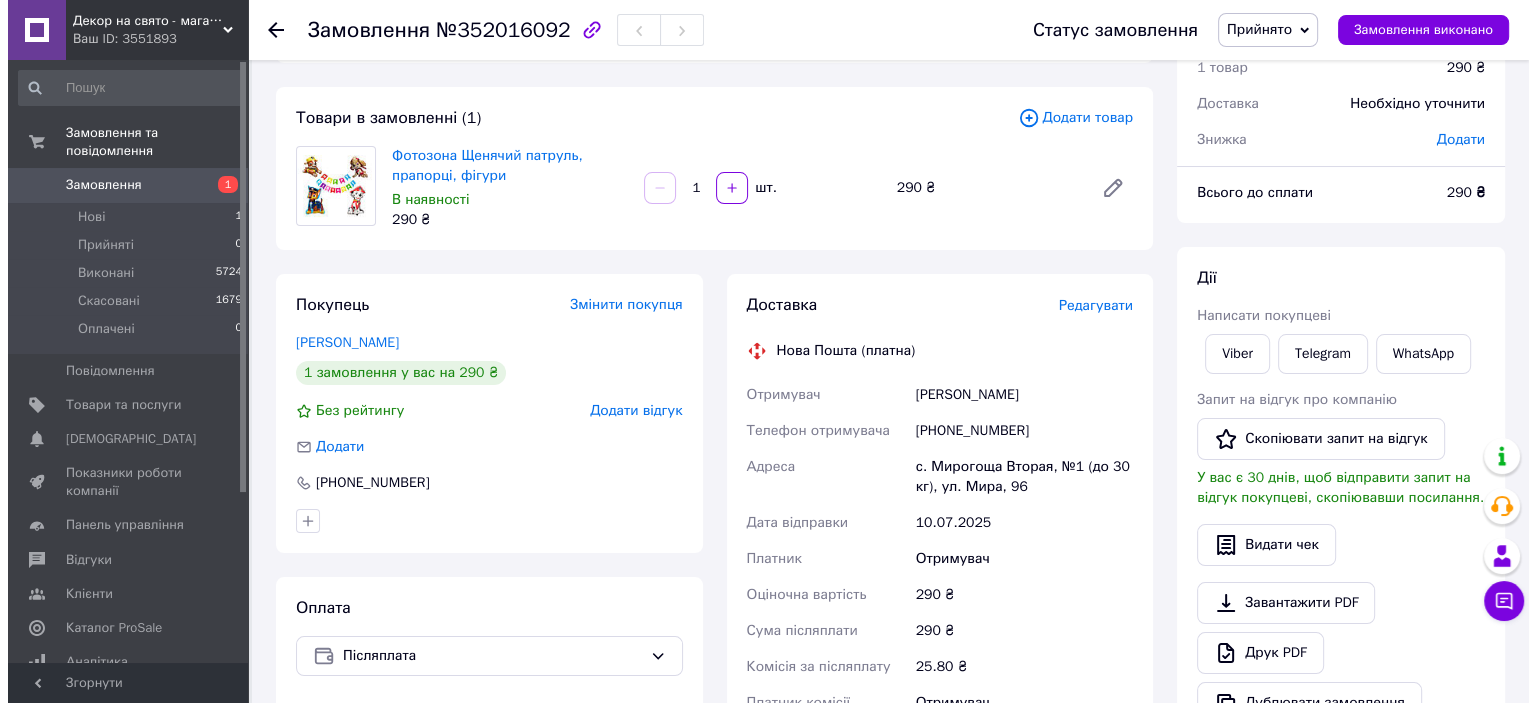 scroll, scrollTop: 0, scrollLeft: 0, axis: both 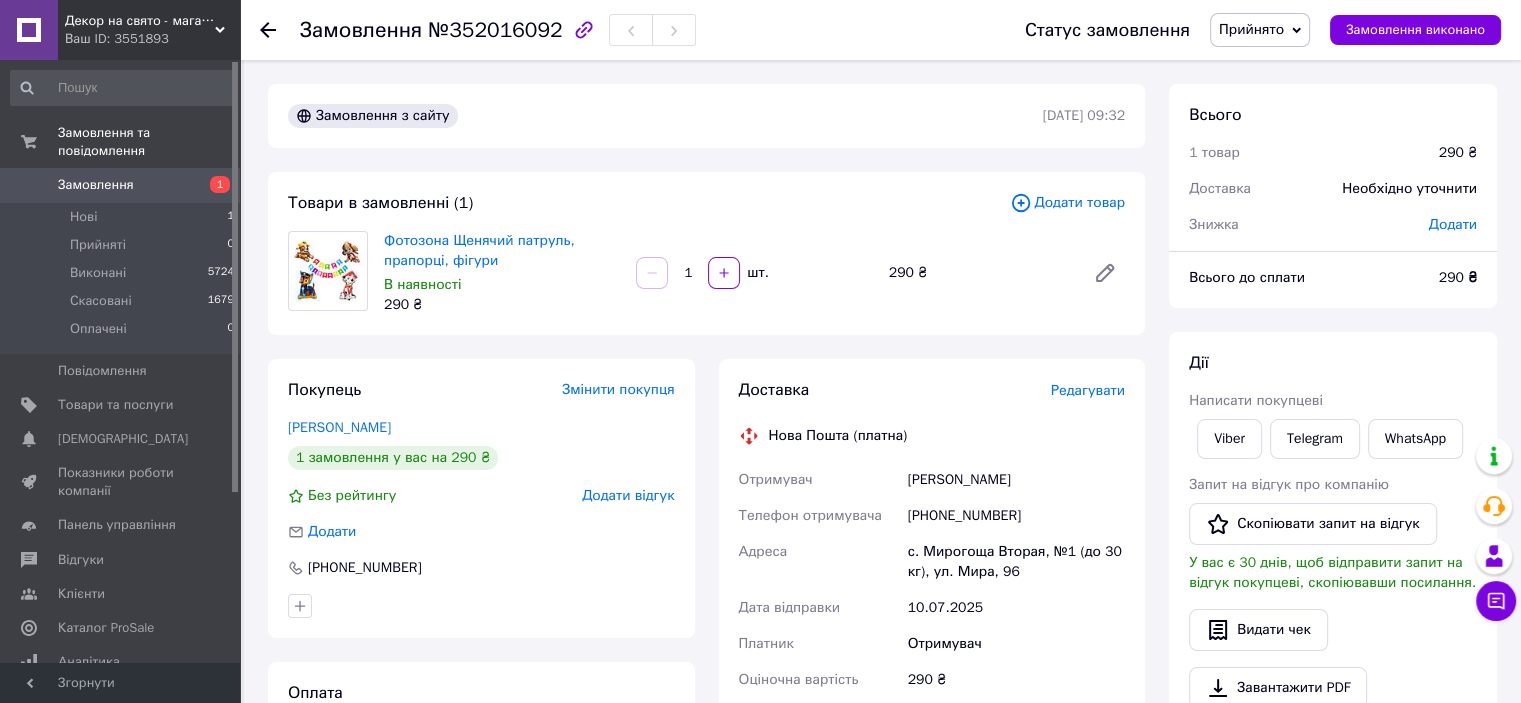 click on "Редагувати" at bounding box center [1088, 390] 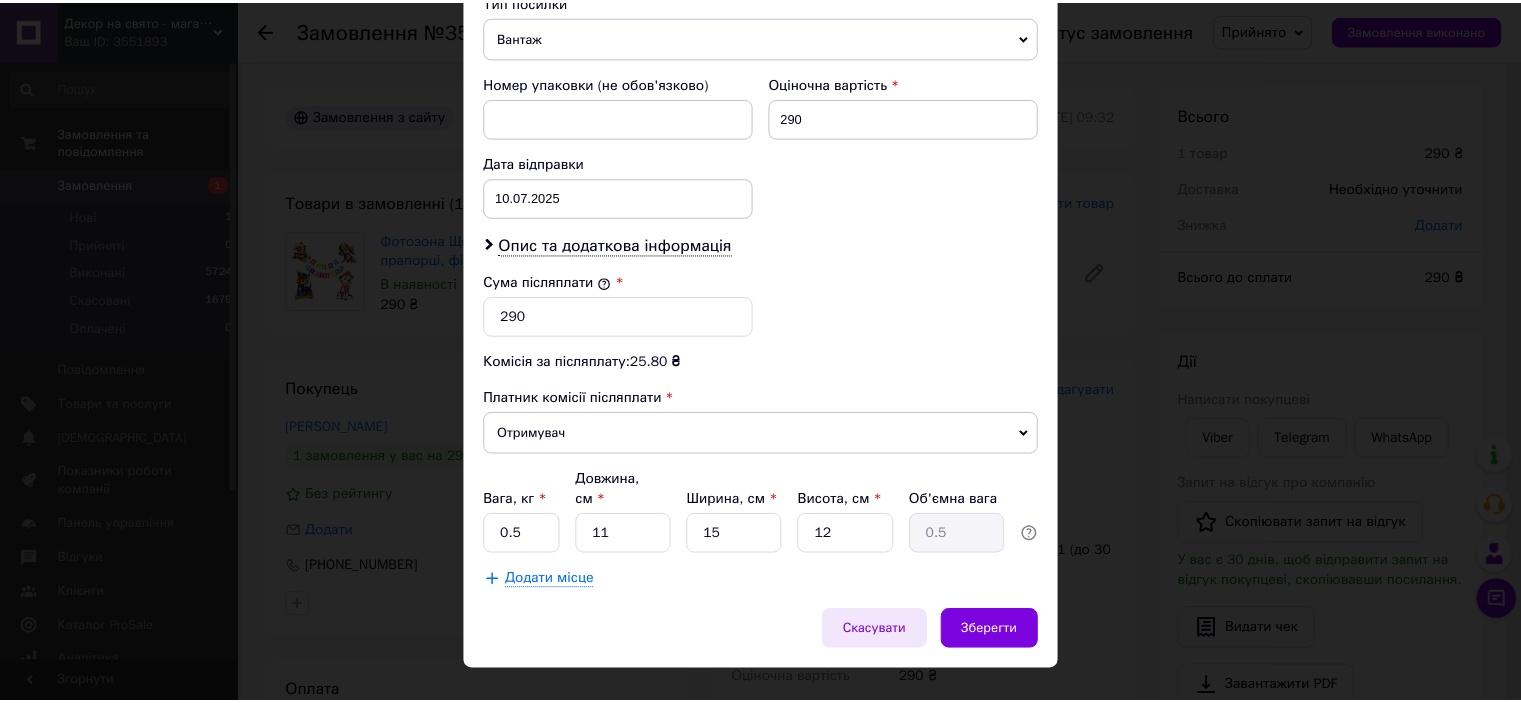 scroll, scrollTop: 836, scrollLeft: 0, axis: vertical 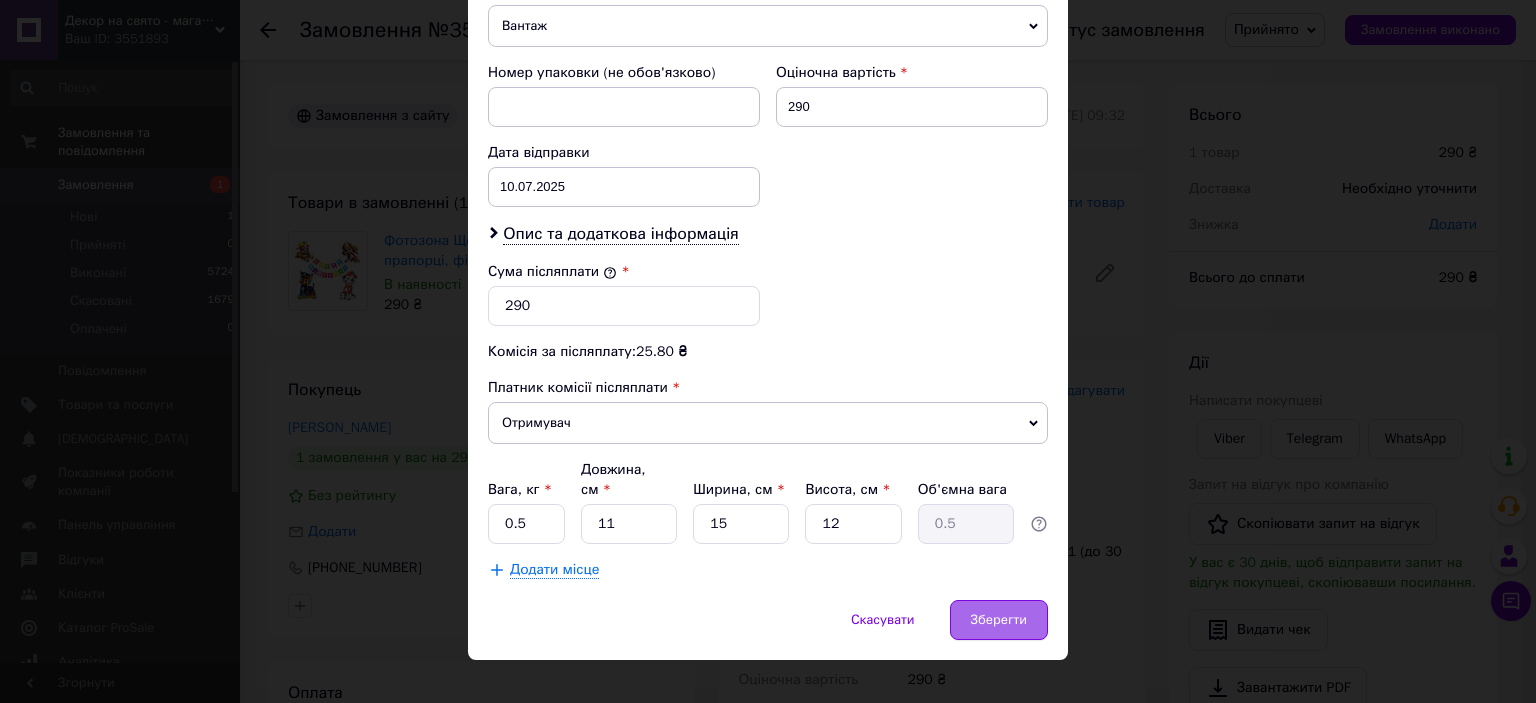click on "Зберегти" at bounding box center [999, 620] 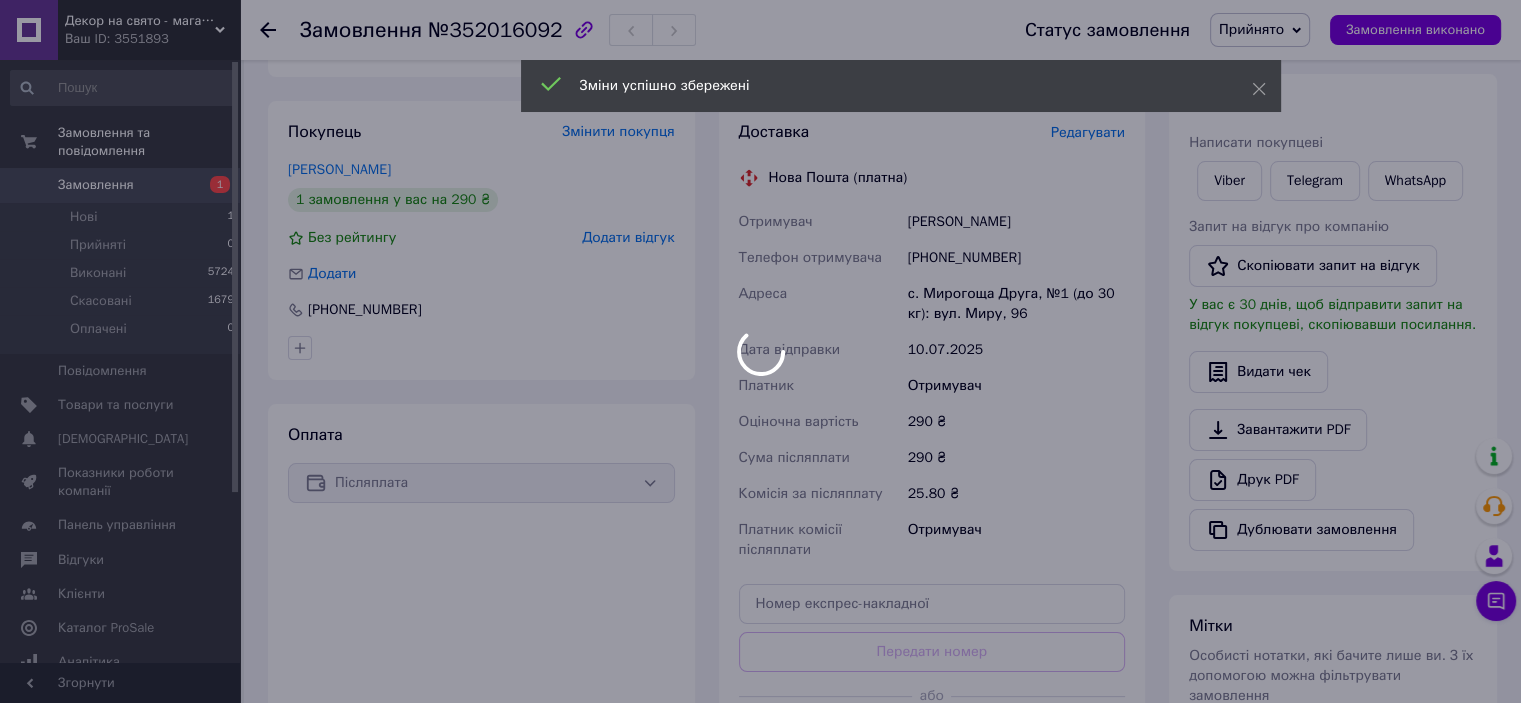 scroll, scrollTop: 400, scrollLeft: 0, axis: vertical 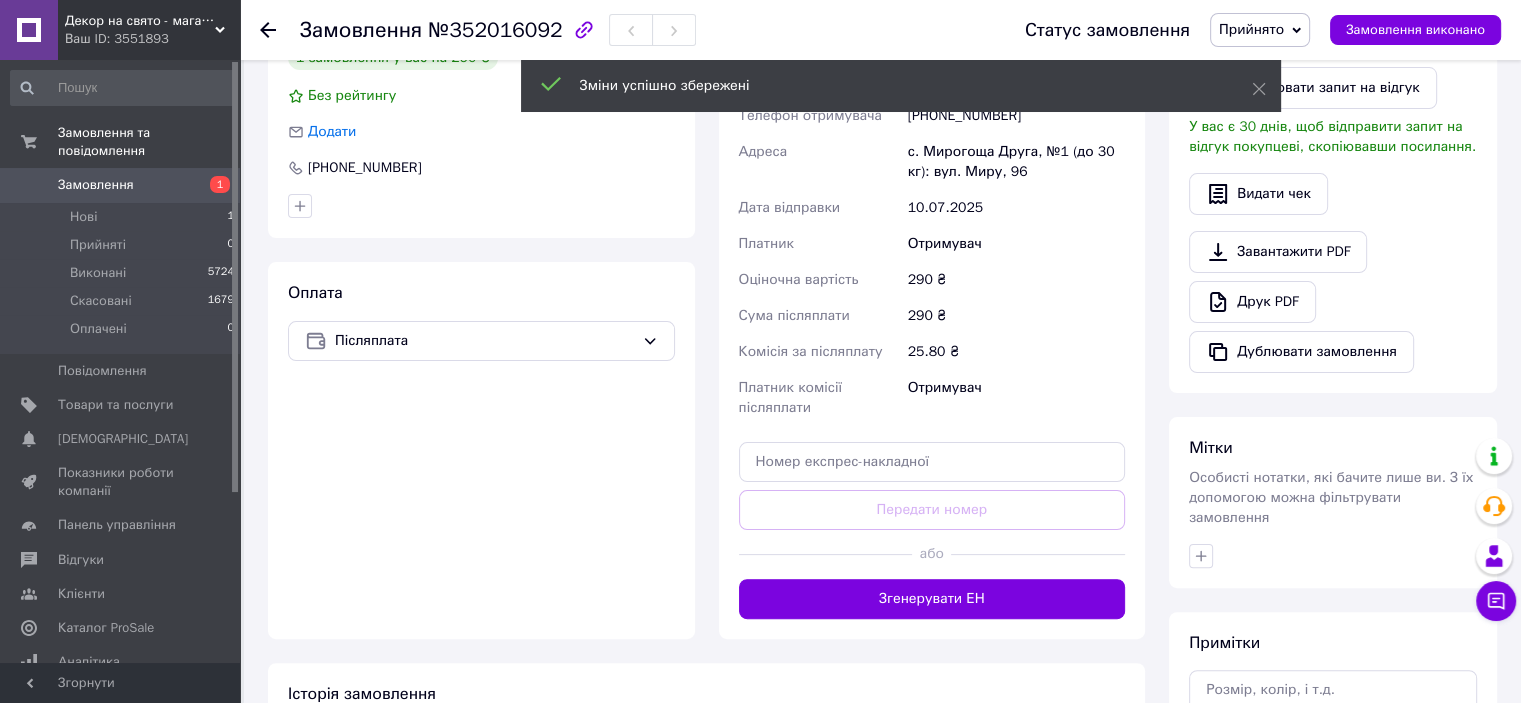 click on "Згенерувати ЕН" at bounding box center (932, 599) 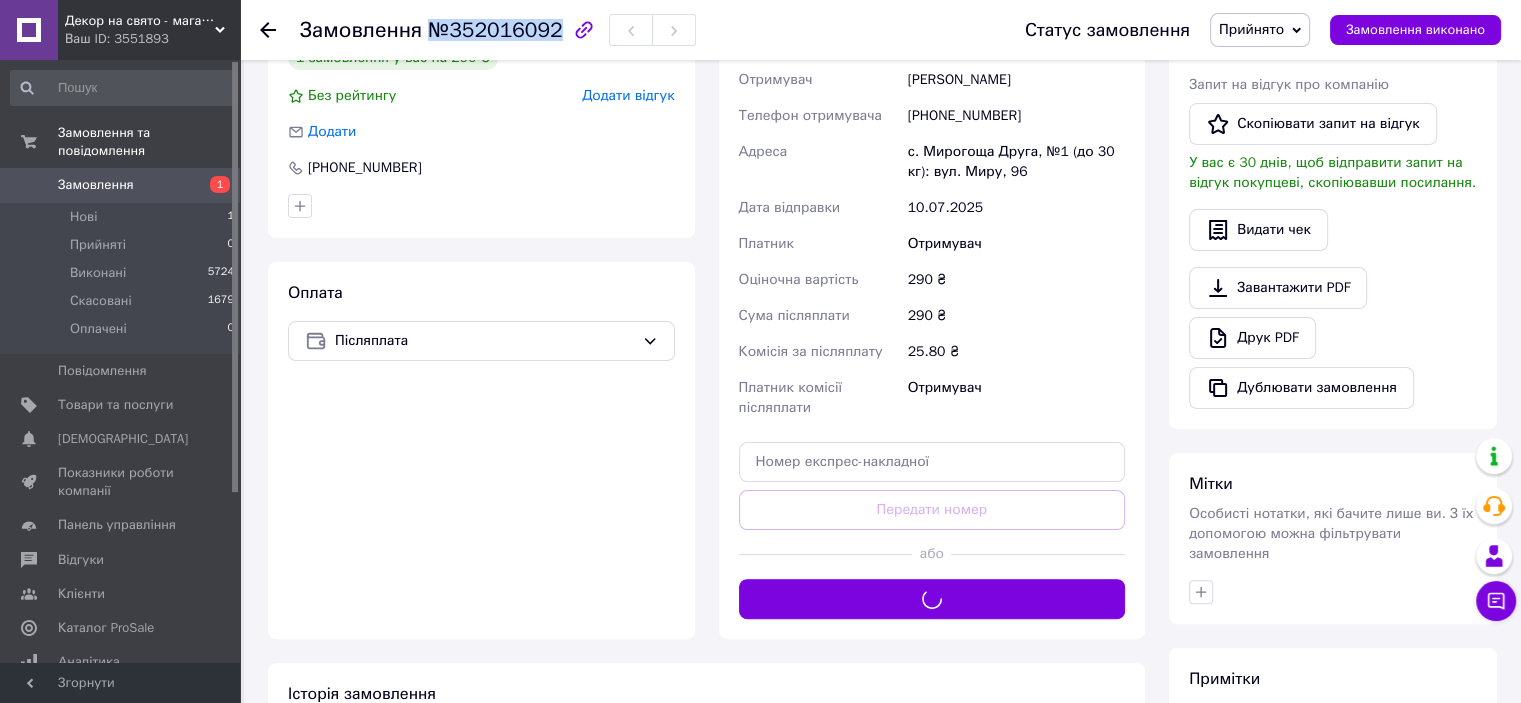 drag, startPoint x: 426, startPoint y: 29, endPoint x: 547, endPoint y: 31, distance: 121.016525 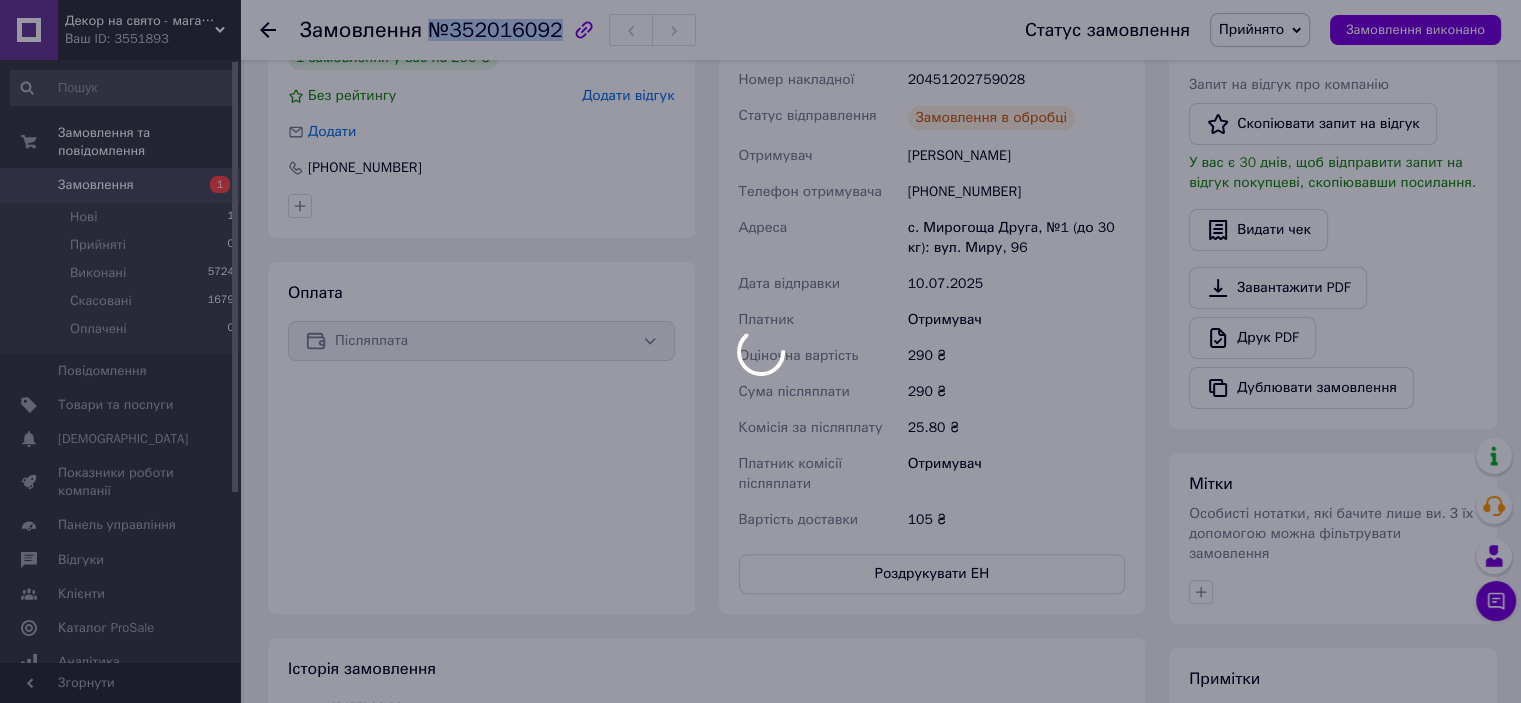 copy on "№352016092" 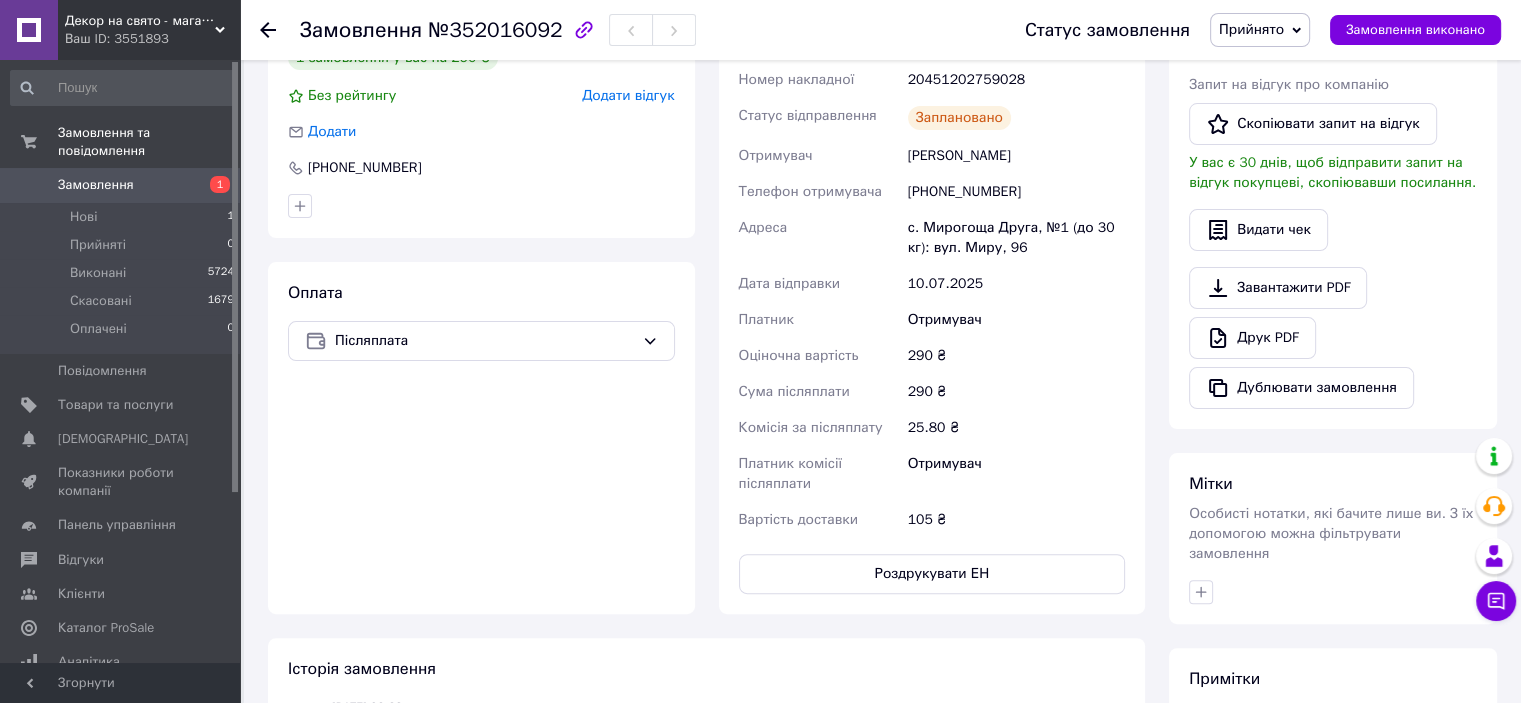 click on "Дії Написати покупцеві Viber Telegram WhatsApp Запит на відгук про компанію   Скопіювати запит на відгук У вас є 30 днів, щоб відправити запит на відгук покупцеві, скопіювавши посилання.   Видати чек   Завантажити PDF   Друк PDF   Дублювати замовлення" at bounding box center [1333, 180] 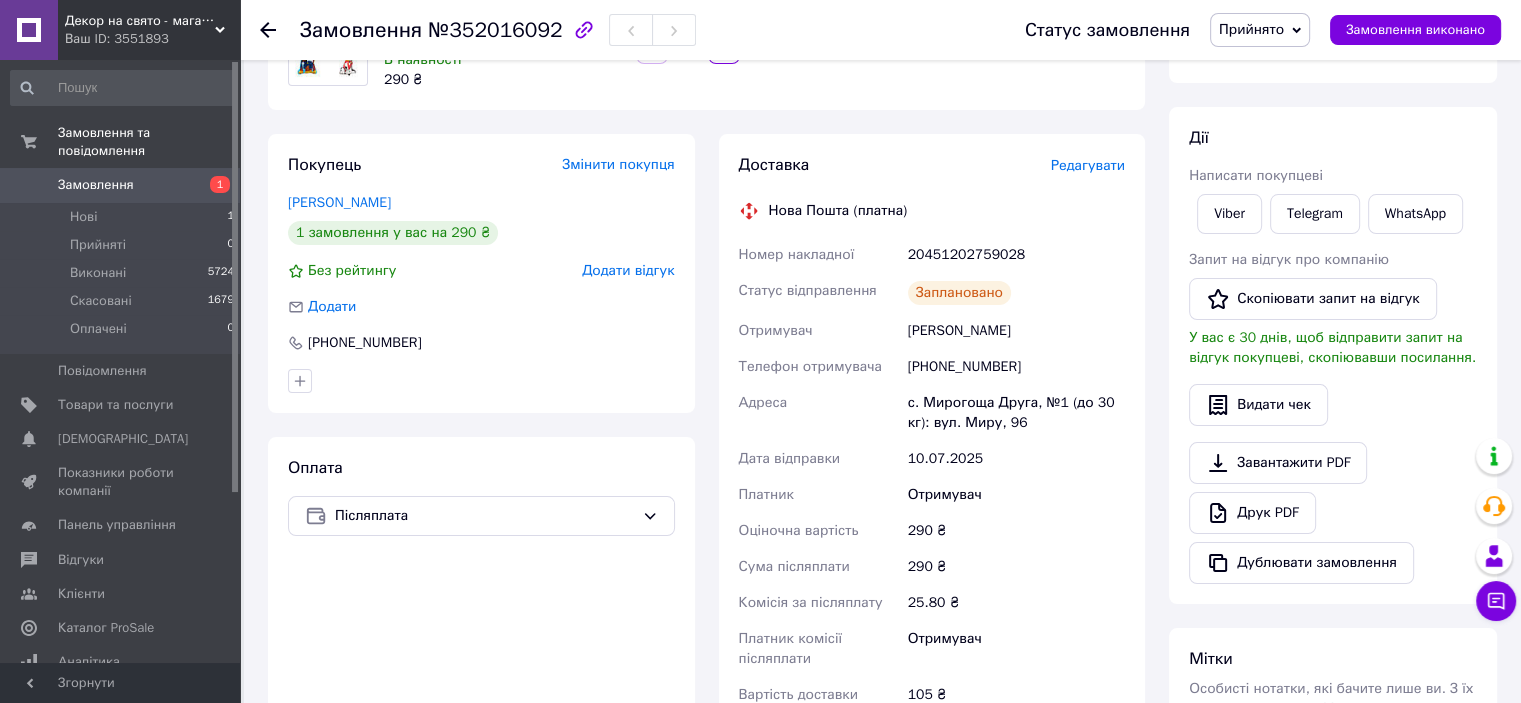 scroll, scrollTop: 0, scrollLeft: 0, axis: both 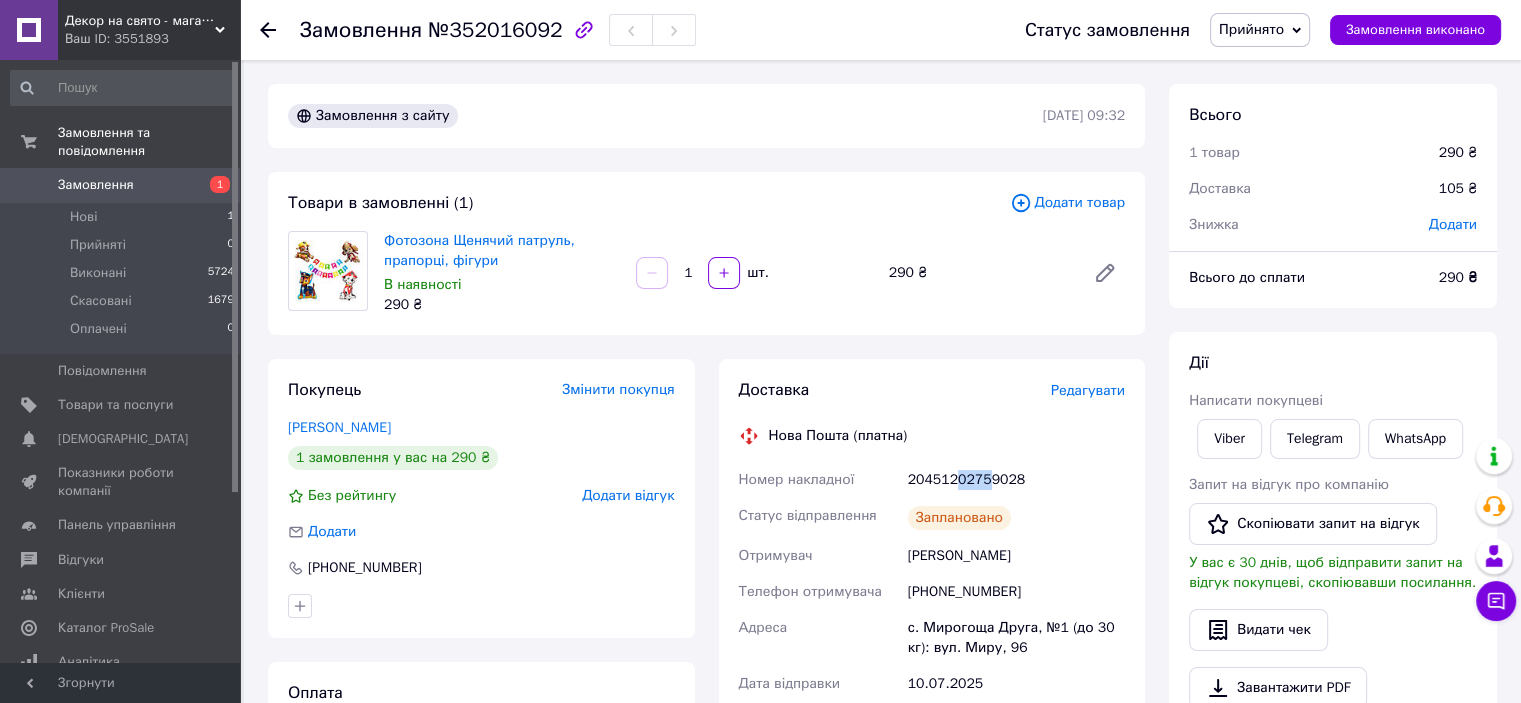 drag, startPoint x: 954, startPoint y: 481, endPoint x: 985, endPoint y: 495, distance: 34.0147 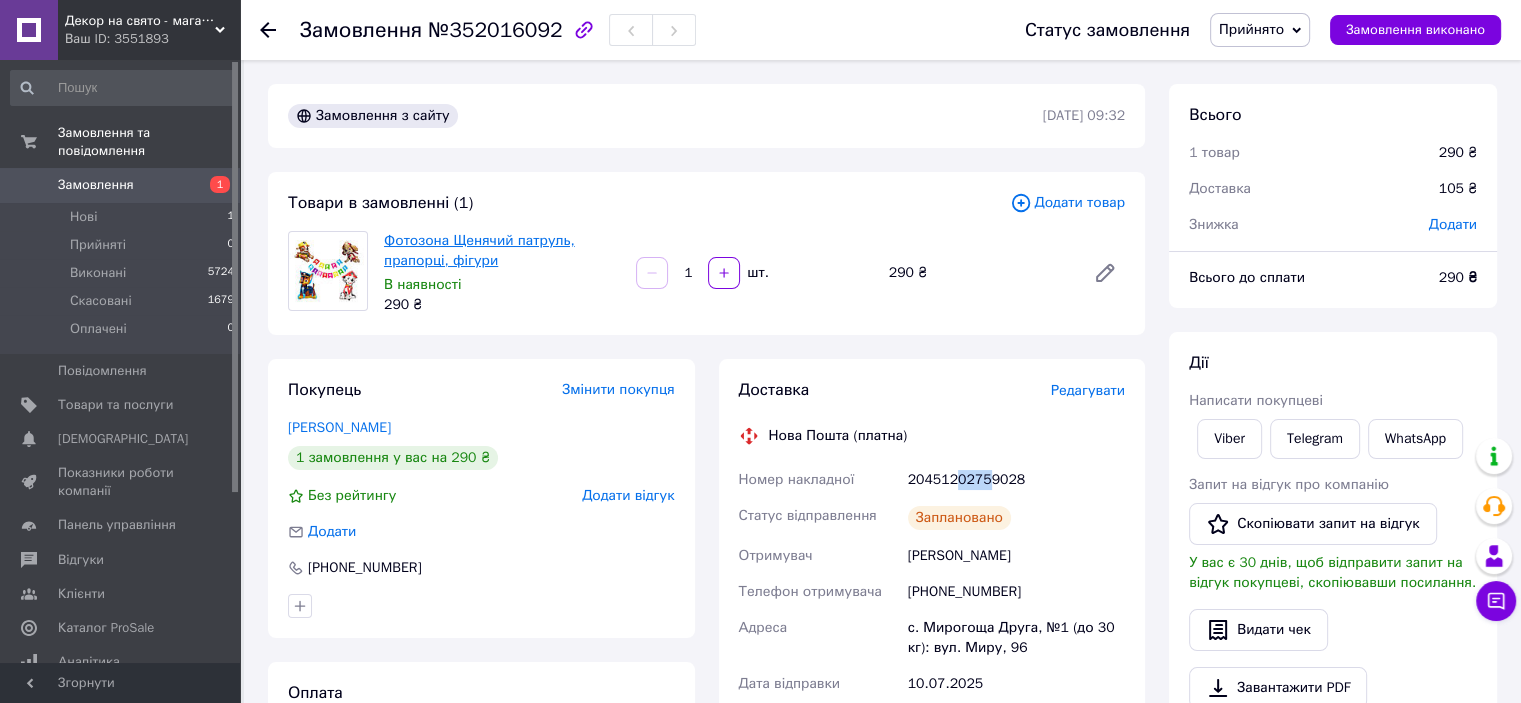 click on "Фотозона Щенячий патруль, прапорці, фігури" at bounding box center [479, 250] 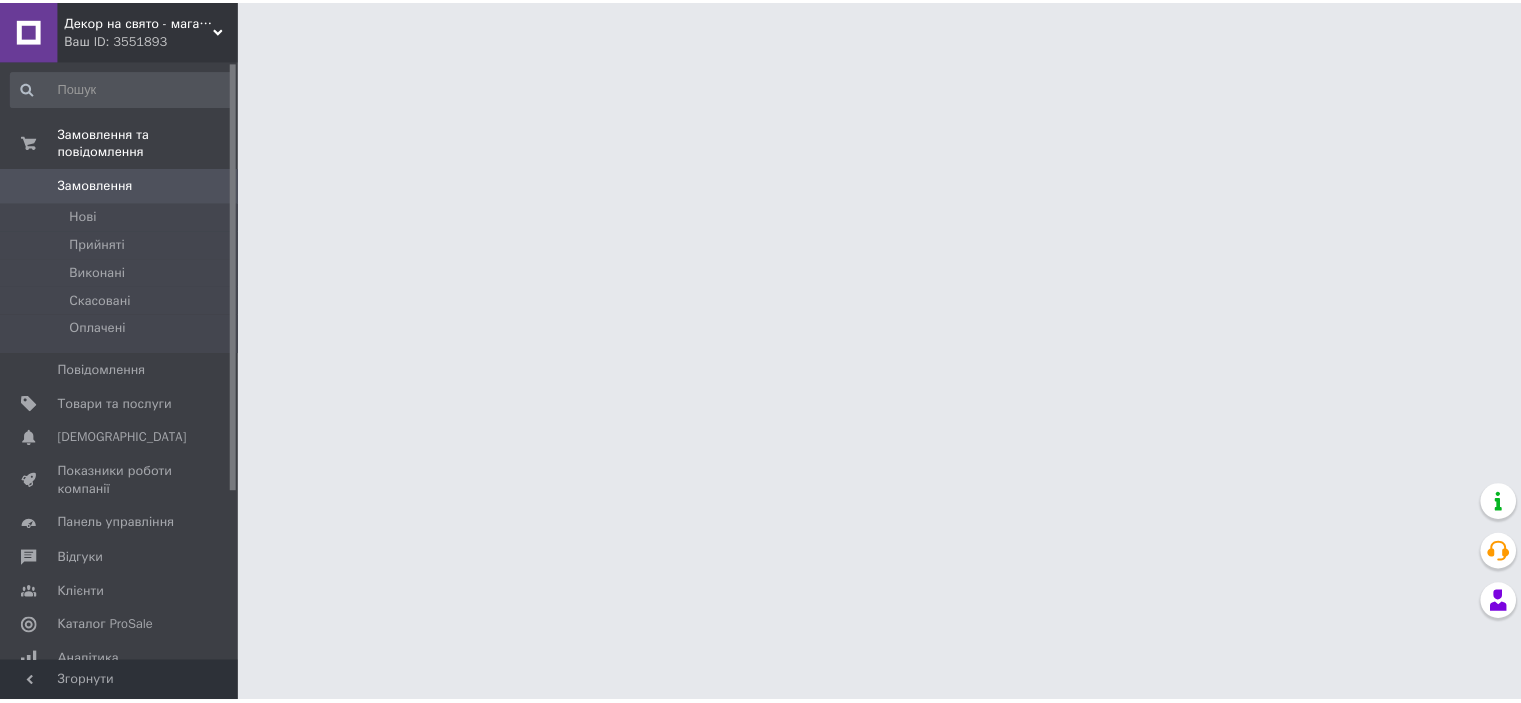 scroll, scrollTop: 0, scrollLeft: 0, axis: both 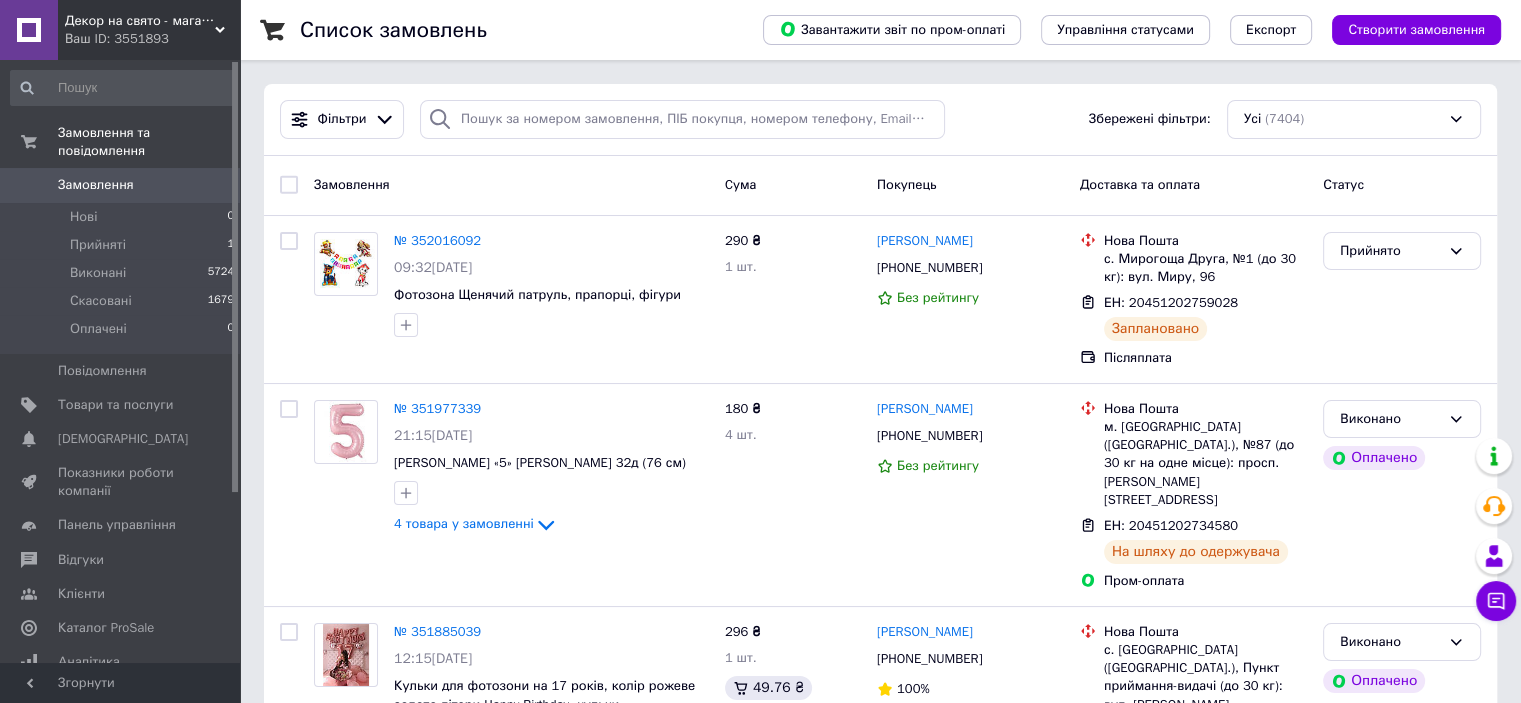 click on "Фільтри Збережені фільтри: Усі (7404)" at bounding box center (880, 120) 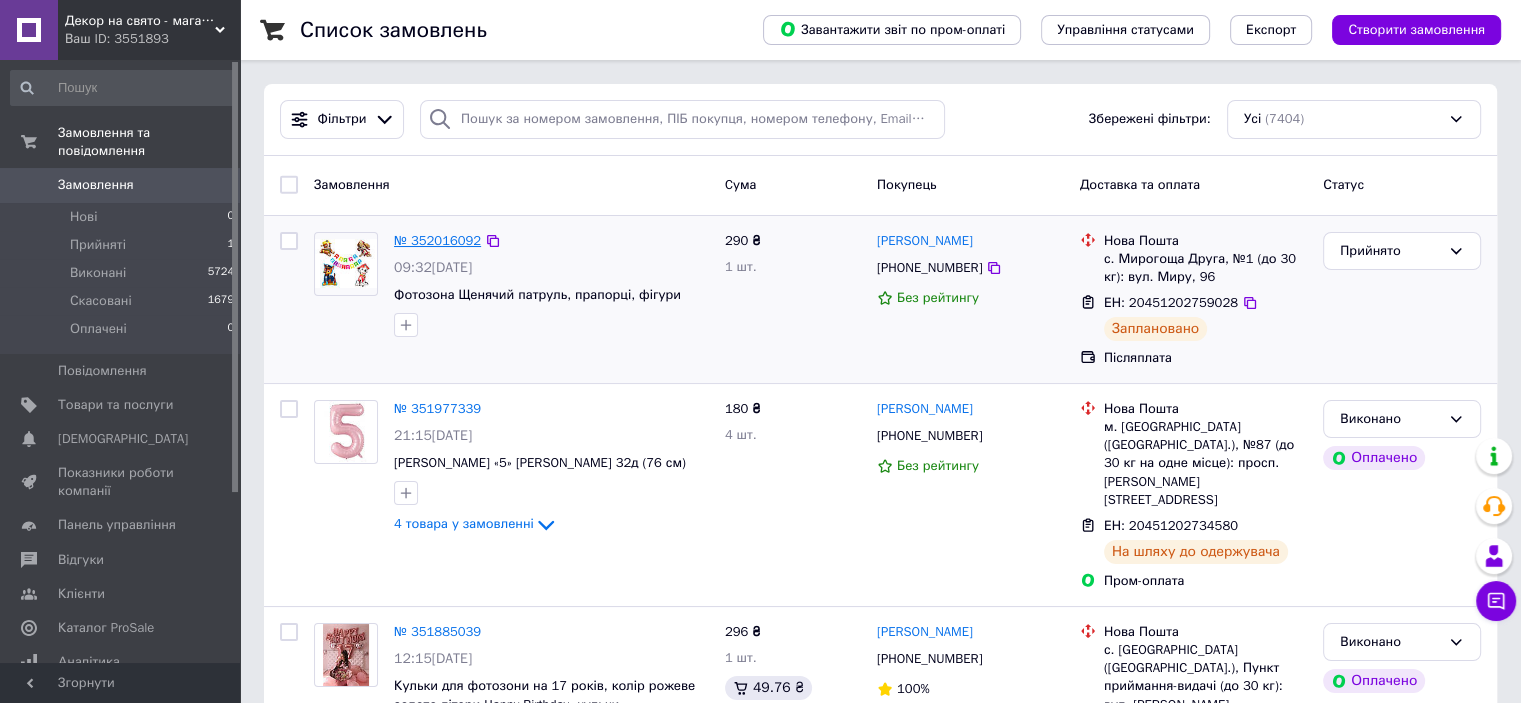 click on "№ 352016092" at bounding box center (437, 240) 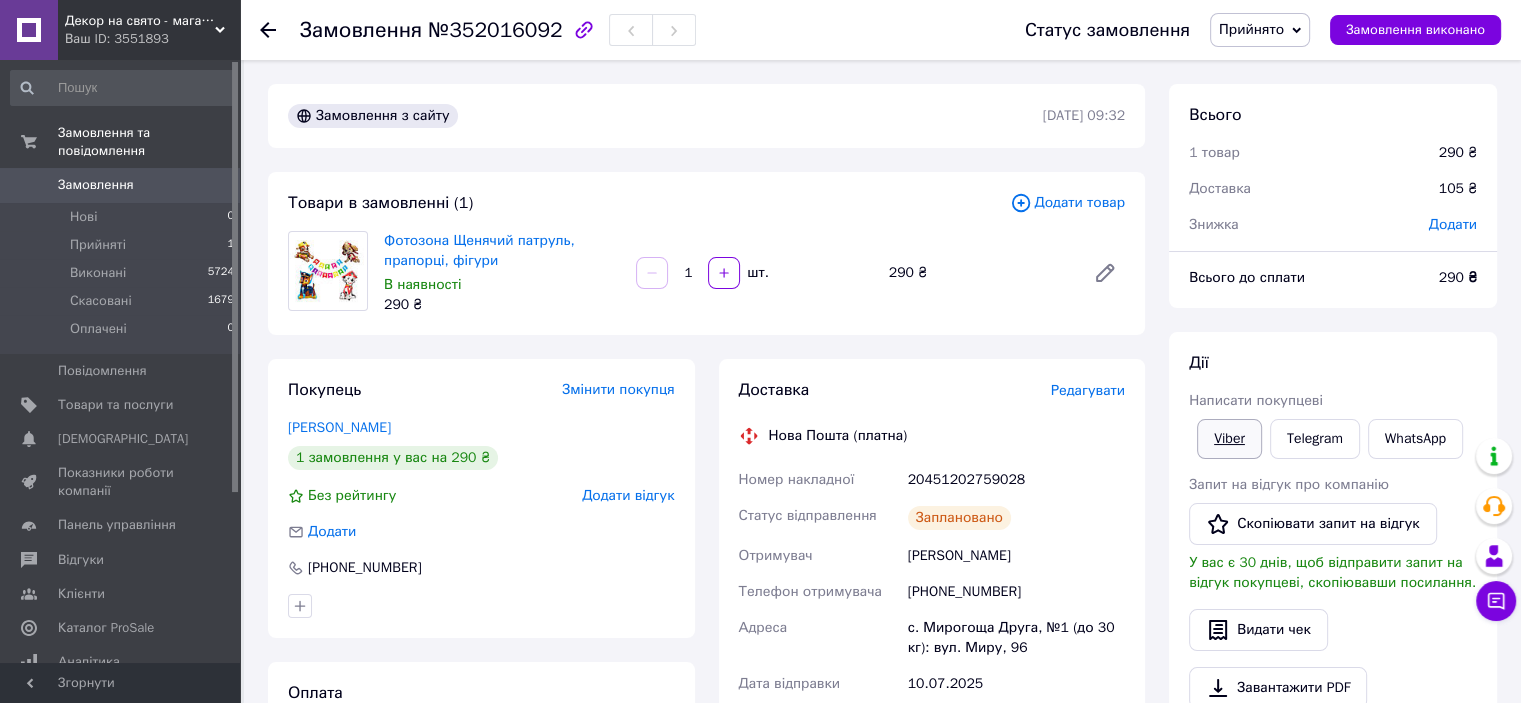 click on "Viber" at bounding box center [1229, 439] 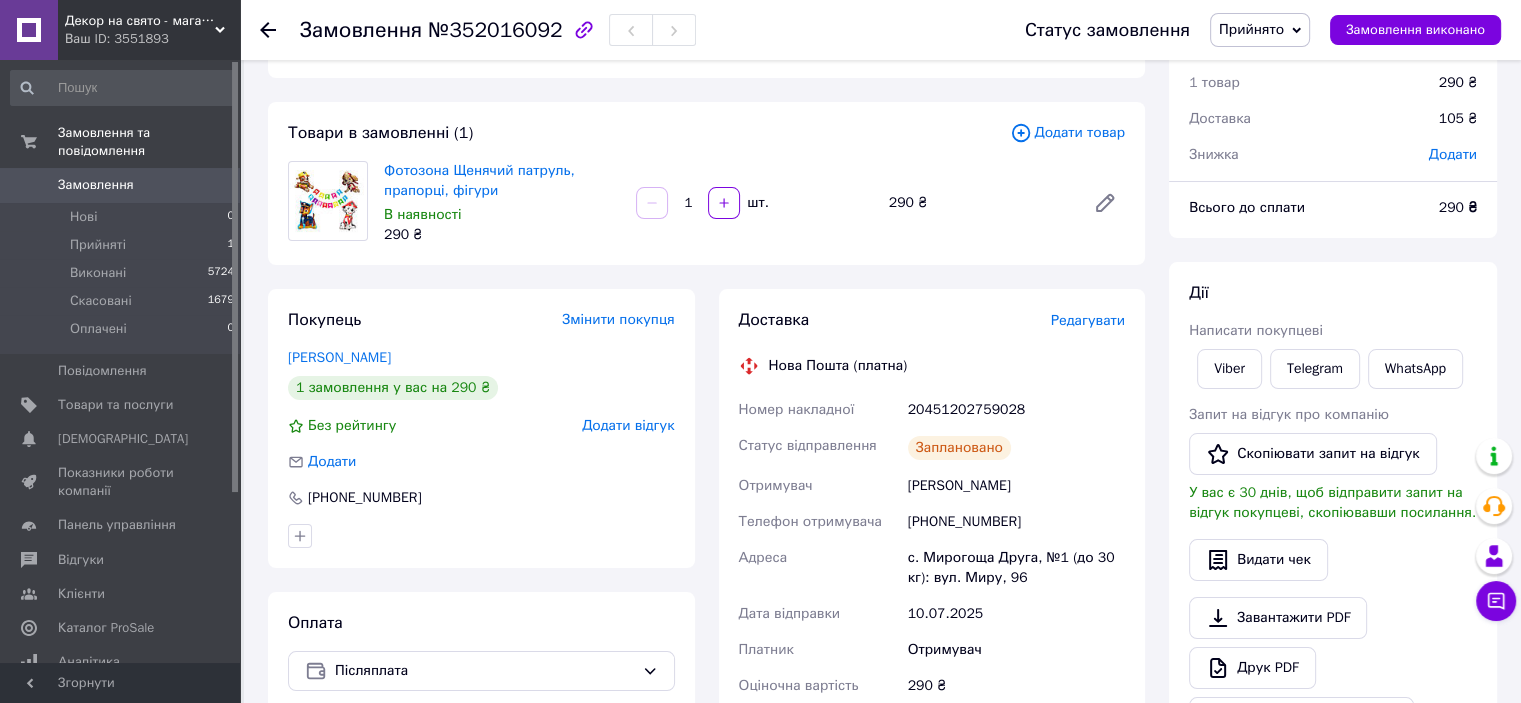 scroll, scrollTop: 100, scrollLeft: 0, axis: vertical 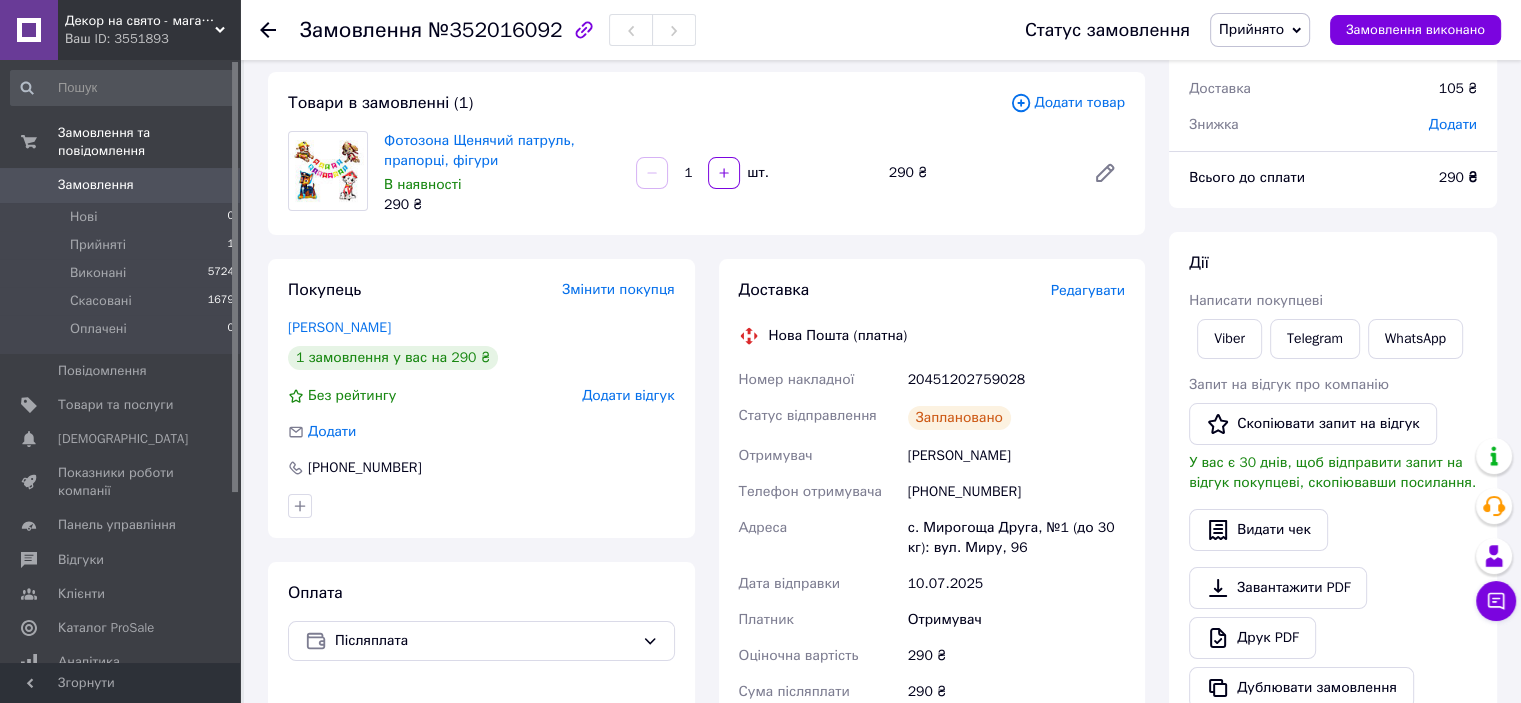 drag, startPoint x: 1392, startPoint y: 241, endPoint x: 1310, endPoint y: 262, distance: 84.646324 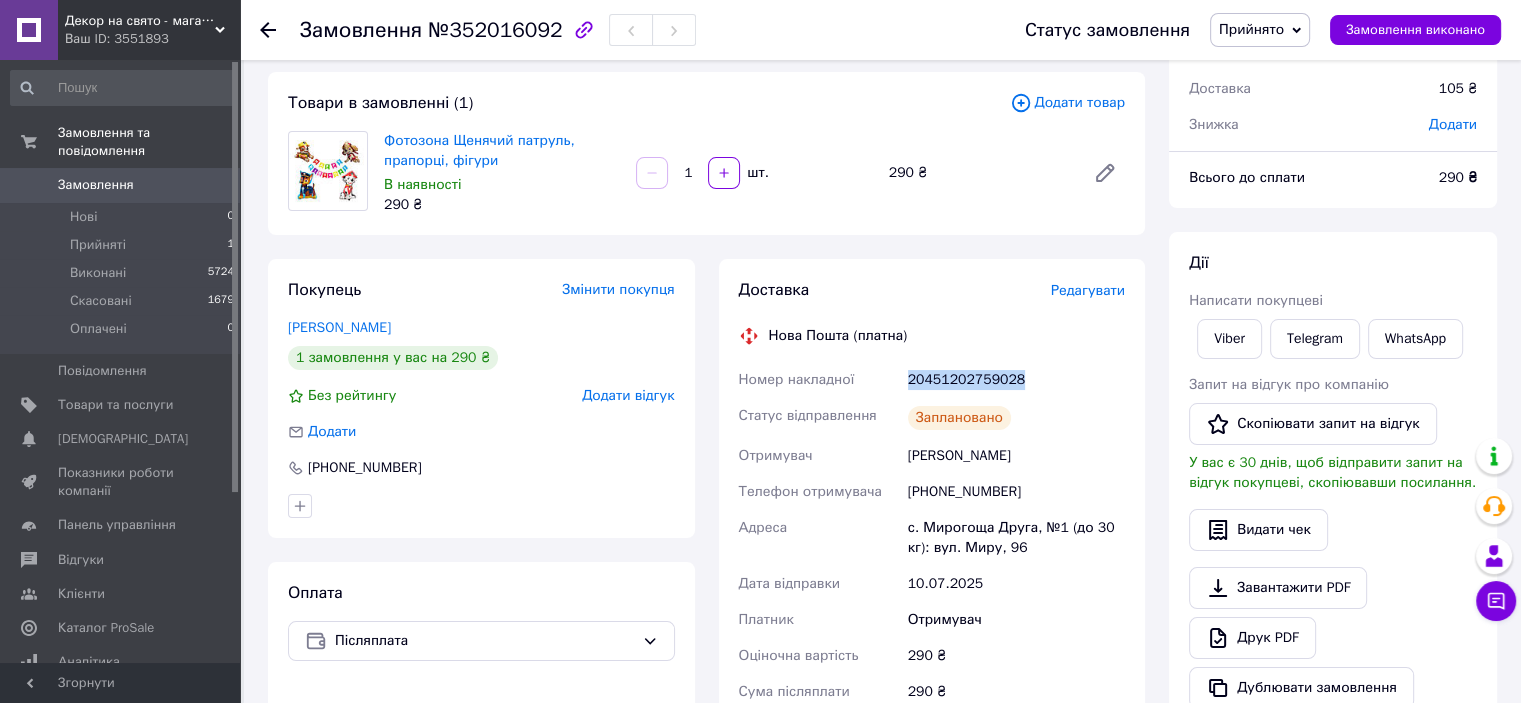 drag, startPoint x: 909, startPoint y: 380, endPoint x: 1013, endPoint y: 383, distance: 104.04326 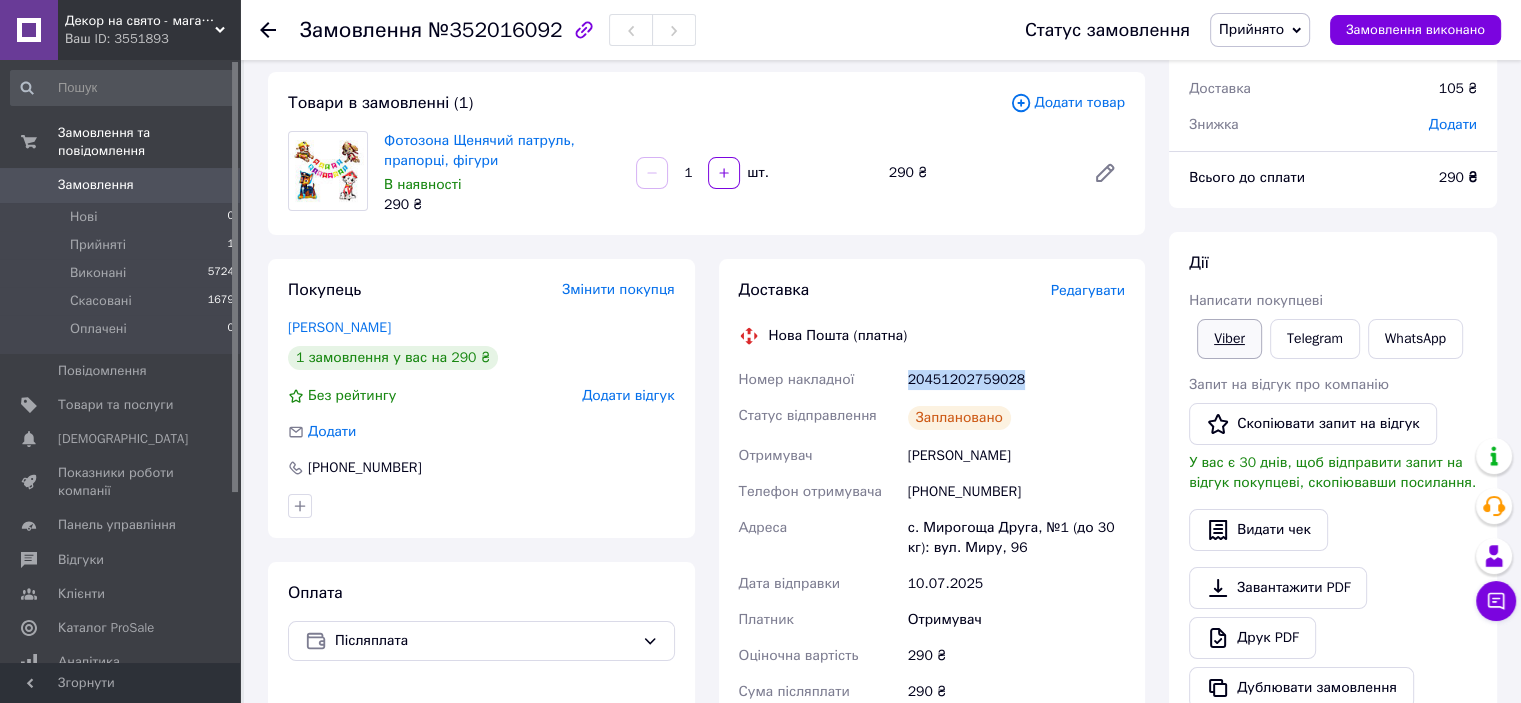 click on "Viber" at bounding box center (1229, 339) 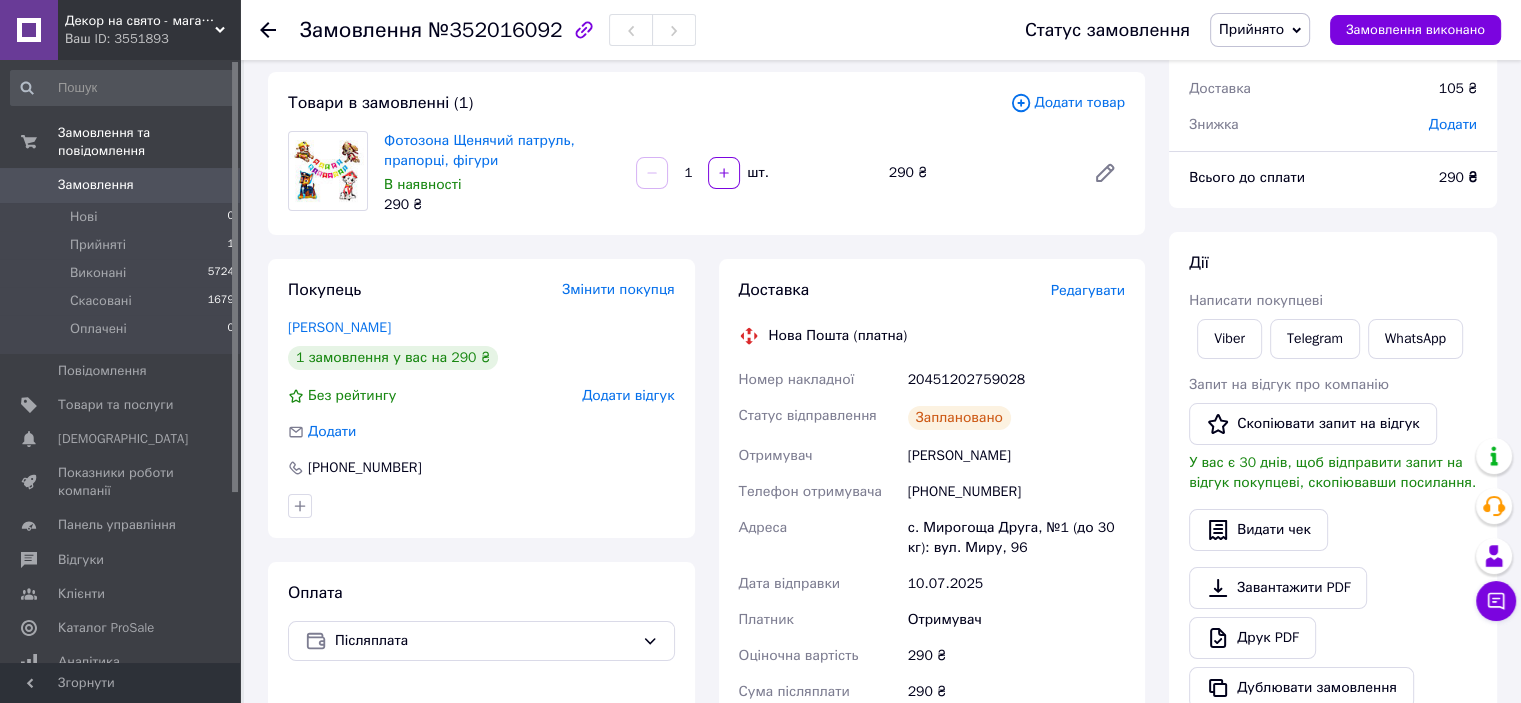 click on "Всього 1 товар 290 ₴ Доставка 105 ₴ Знижка Додати Всього до сплати 290 ₴ Дії Написати покупцеві Viber Telegram WhatsApp Запит на відгук про компанію   Скопіювати запит на відгук У вас є 30 днів, щоб відправити запит на відгук покупцеві, скопіювавши посилання.   Видати чек   Завантажити PDF   Друк PDF   Дублювати замовлення Мітки Особисті нотатки, які бачите лише ви. З їх допомогою можна фільтрувати замовлення Примітки Залишилося 300 символів Очистити Зберегти" at bounding box center (1333, 598) 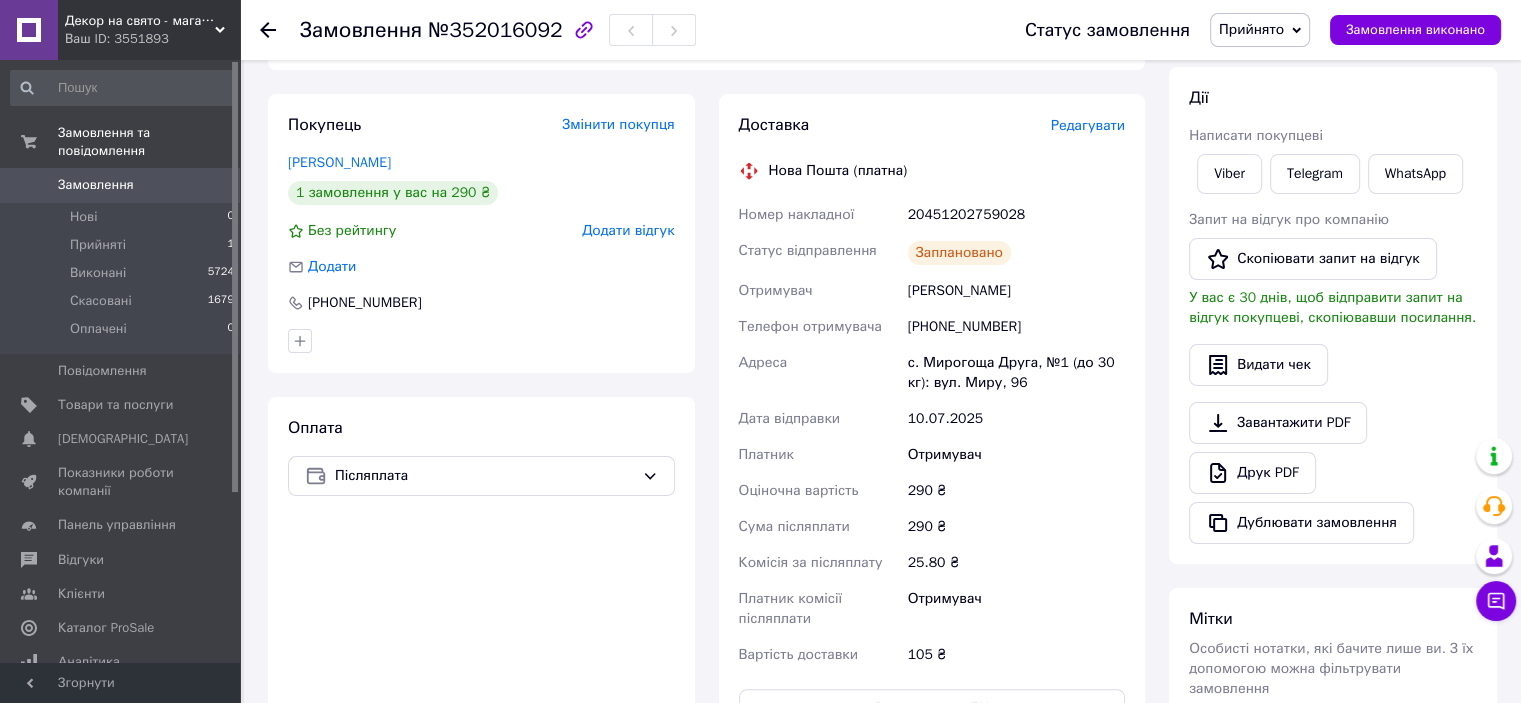 scroll, scrollTop: 300, scrollLeft: 0, axis: vertical 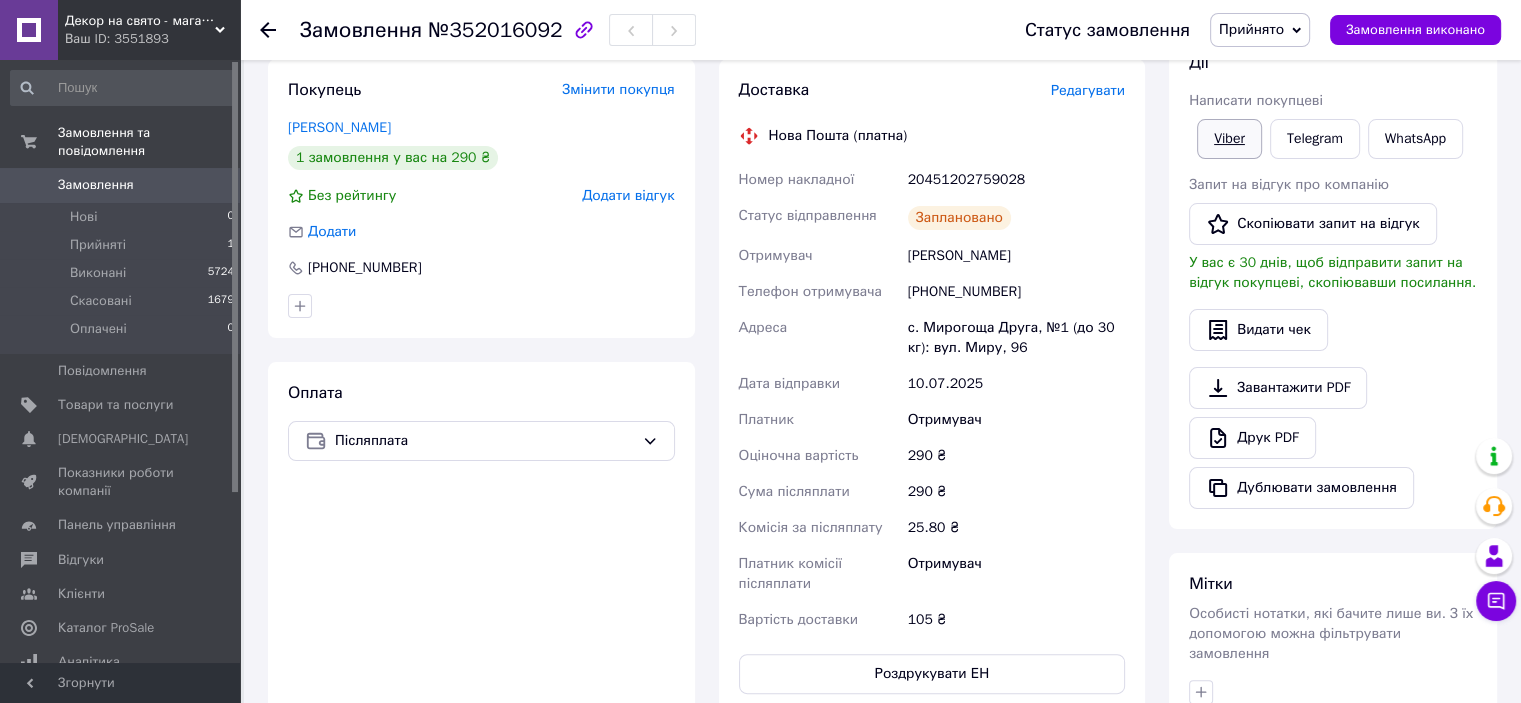 click on "Viber" at bounding box center (1229, 139) 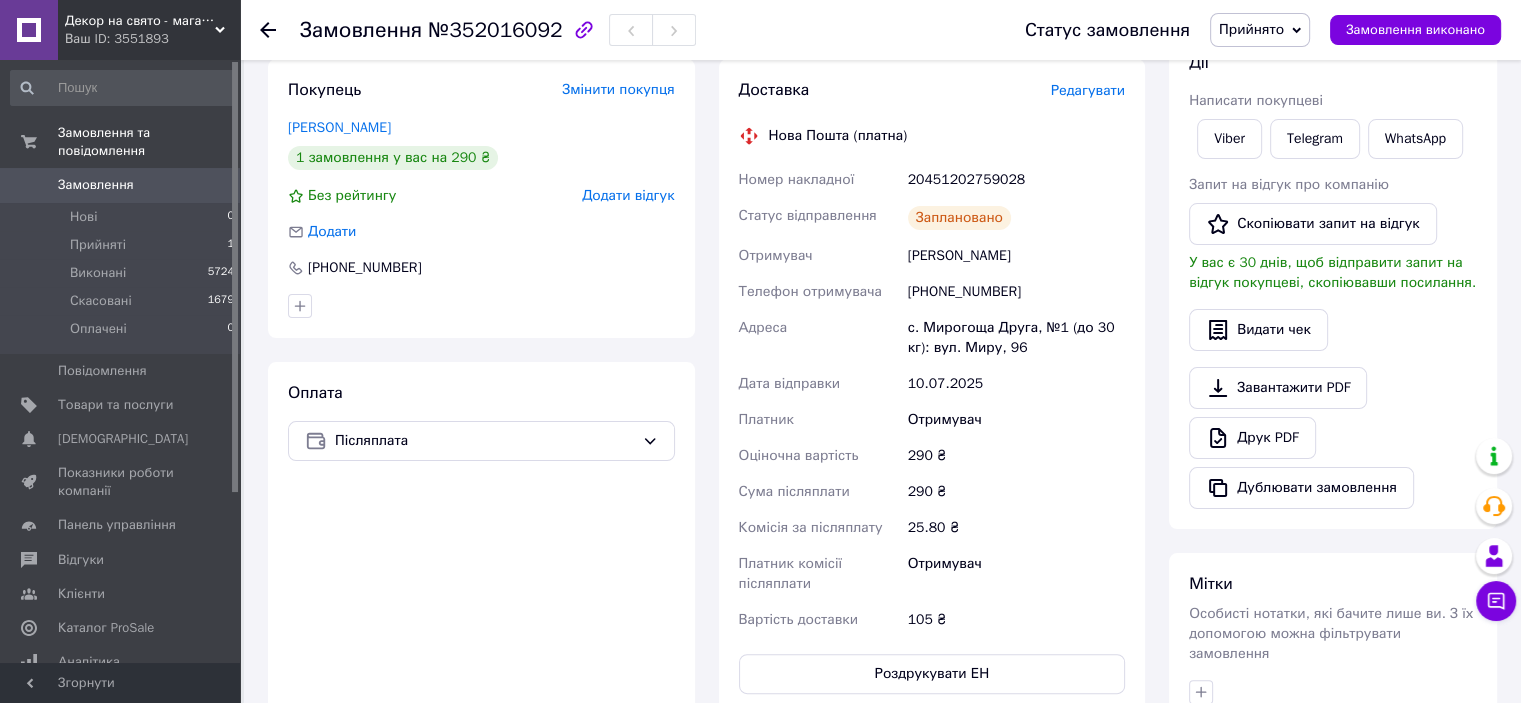 drag, startPoint x: 1421, startPoint y: 384, endPoint x: 1336, endPoint y: 189, distance: 212.72047 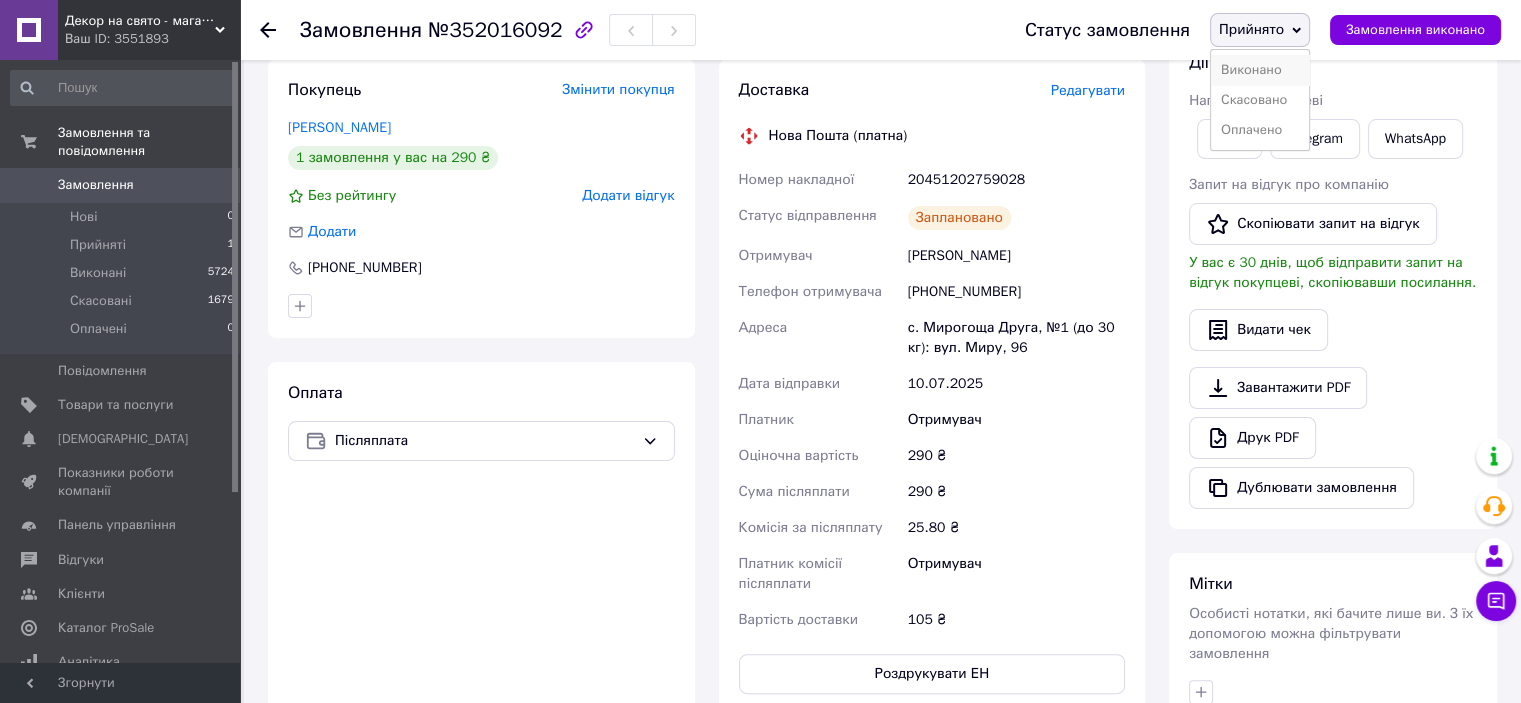 click on "Виконано" at bounding box center [1260, 70] 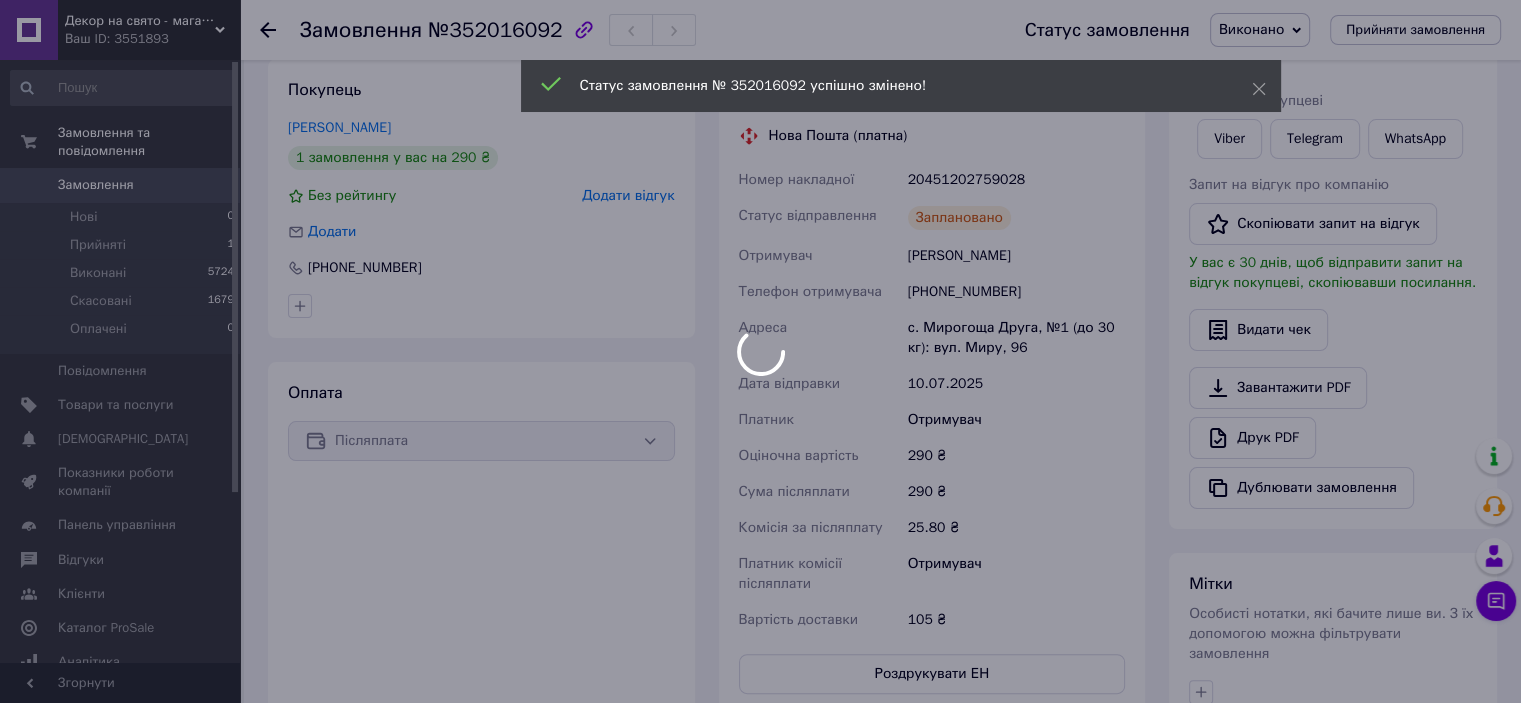 drag, startPoint x: 72, startPoint y: 165, endPoint x: 68, endPoint y: 150, distance: 15.524175 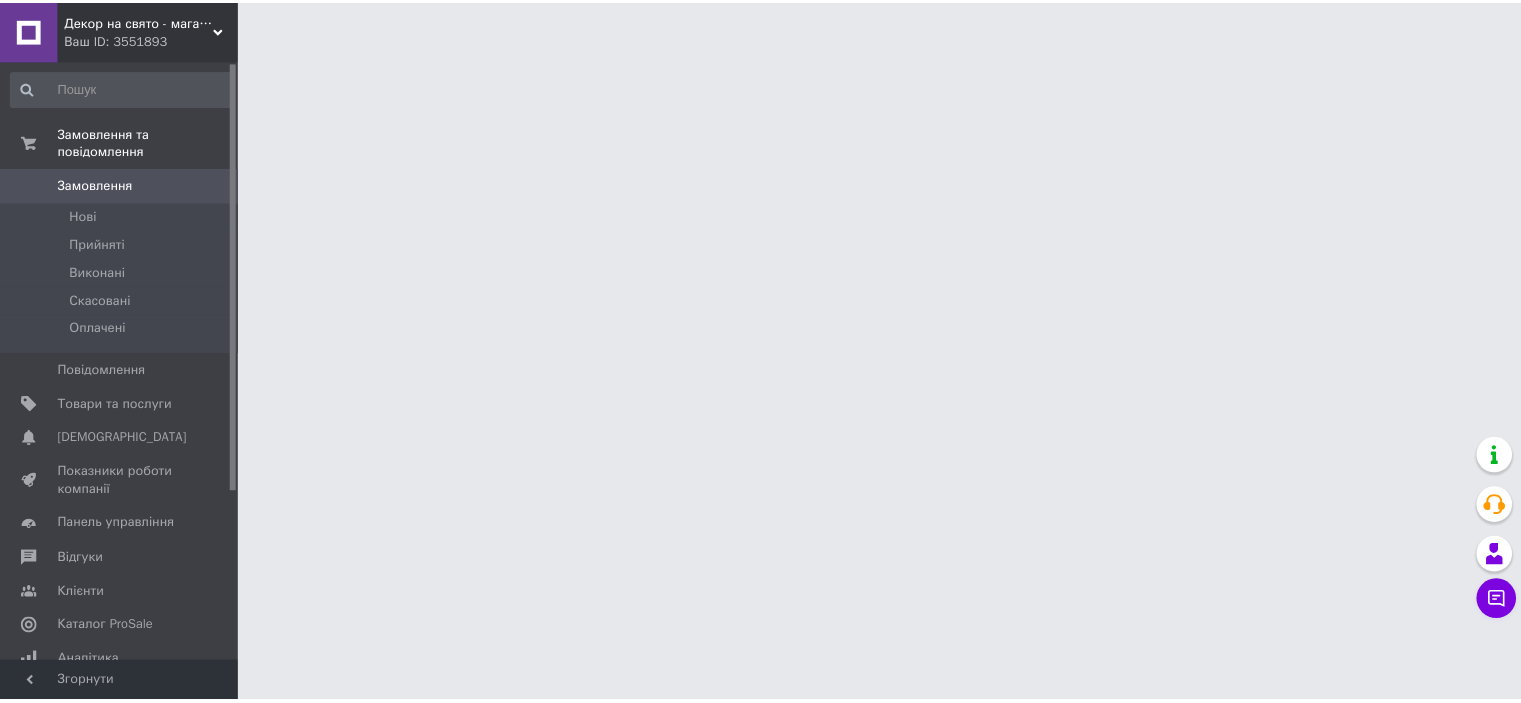 scroll, scrollTop: 0, scrollLeft: 0, axis: both 